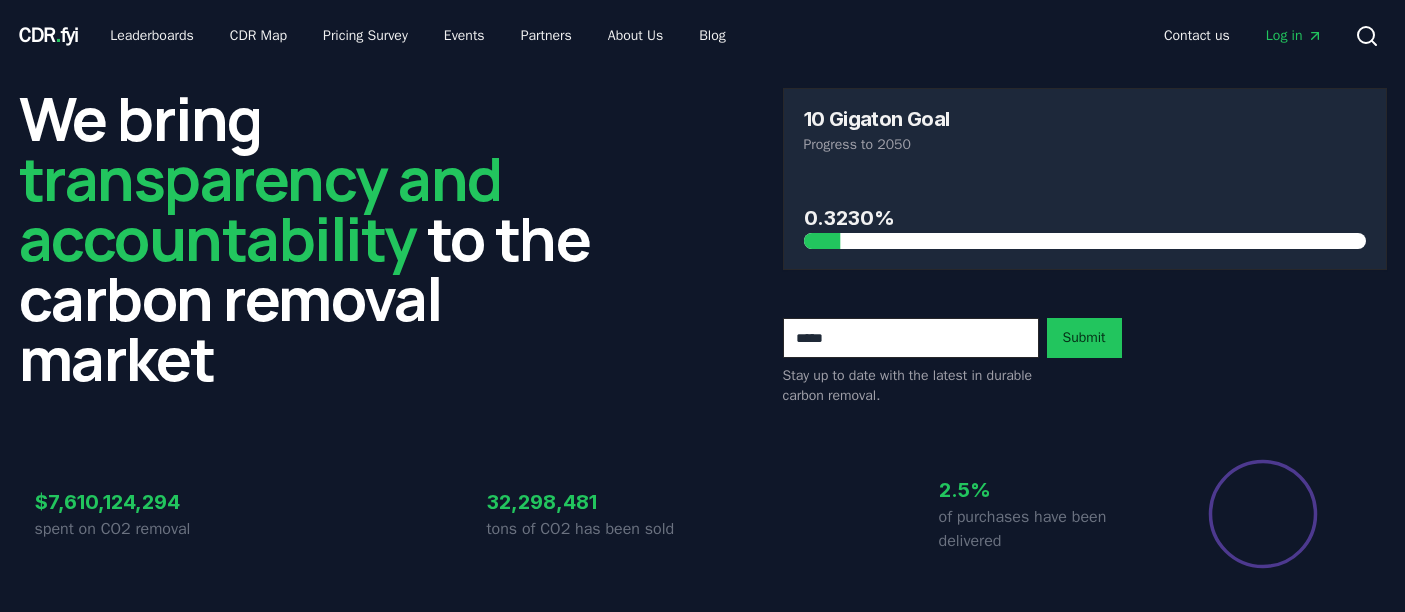 scroll, scrollTop: 0, scrollLeft: 0, axis: both 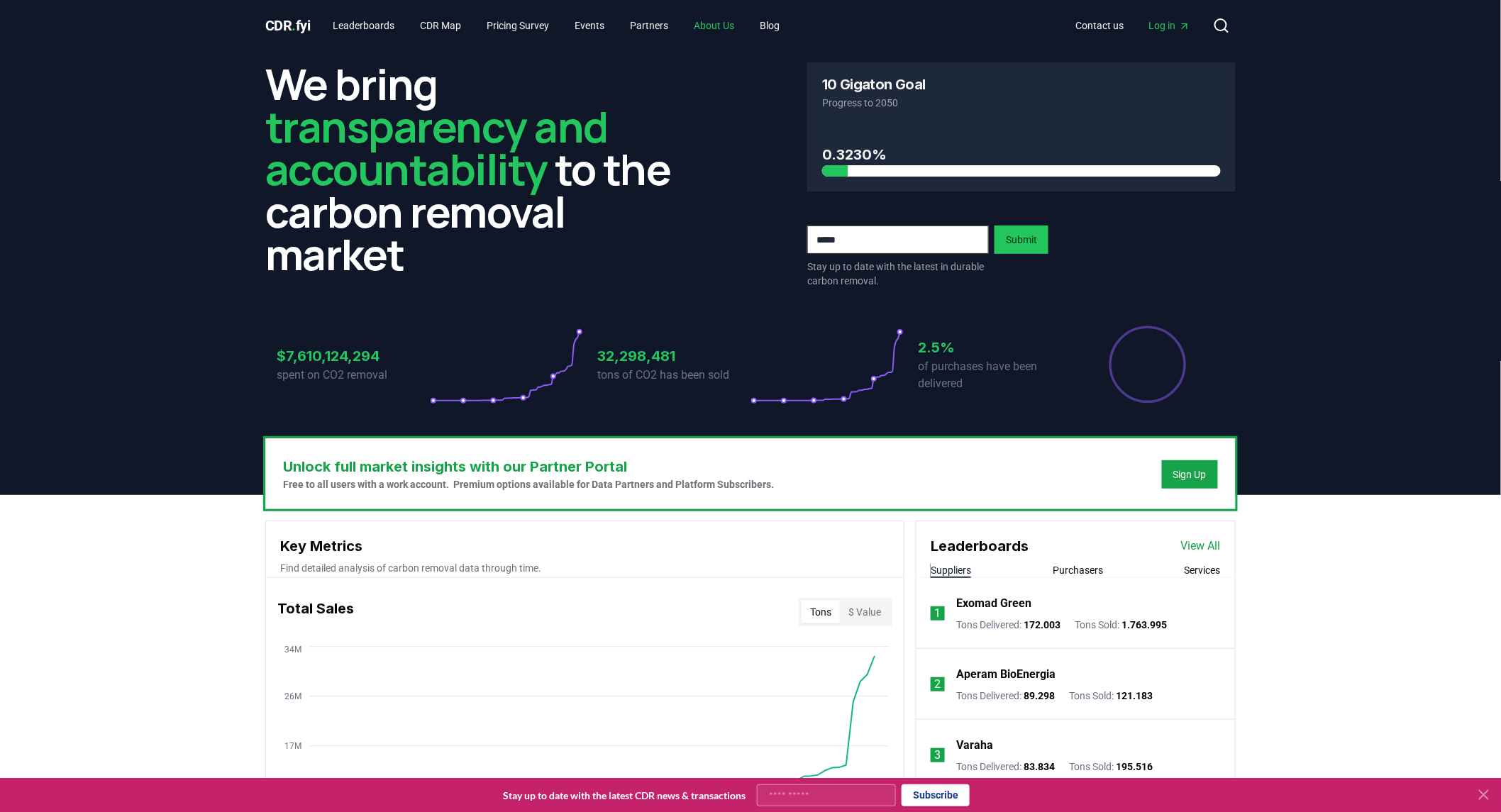 click on "About Us" at bounding box center (714, 26) 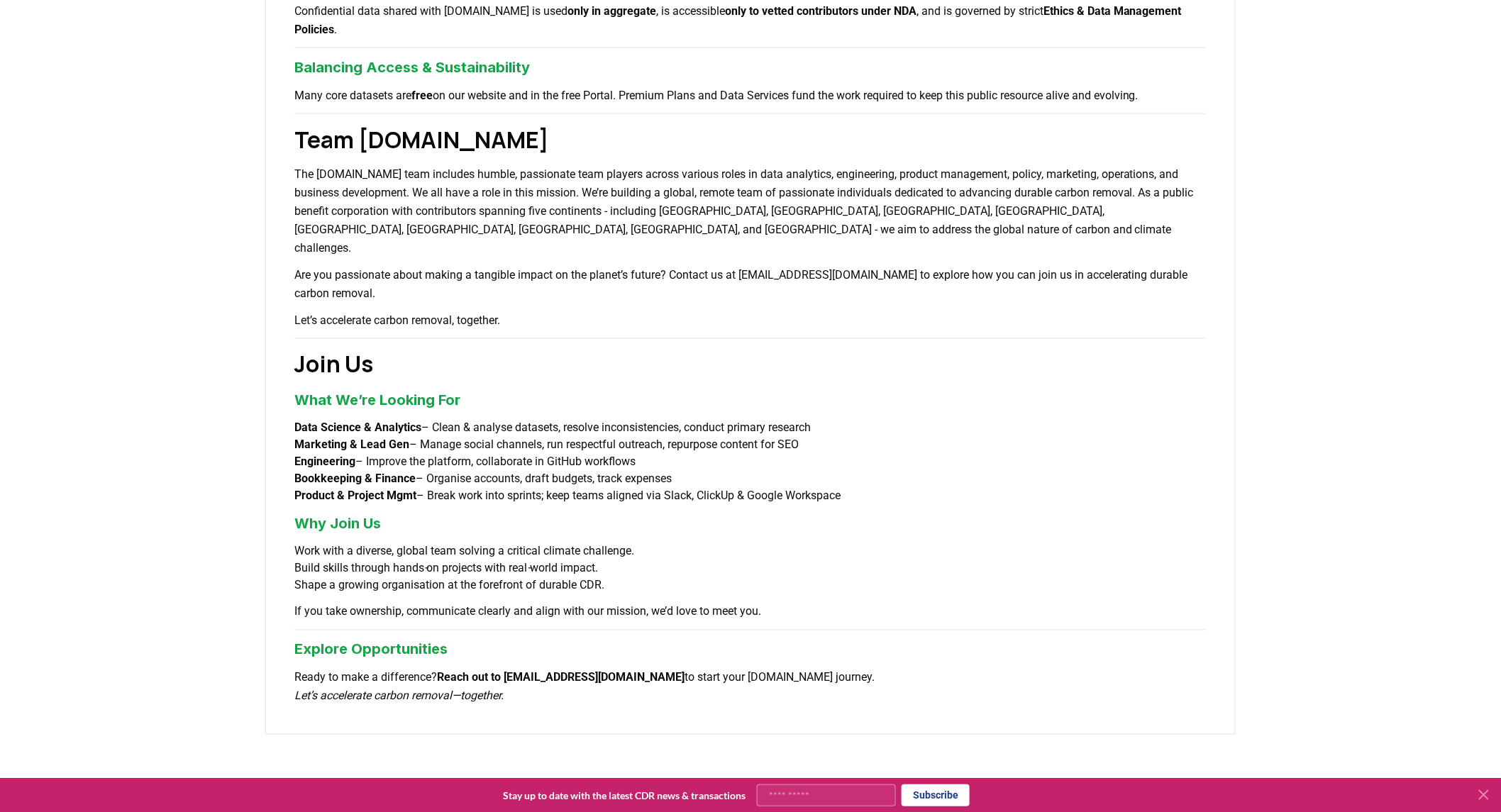 scroll, scrollTop: 788, scrollLeft: 0, axis: vertical 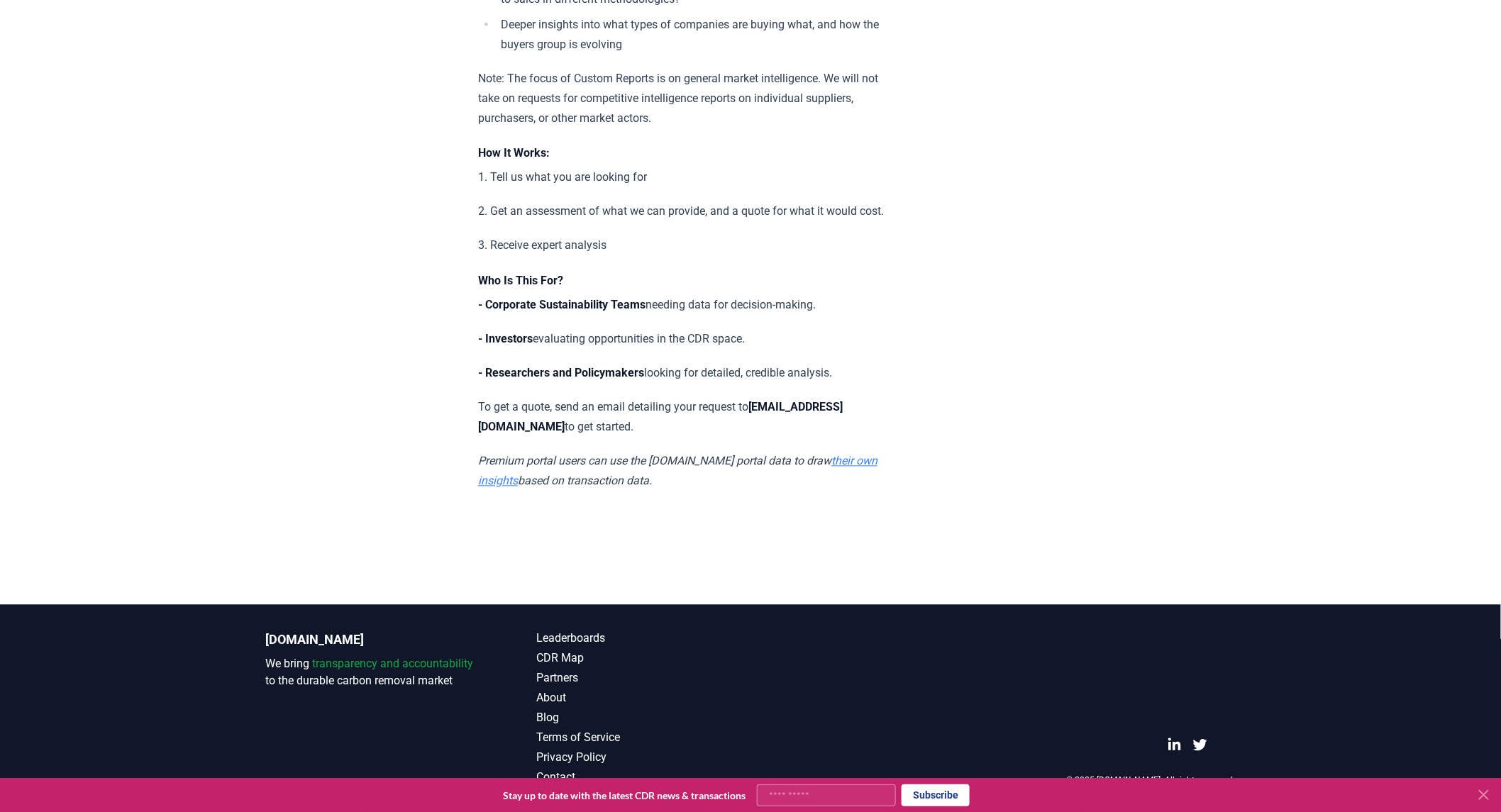 click on "their own insights" at bounding box center [677, 471] 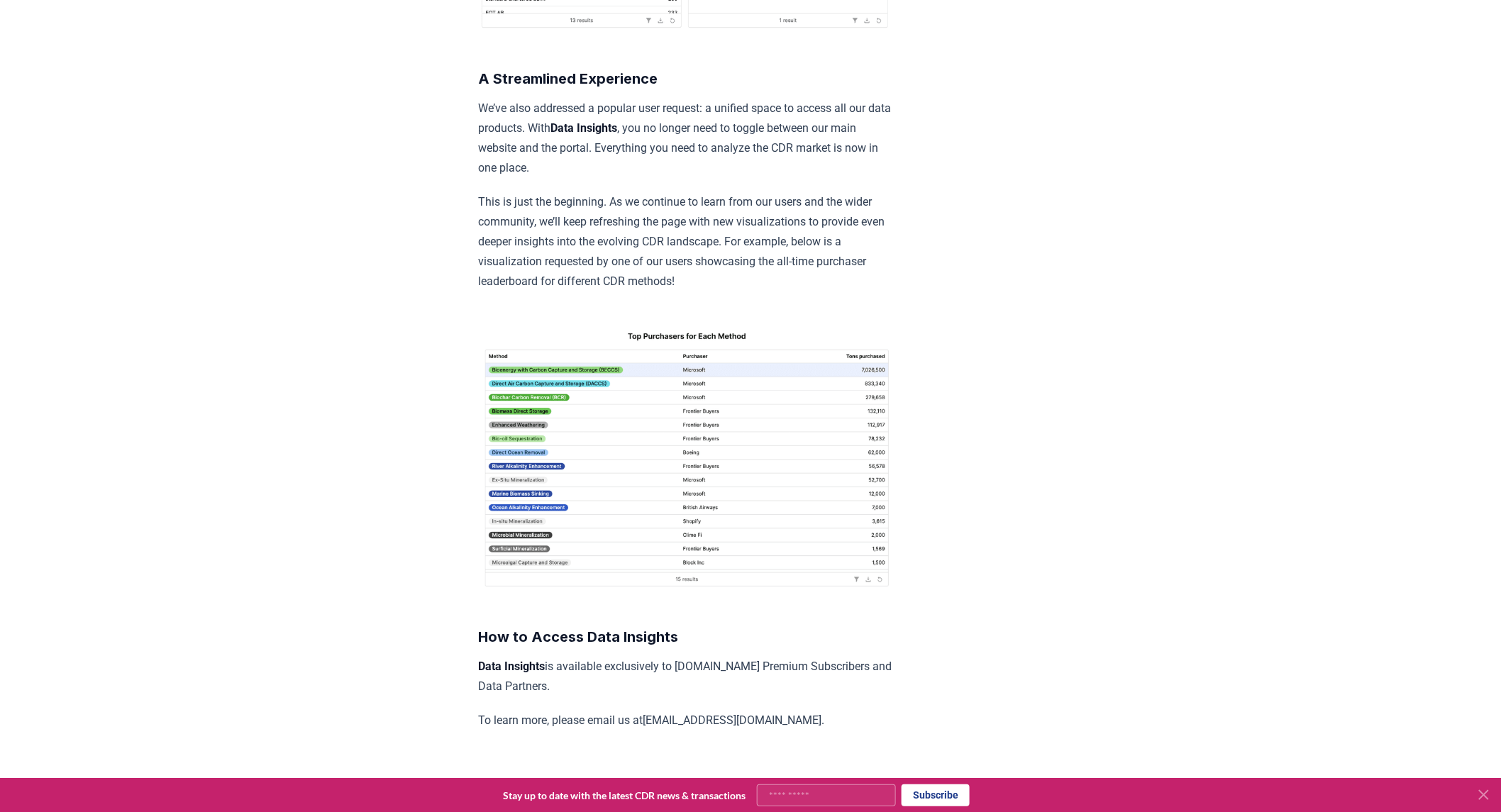 scroll, scrollTop: 1458, scrollLeft: 0, axis: vertical 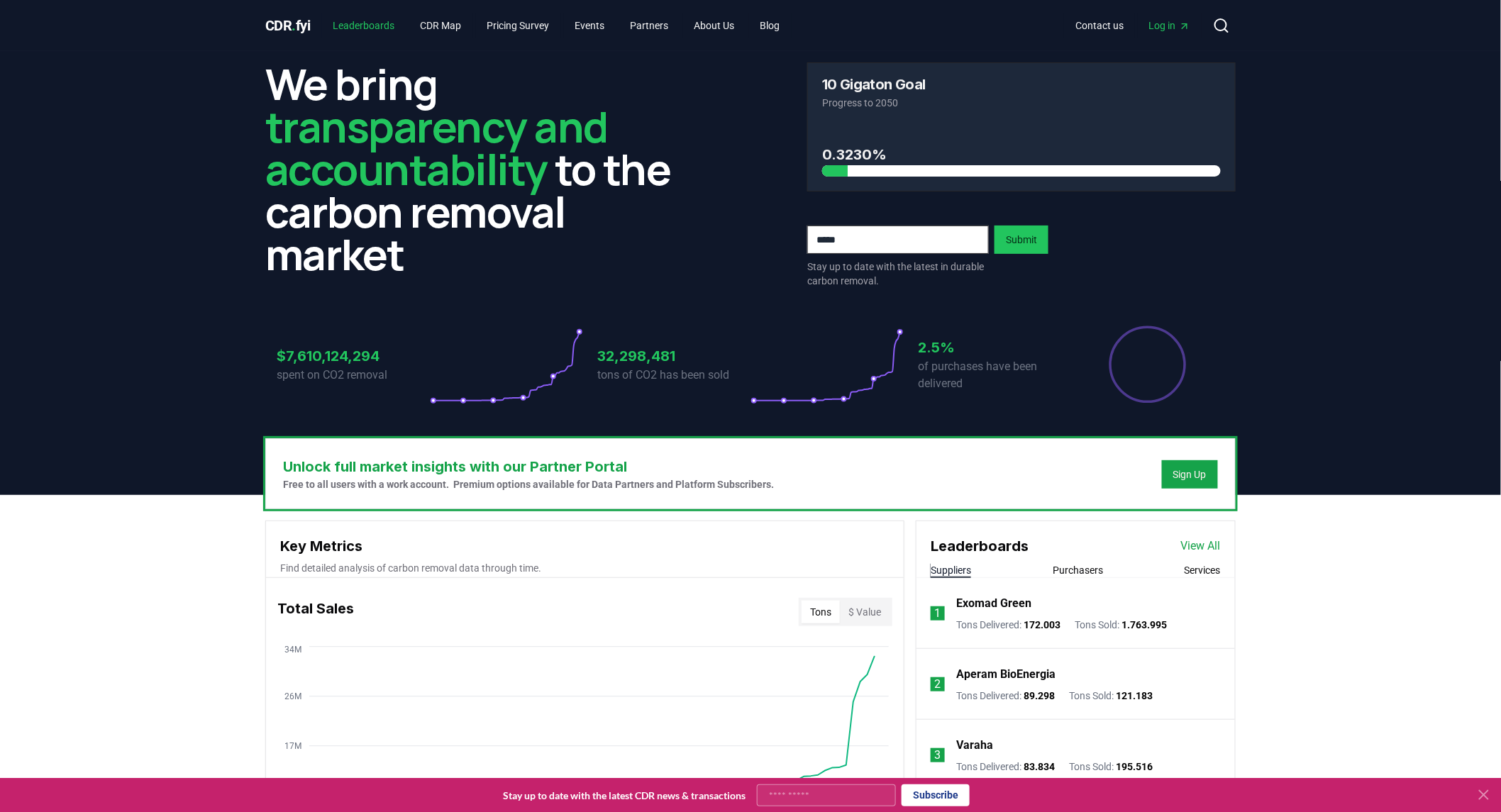 click on "Leaderboards" at bounding box center [364, 26] 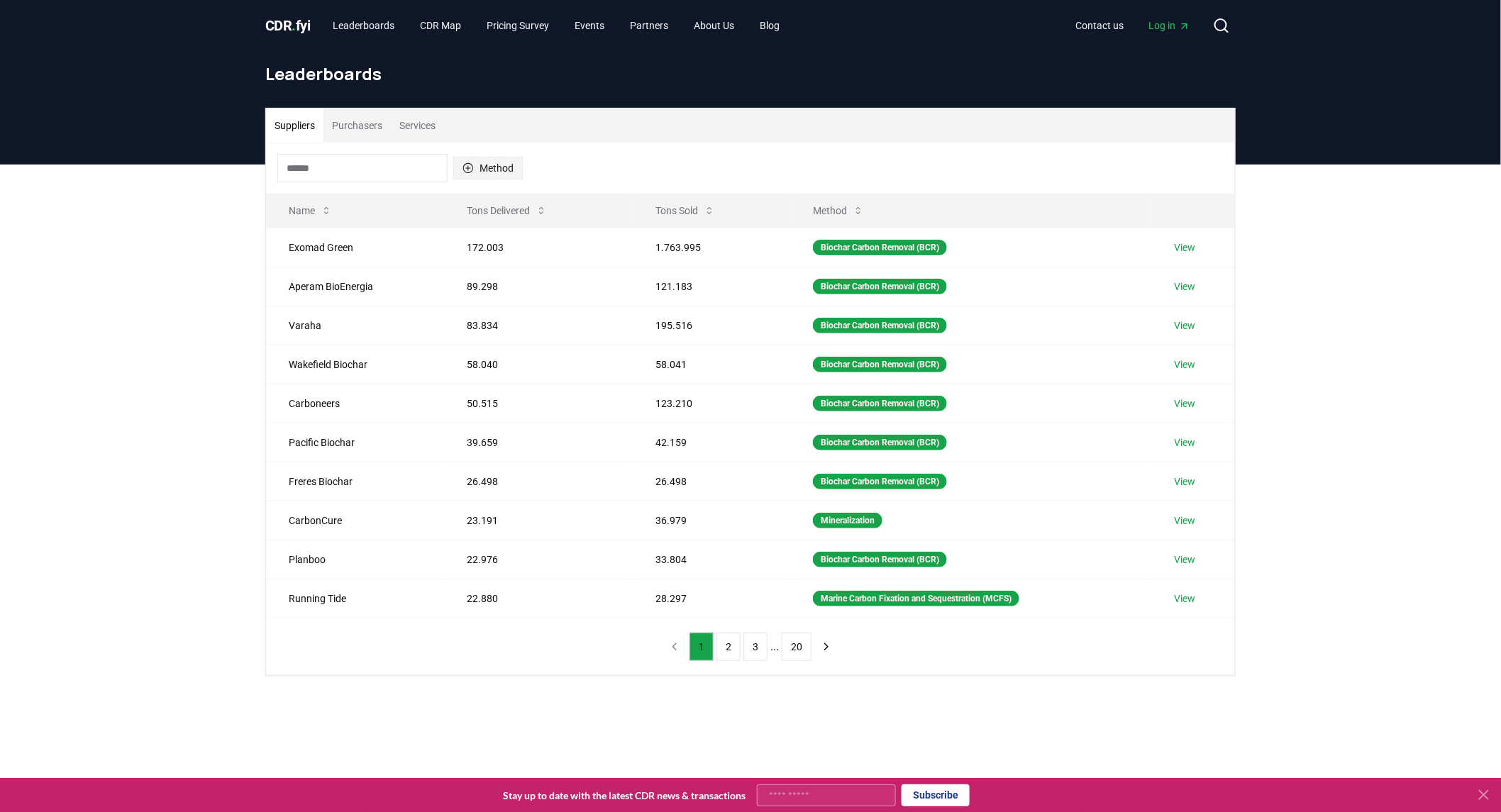 click on "Method" at bounding box center (488, 168) 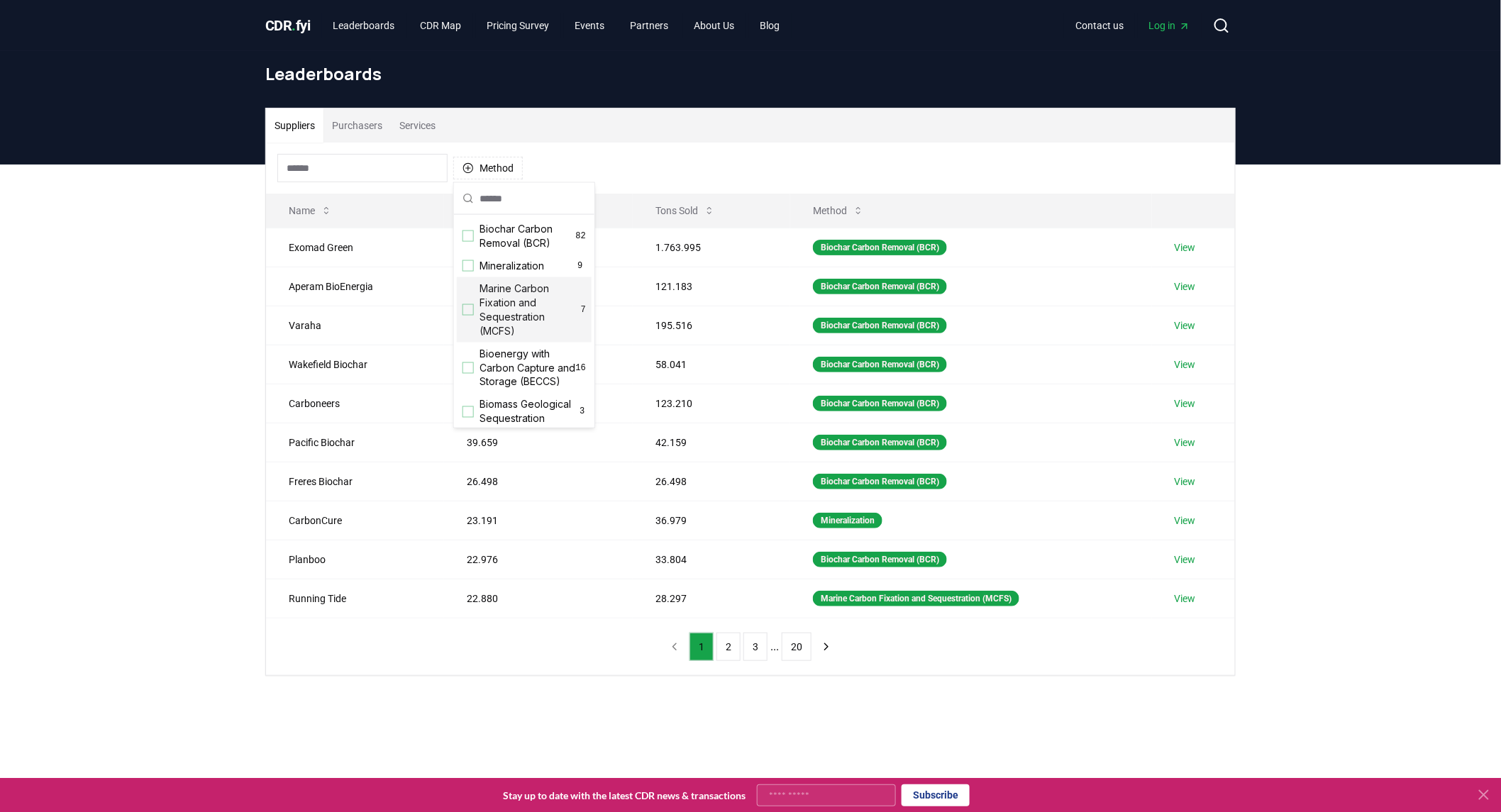 click on "CDR . fyi" at bounding box center (288, 26) 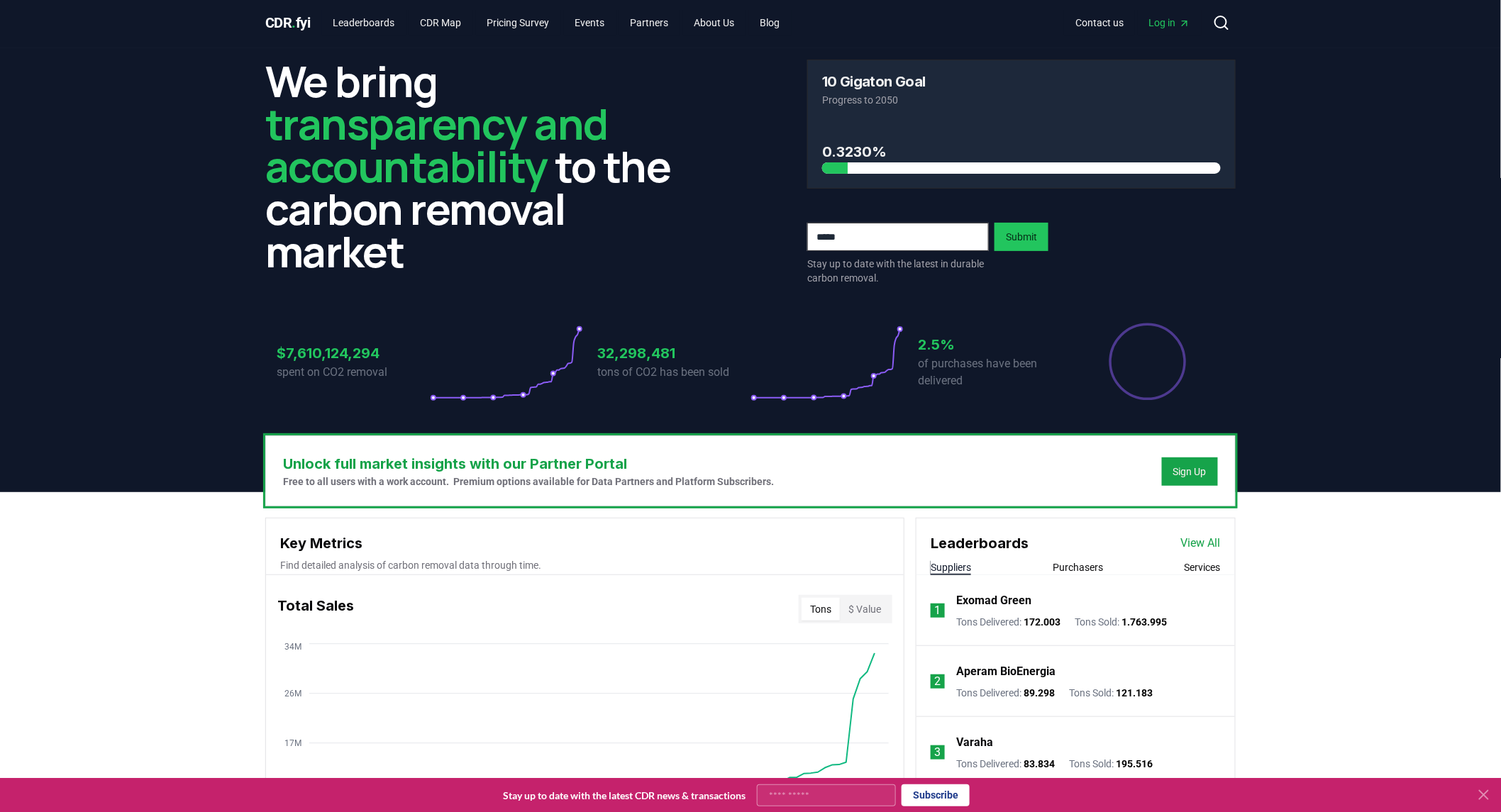 scroll, scrollTop: 0, scrollLeft: 0, axis: both 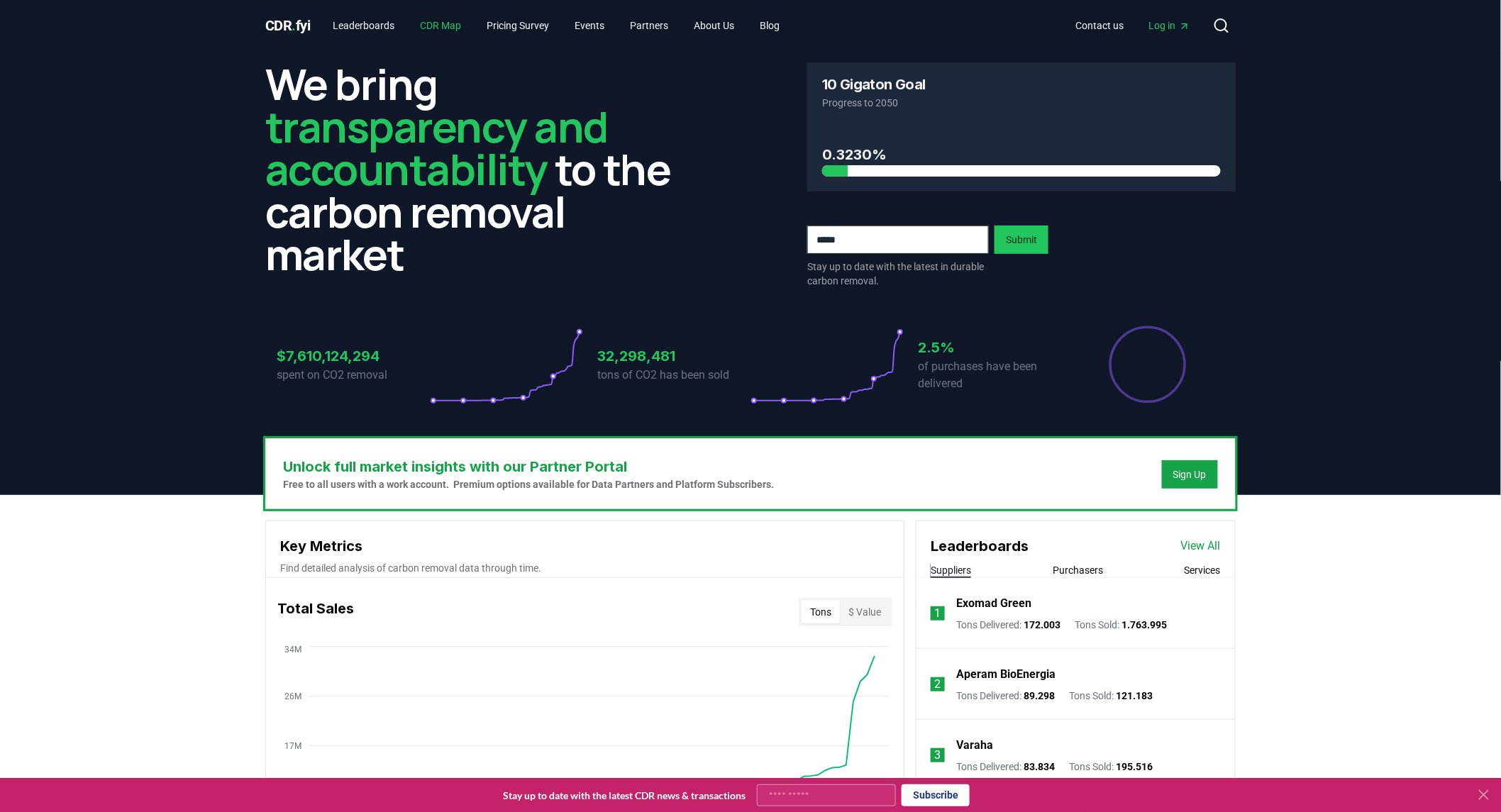 click on "CDR Map" at bounding box center (441, 26) 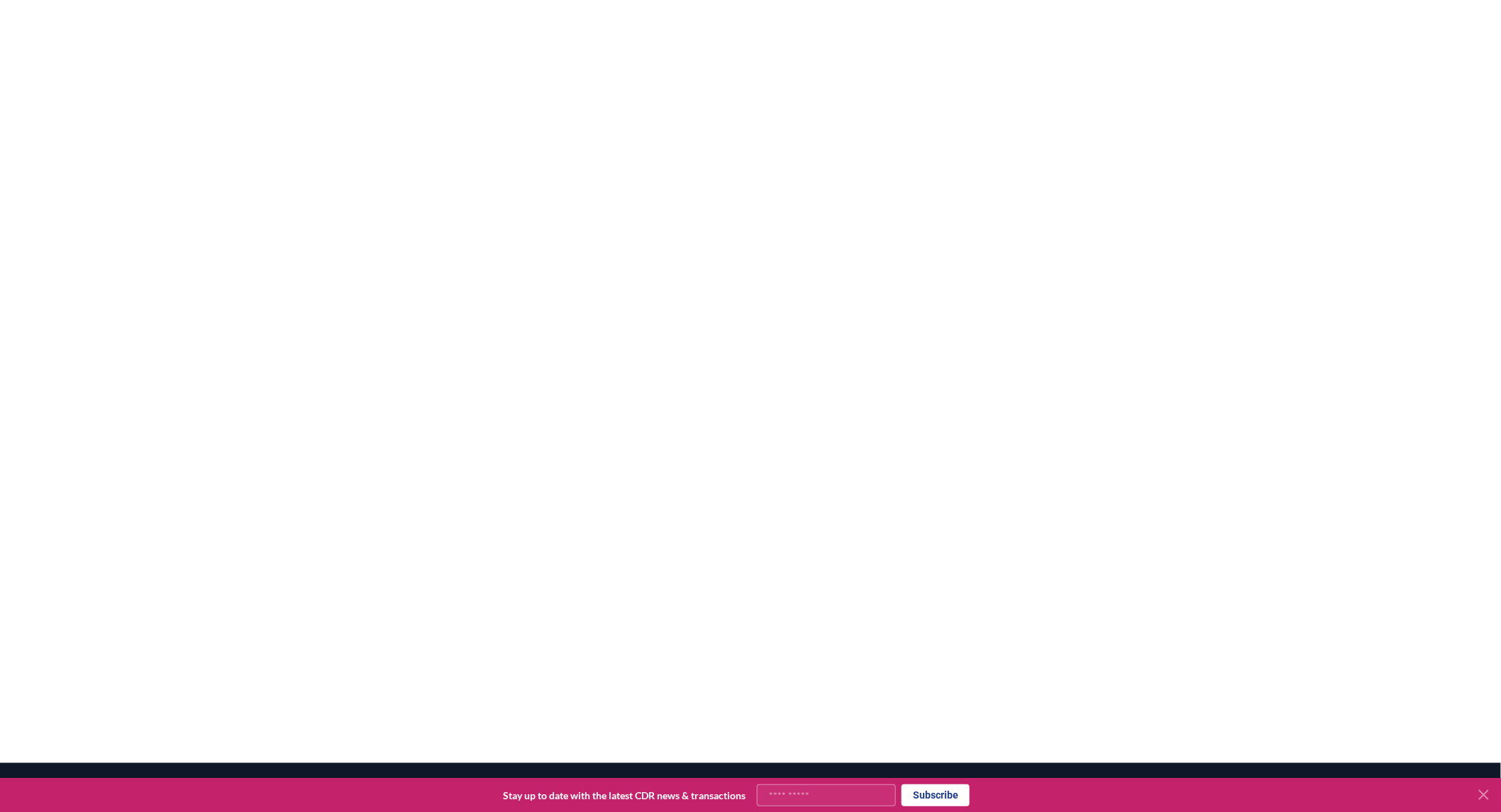scroll, scrollTop: 0, scrollLeft: 0, axis: both 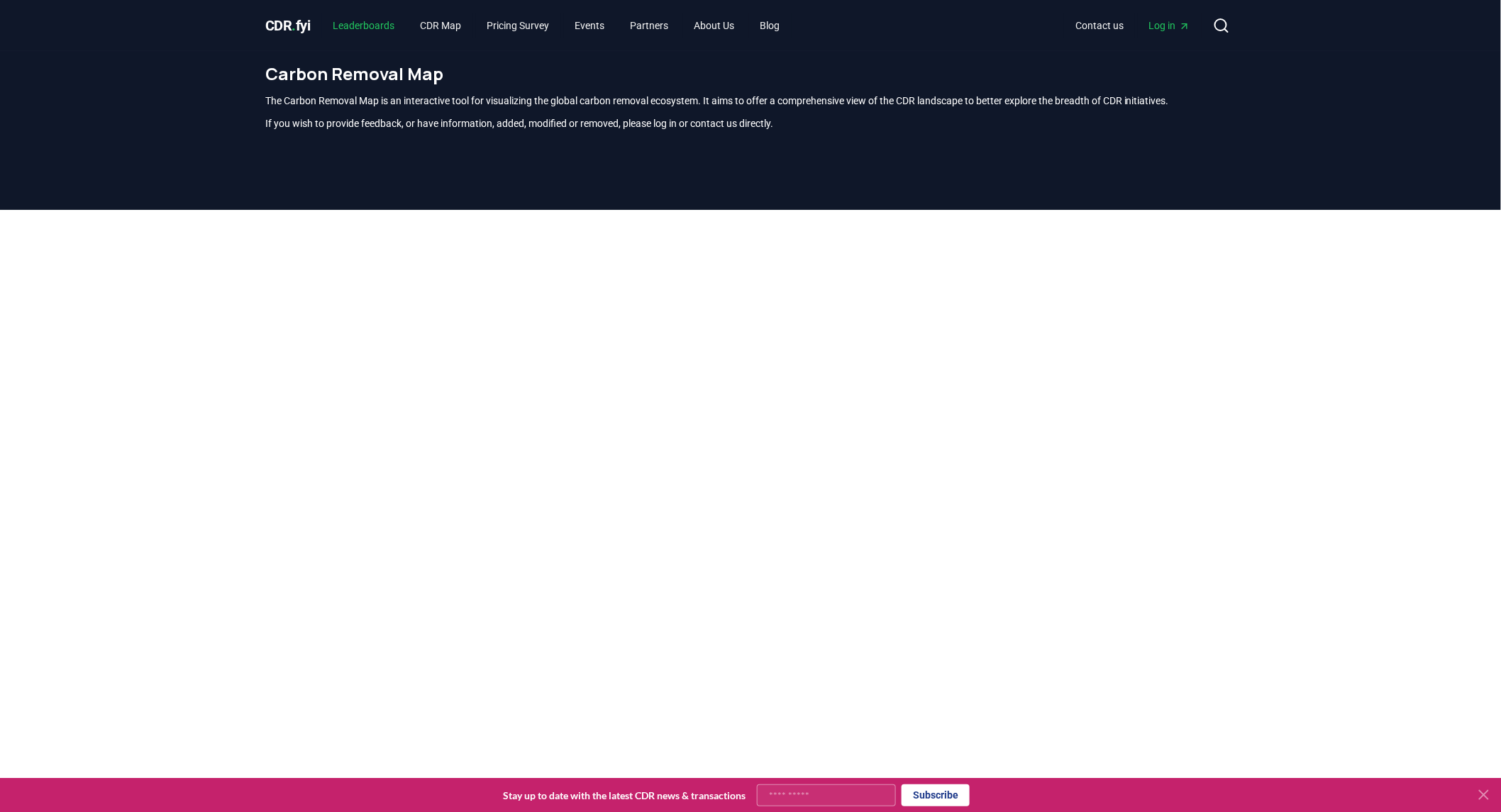 click on "Leaderboards" at bounding box center [364, 26] 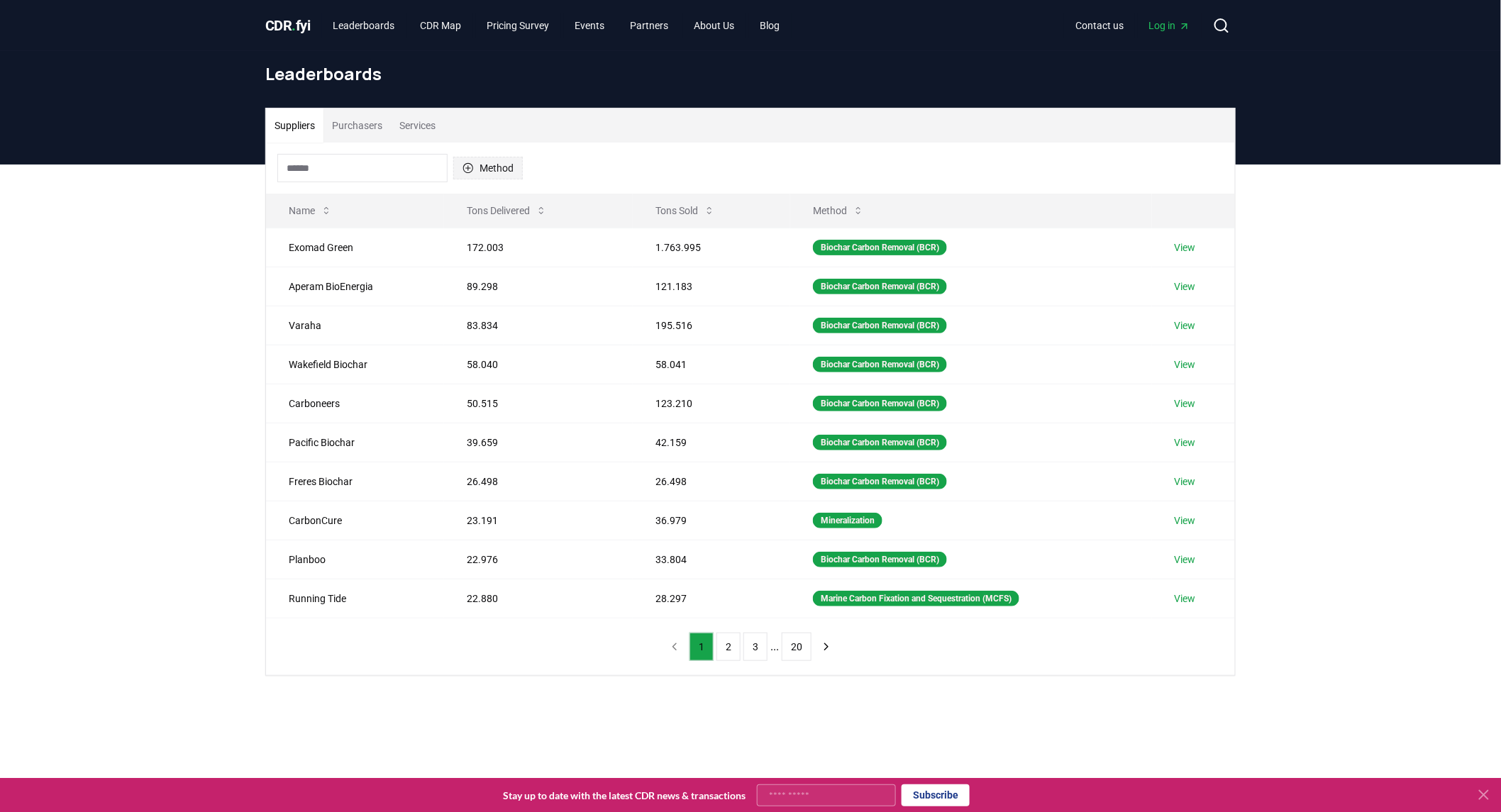 click on "Method" at bounding box center (488, 168) 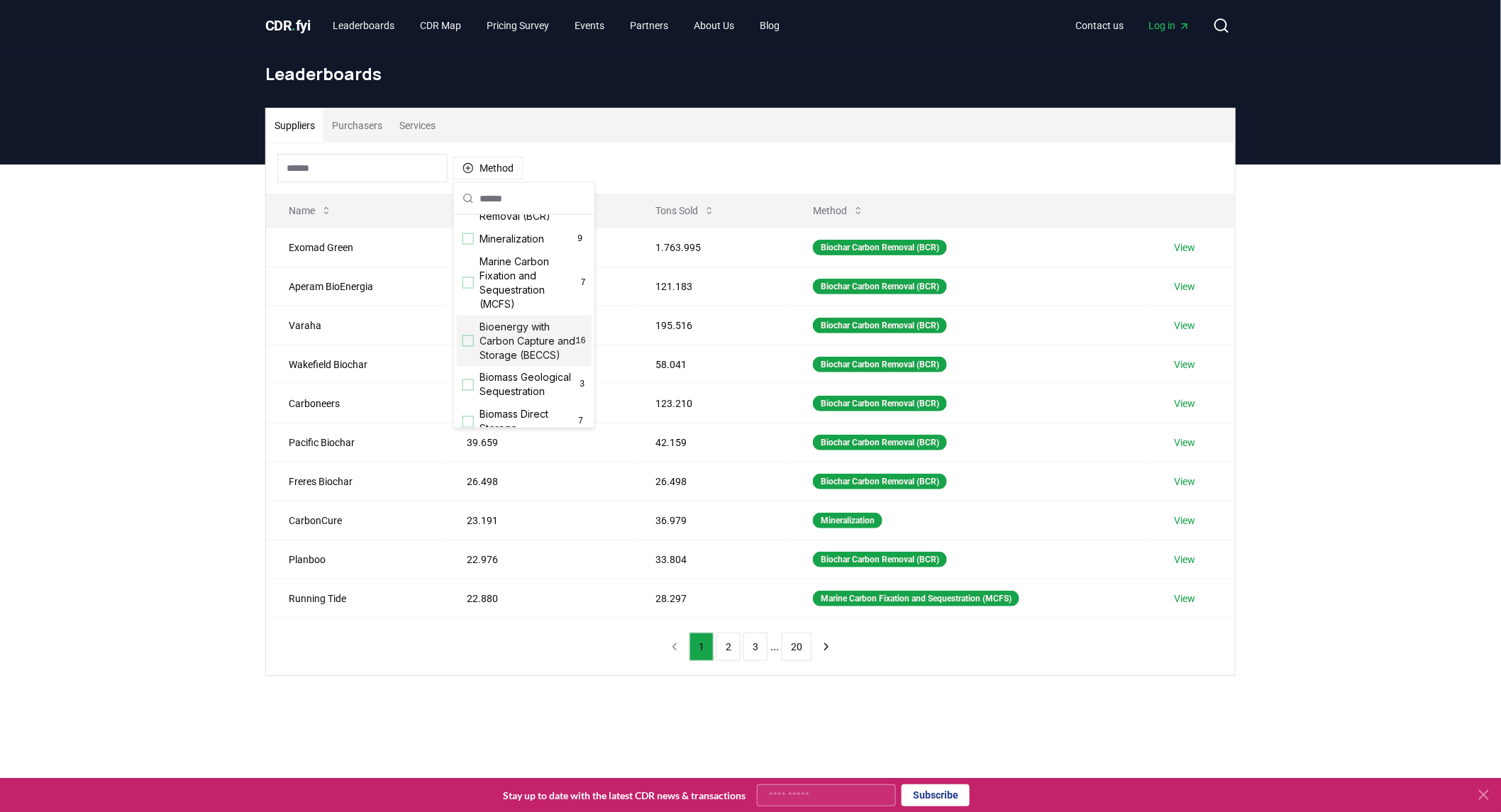 scroll, scrollTop: 0, scrollLeft: 0, axis: both 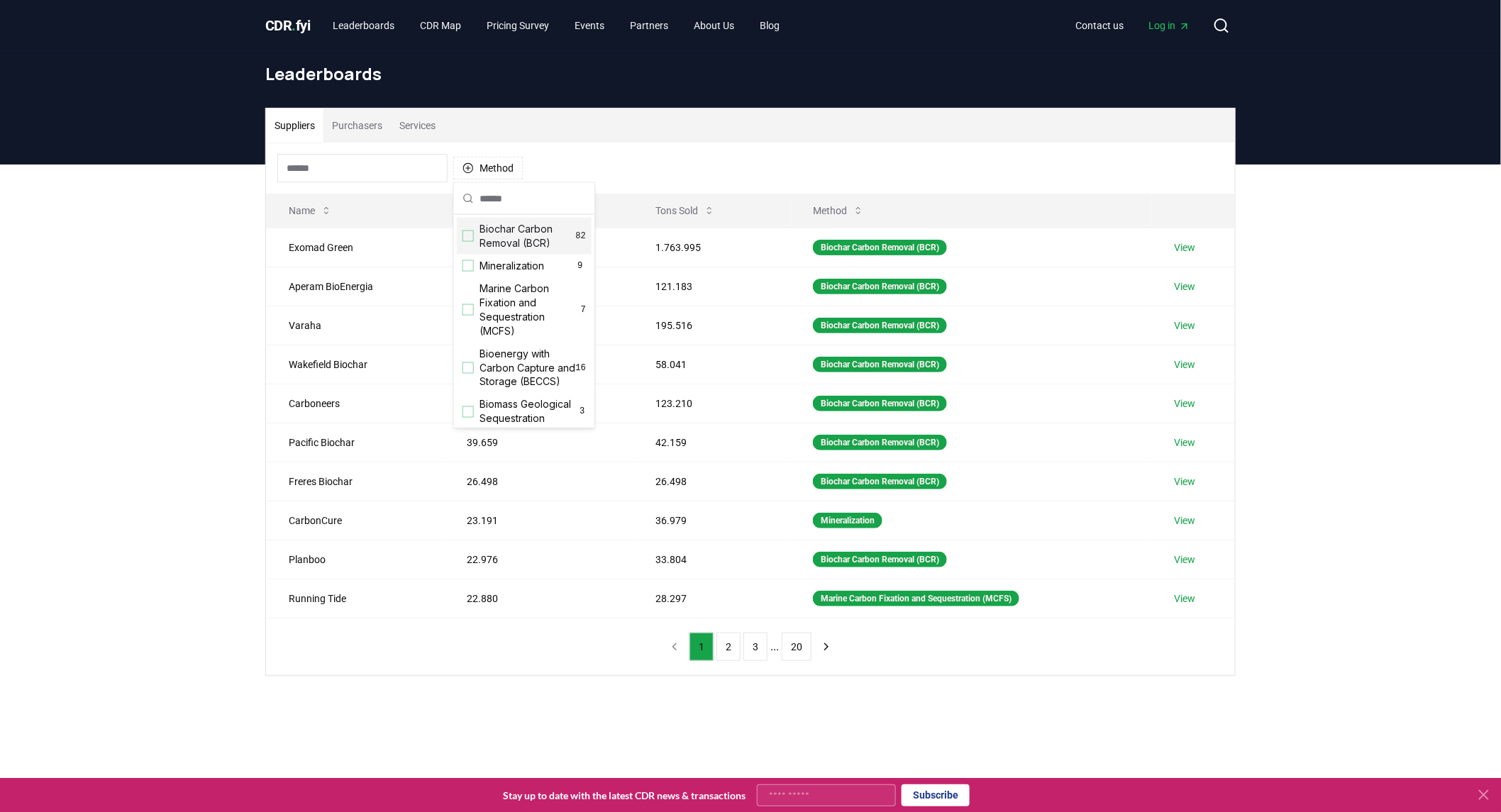 click at bounding box center [468, 236] 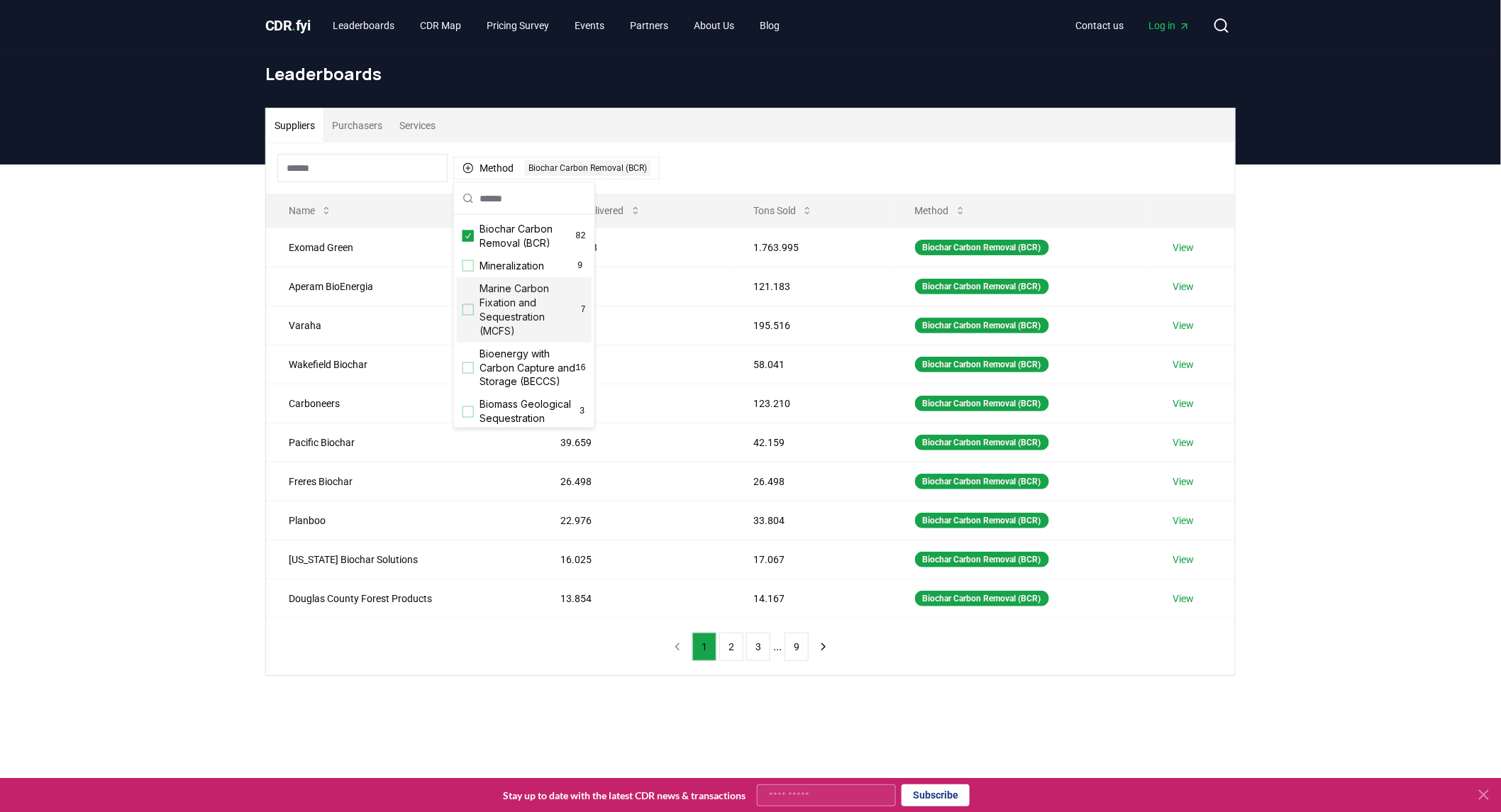 click on "Suppliers Purchasers Services Method 1 Biochar Carbon Removal (BCR) Name Tons Delivered Tons Sold Method Exomad Green 172.003 1.763.995 Biochar Carbon Removal (BCR) View Aperam BioEnergia 89.298 121.183 Biochar Carbon Removal (BCR) View Varaha 83.834 195.516 Biochar Carbon Removal (BCR) View Wakefield Biochar 58.040 58.041 Biochar Carbon Removal (BCR) View Carboneers 50.515 123.210 Biochar Carbon Removal (BCR) View Pacific Biochar 39.659 42.159 Biochar Carbon Removal (BCR) View Freres Biochar 26.498 26.498 Biochar Carbon Removal (BCR) View Planboo 22.976 33.804 Biochar Carbon Removal (BCR) View Oregon Biochar Solutions 16.025 17.067 Biochar Carbon Removal (BCR) View Douglas County Forest Products 13.854 14.167 Biochar Carbon Removal (BCR) View 1 2 3 ... 9" at bounding box center [750, 391] 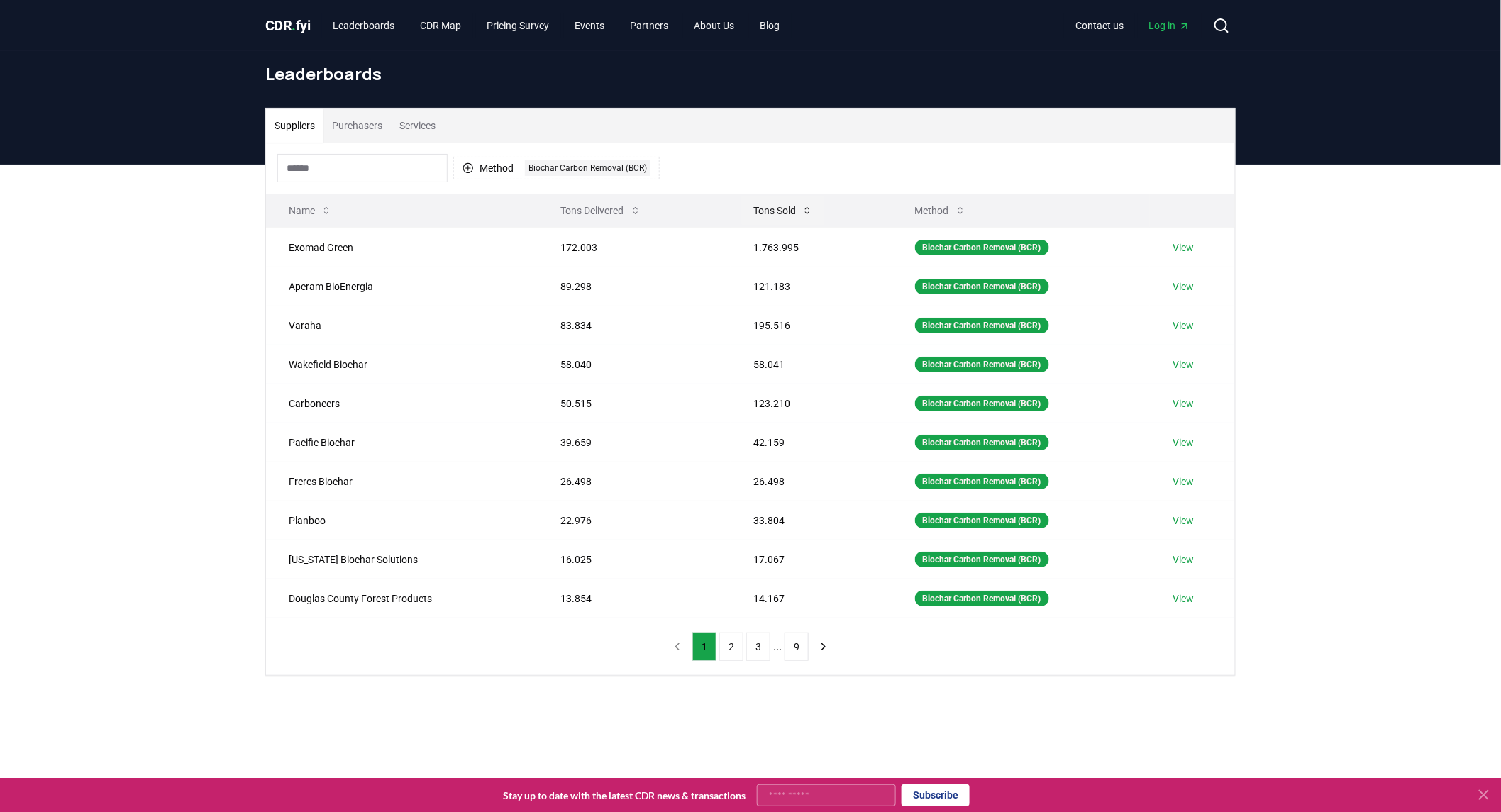 click on "Tons Sold" at bounding box center [783, 211] 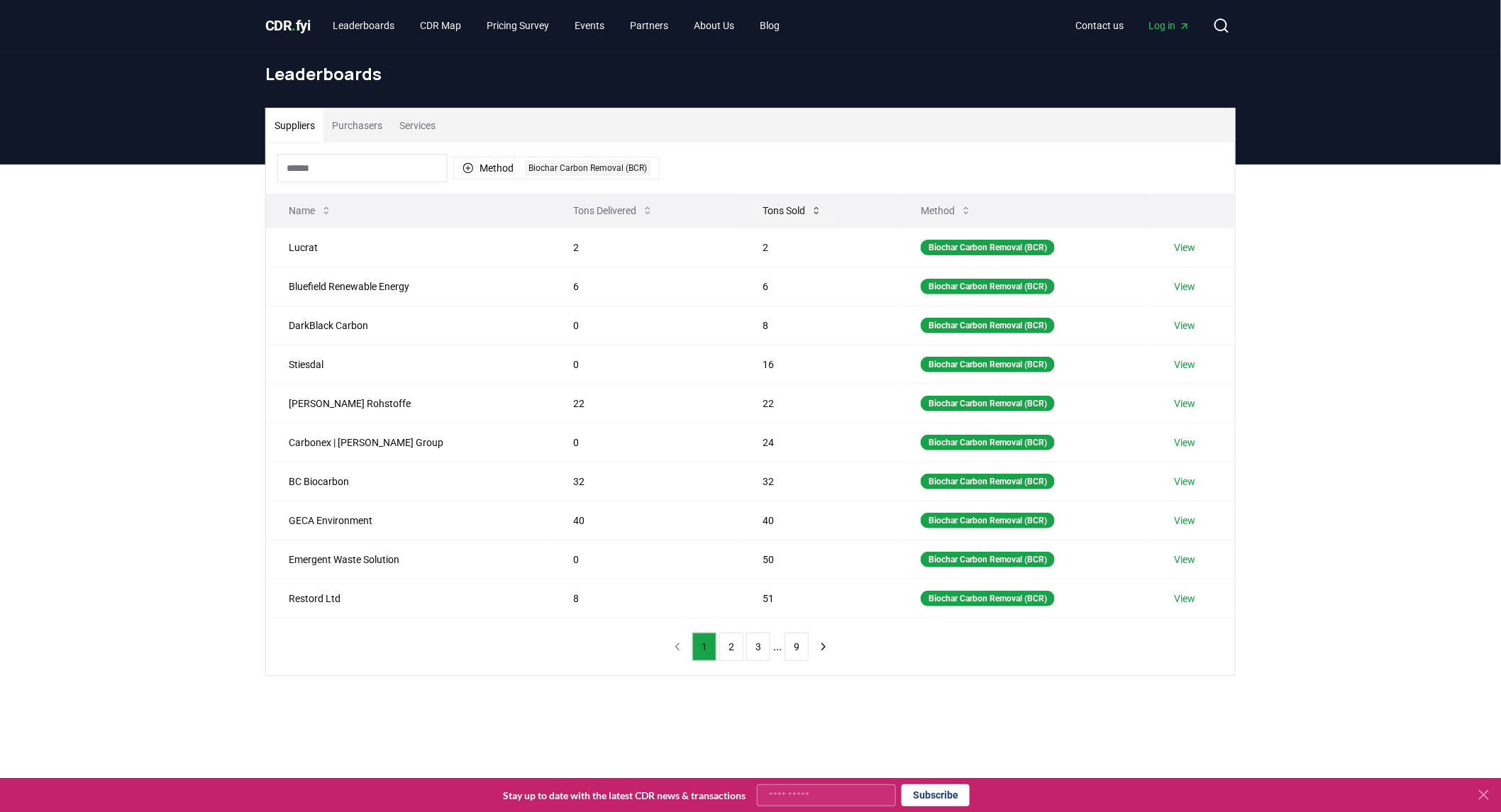 click on "Tons Sold" at bounding box center (792, 211) 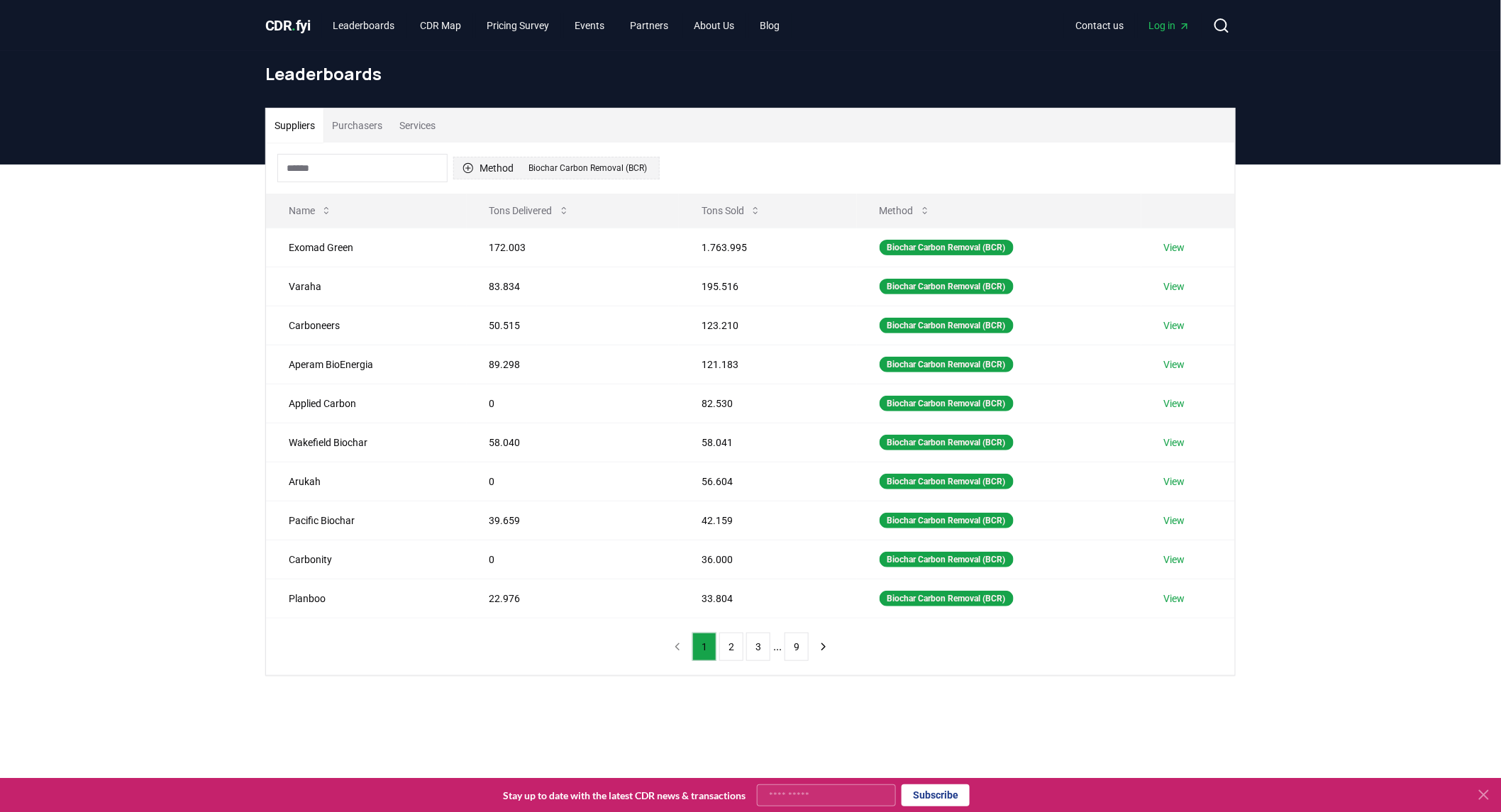 click on "Method 1 Biochar Carbon Removal (BCR)" at bounding box center (556, 168) 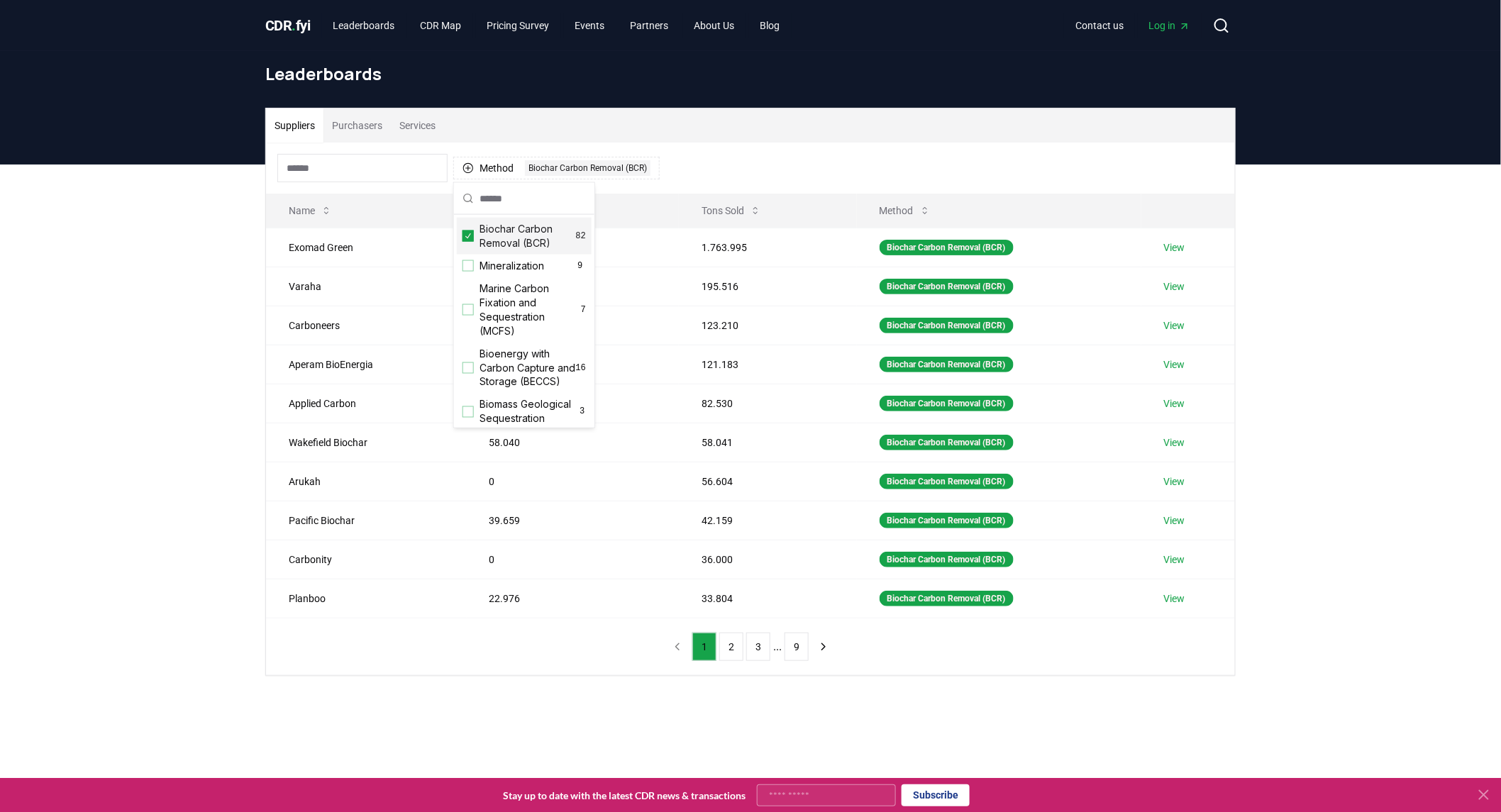 click on "Biochar Carbon Removal (BCR) 82" at bounding box center (524, 236) 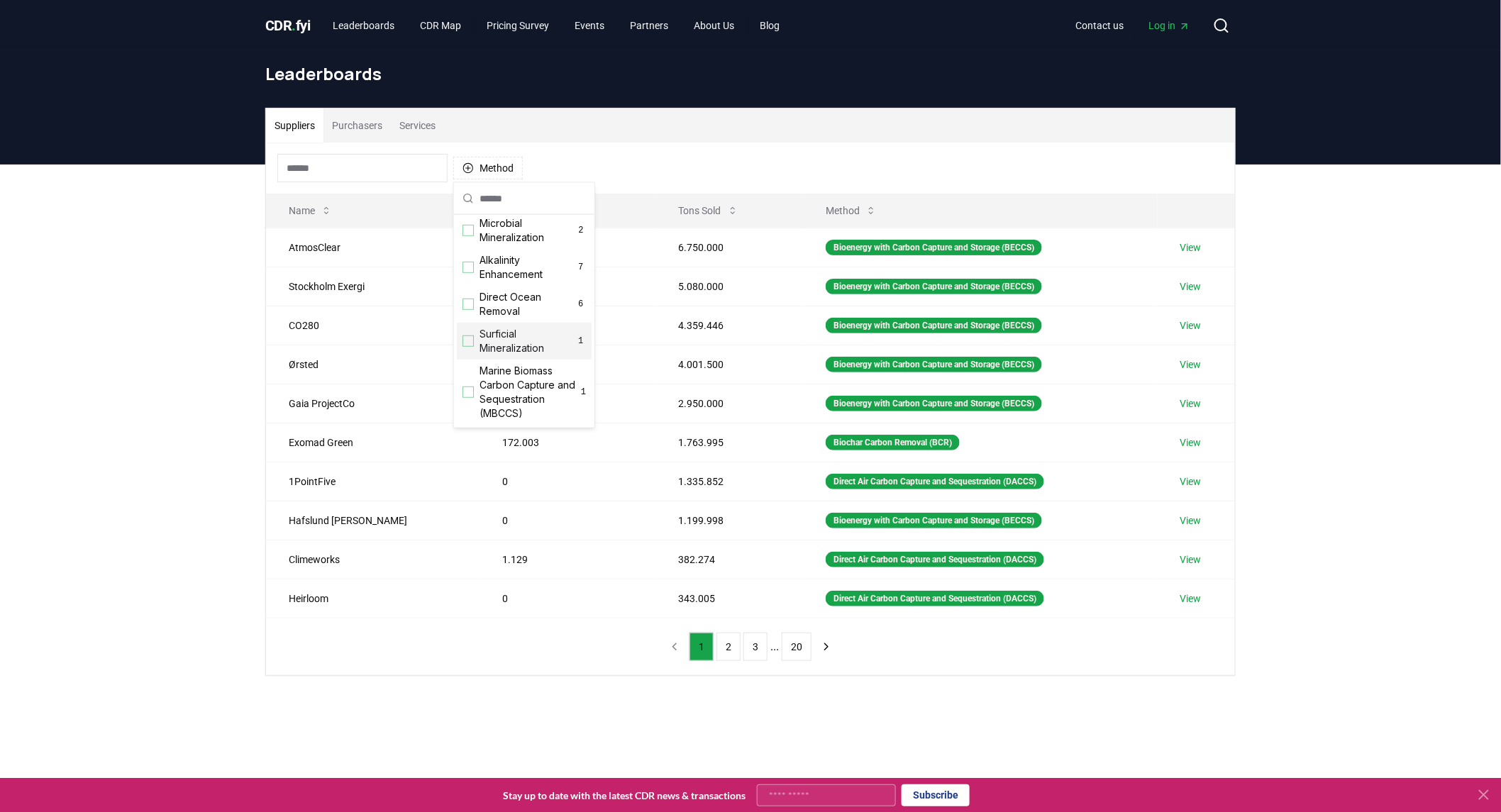 scroll, scrollTop: 306, scrollLeft: 0, axis: vertical 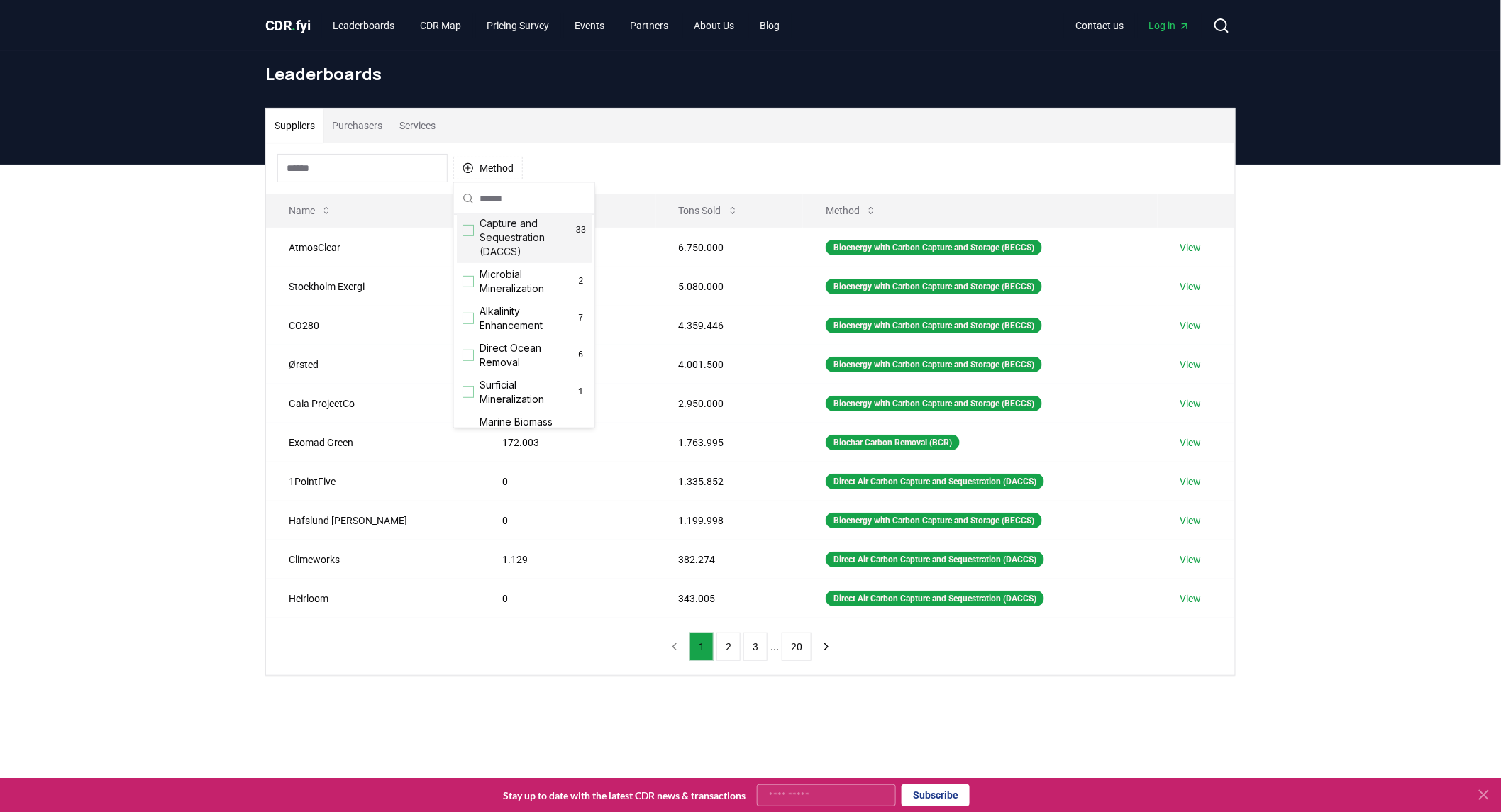click at bounding box center (468, 230) 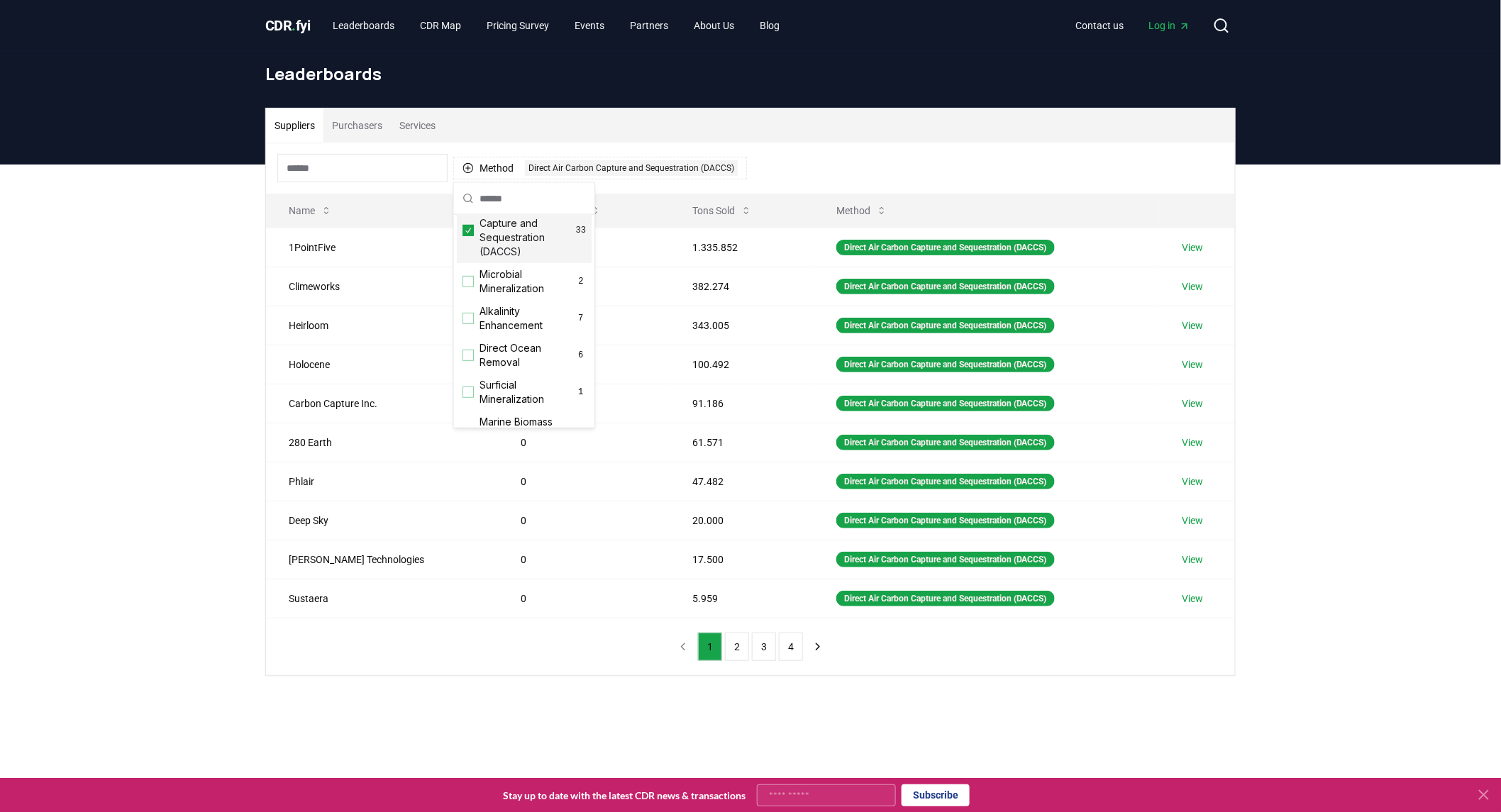 click on "Suppliers Purchasers Services Method 1 Direct Air Carbon Capture and Sequestration (DACCS) Name Tons Delivered Tons Sold Method 1PointFive 0 1.335.852 Direct Air Carbon Capture and Sequestration (DACCS) View Climeworks 1.129 382.274 Direct Air Carbon Capture and Sequestration (DACCS) View Heirloom 0 343.005 Direct Air Carbon Capture and Sequestration (DACCS) View Holocene 0 100.492 Direct Air Carbon Capture and Sequestration (DACCS) View Carbon Capture Inc. 237 91.186 Direct Air Carbon Capture and Sequestration (DACCS) View 280 Earth 0 61.571 Direct Air Carbon Capture and Sequestration (DACCS) View Phlair 0 47.482 Direct Air Carbon Capture and Sequestration (DACCS) View Deep Sky 0 20.000 Direct Air Carbon Capture and Sequestration (DACCS) View Nellie Technologies 0 17.500 Direct Air Carbon Capture and Sequestration (DACCS) View Sustaera 0 5.959 Direct Air Carbon Capture and Sequestration (DACCS) View 1 2 3 4" at bounding box center (750, 448) 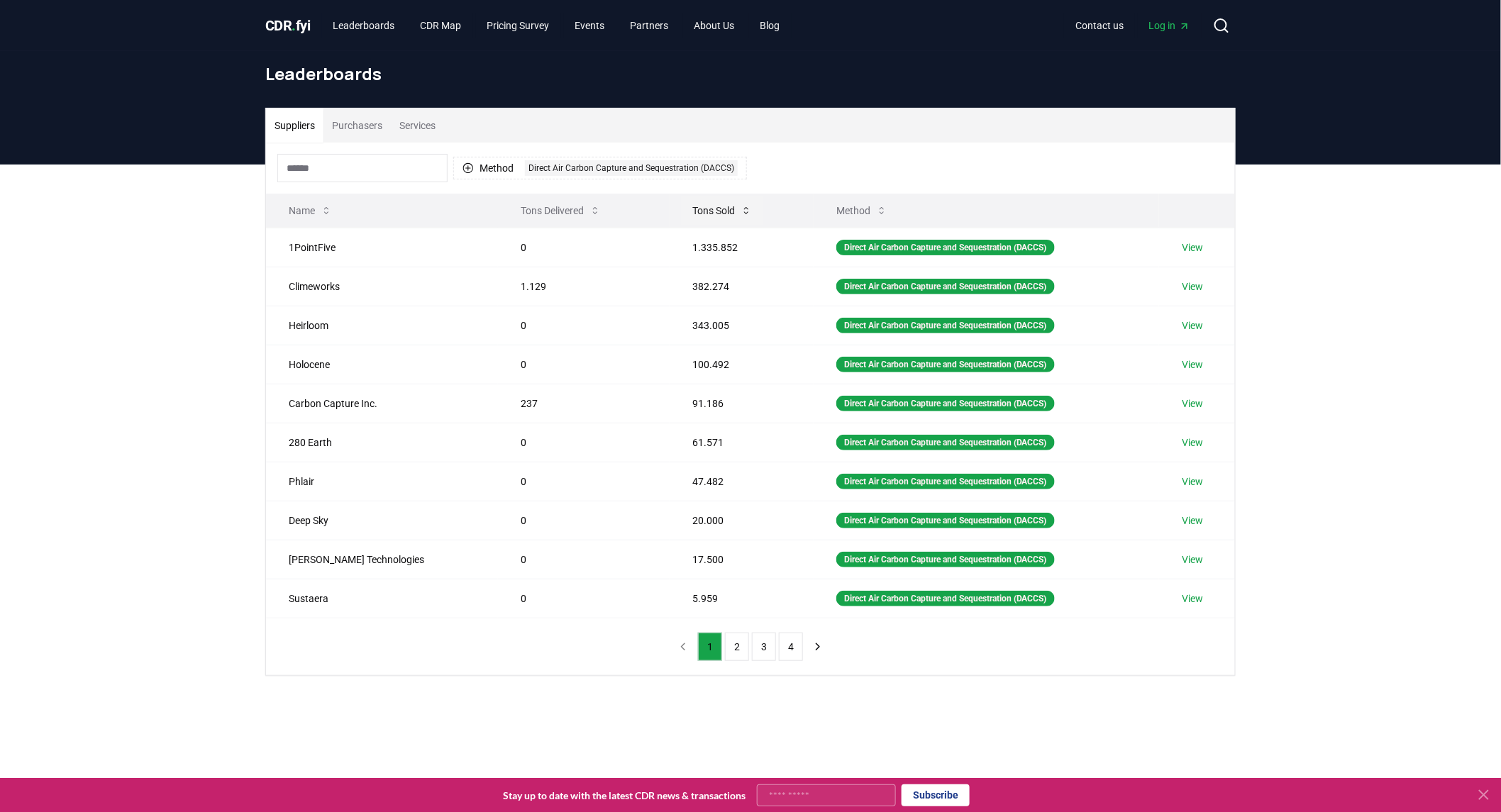 click on "Tons Sold" at bounding box center [722, 211] 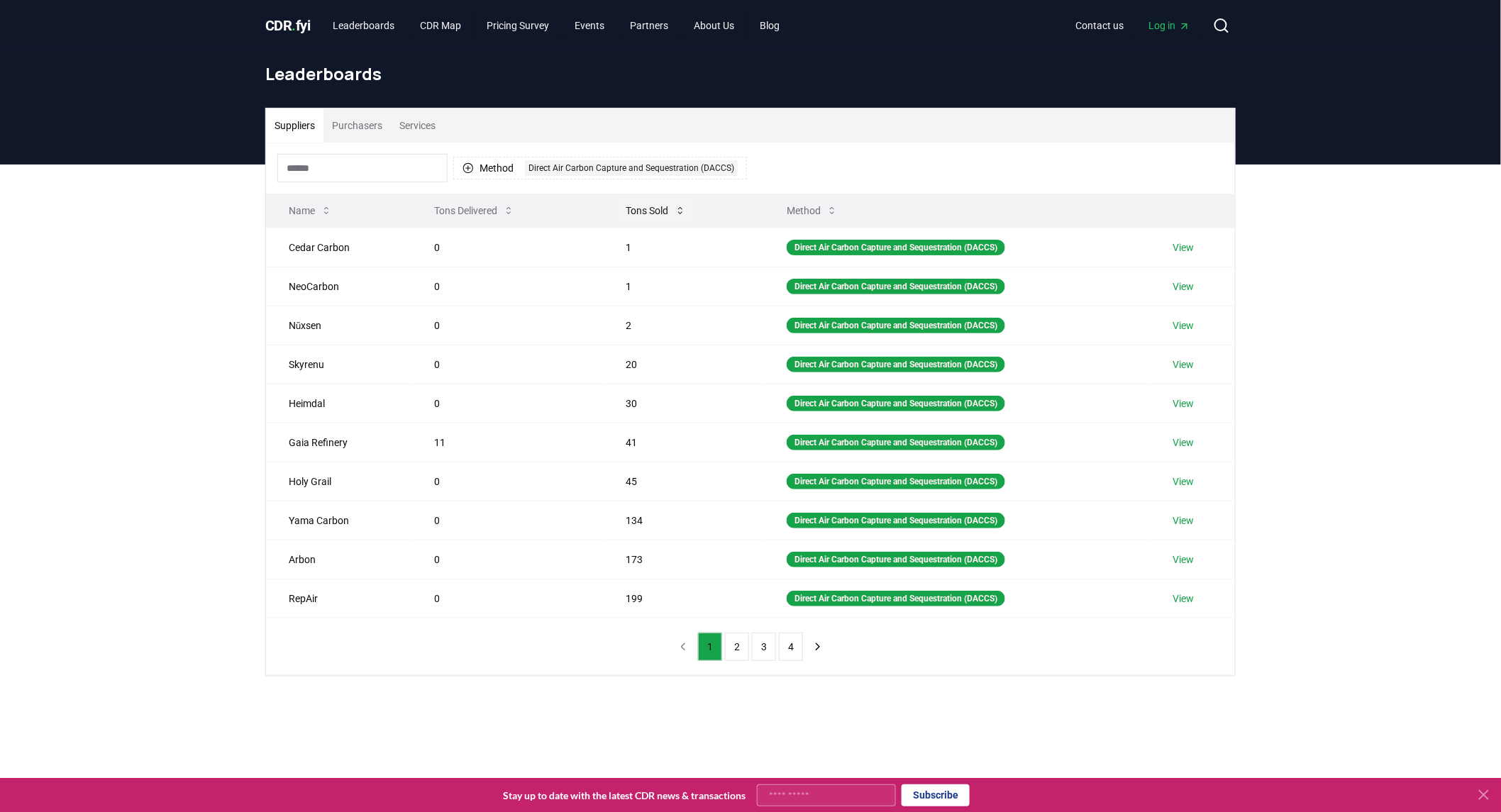 click on "Tons Sold" at bounding box center (656, 211) 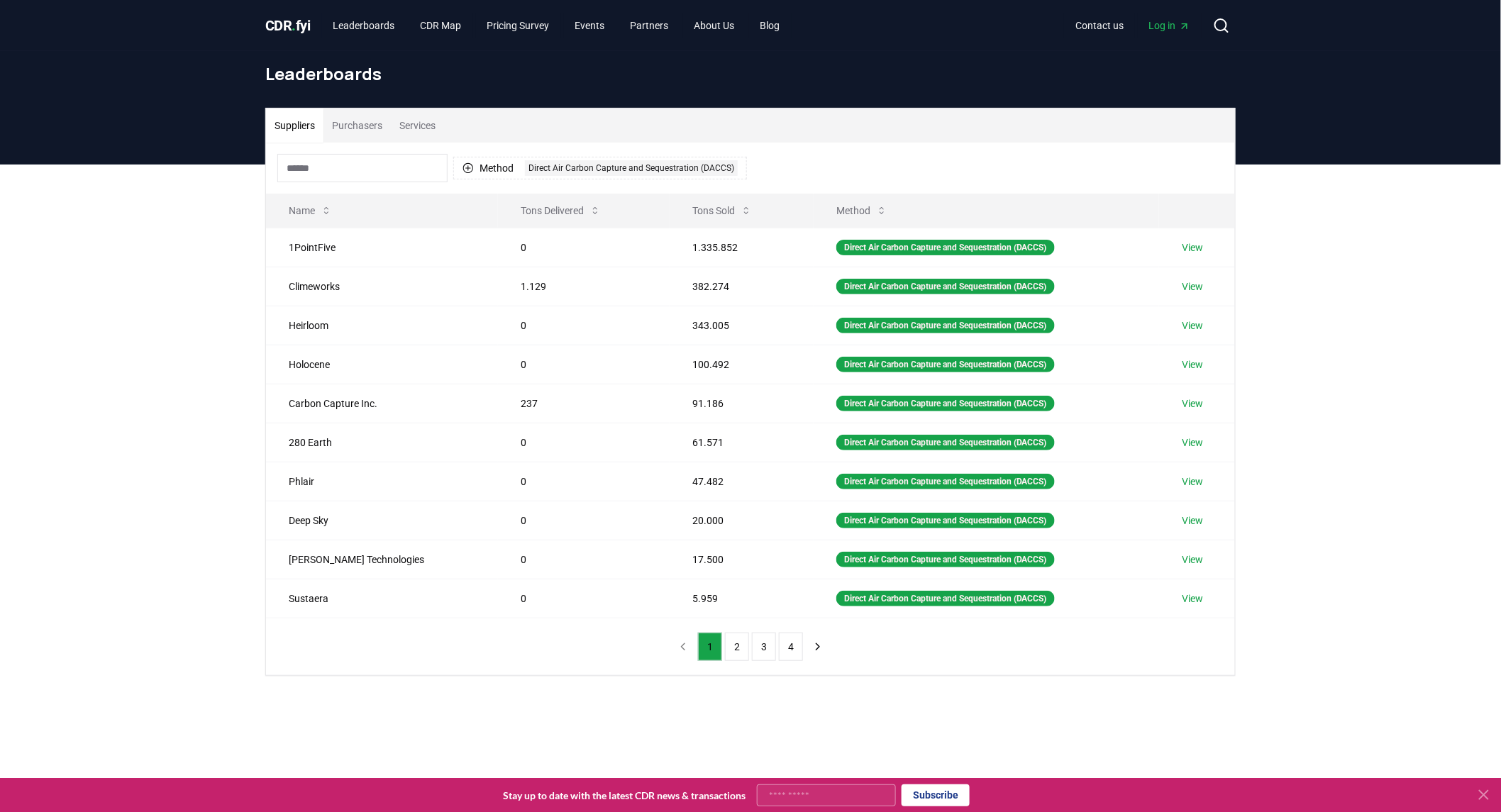 click on "." at bounding box center (294, 26) 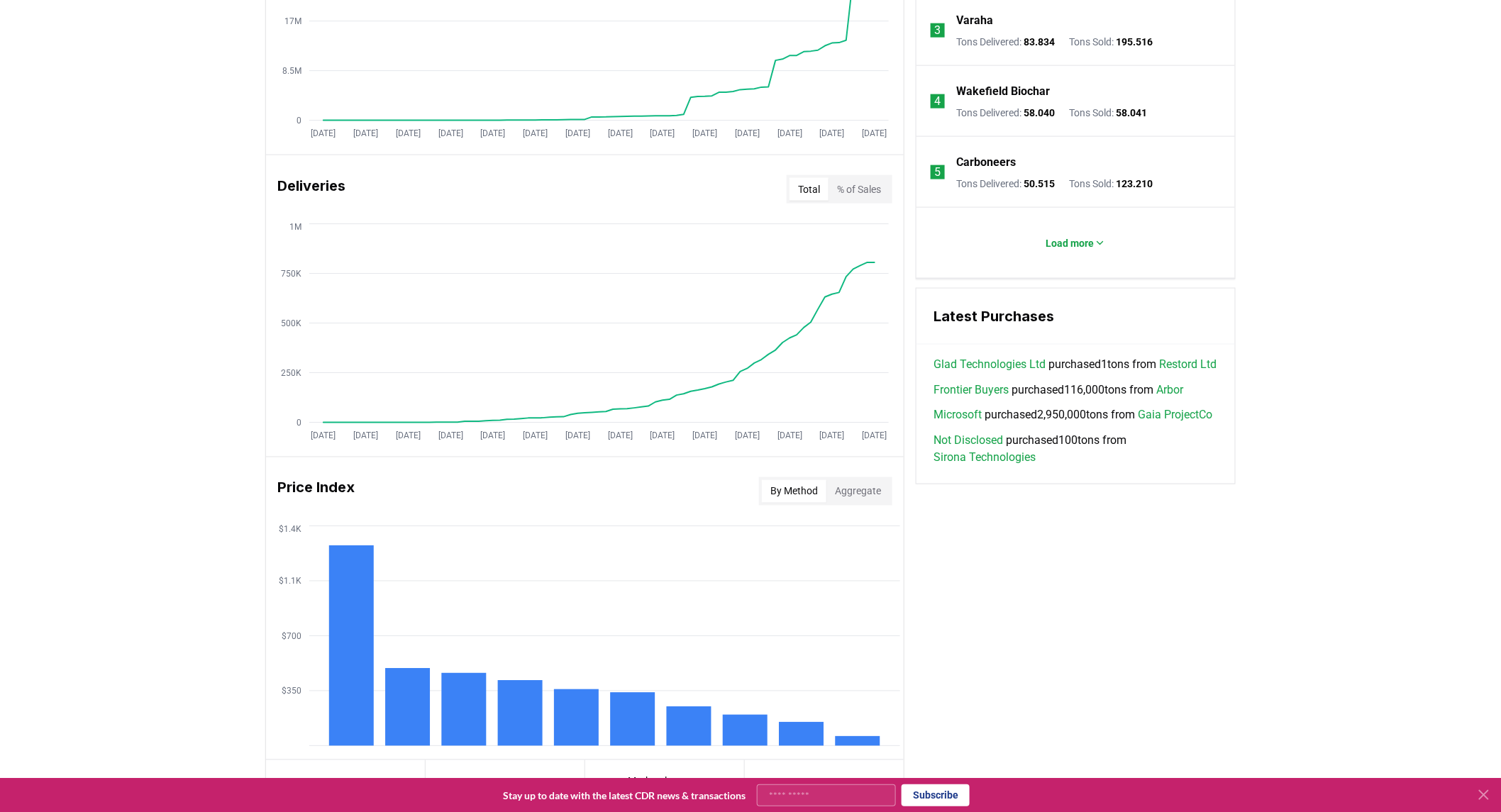 scroll, scrollTop: 867, scrollLeft: 0, axis: vertical 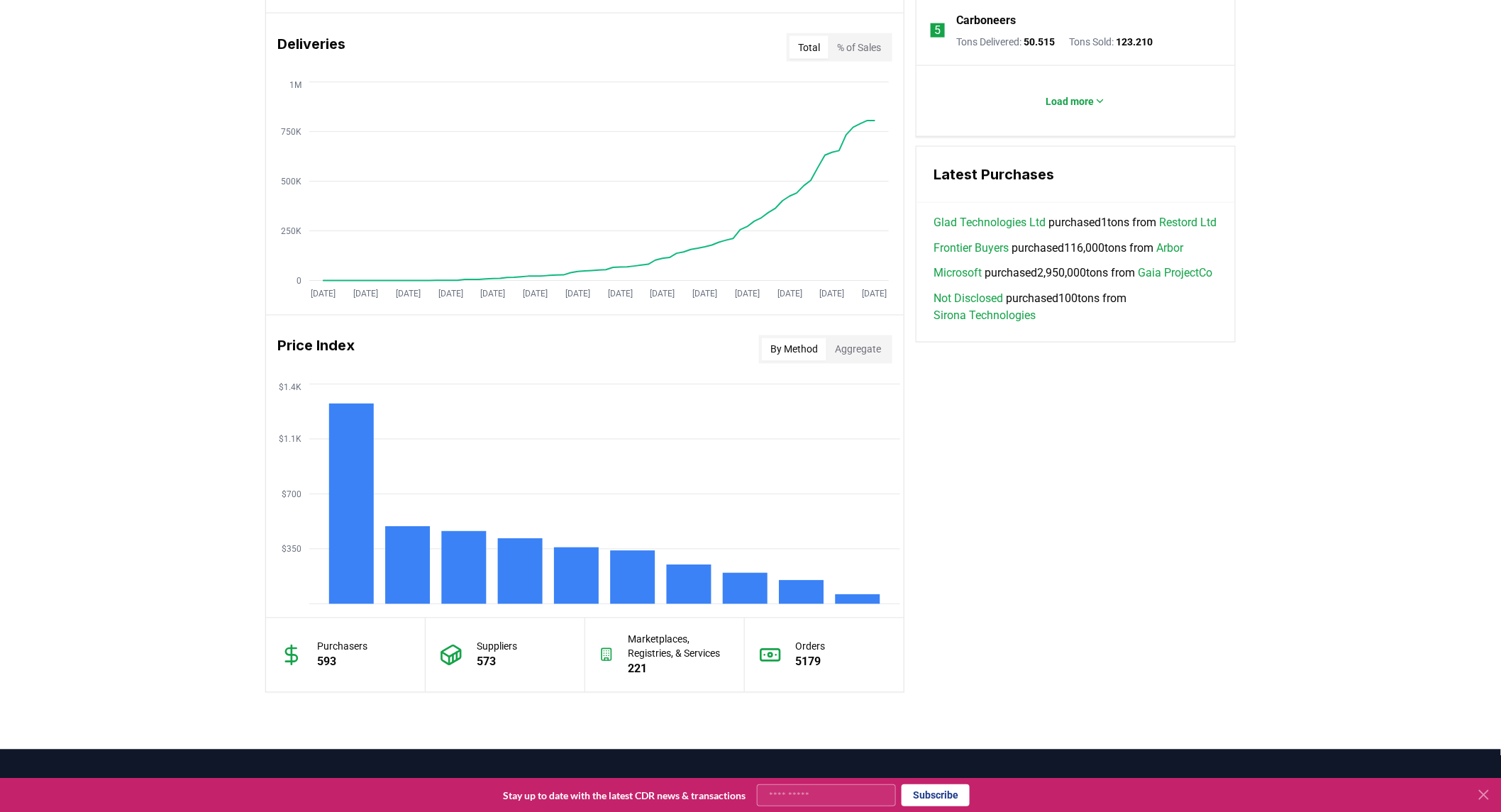 click on "Sirona Technologies" at bounding box center [985, 316] 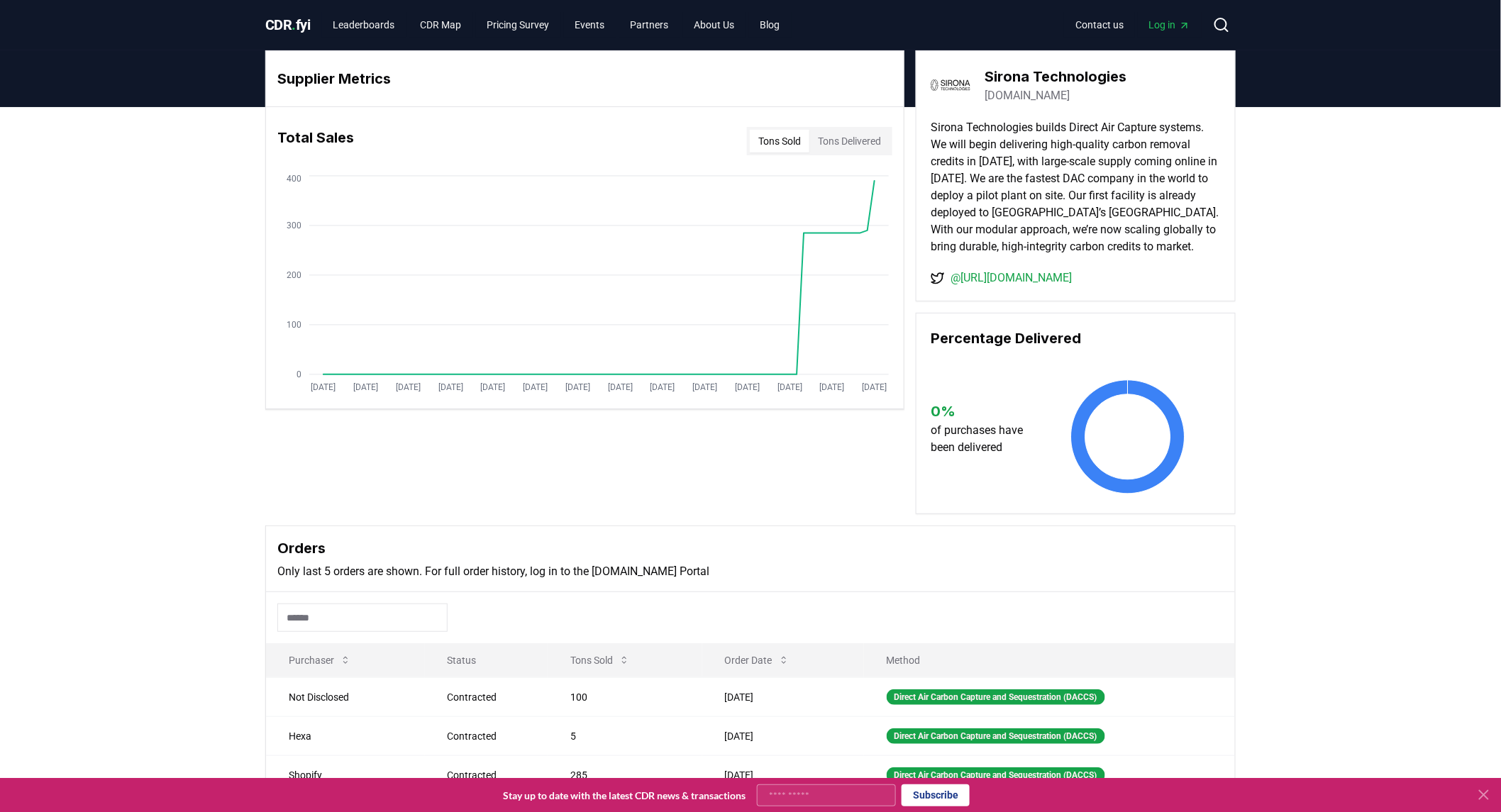 scroll, scrollTop: 0, scrollLeft: 0, axis: both 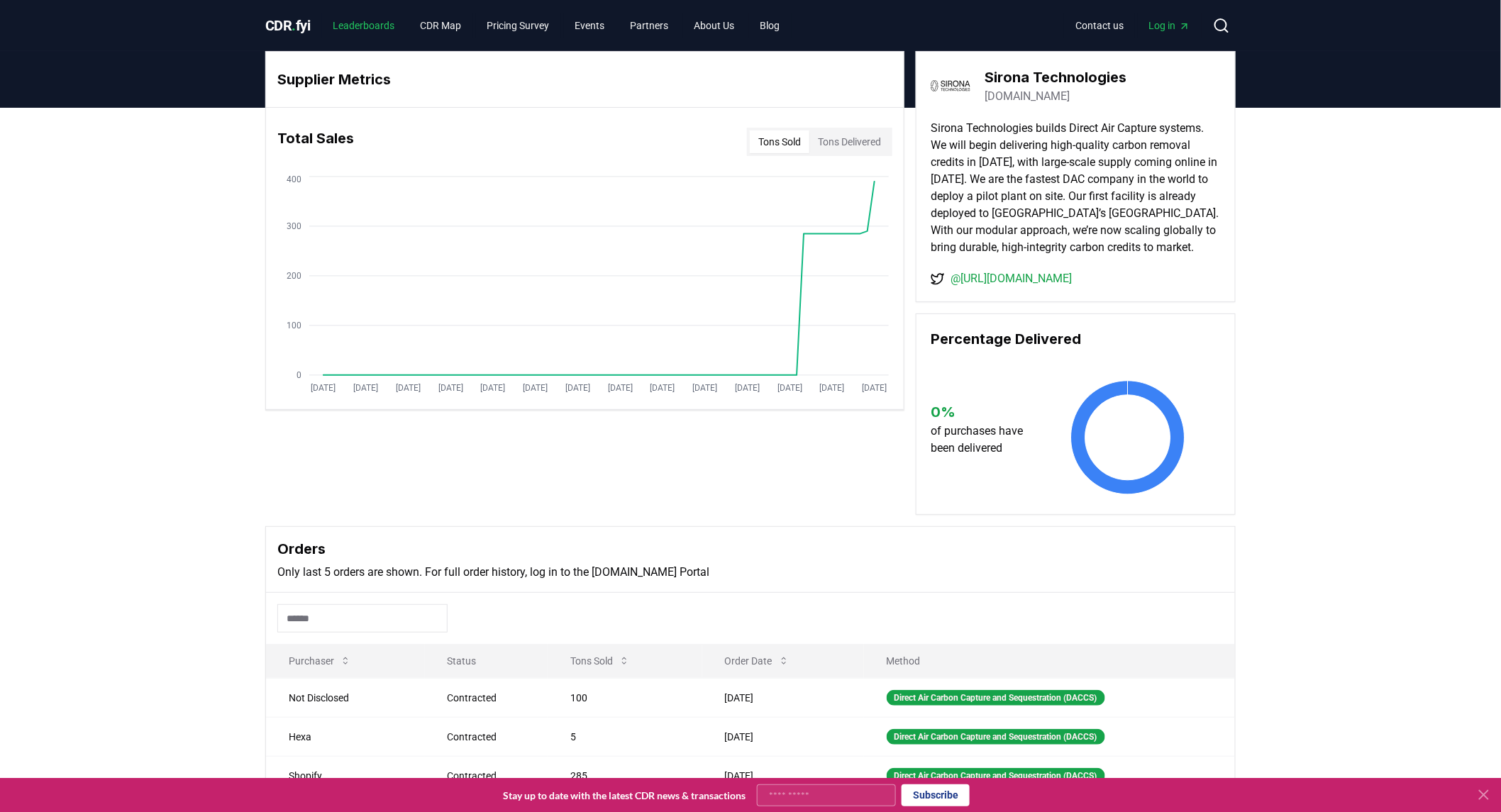 click on "Leaderboards" at bounding box center [364, 26] 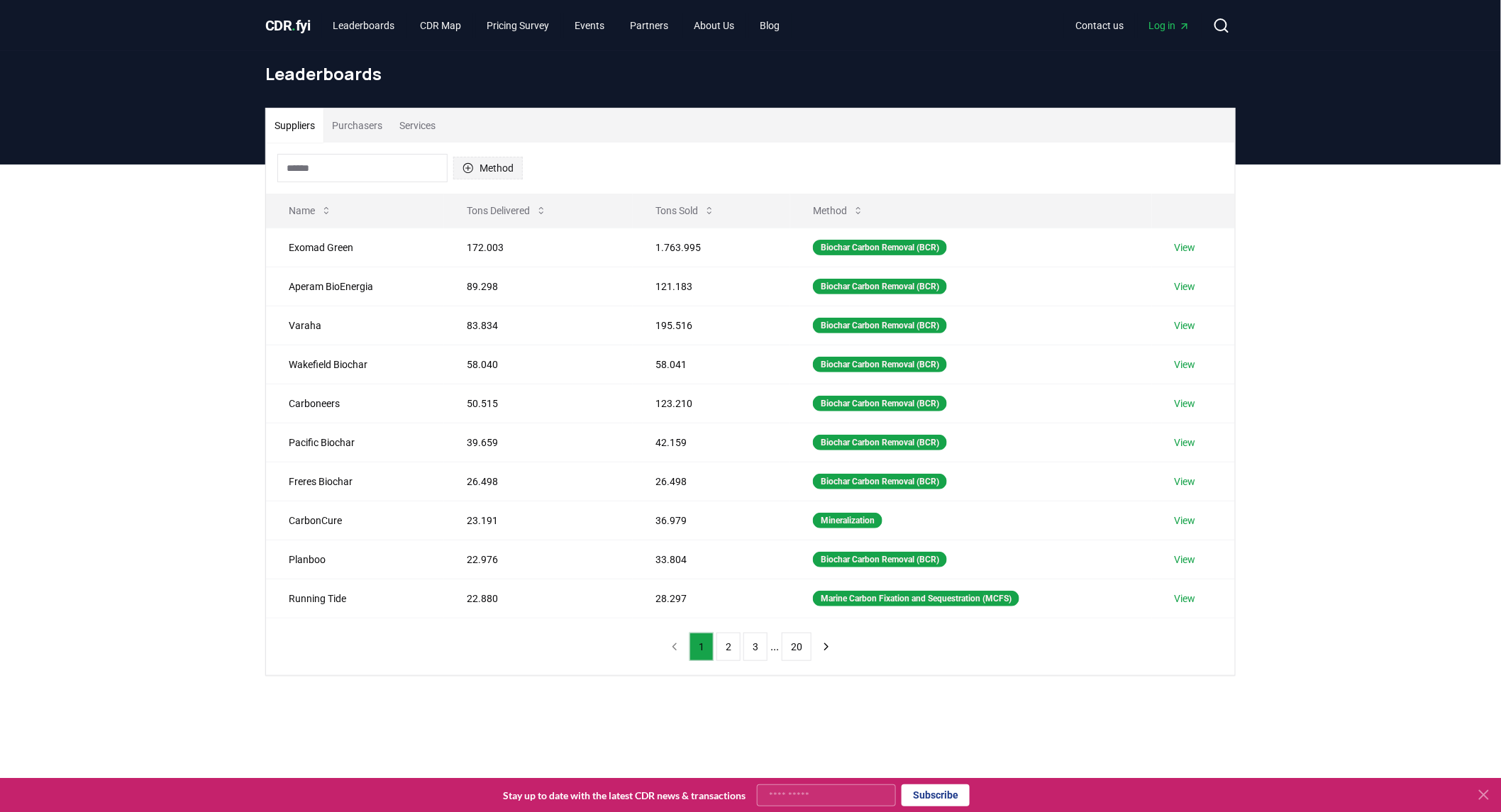 click on "Method" at bounding box center [488, 168] 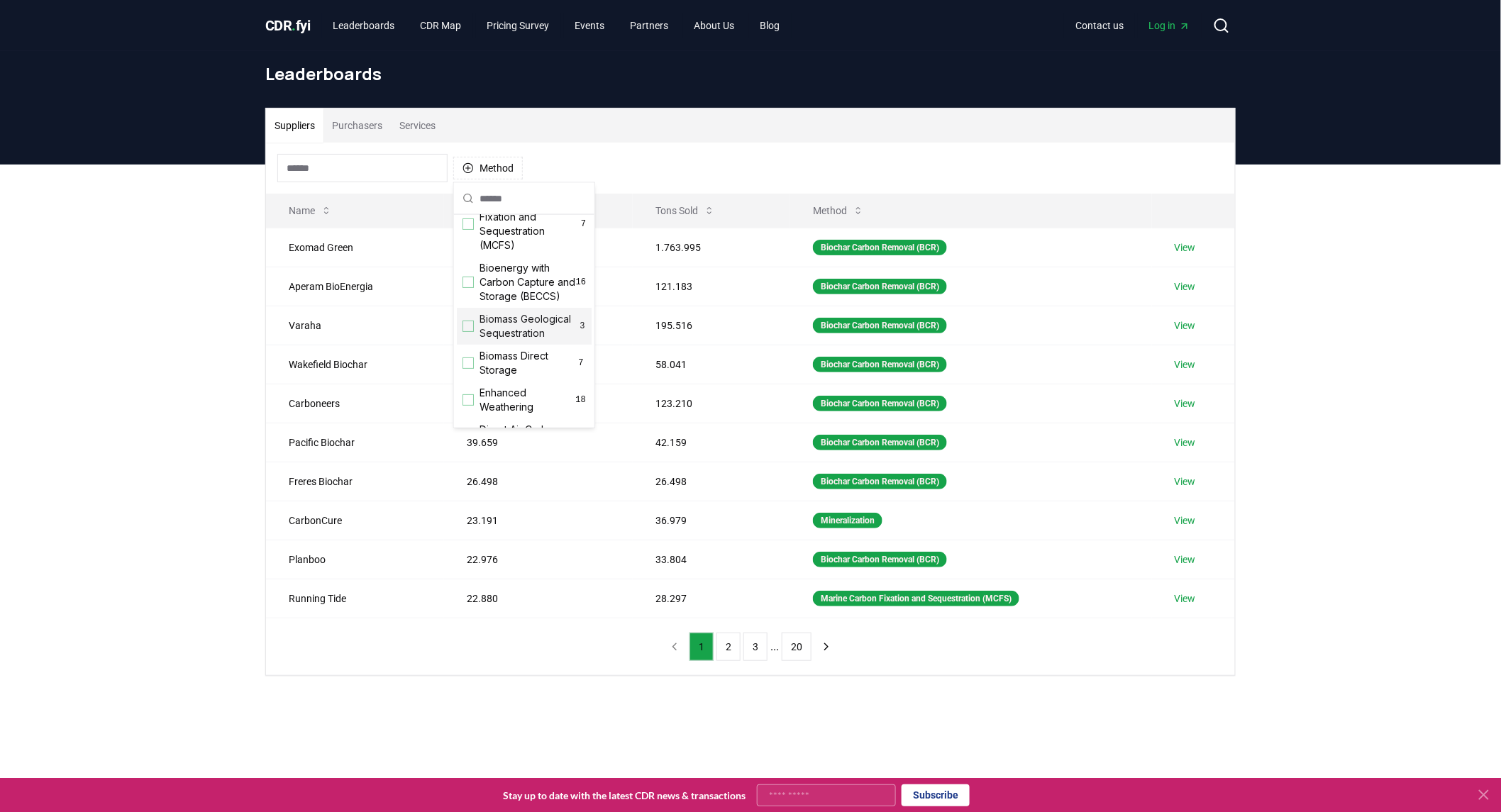 scroll, scrollTop: 236, scrollLeft: 0, axis: vertical 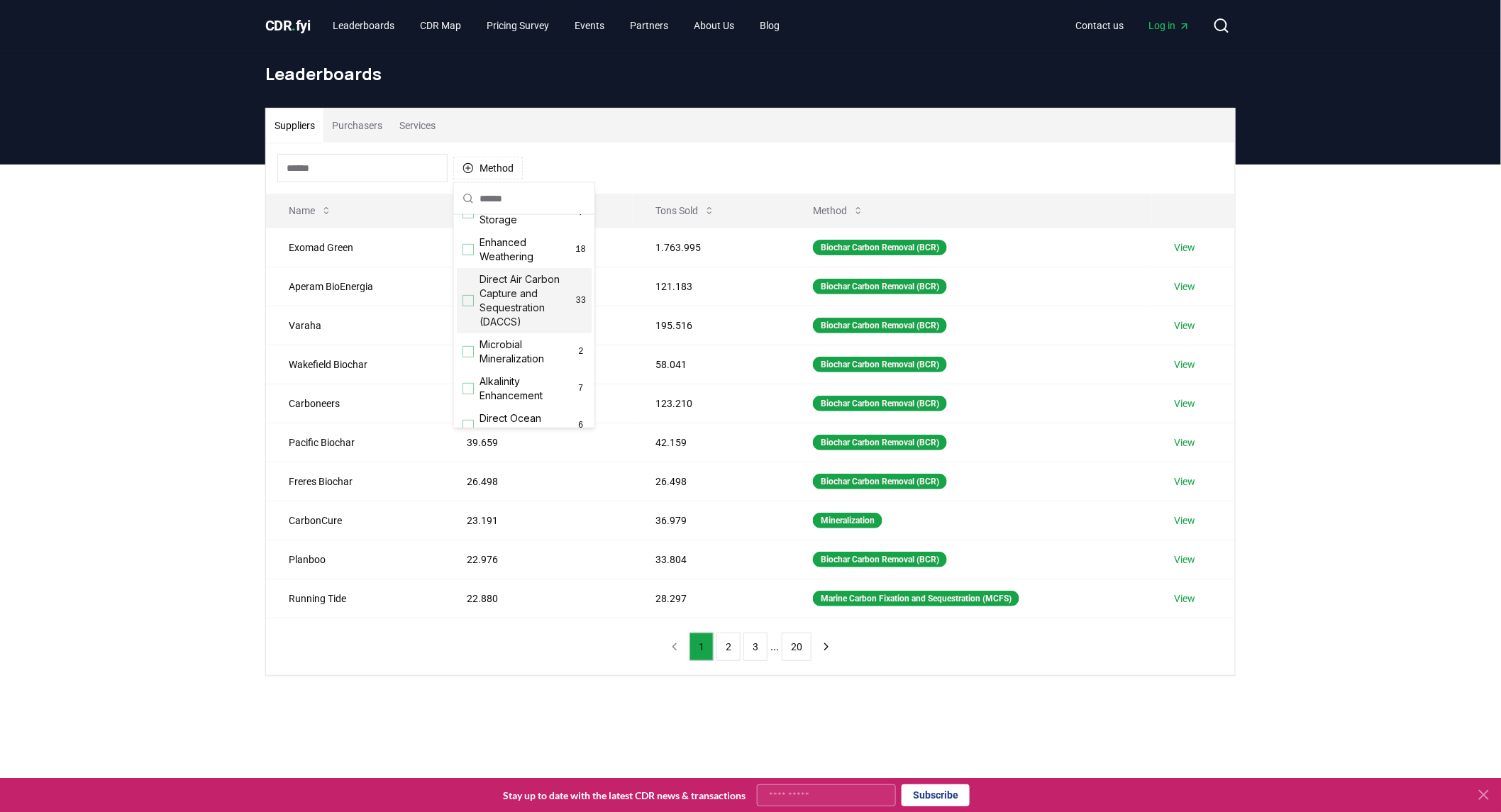 click at bounding box center [468, 301] 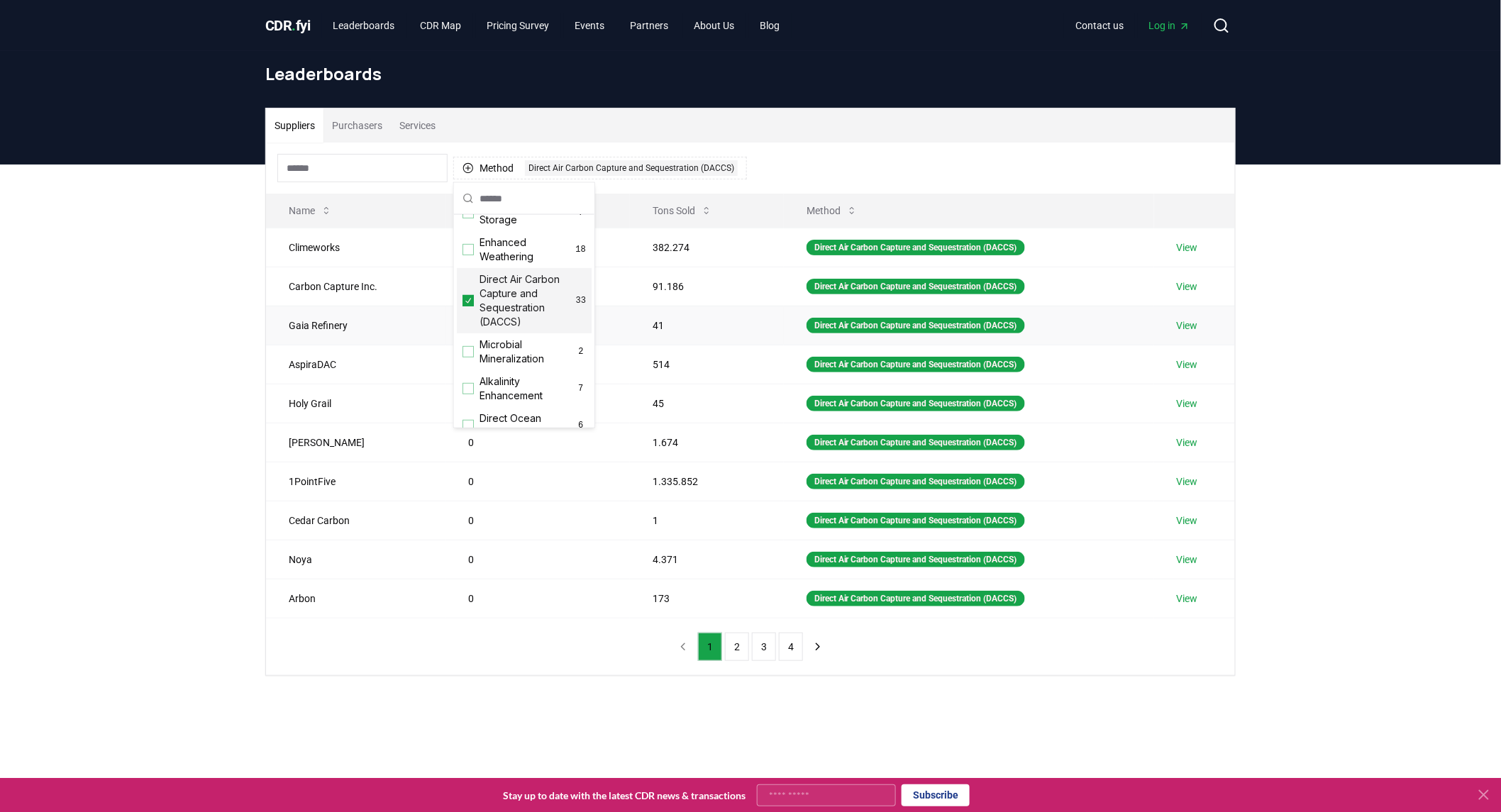click on "Gaia Refinery" at bounding box center (356, 325) 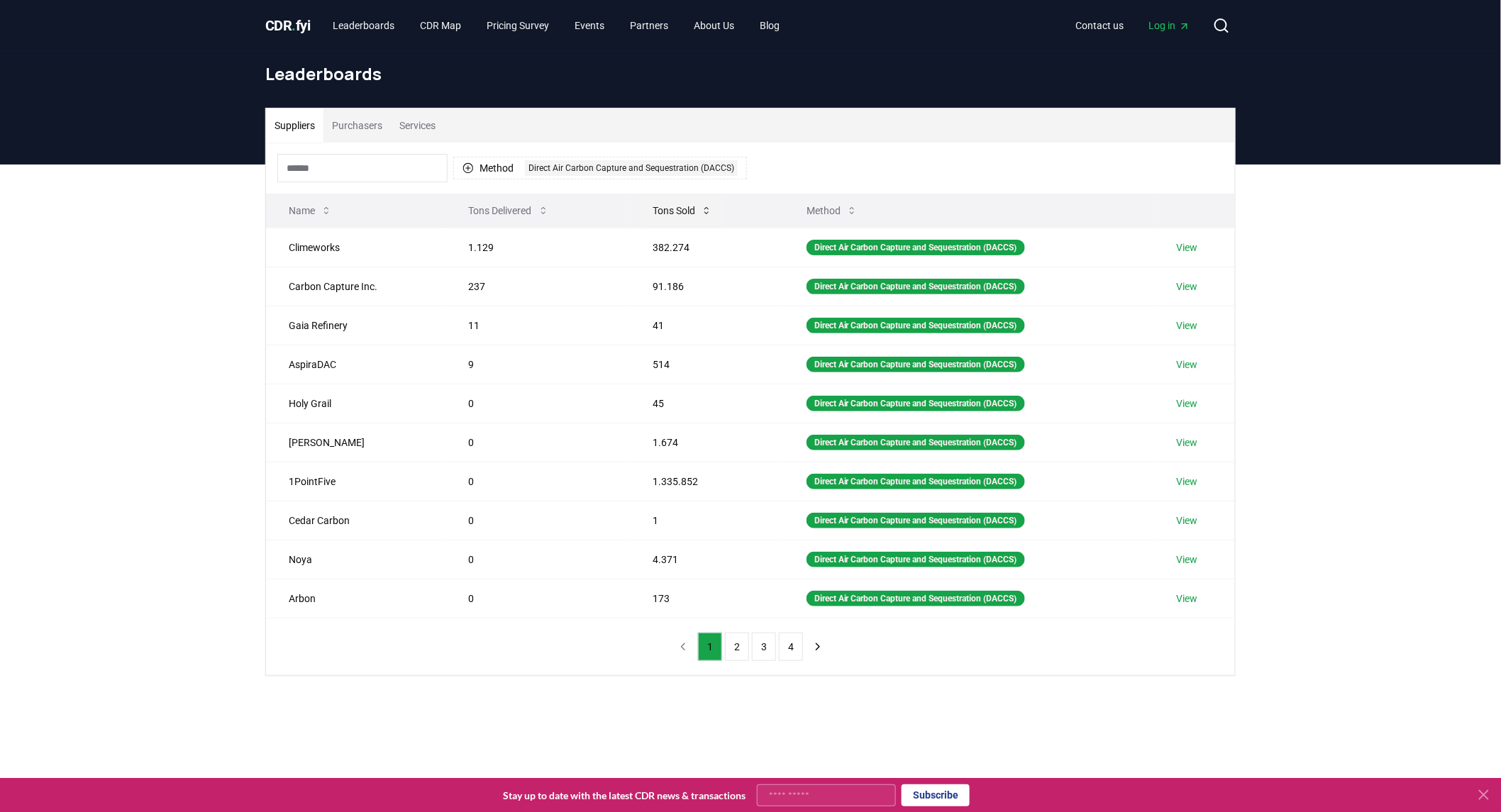 click on "Tons Sold" at bounding box center (682, 211) 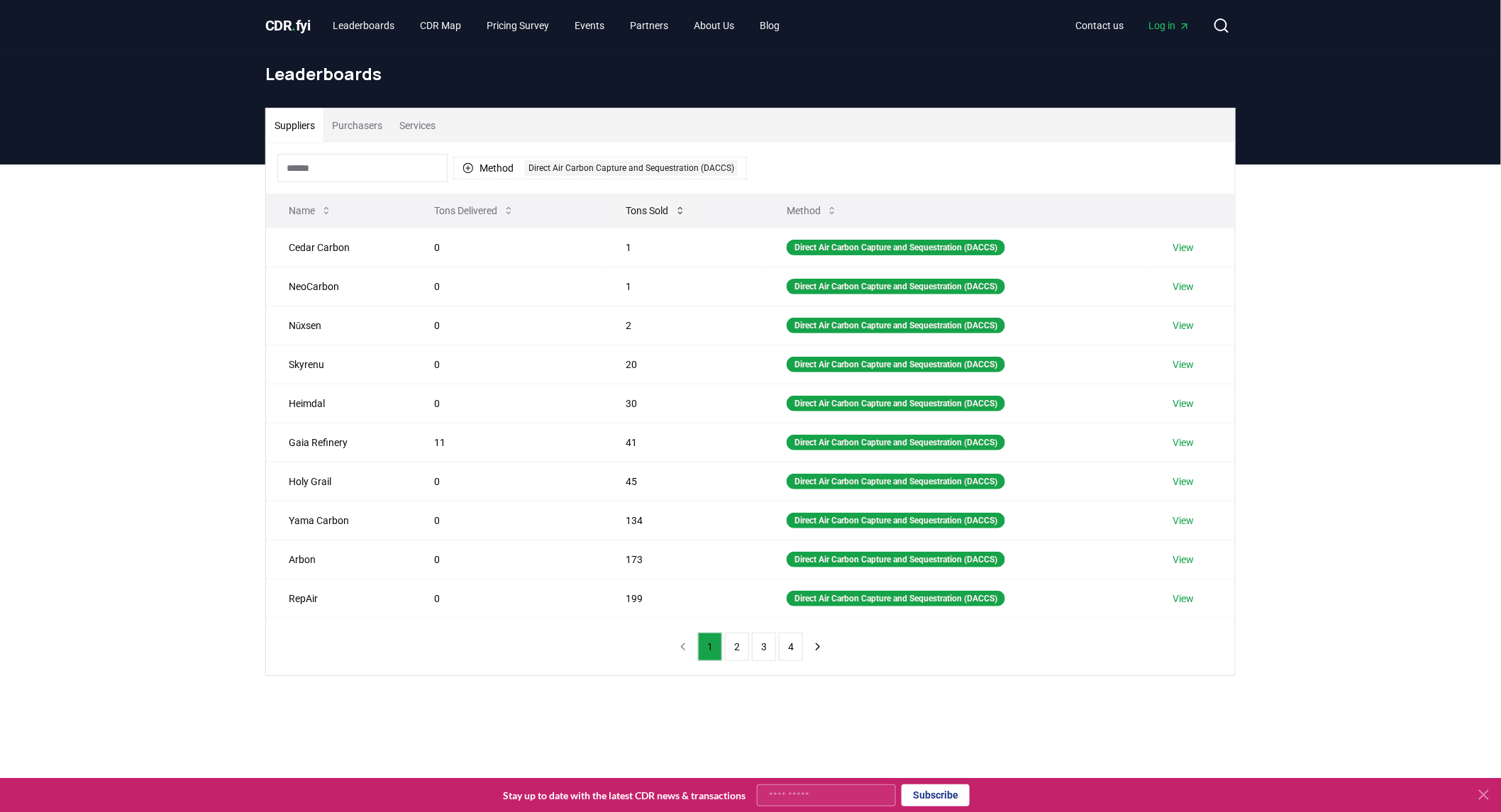 click on "Tons Sold" at bounding box center (656, 211) 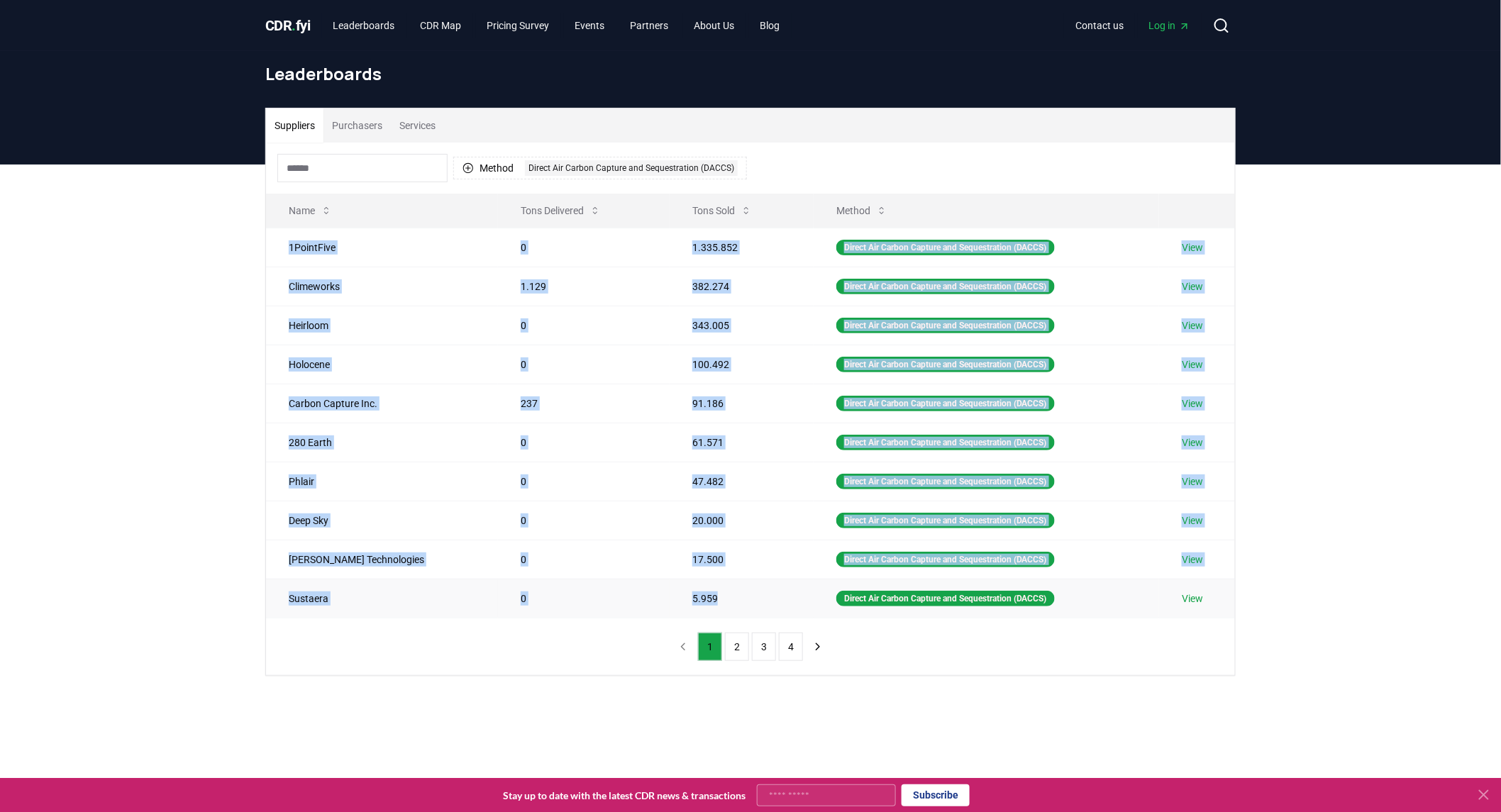 drag, startPoint x: 286, startPoint y: 247, endPoint x: 679, endPoint y: 601, distance: 528.92816 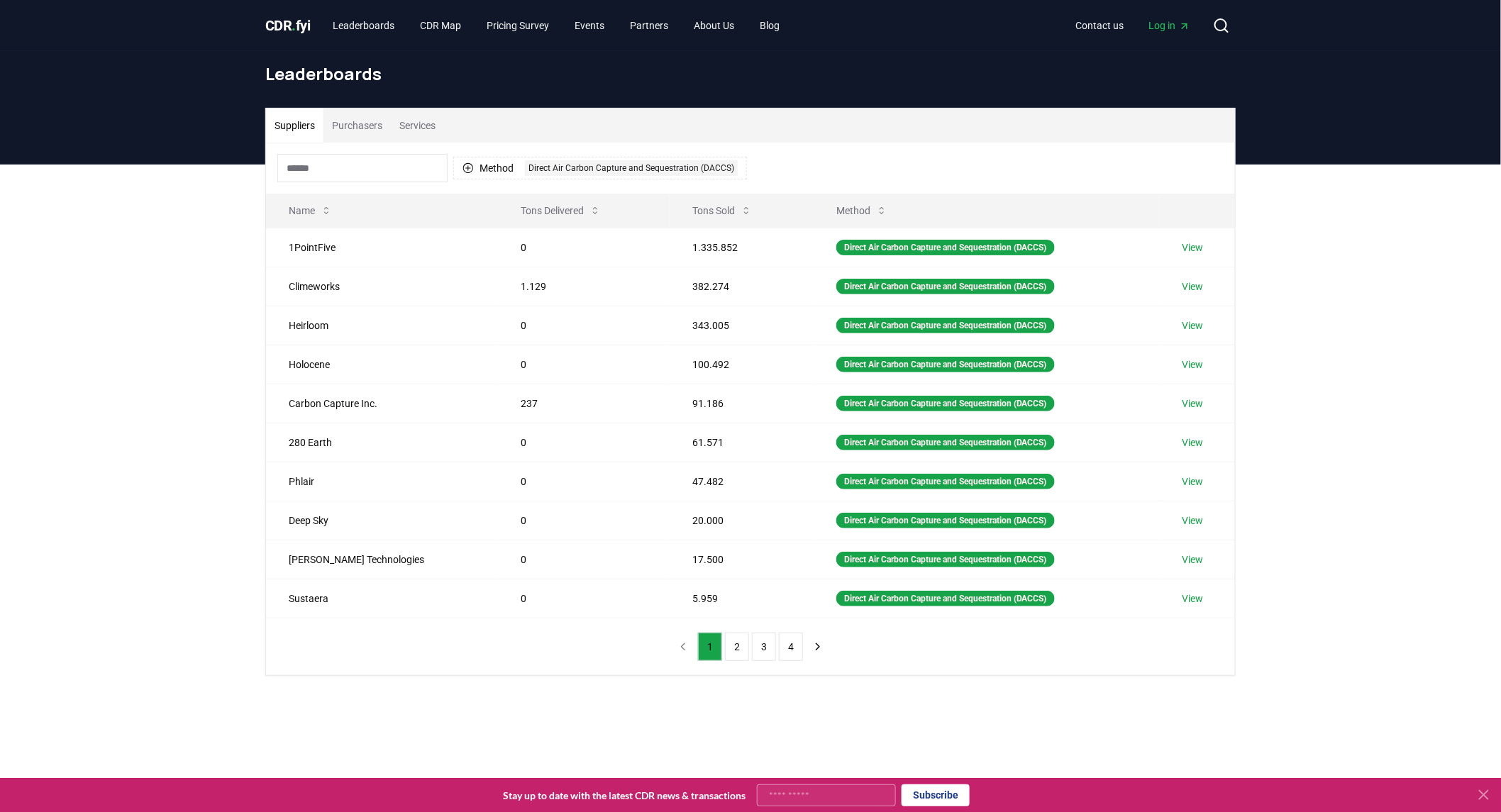drag, startPoint x: 1348, startPoint y: 204, endPoint x: 1339, endPoint y: 144, distance: 60.67125 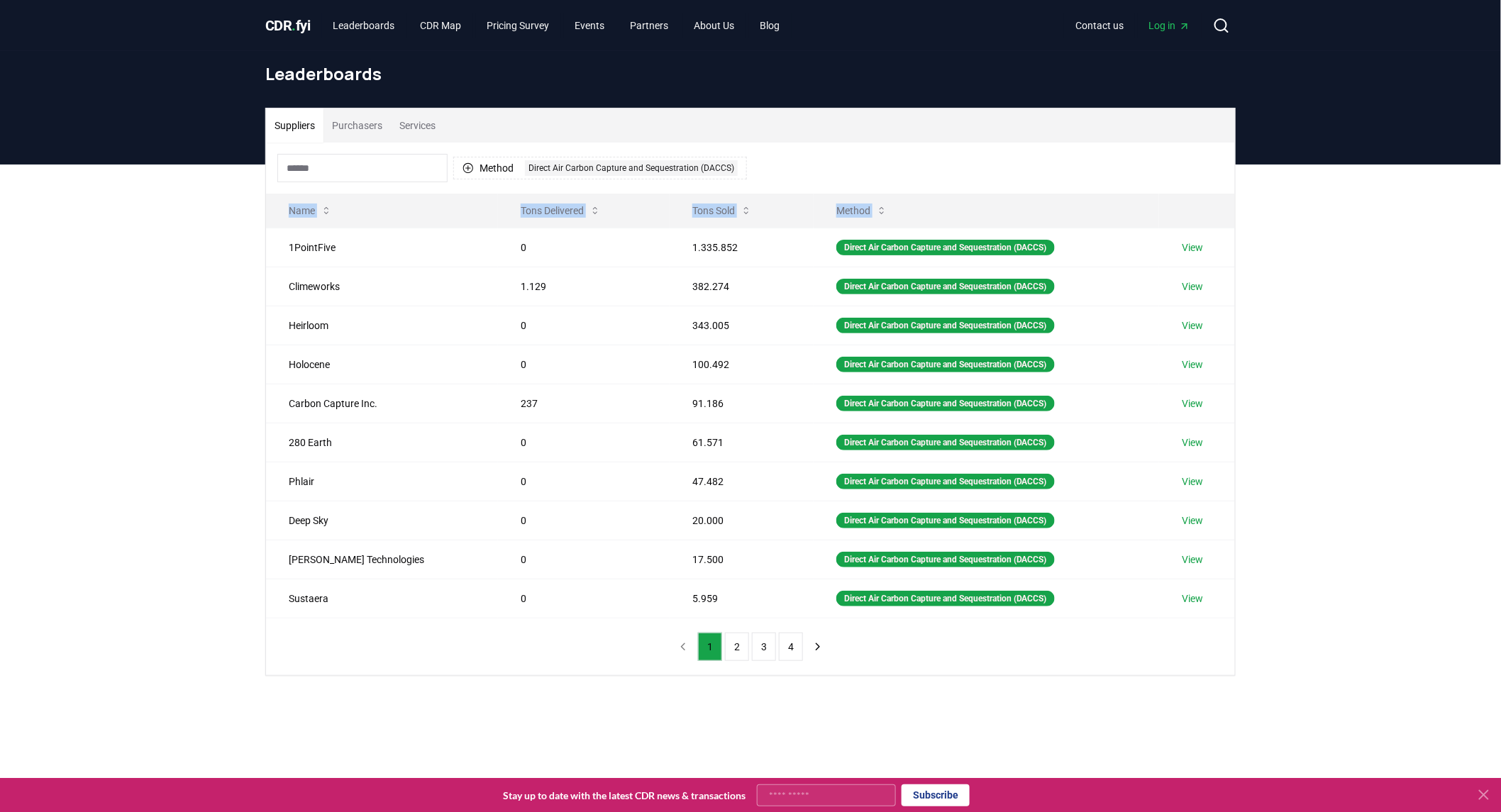 drag, startPoint x: 285, startPoint y: 247, endPoint x: 1297, endPoint y: 616, distance: 1077.1745 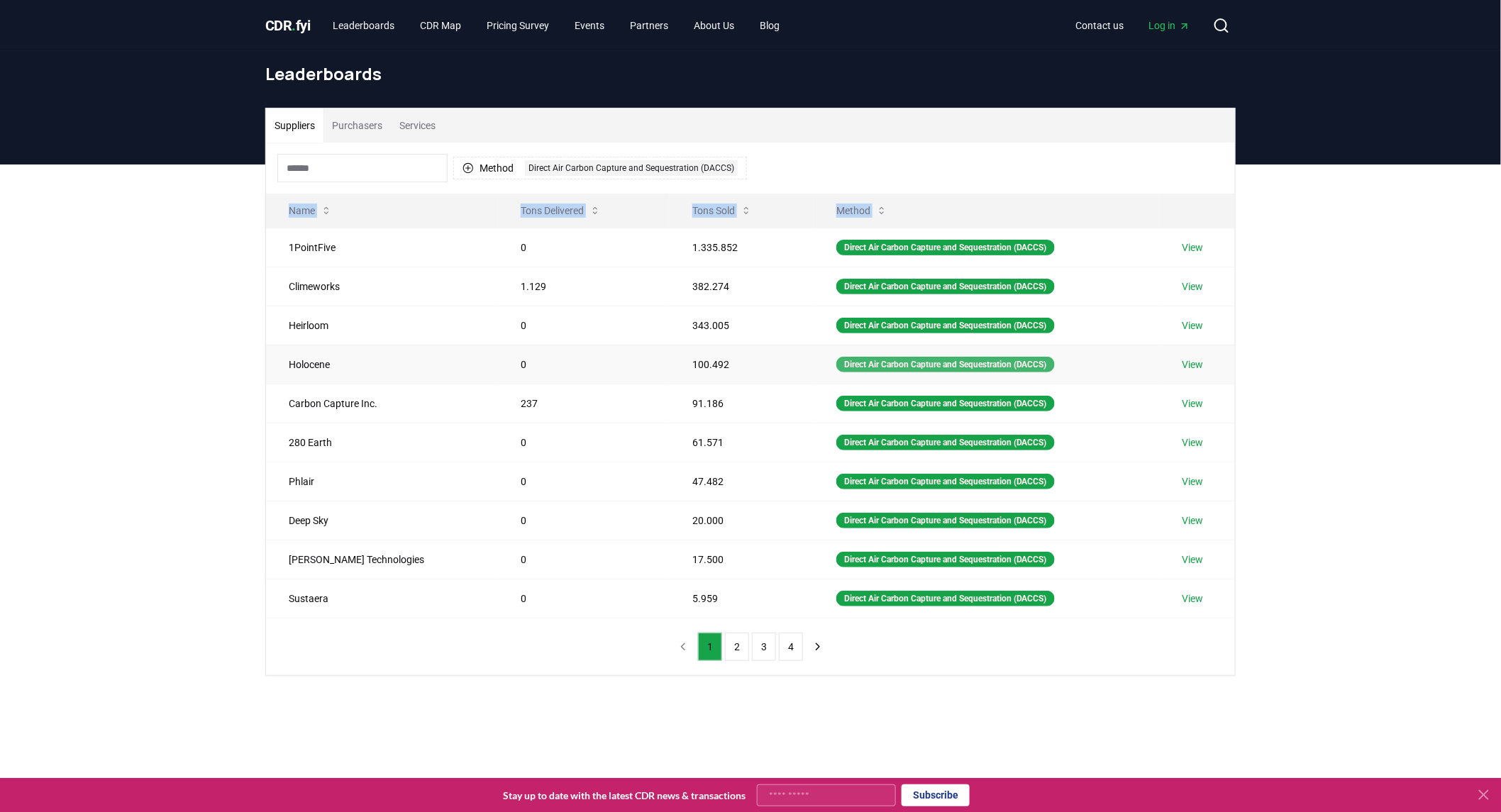 copy on "Name Tons Delivered Tons Sold Method" 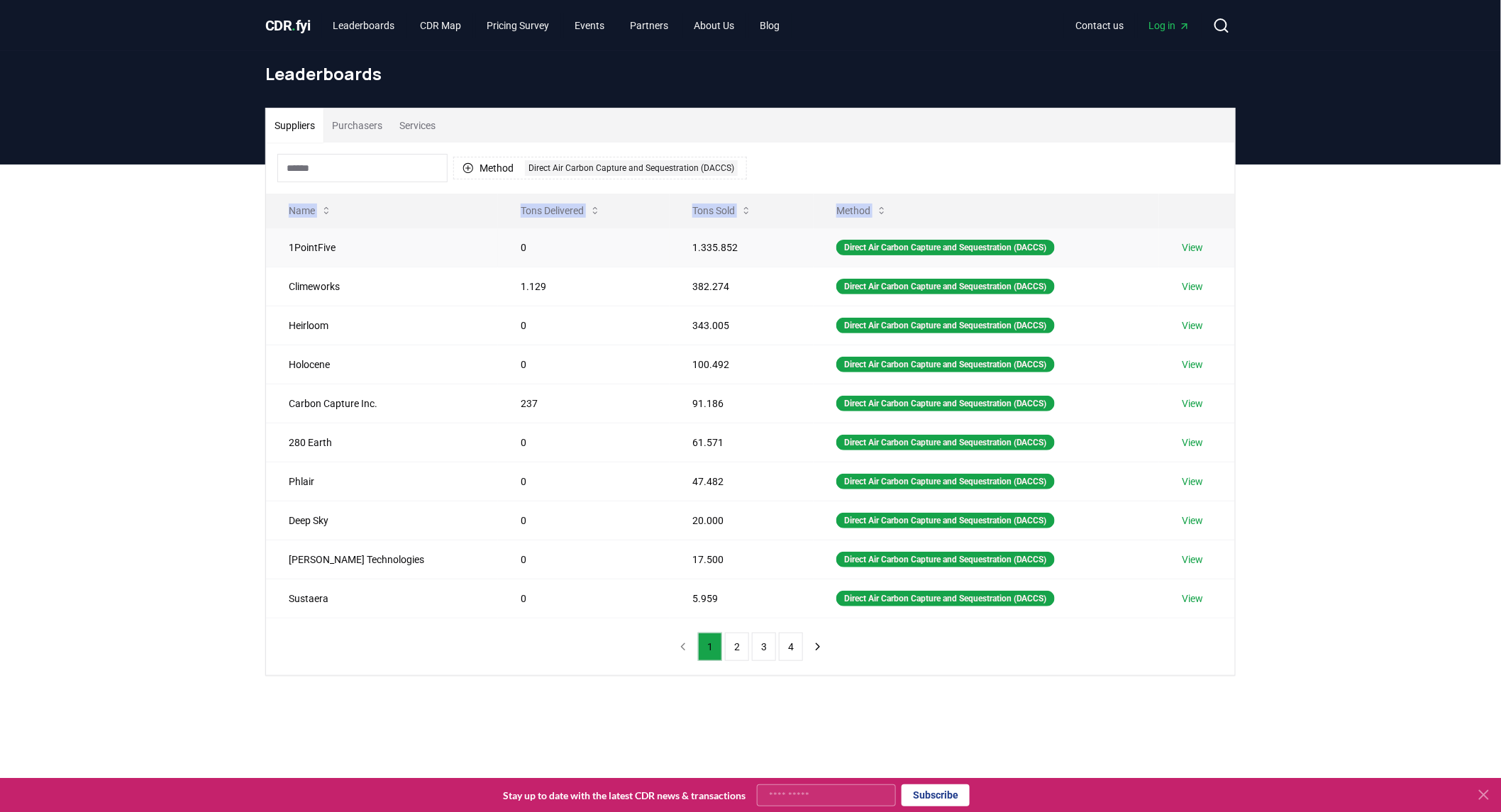 copy on "Name Tons Delivered Tons Sold Method" 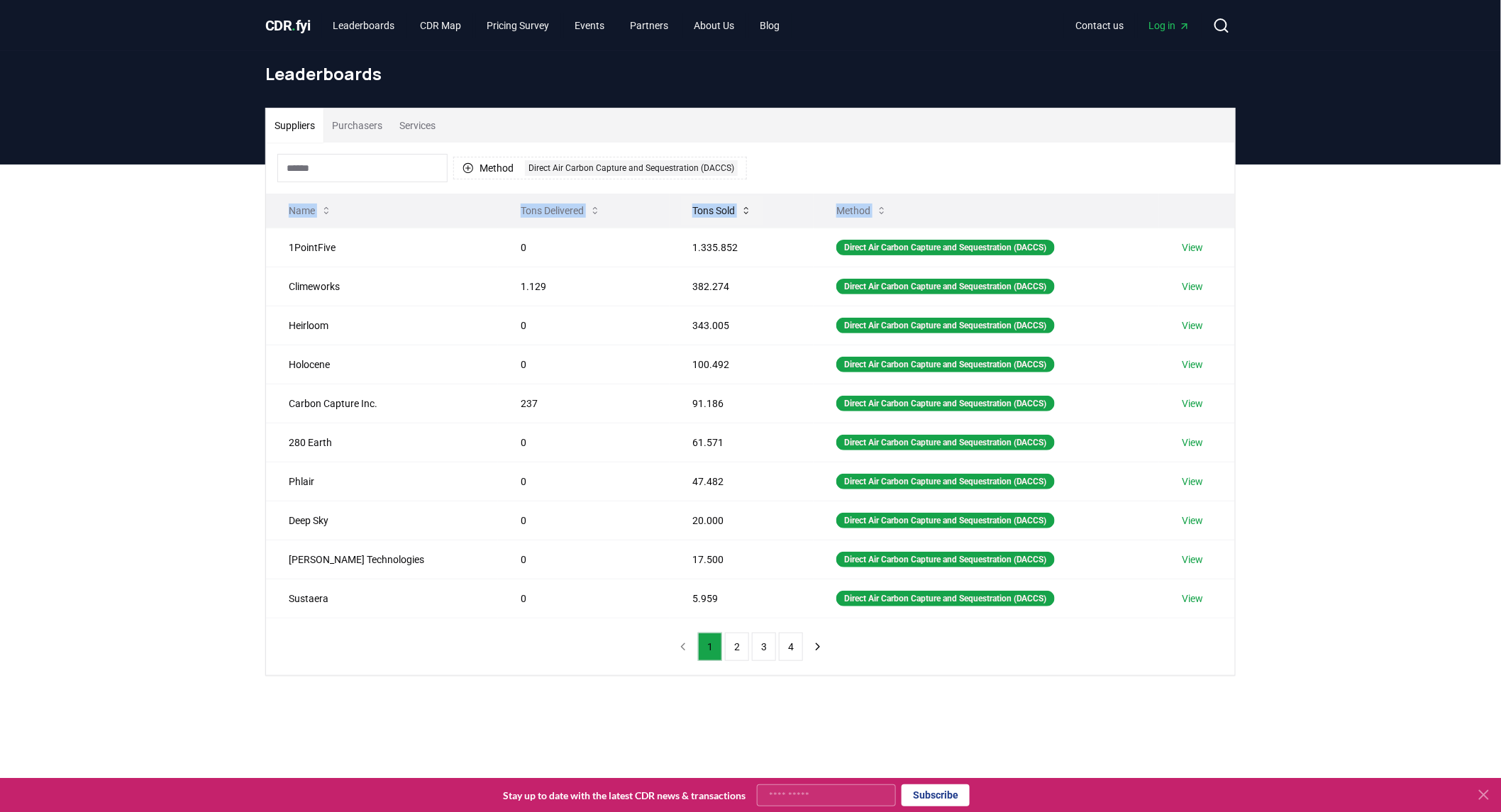 click on "Tons Sold" at bounding box center [722, 211] 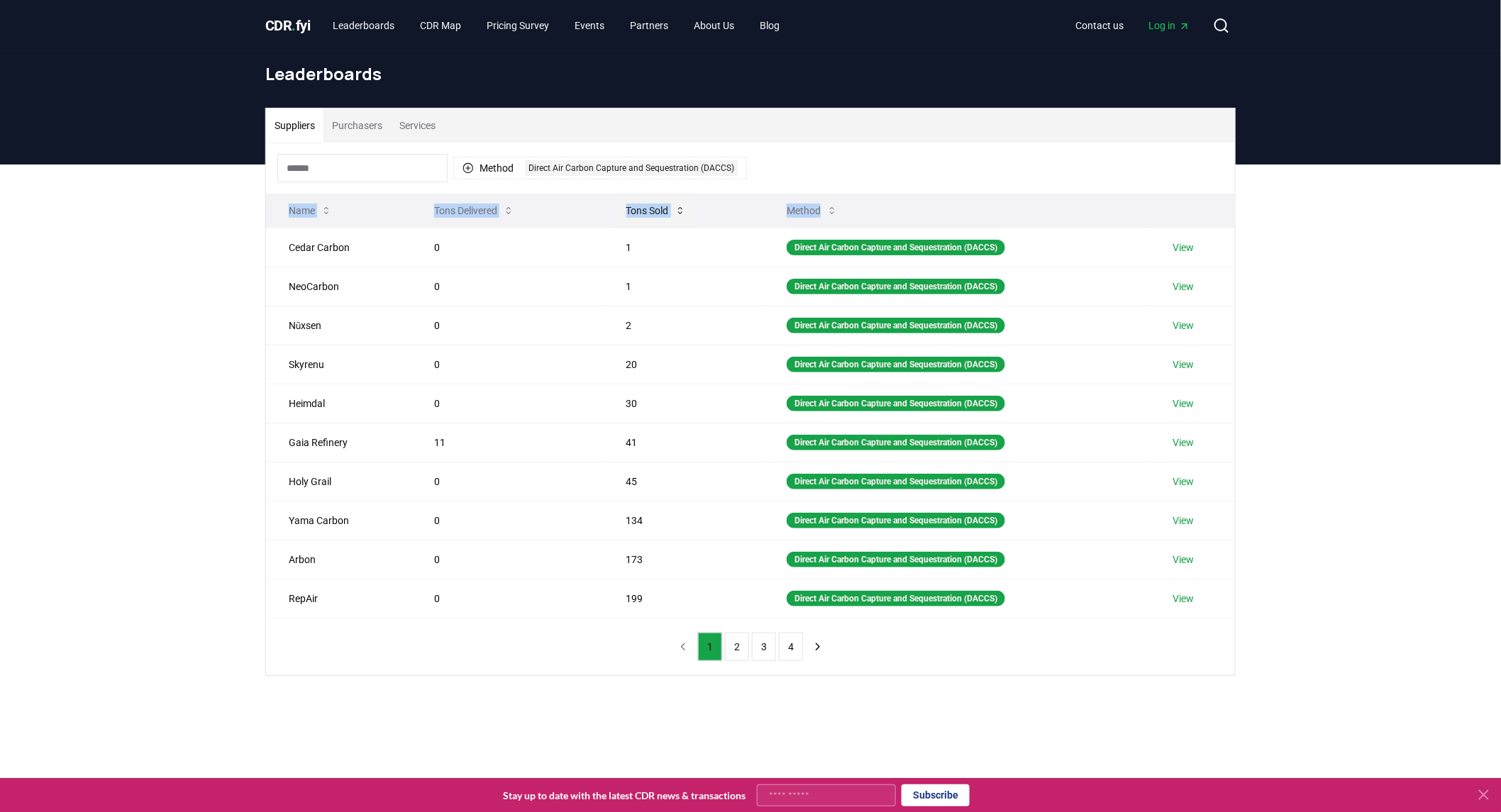 click on "Tons Sold" at bounding box center [656, 211] 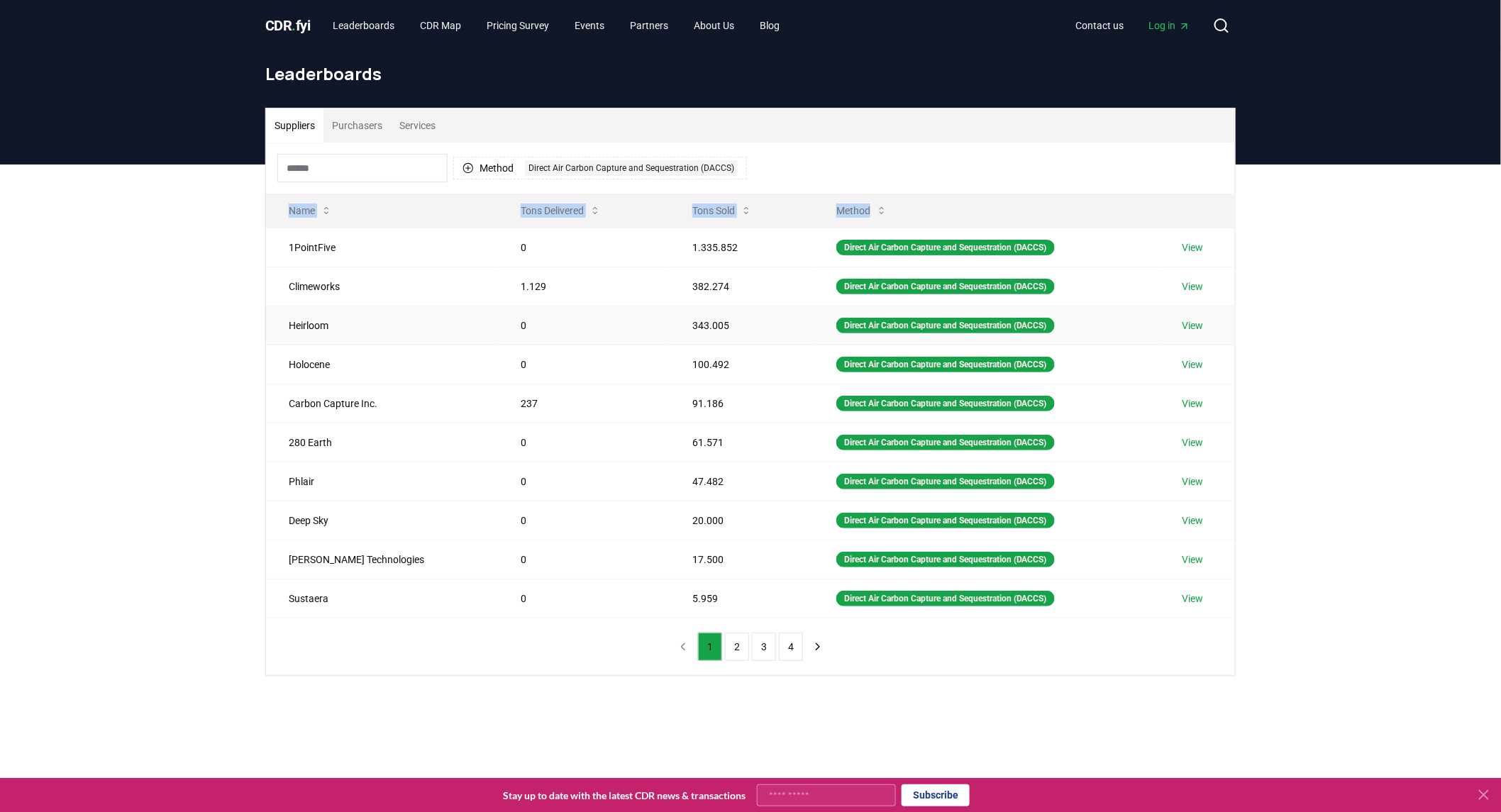 type 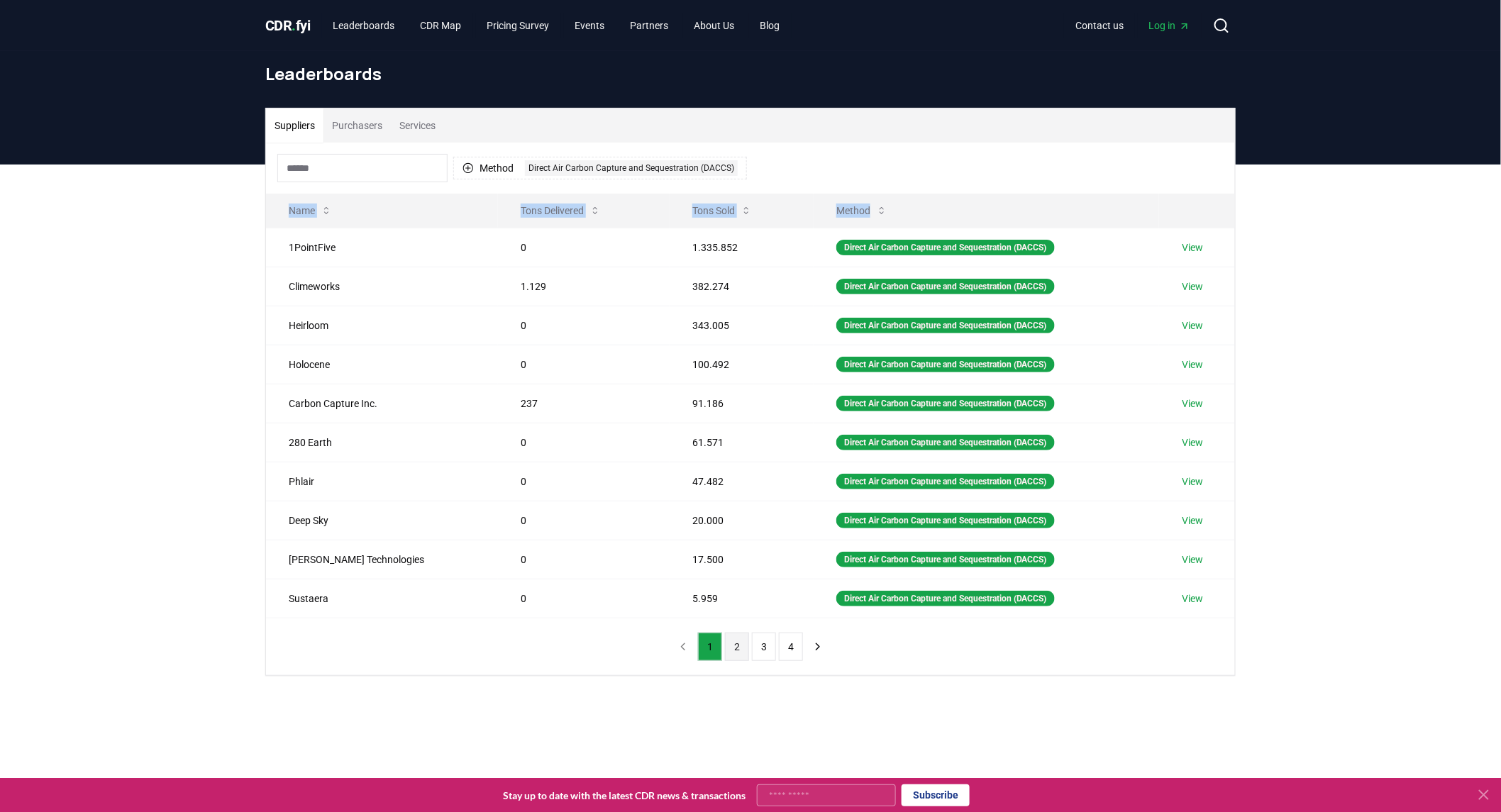 click on "2" at bounding box center [737, 647] 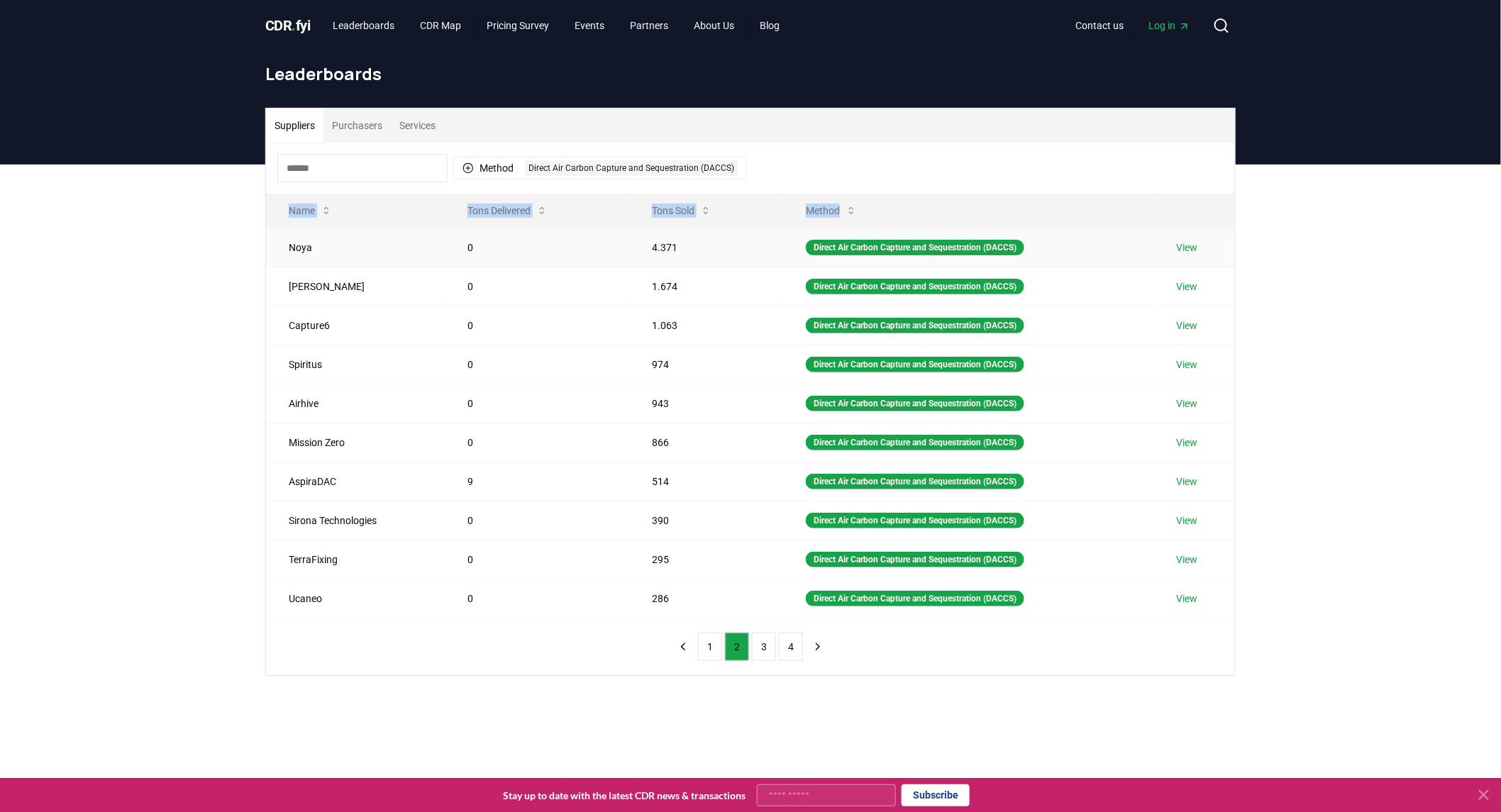 click on "Noya" at bounding box center [355, 247] 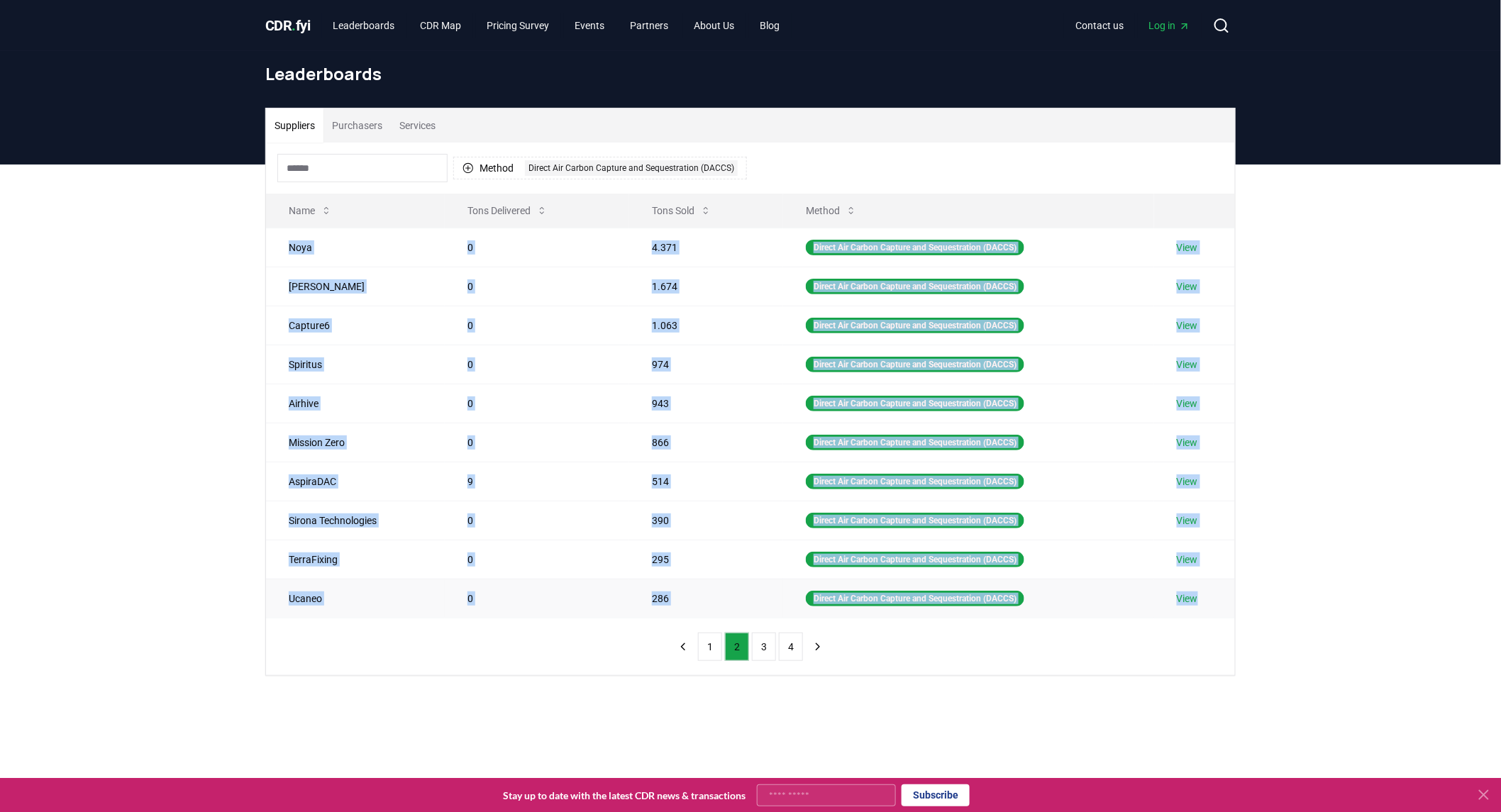 drag, startPoint x: 284, startPoint y: 247, endPoint x: 1204, endPoint y: 604, distance: 986.8379 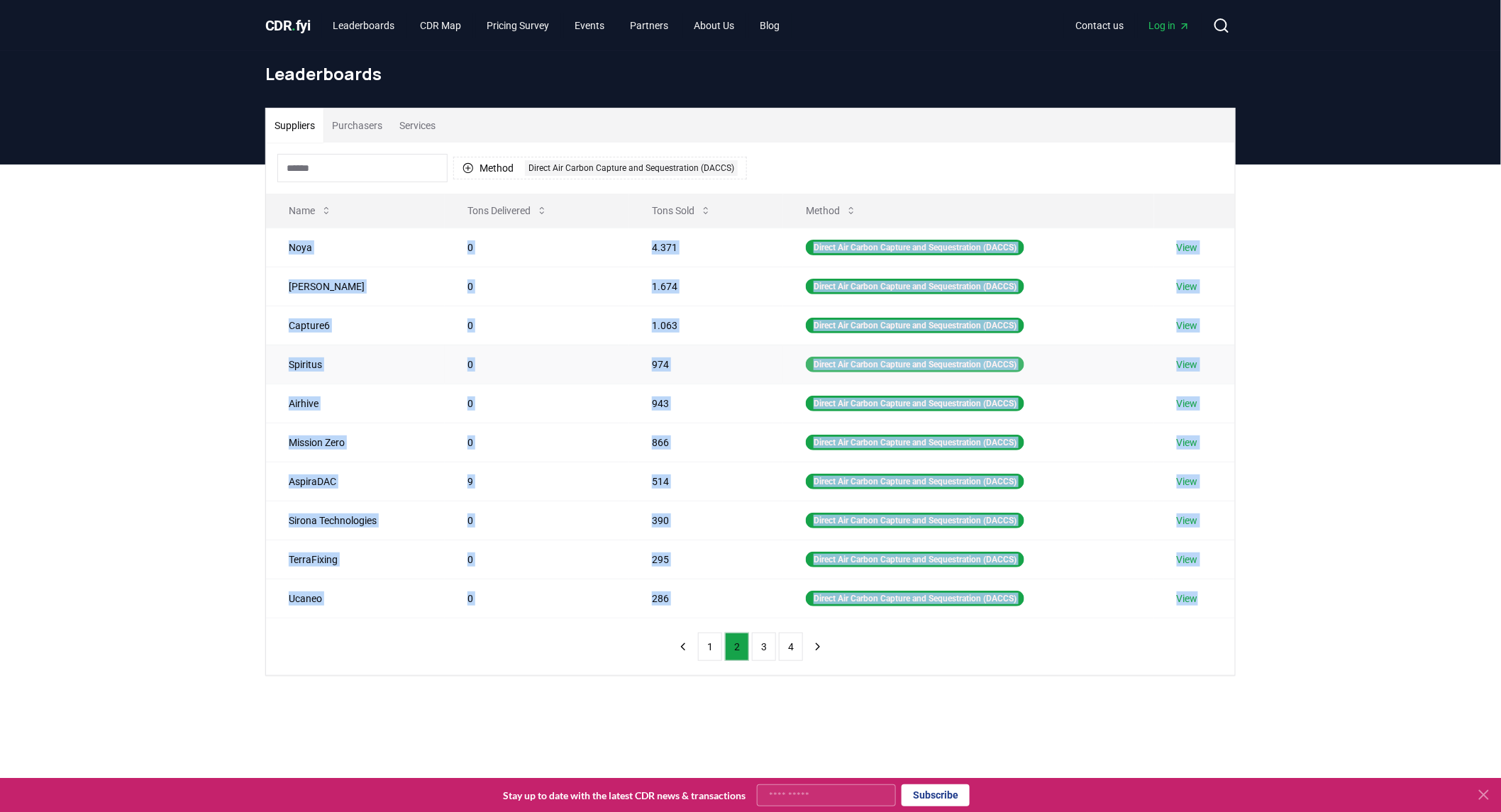 copy on "Noya 0 4.371 Direct Air Carbon Capture and Sequestration (DACCS) View Octavia Carbon 0 1.674 Direct Air Carbon Capture and Sequestration (DACCS) View Capture6 0 1.063 Direct Air Carbon Capture and Sequestration (DACCS) View Spiritus 0 974 Direct Air Carbon Capture and Sequestration (DACCS) View Airhive 0 943 Direct Air Carbon Capture and Sequestration (DACCS) View Mission Zero 0 866 Direct Air Carbon Capture and Sequestration (DACCS) View AspiraDAC 9 514 Direct Air Carbon Capture and Sequestration (DACCS) View Sirona Technologies 0 390 Direct Air Carbon Capture and Sequestration (DACCS) View TerraFixing 0 295 Direct Air Carbon Capture and Sequestration (DACCS) View Ucaneo 0 286 Direct Air Carbon Capture and Sequestration (DACCS) View" 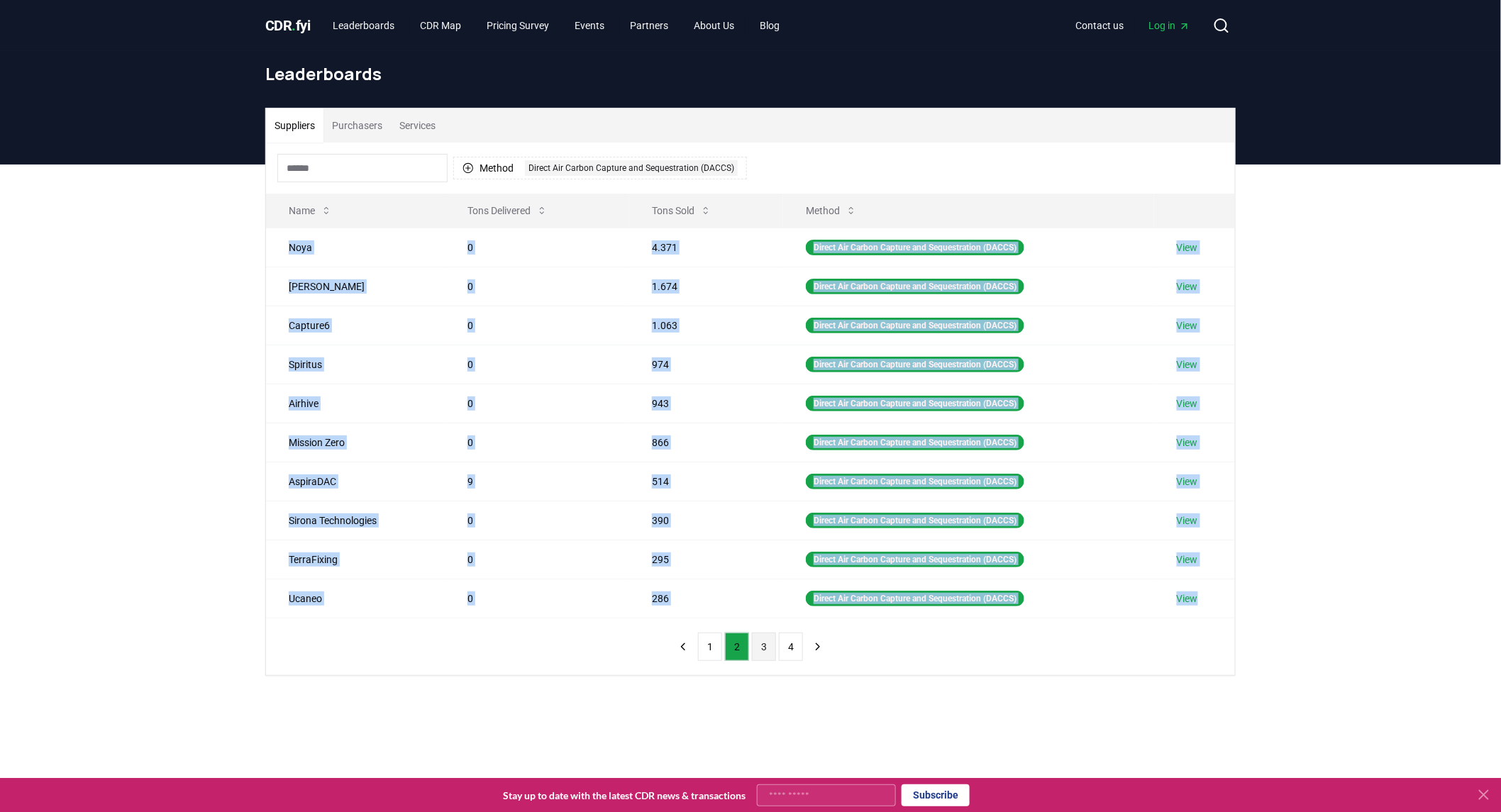 click on "3" at bounding box center (764, 647) 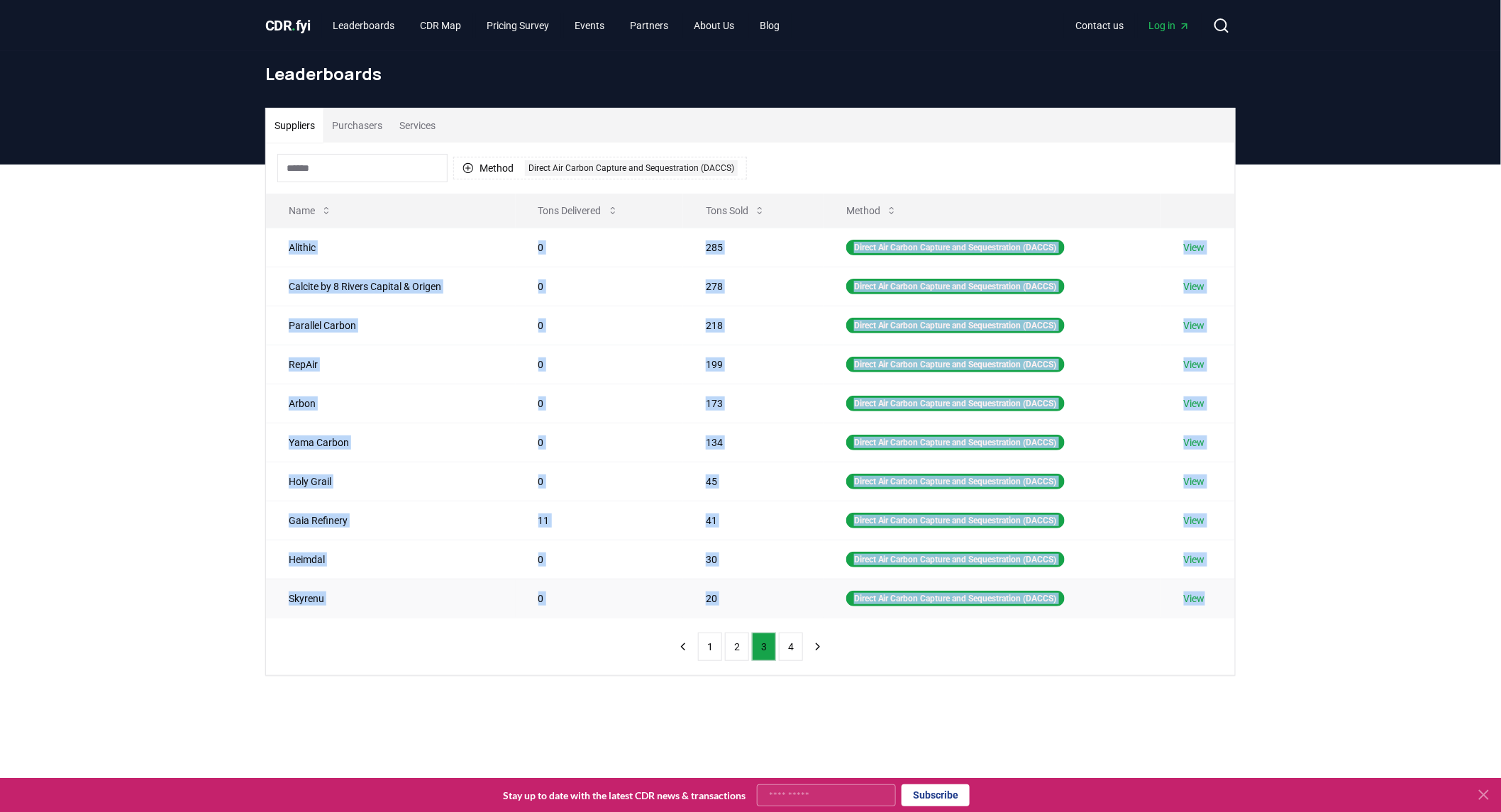 drag, startPoint x: 284, startPoint y: 250, endPoint x: 1222, endPoint y: 597, distance: 1000.1265 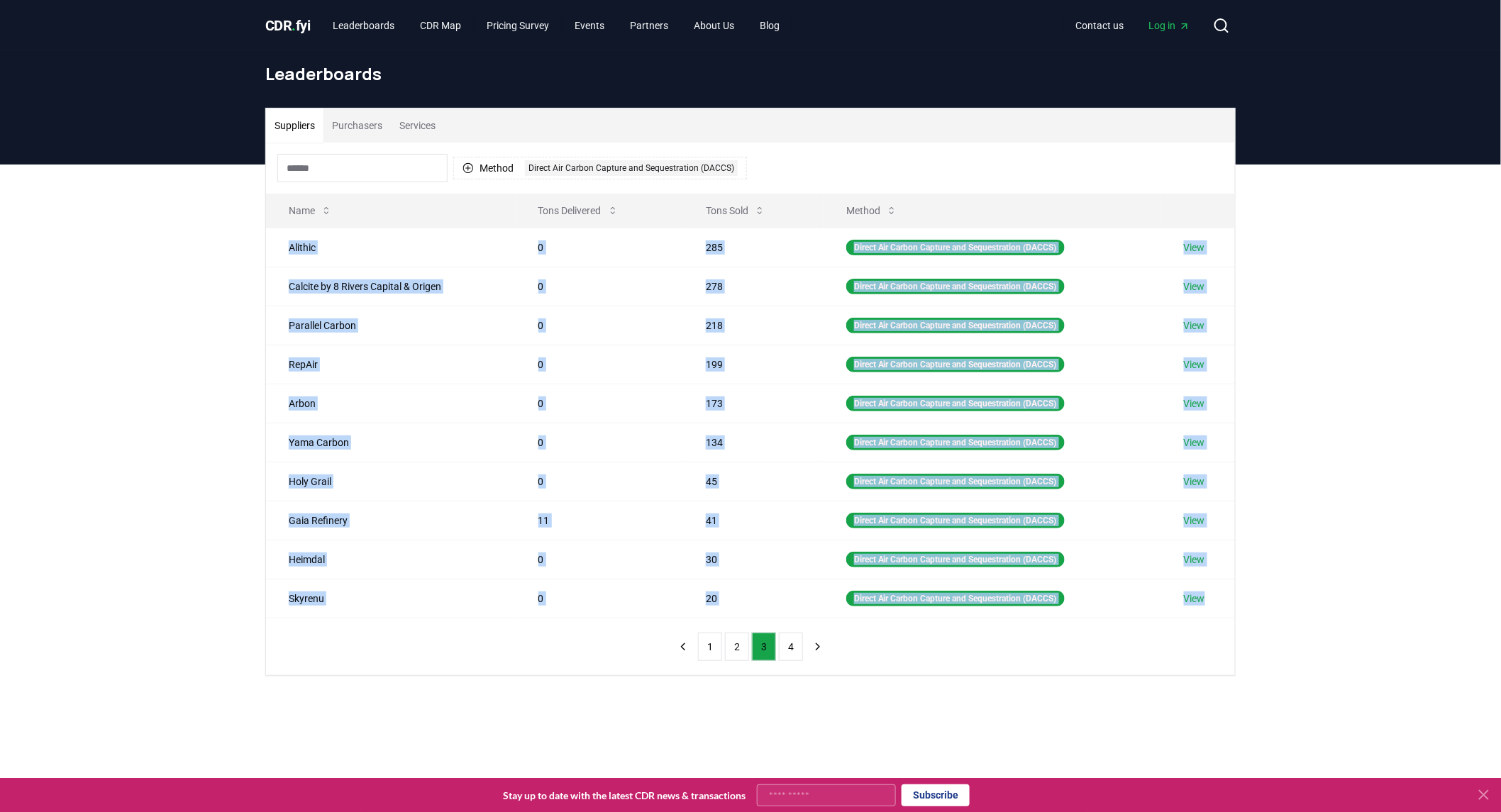 copy on "Alithic 0 285 Direct Air Carbon Capture and Sequestration (DACCS) View Calcite by 8 Rivers Capital & Origen 0 278 Direct Air Carbon Capture and Sequestration (DACCS) View Parallel Carbon 0 218 Direct Air Carbon Capture and Sequestration (DACCS) View RepAir 0 199 Direct Air Carbon Capture and Sequestration (DACCS) View Arbon 0 173 Direct Air Carbon Capture and Sequestration (DACCS) View Yama Carbon 0 134 Direct Air Carbon Capture and Sequestration (DACCS) View Holy Grail 0 45 Direct Air Carbon Capture and Sequestration (DACCS) View Gaia Refinery 11 41 Direct Air Carbon Capture and Sequestration (DACCS) View Heimdal 0 30 Direct Air Carbon Capture and Sequestration (DACCS) View Skyrenu 0 20 Direct Air Carbon Capture and Sequestration (DACCS) View" 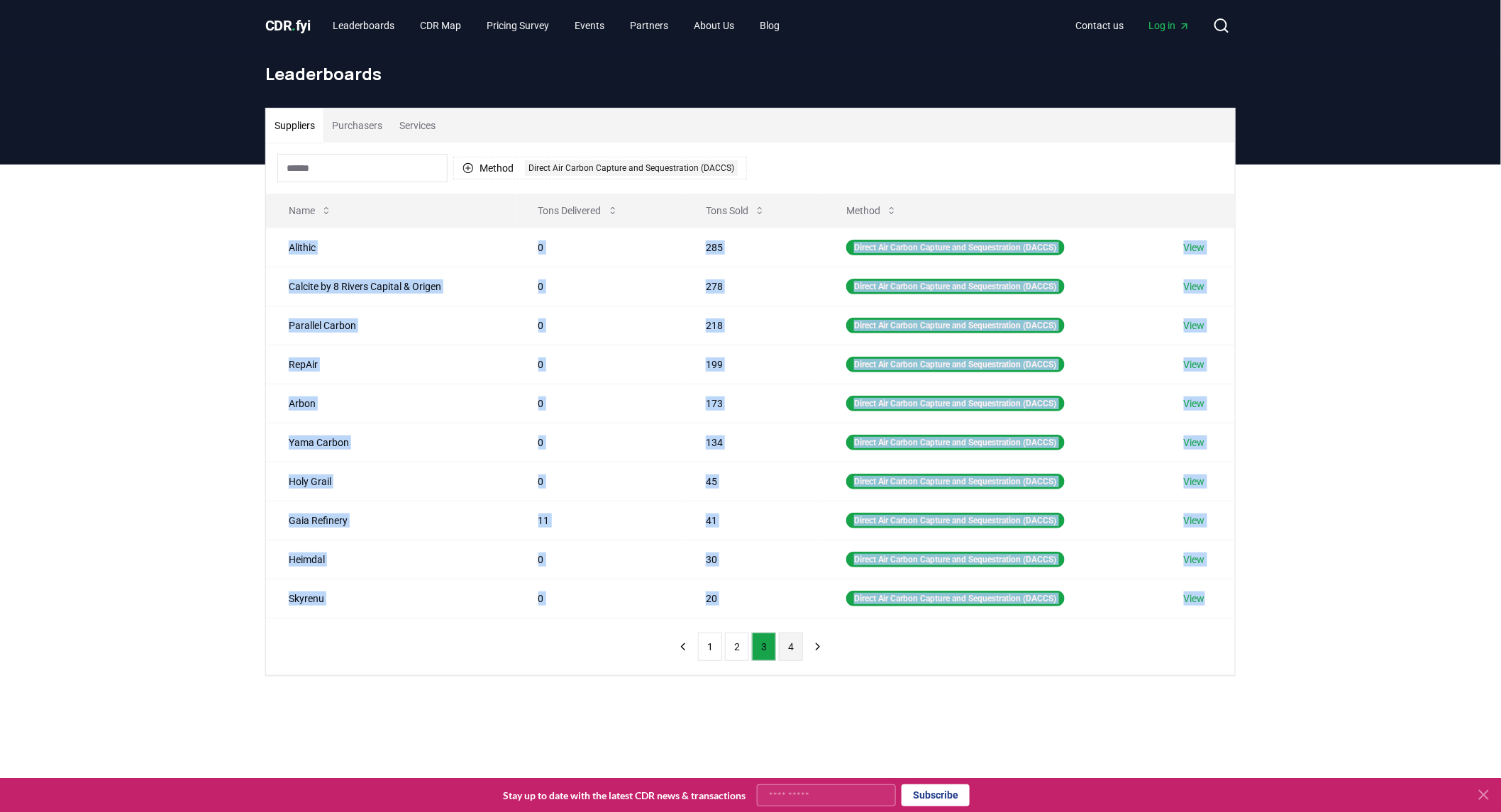 click on "4" at bounding box center (791, 647) 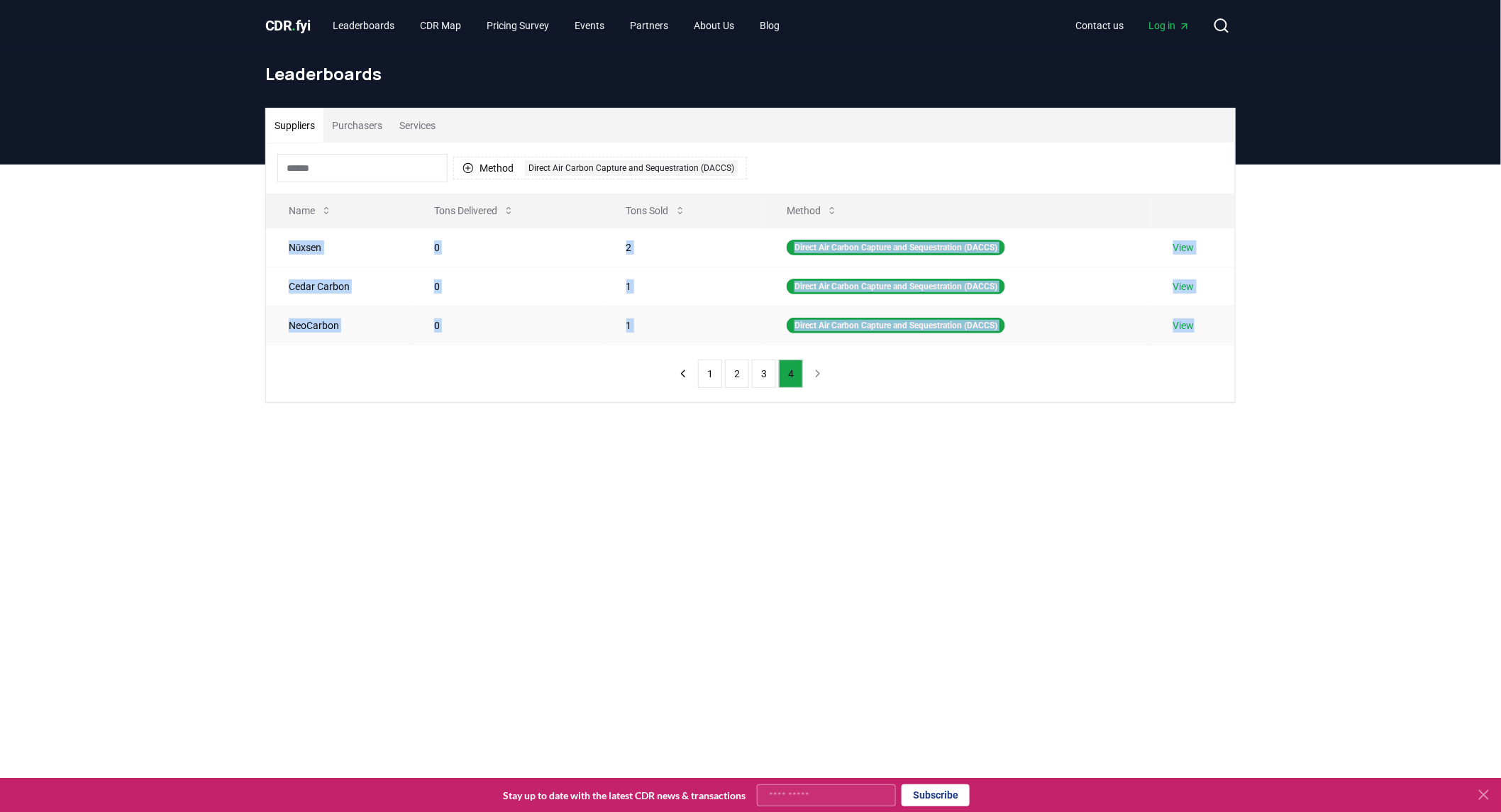 drag, startPoint x: 289, startPoint y: 250, endPoint x: 1207, endPoint y: 319, distance: 920.5895 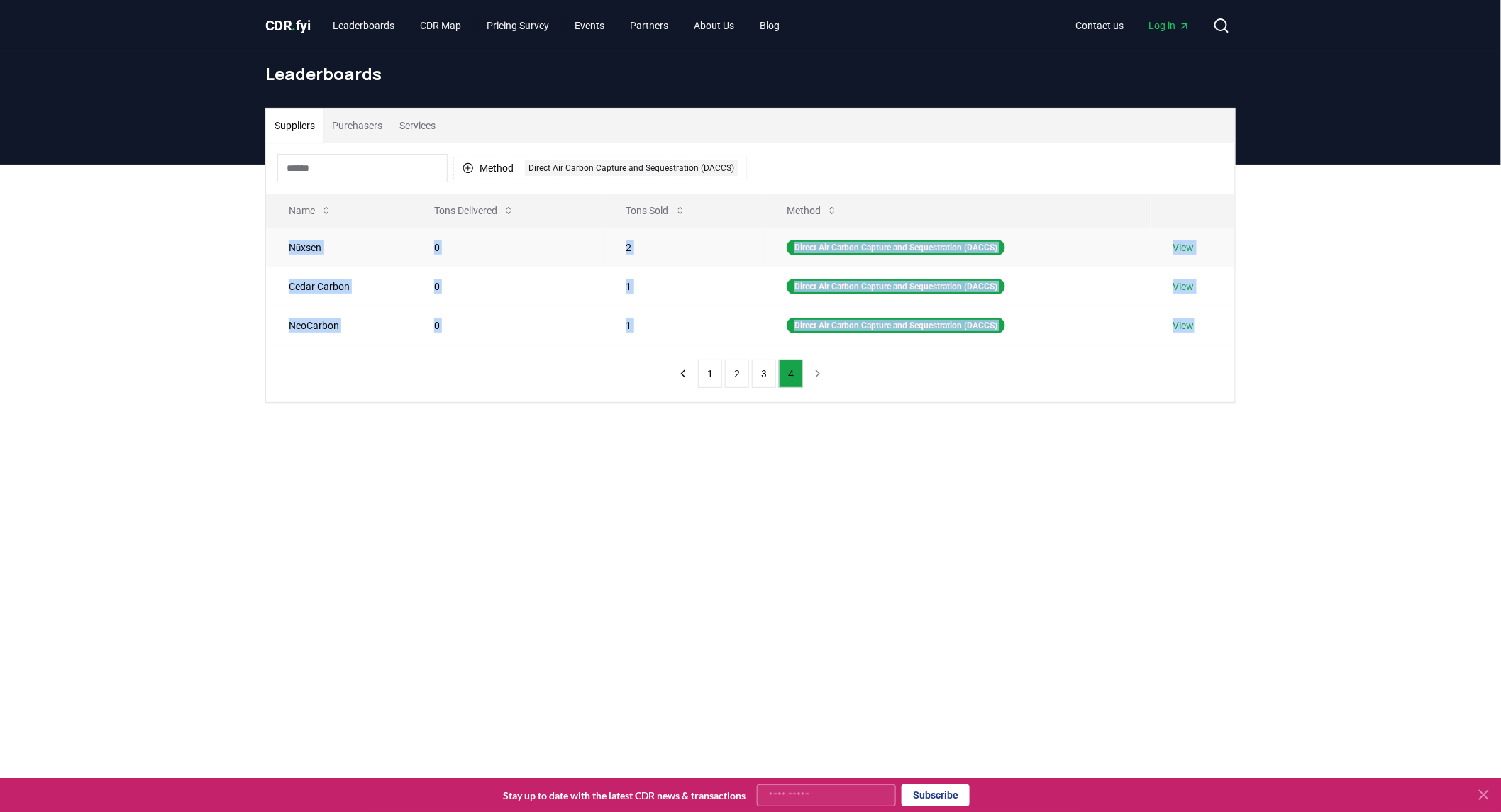 copy on "Nūxsen 0 2 Direct Air Carbon Capture and Sequestration (DACCS) View Cedar Carbon 0 1 Direct Air Carbon Capture and Sequestration (DACCS) View NeoCarbon 0 1 Direct Air Carbon Capture and Sequestration (DACCS) View" 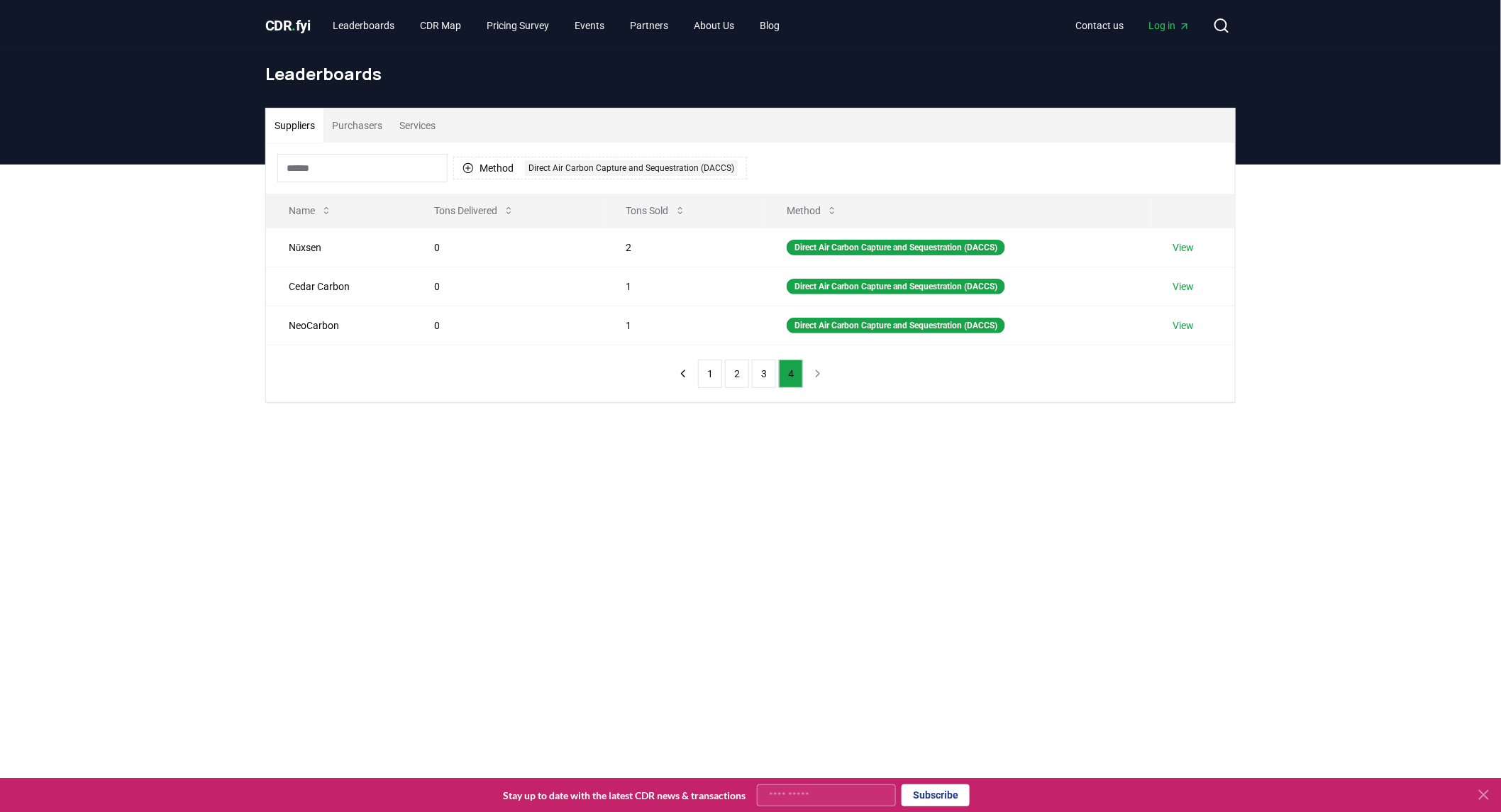 drag, startPoint x: 493, startPoint y: 469, endPoint x: 484, endPoint y: 183, distance: 286.1416 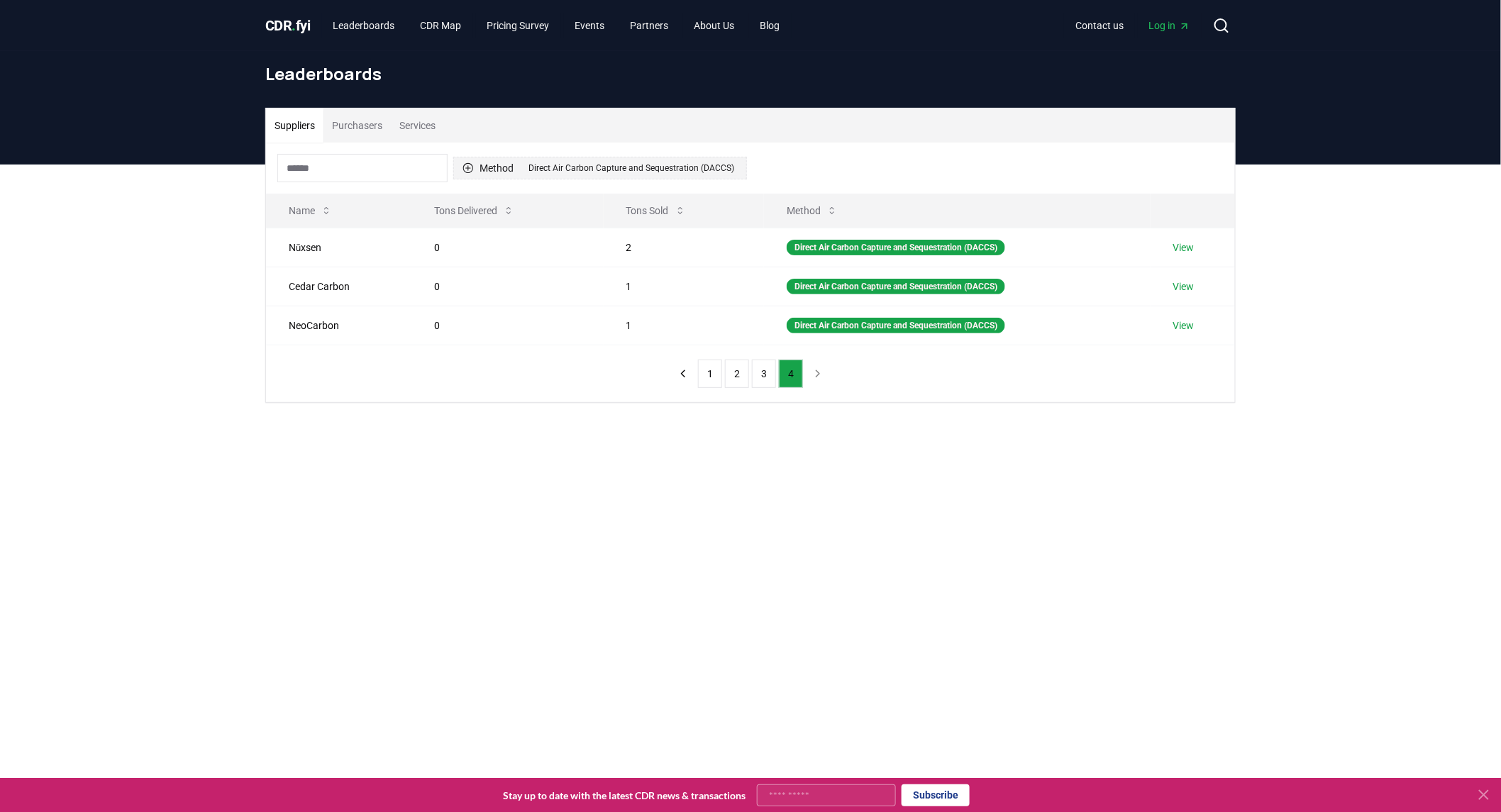 click on "Method 1 Direct Air Carbon Capture and Sequestration (DACCS)" at bounding box center [600, 168] 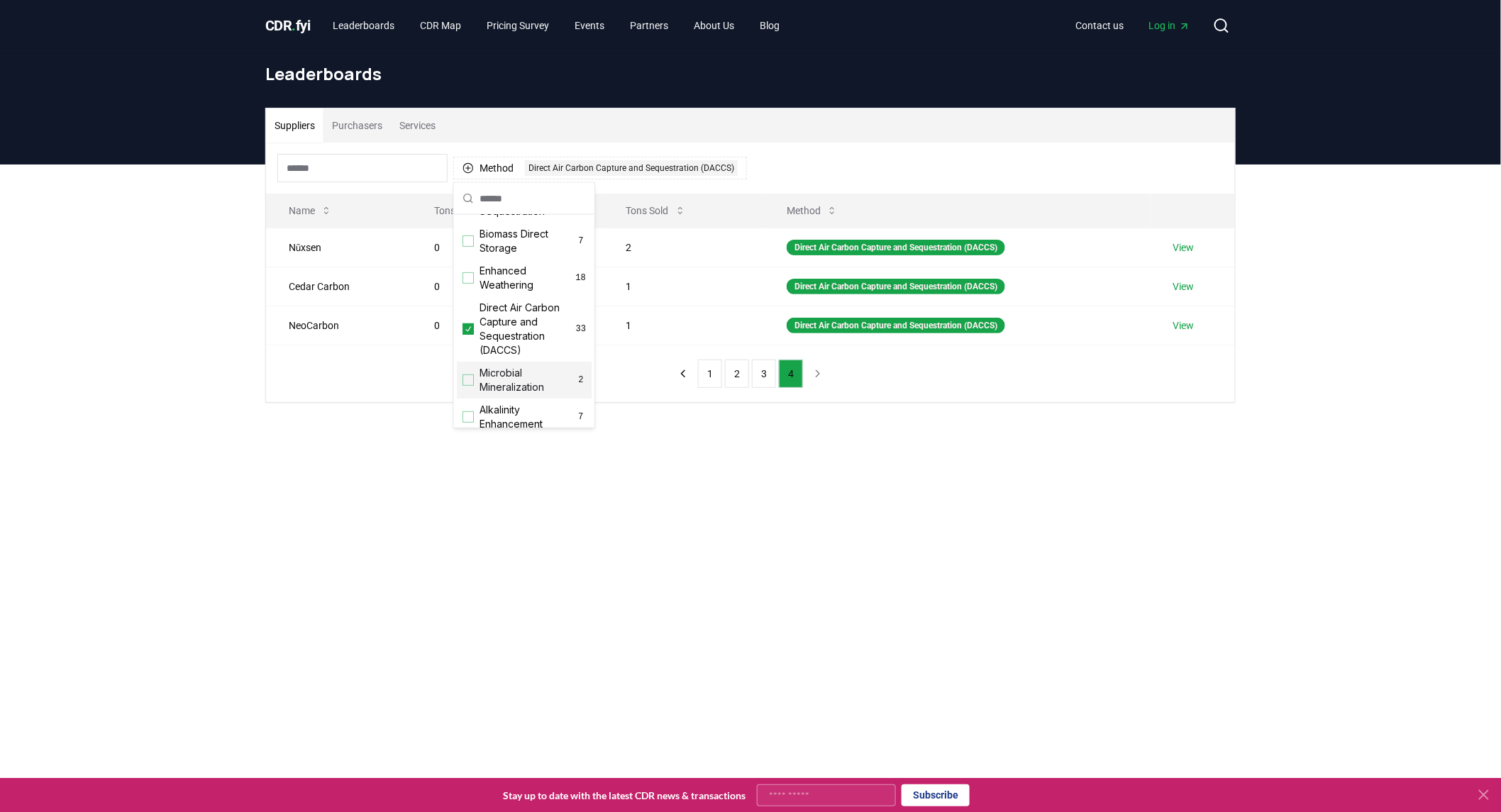 scroll, scrollTop: 236, scrollLeft: 0, axis: vertical 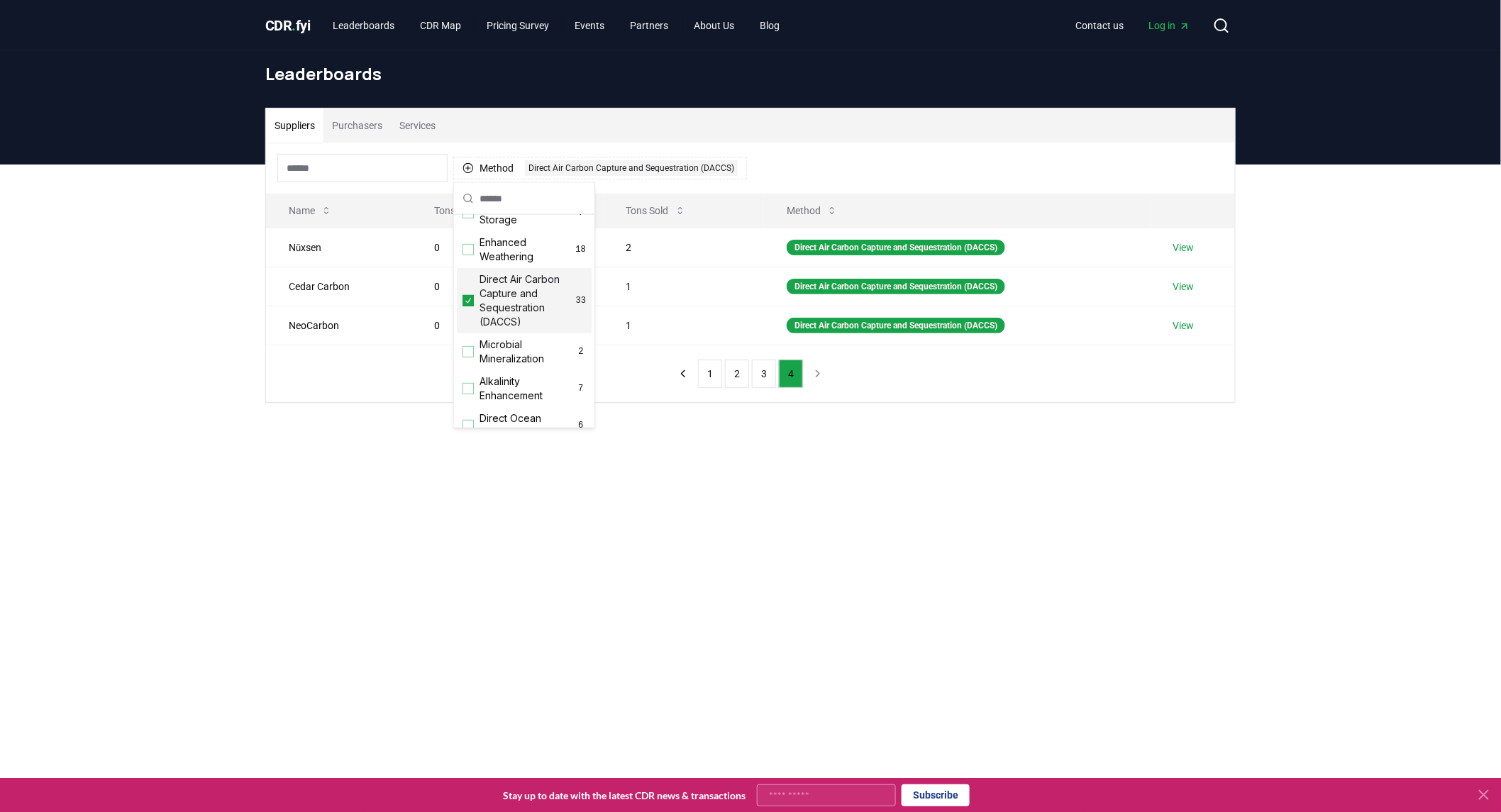 click 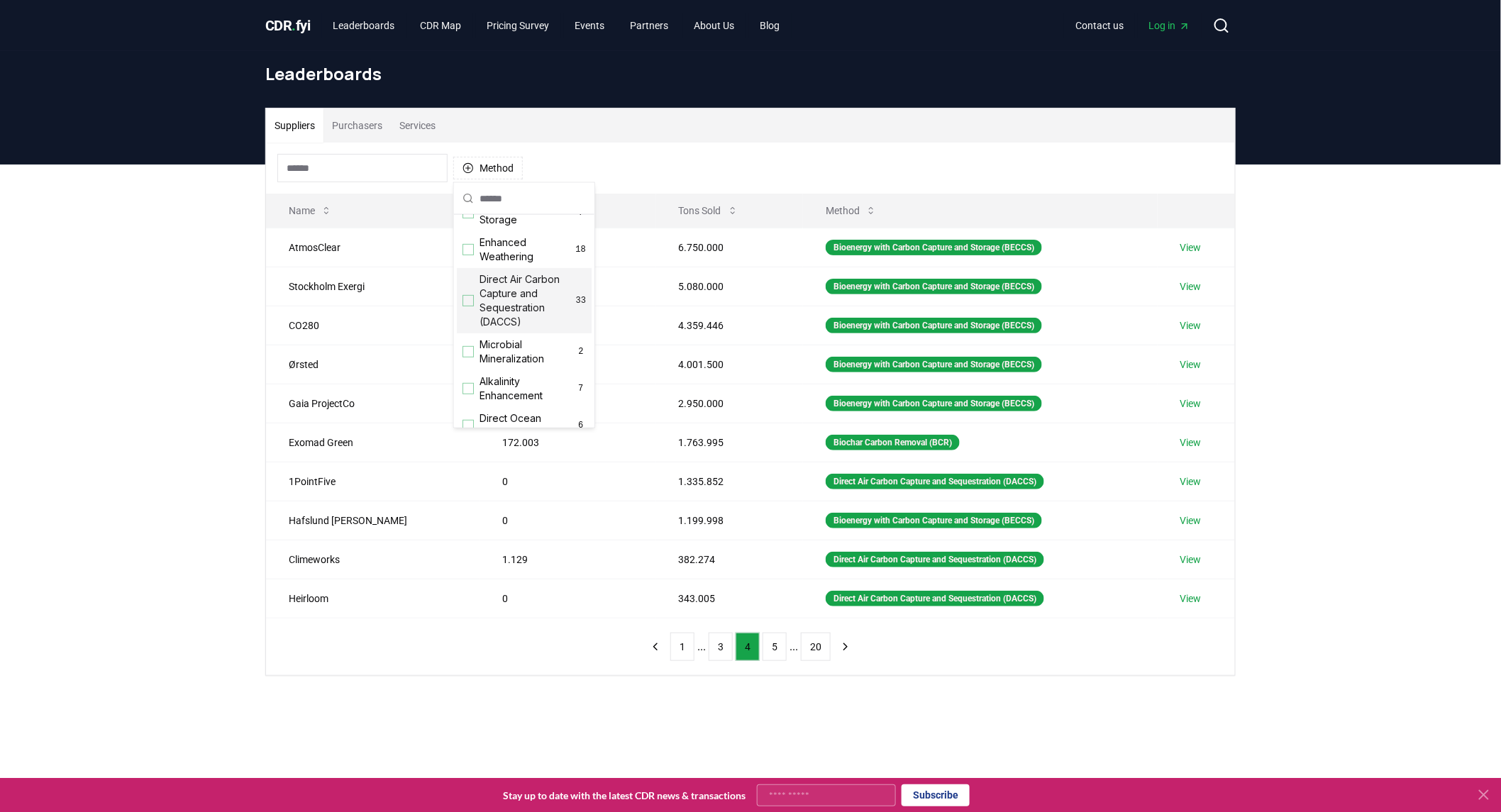 click at bounding box center [468, 250] 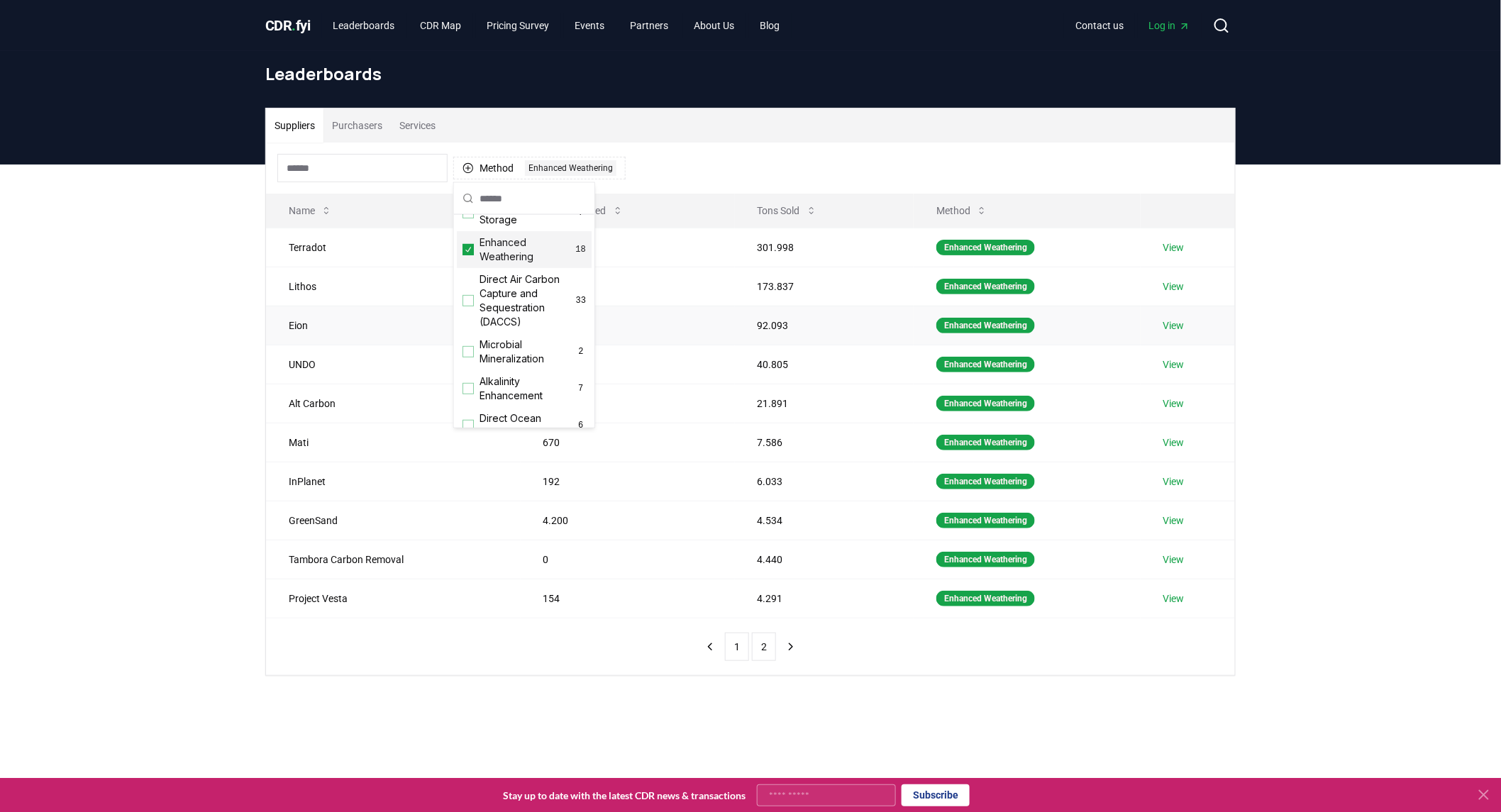 click on "Eion" at bounding box center [393, 325] 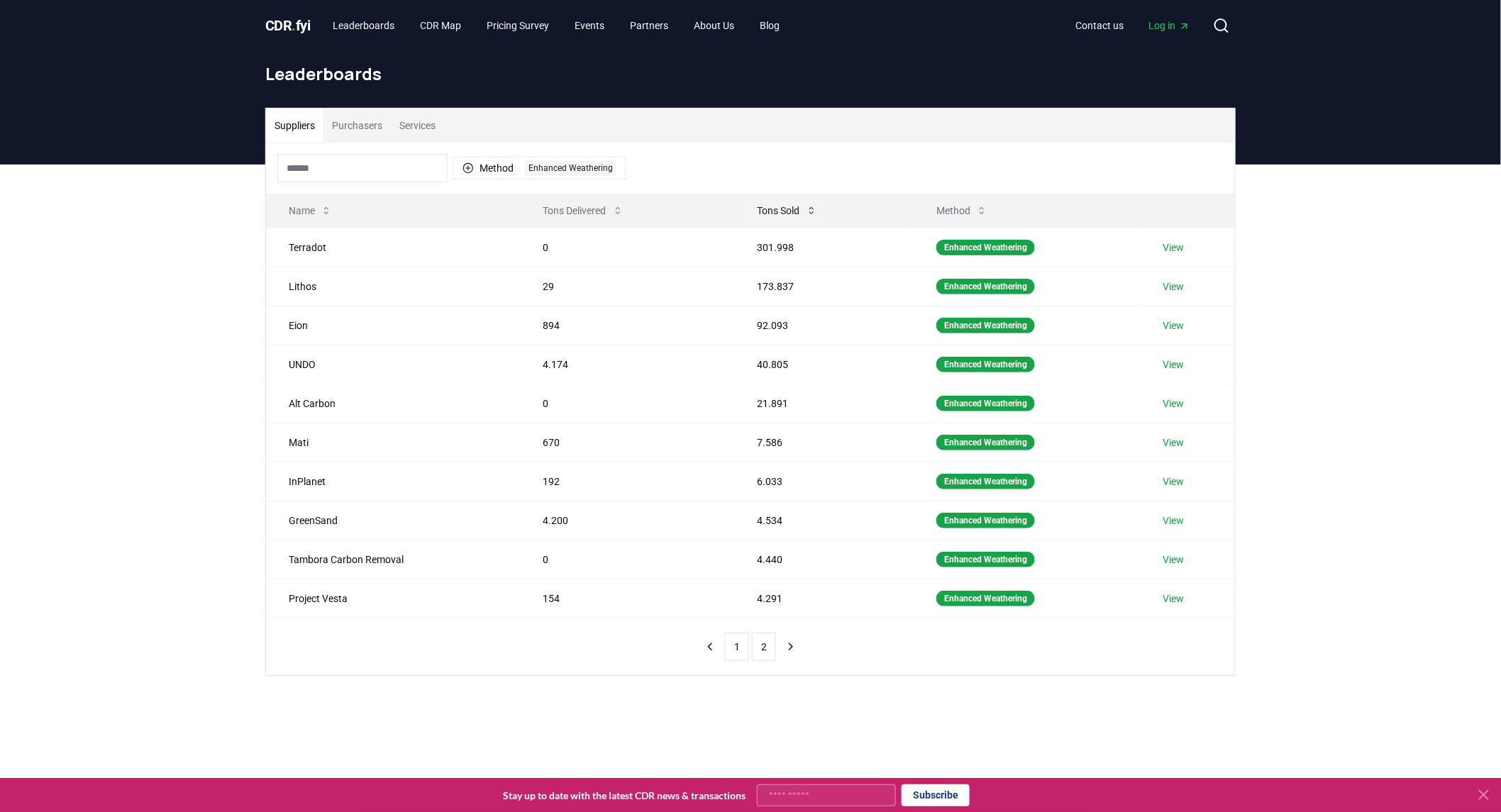click on "Tons Sold" at bounding box center [787, 211] 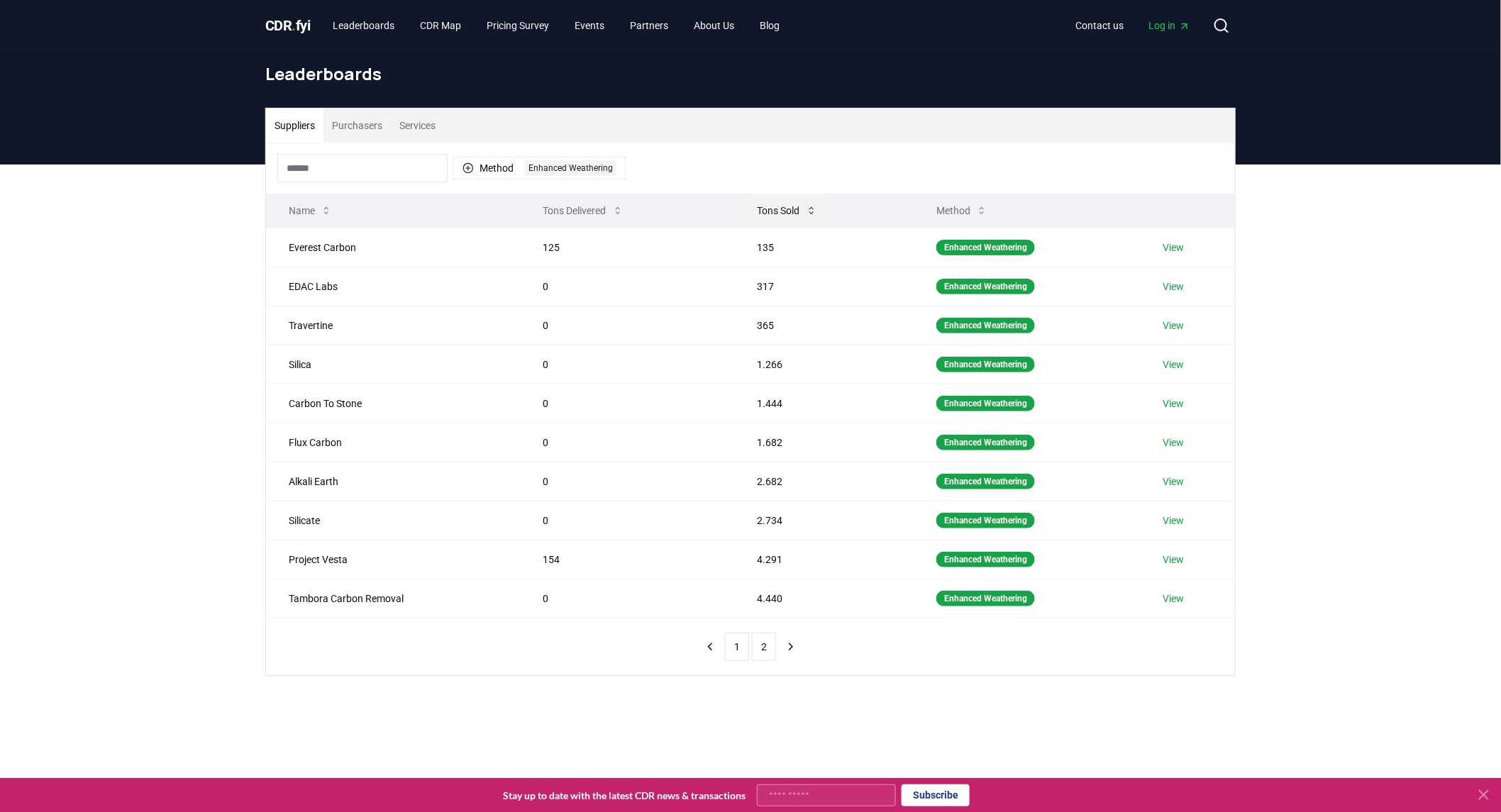 click on "Tons Sold" at bounding box center (787, 211) 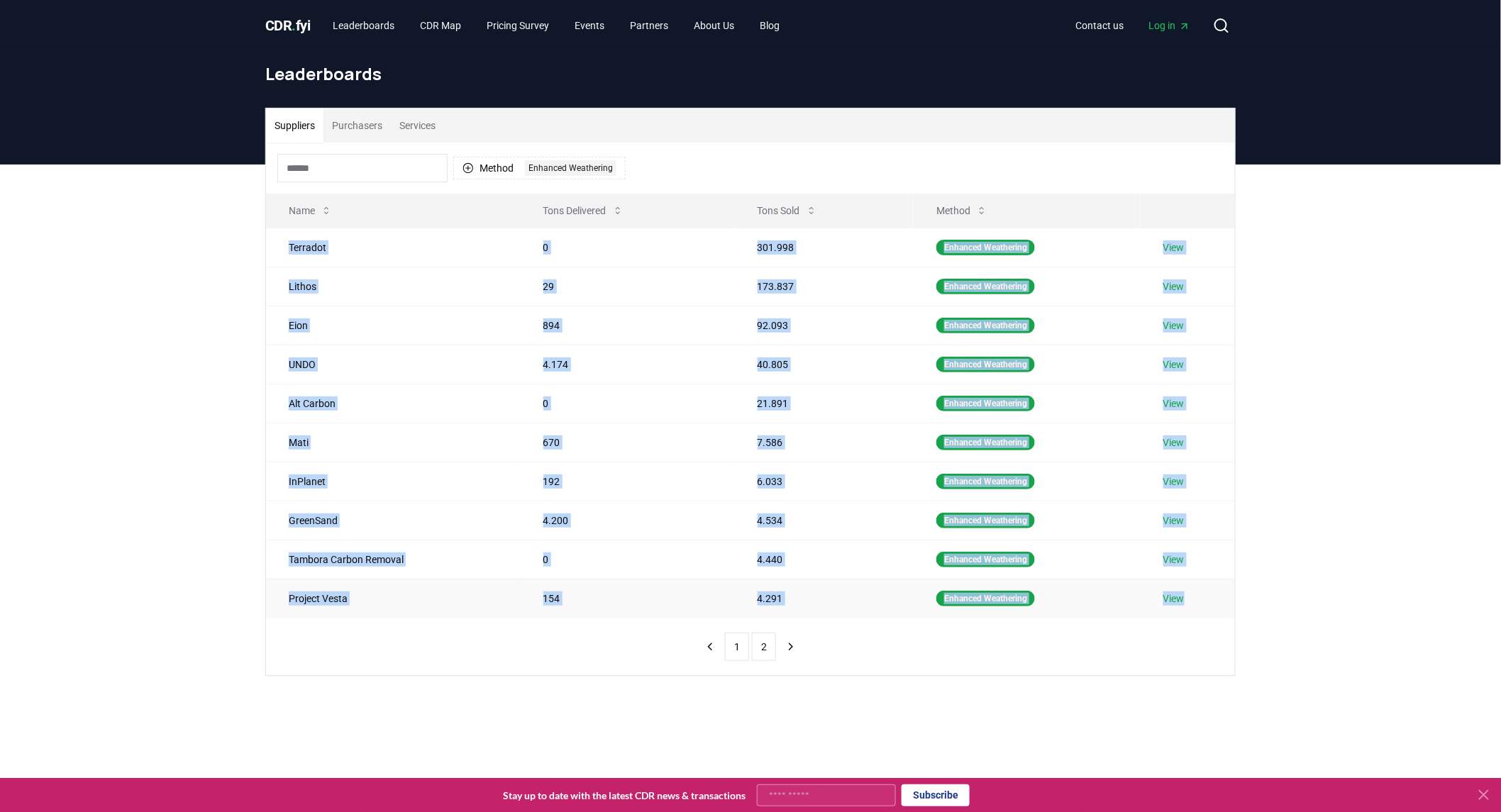 drag, startPoint x: 291, startPoint y: 247, endPoint x: 1204, endPoint y: 605, distance: 980.6799 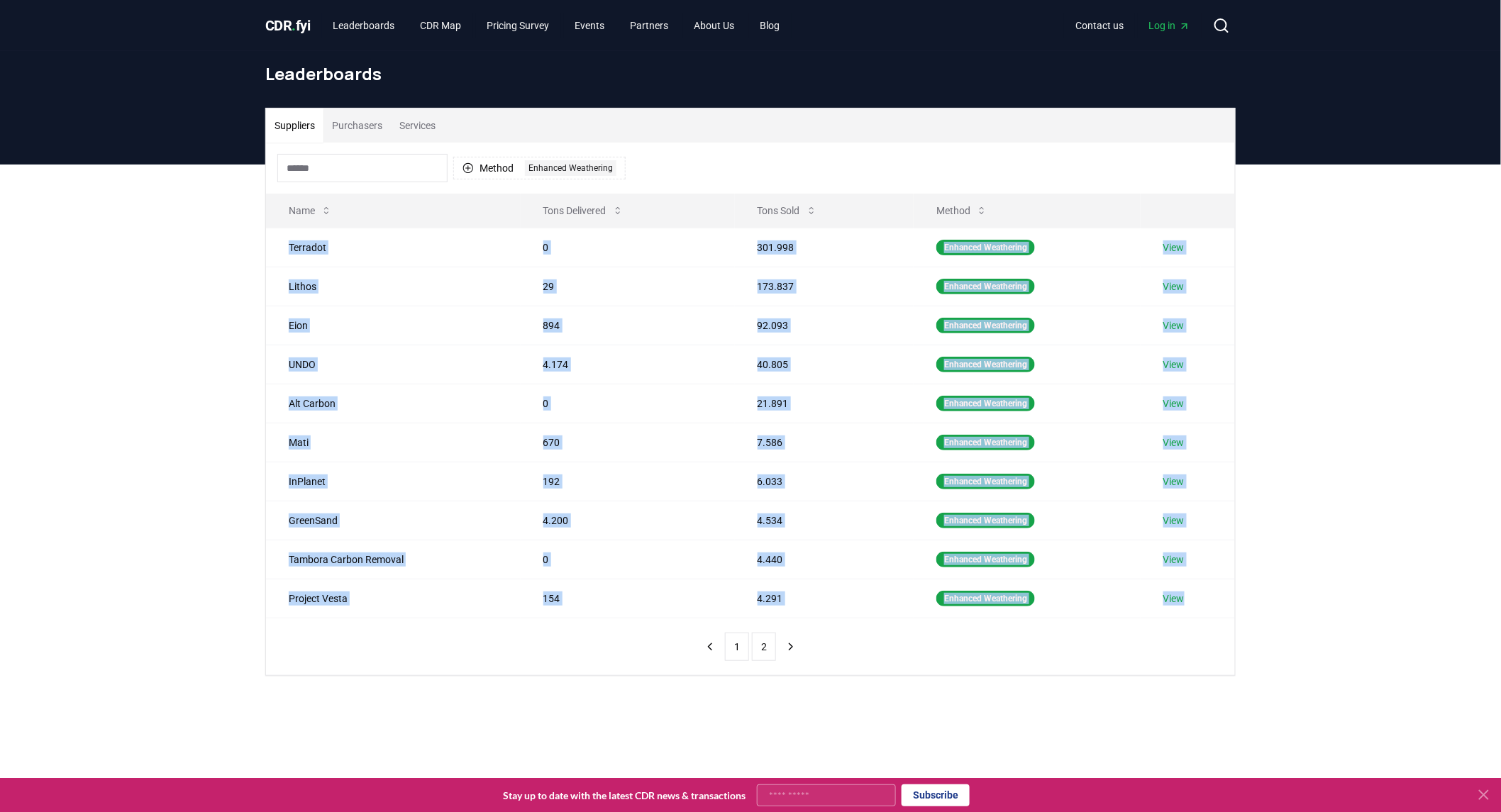 copy on "Terradot 0 301.998 Enhanced Weathering View Lithos 29 173.837 Enhanced Weathering View Eion 894 92.093 Enhanced Weathering View UNDO 4.174 40.805 Enhanced Weathering View Alt Carbon 0 21.891 Enhanced Weathering View Mati 670 7.586 Enhanced Weathering View InPlanet 192 6.033 Enhanced Weathering View GreenSand 4.200 4.534 Enhanced Weathering View Tambora Carbon Removal 0 4.440 Enhanced Weathering View Project Vesta 154 4.291 Enhanced Weathering View" 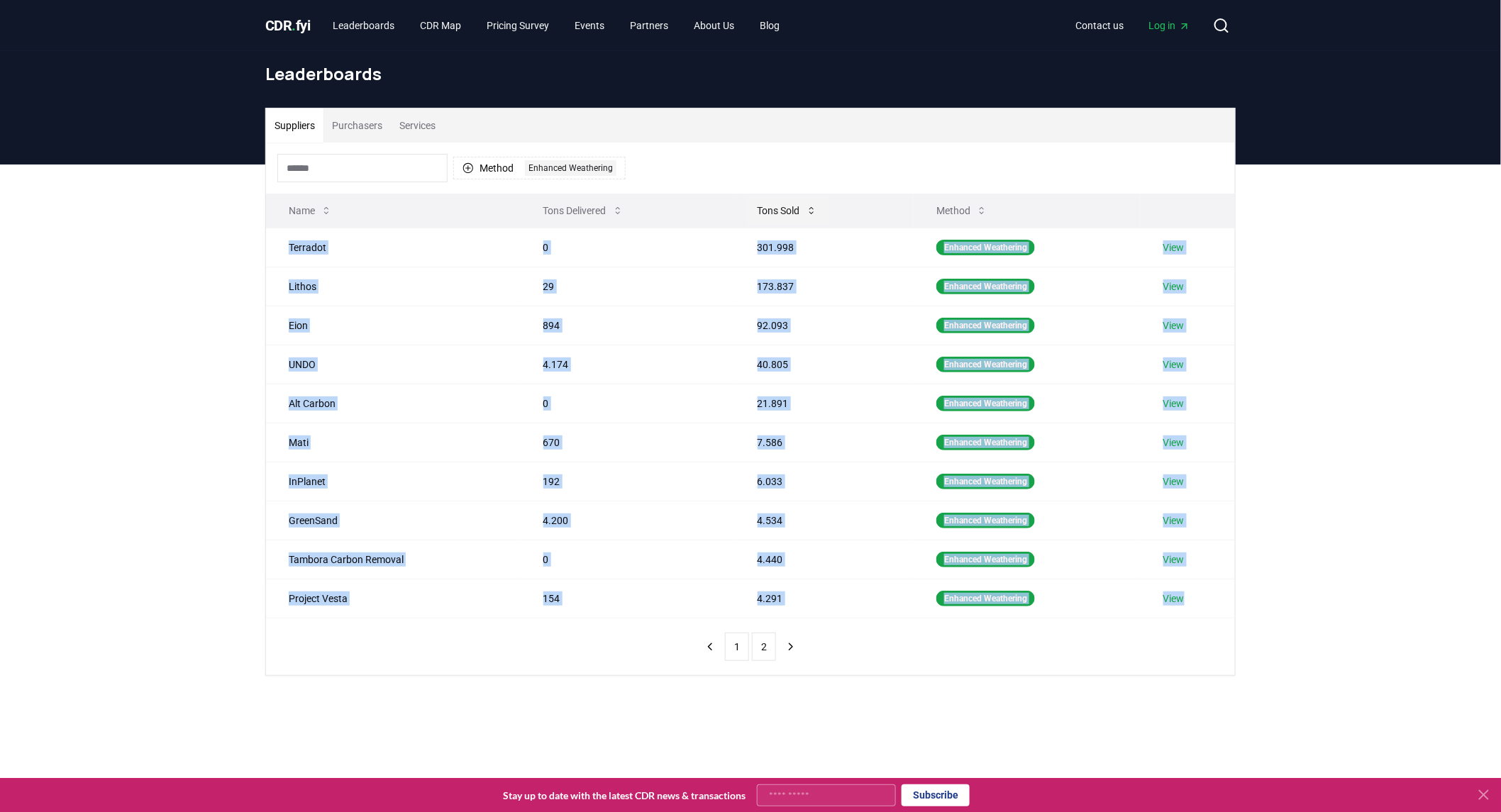 click on "Tons Sold" at bounding box center [787, 211] 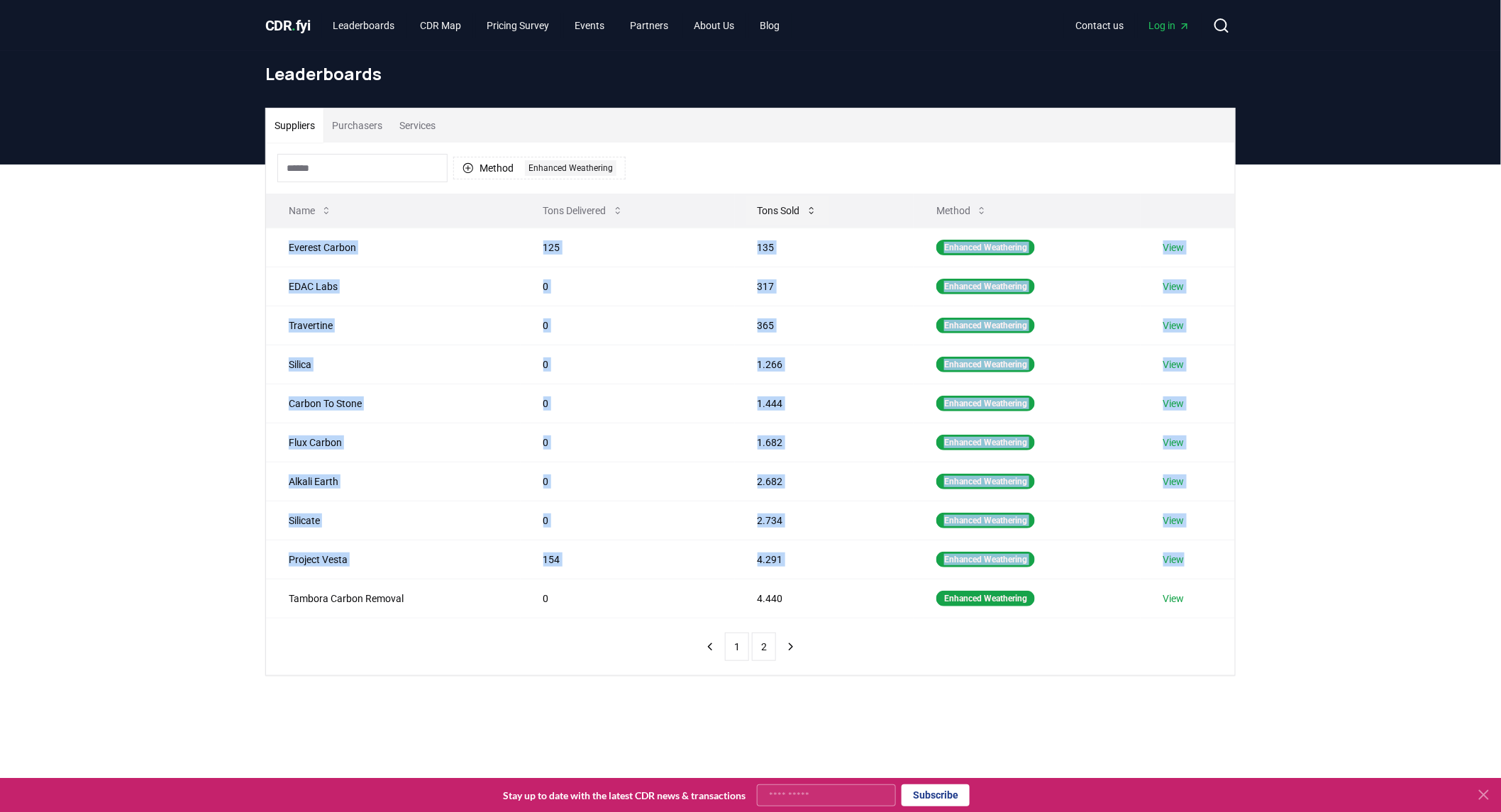 click on "Tons Sold" at bounding box center [787, 211] 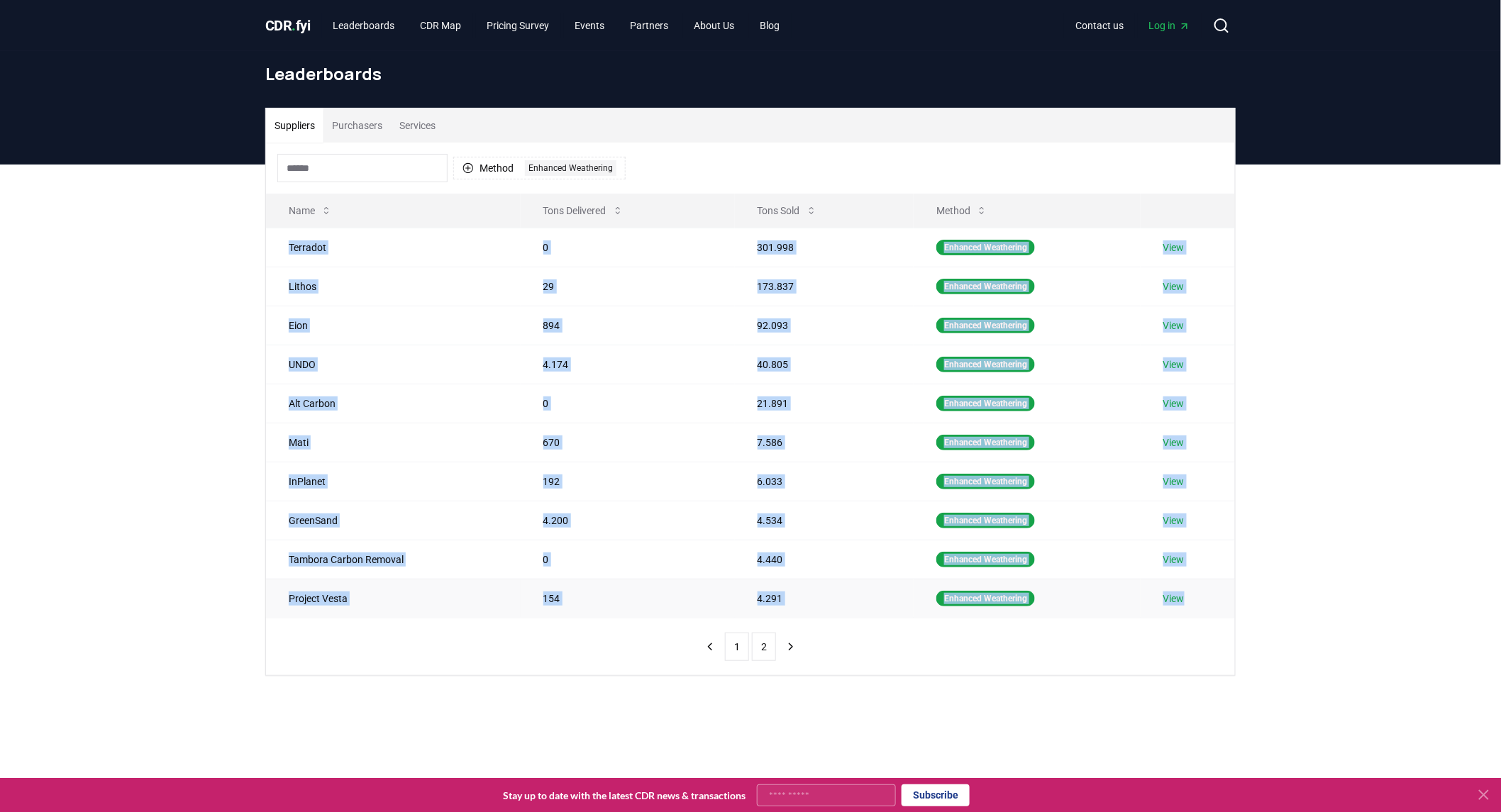 drag, startPoint x: 313, startPoint y: 251, endPoint x: 1194, endPoint y: 599, distance: 947.2407 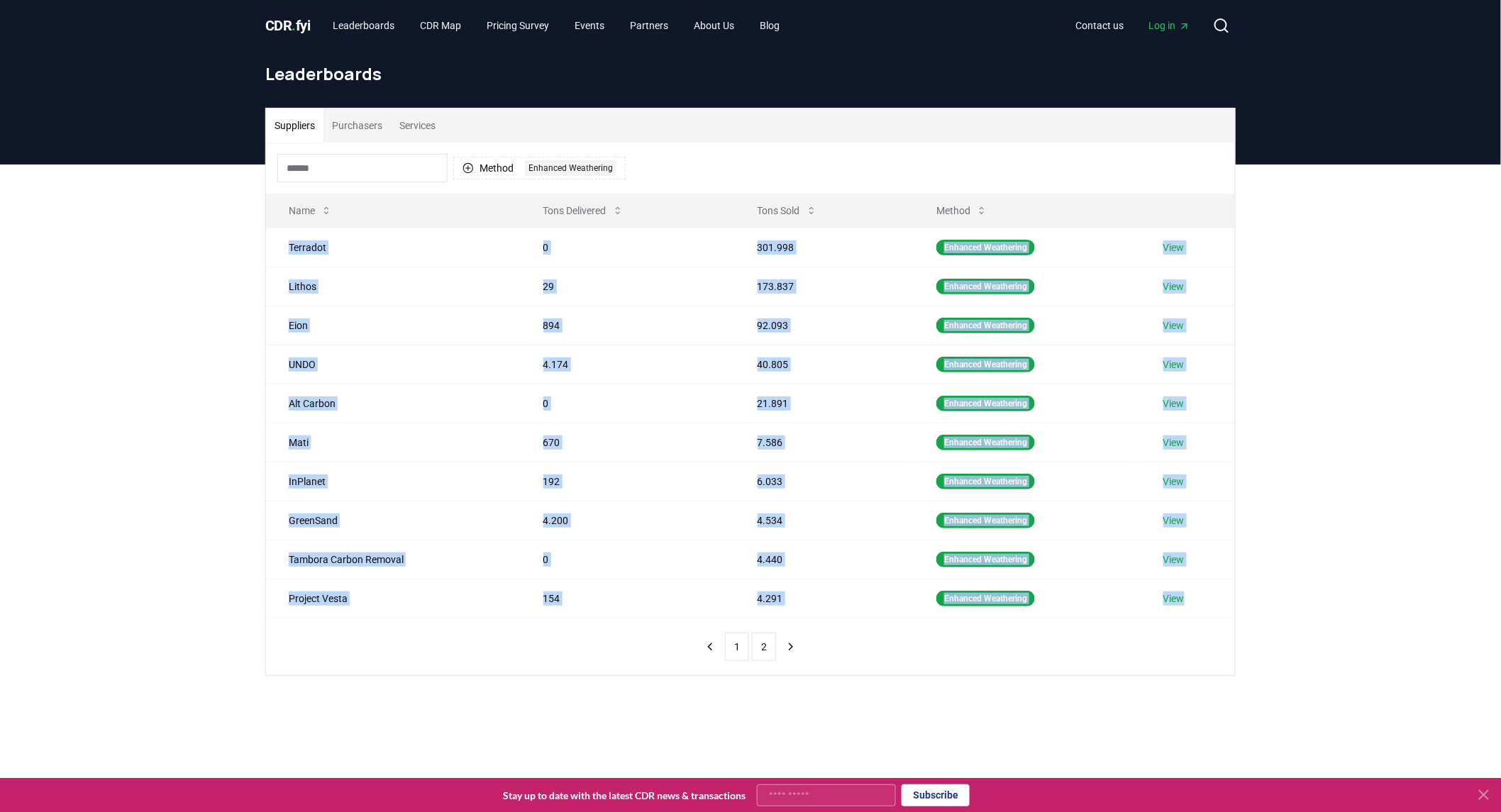 copy on "Terradot 0 301.998 Enhanced Weathering View Lithos 29 173.837 Enhanced Weathering View Eion 894 92.093 Enhanced Weathering View UNDO 4.174 40.805 Enhanced Weathering View Alt Carbon 0 21.891 Enhanced Weathering View Mati 670 7.586 Enhanced Weathering View InPlanet 192 6.033 Enhanced Weathering View GreenSand 4.200 4.534 Enhanced Weathering View Tambora Carbon Removal 0 4.440 Enhanced Weathering View Project Vesta 154 4.291 Enhanced Weathering View" 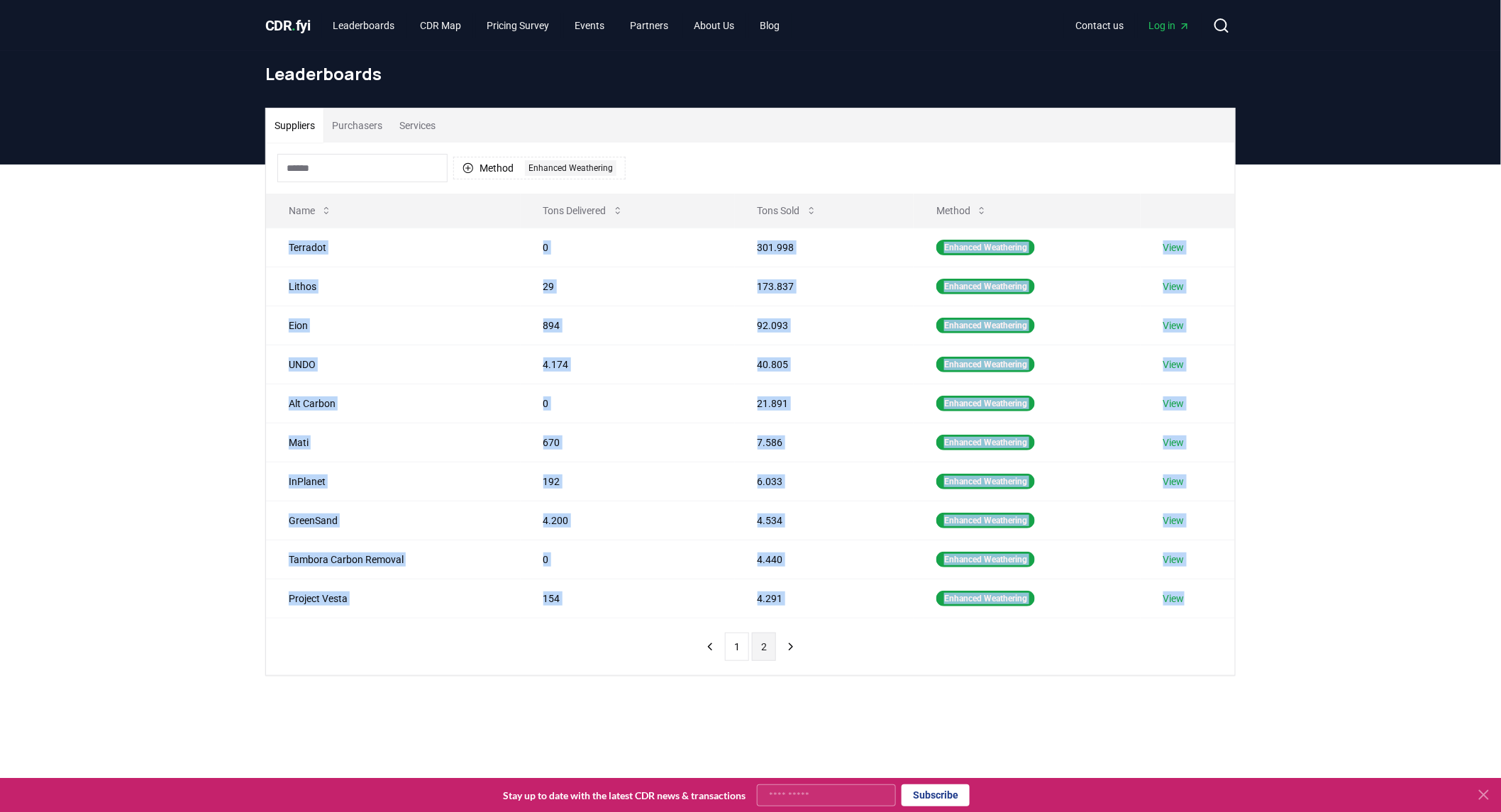 click on "2" at bounding box center [764, 647] 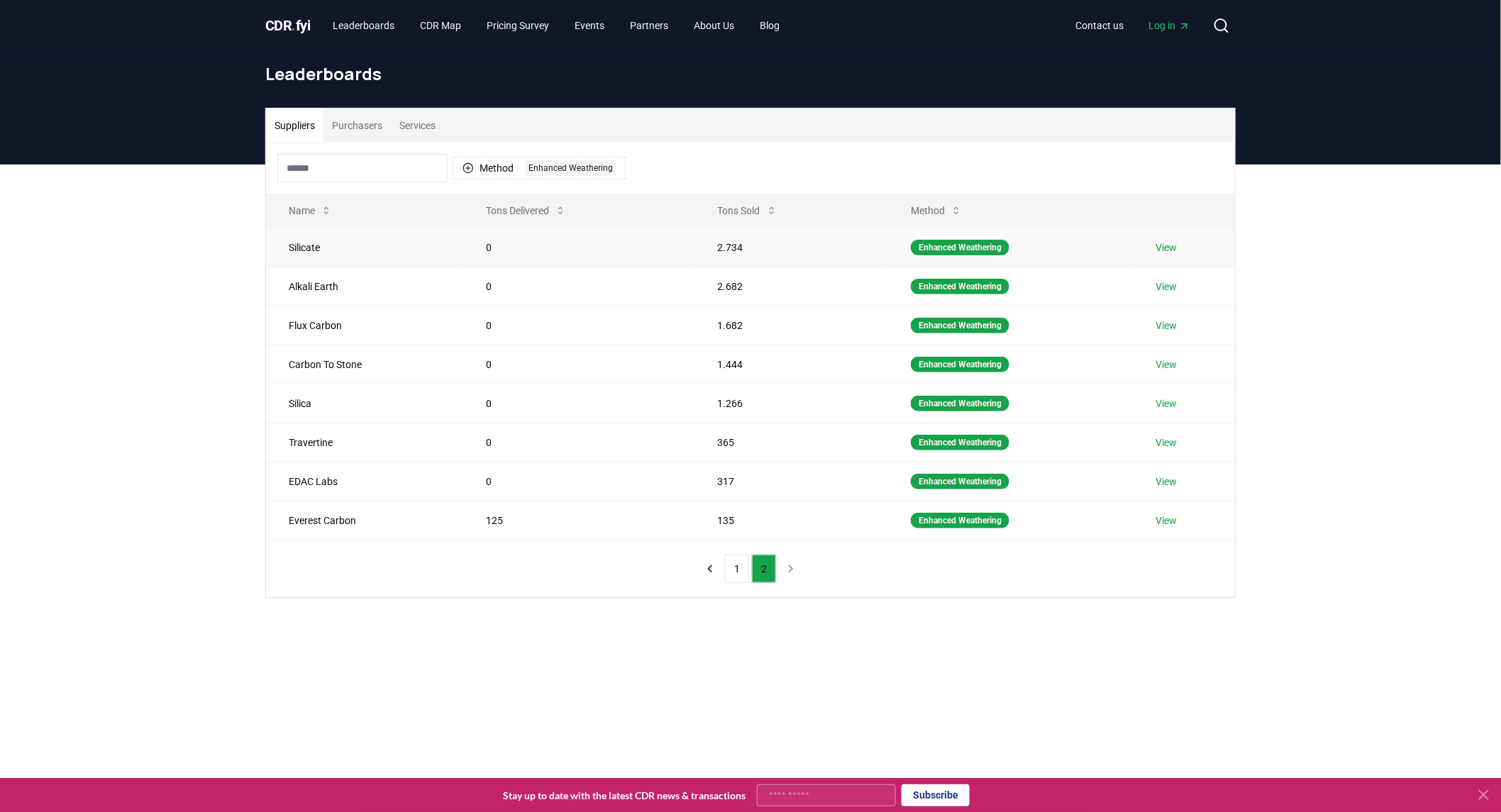 click on "Silicate" at bounding box center (365, 247) 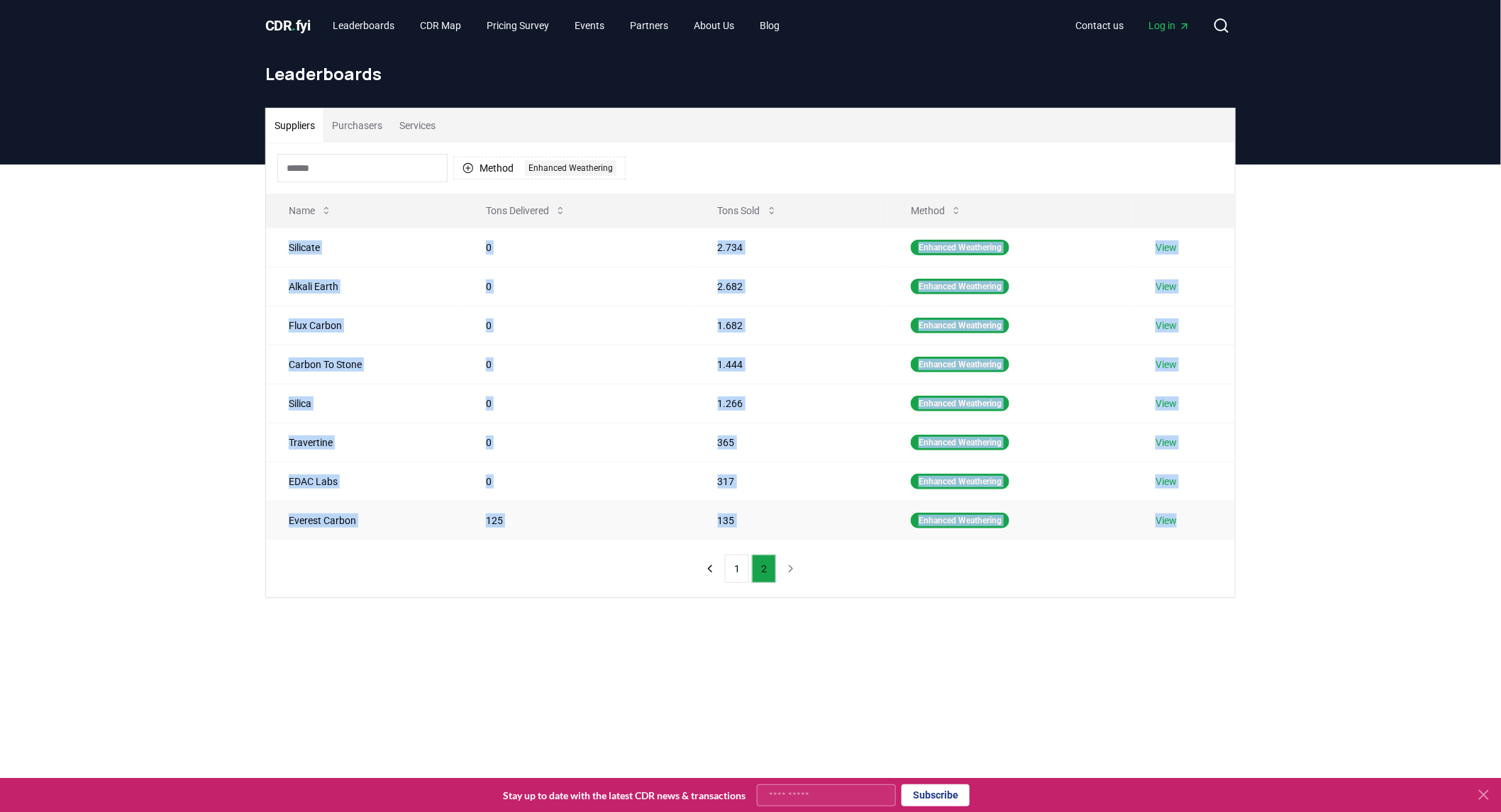 drag, startPoint x: 287, startPoint y: 243, endPoint x: 1200, endPoint y: 522, distance: 954.68 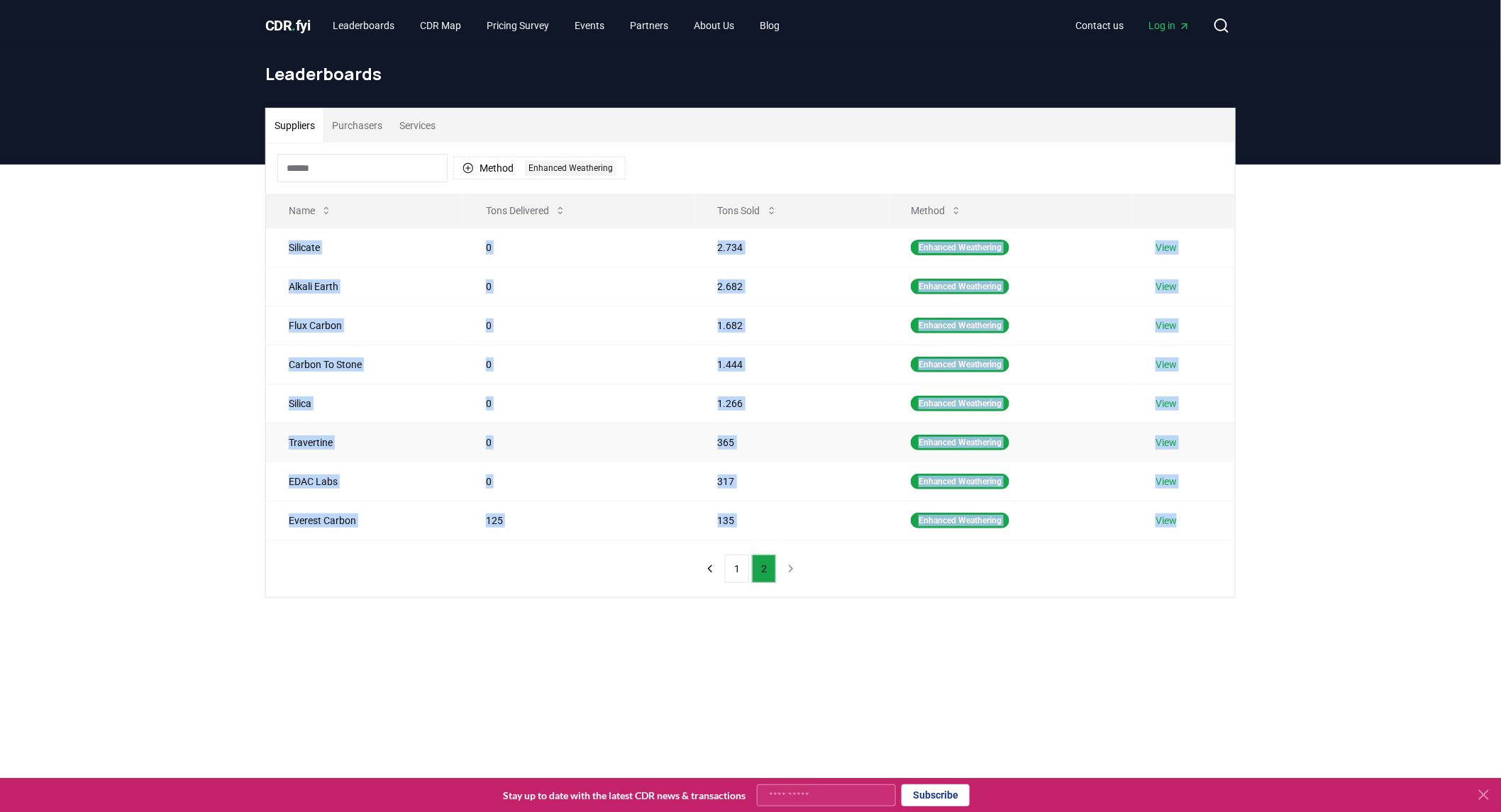 copy on "Silicate 0 2.734 Enhanced Weathering View Alkali Earth 0 2.682 Enhanced Weathering View Flux Carbon 0 1.682 Enhanced Weathering View Carbon To Stone 0 1.444 Enhanced Weathering View Silica 0 1.266 Enhanced Weathering View Travertine 0 365 Enhanced Weathering View EDAC Labs 0 317 Enhanced Weathering View Everest Carbon 125 135 Enhanced Weathering View" 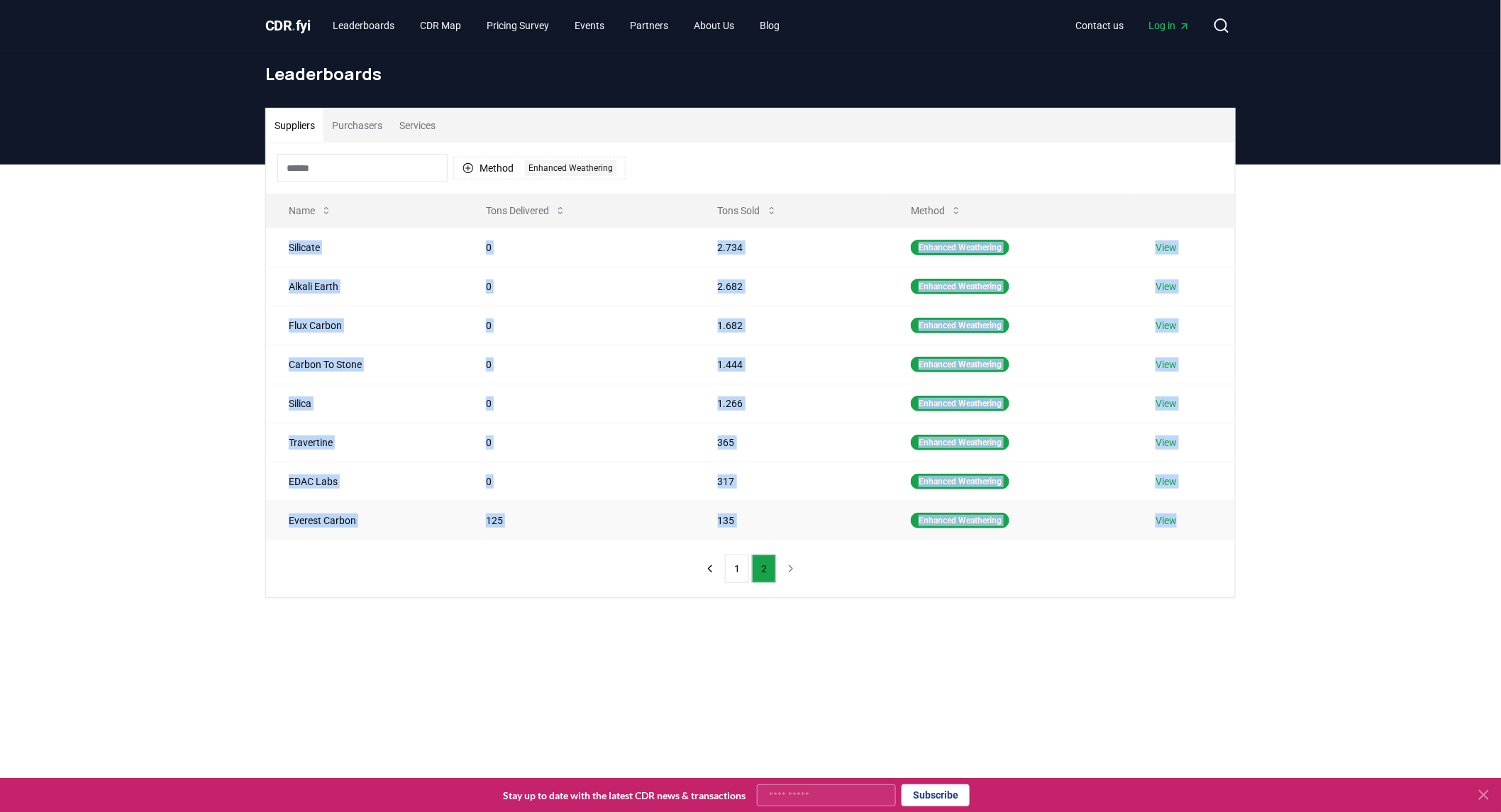 copy on "Silicate 0 2.734 Enhanced Weathering View Alkali Earth 0 2.682 Enhanced Weathering View Flux Carbon 0 1.682 Enhanced Weathering View Carbon To Stone 0 1.444 Enhanced Weathering View Silica 0 1.266 Enhanced Weathering View Travertine 0 365 Enhanced Weathering View EDAC Labs 0 317 Enhanced Weathering View Everest Carbon 125 135 Enhanced Weathering View" 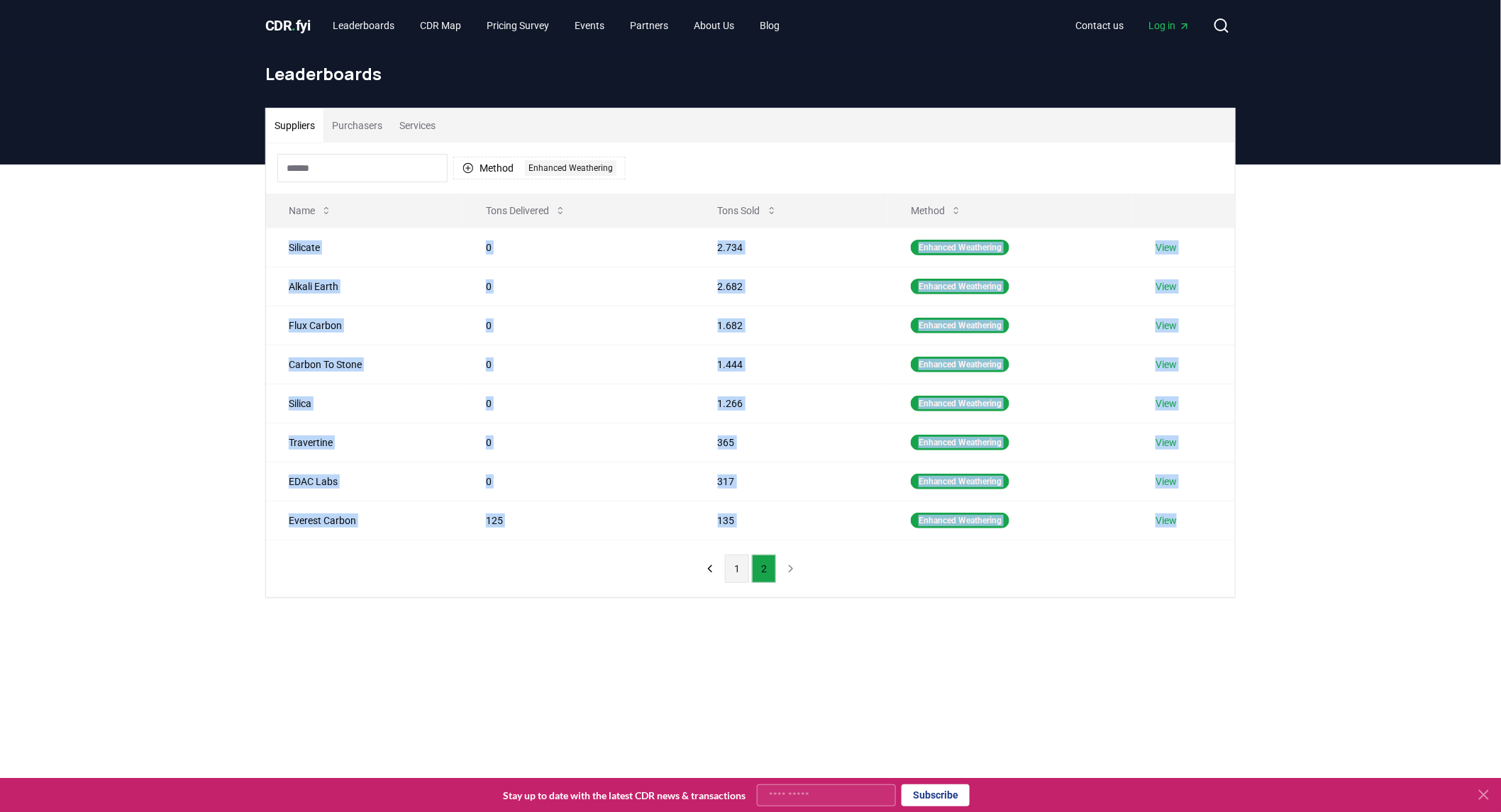 click on "1" at bounding box center [737, 569] 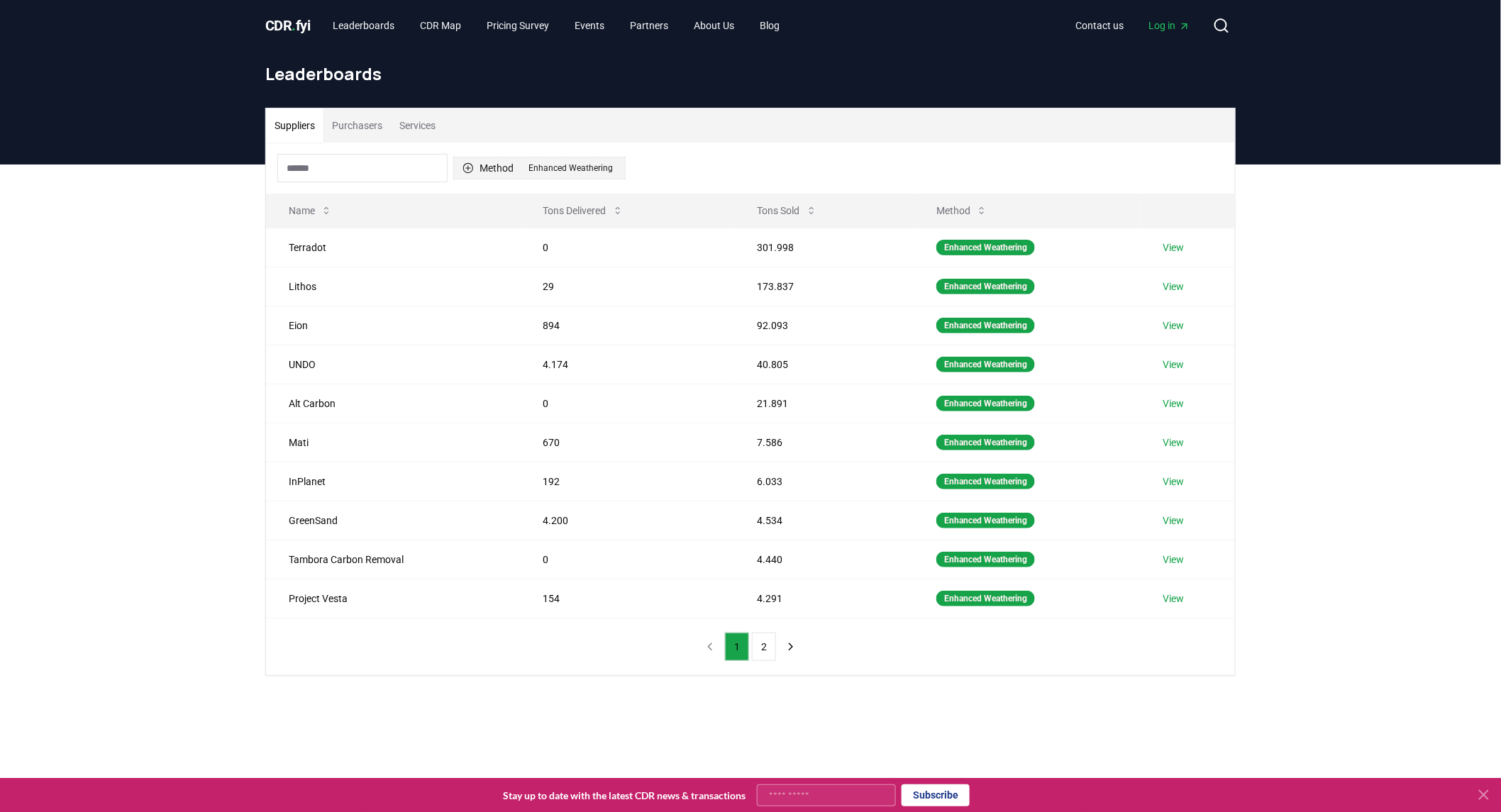 click on "Enhanced Weathering" at bounding box center (570, 168) 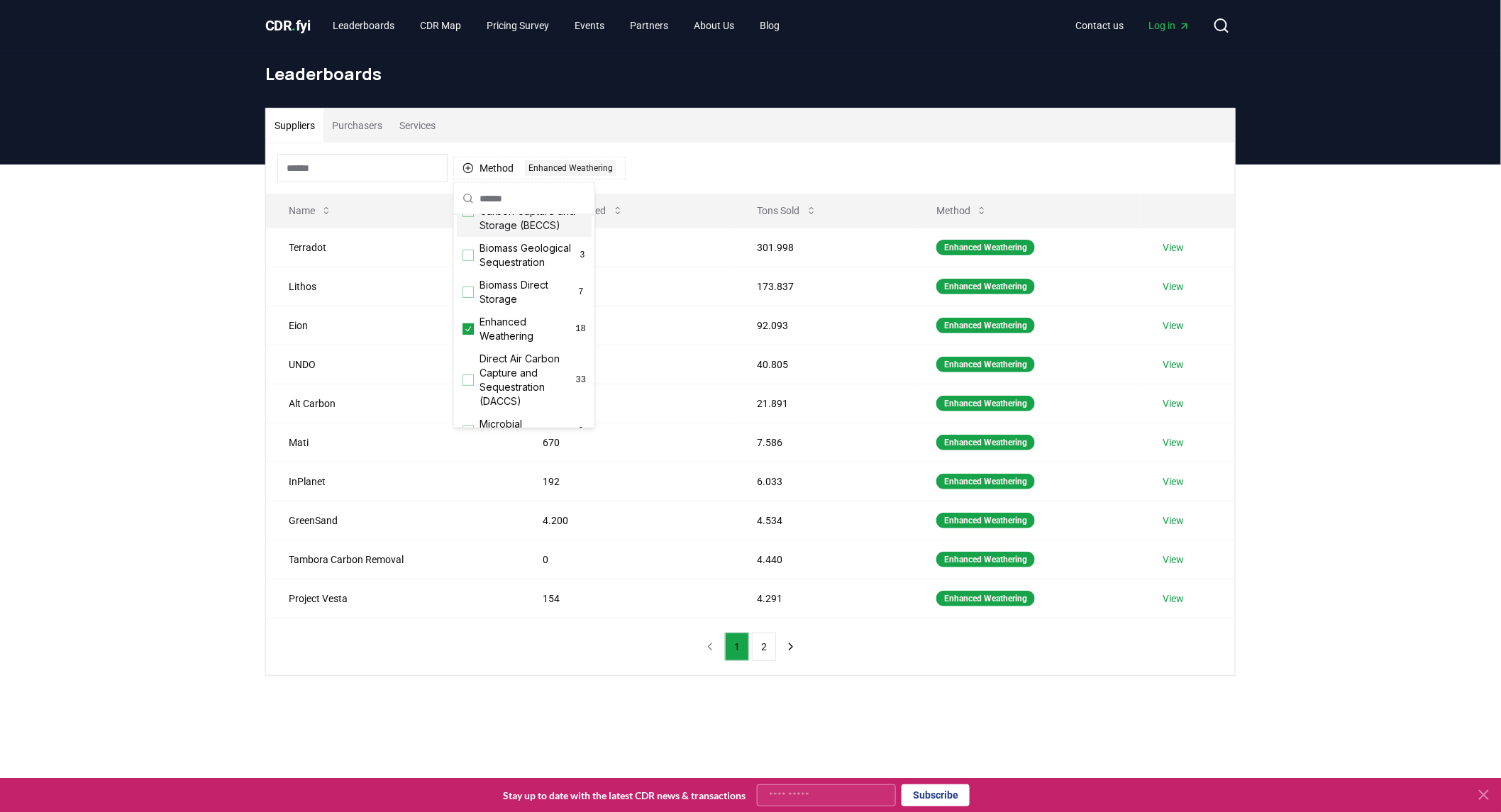 scroll, scrollTop: 157, scrollLeft: 0, axis: vertical 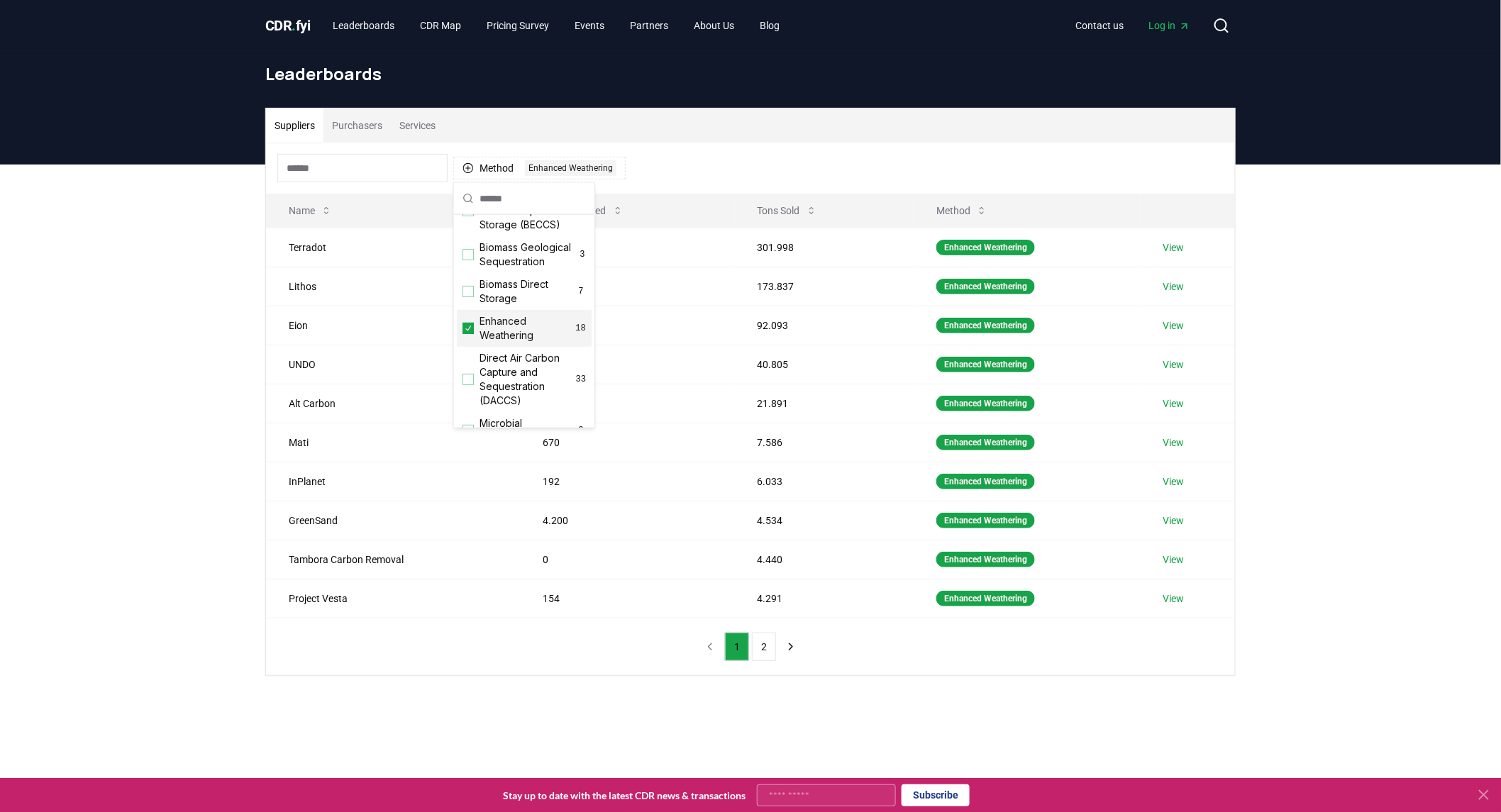 click on "Suppliers Purchasers Services Method 1 Enhanced Weathering Name Tons Delivered Tons Sold Method Terradot 0 301.998 Enhanced Weathering View Lithos 29 173.837 Enhanced Weathering View Eion 894 92.093 Enhanced Weathering View UNDO 4.174 40.805 Enhanced Weathering View Alt Carbon 0 21.891 Enhanced Weathering View Mati 670 7.586 Enhanced Weathering View InPlanet 192 6.033 Enhanced Weathering View GreenSand 4.200 4.534 Enhanced Weathering View Tambora Carbon Removal 0 4.440 Enhanced Weathering View Project Vesta 154 4.291 Enhanced Weathering View 1 2" at bounding box center [750, 448] 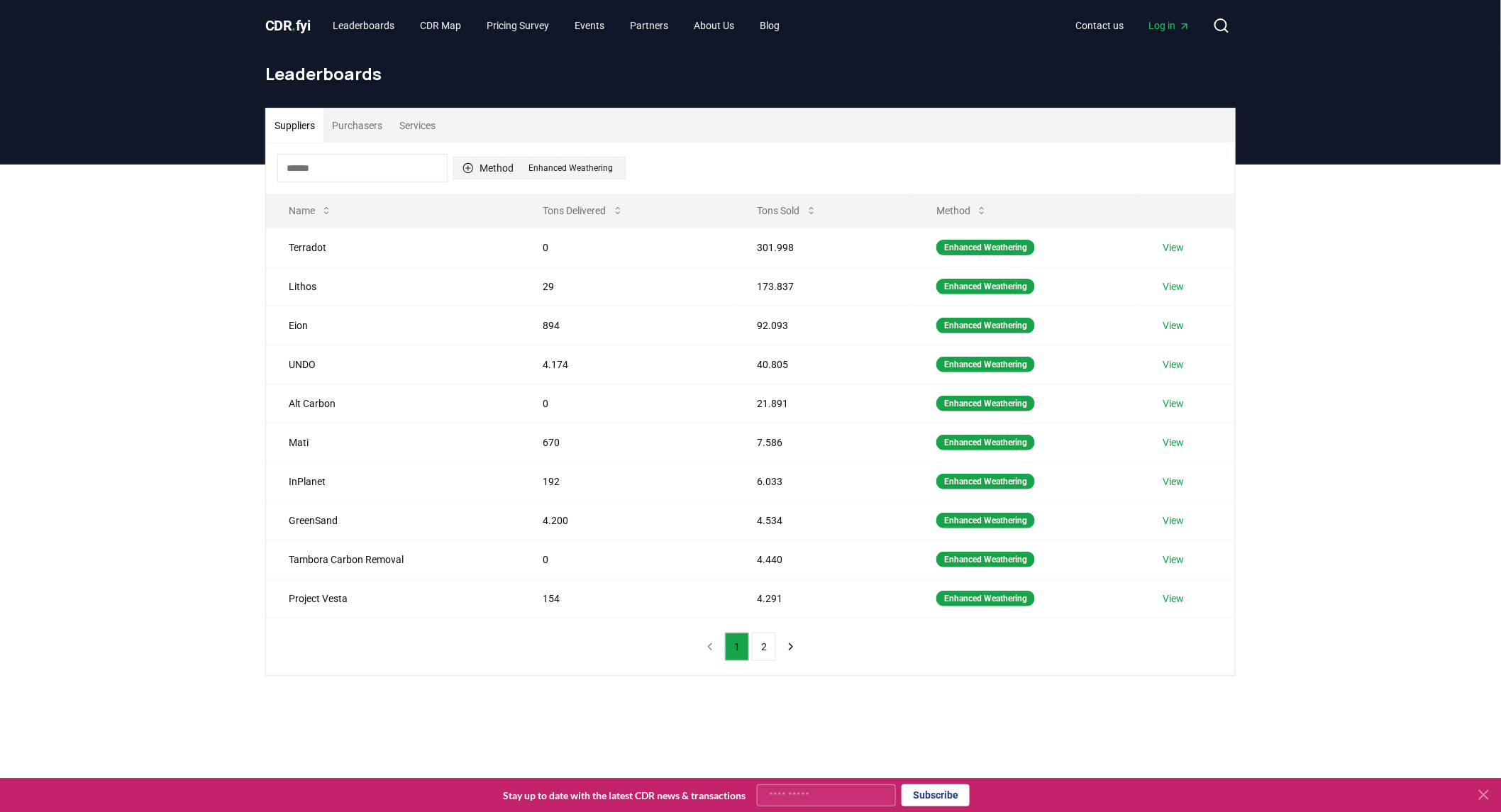 click on "Enhanced Weathering" at bounding box center (570, 168) 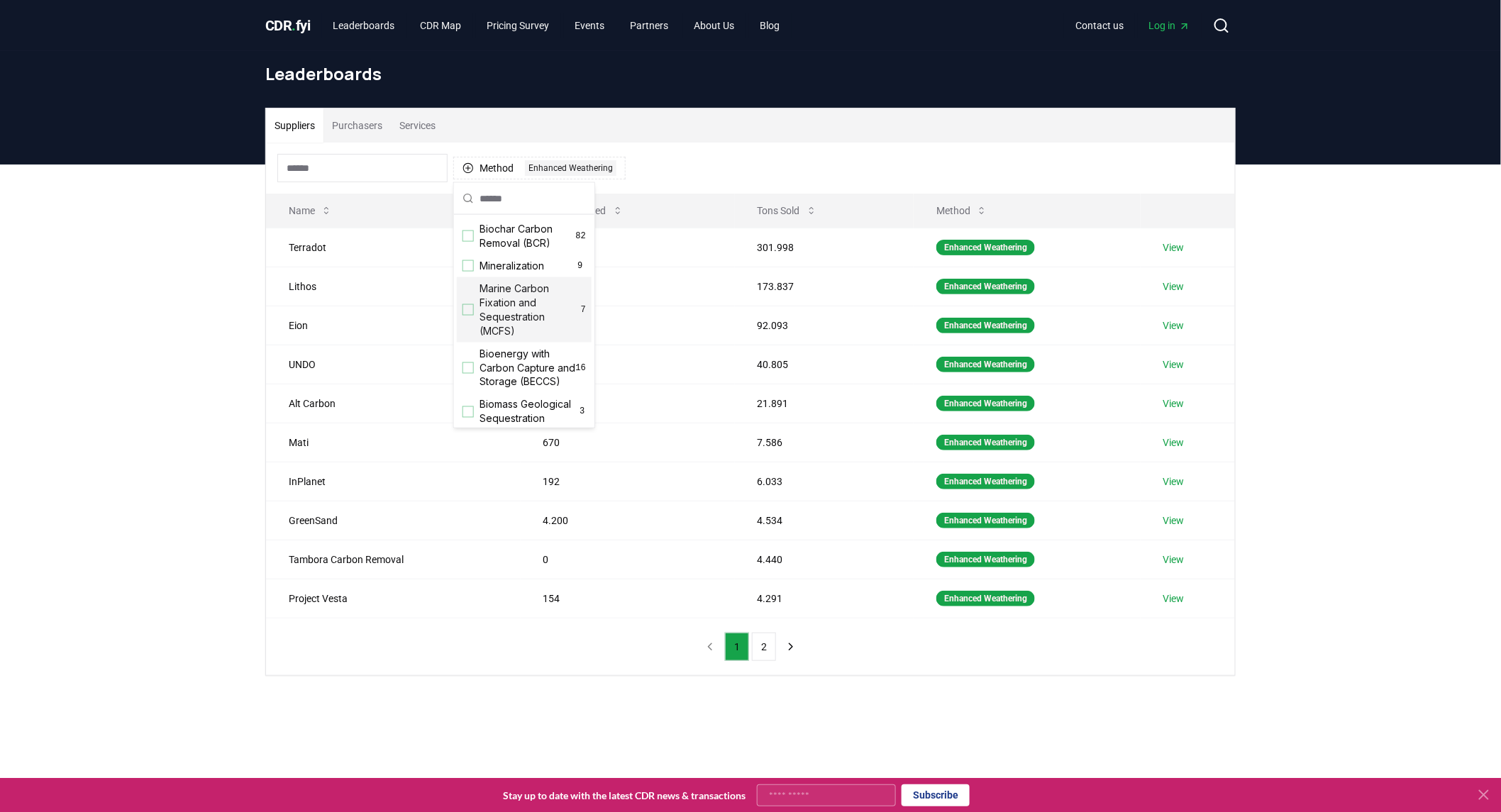 drag, startPoint x: 516, startPoint y: 310, endPoint x: 499, endPoint y: 303, distance: 18 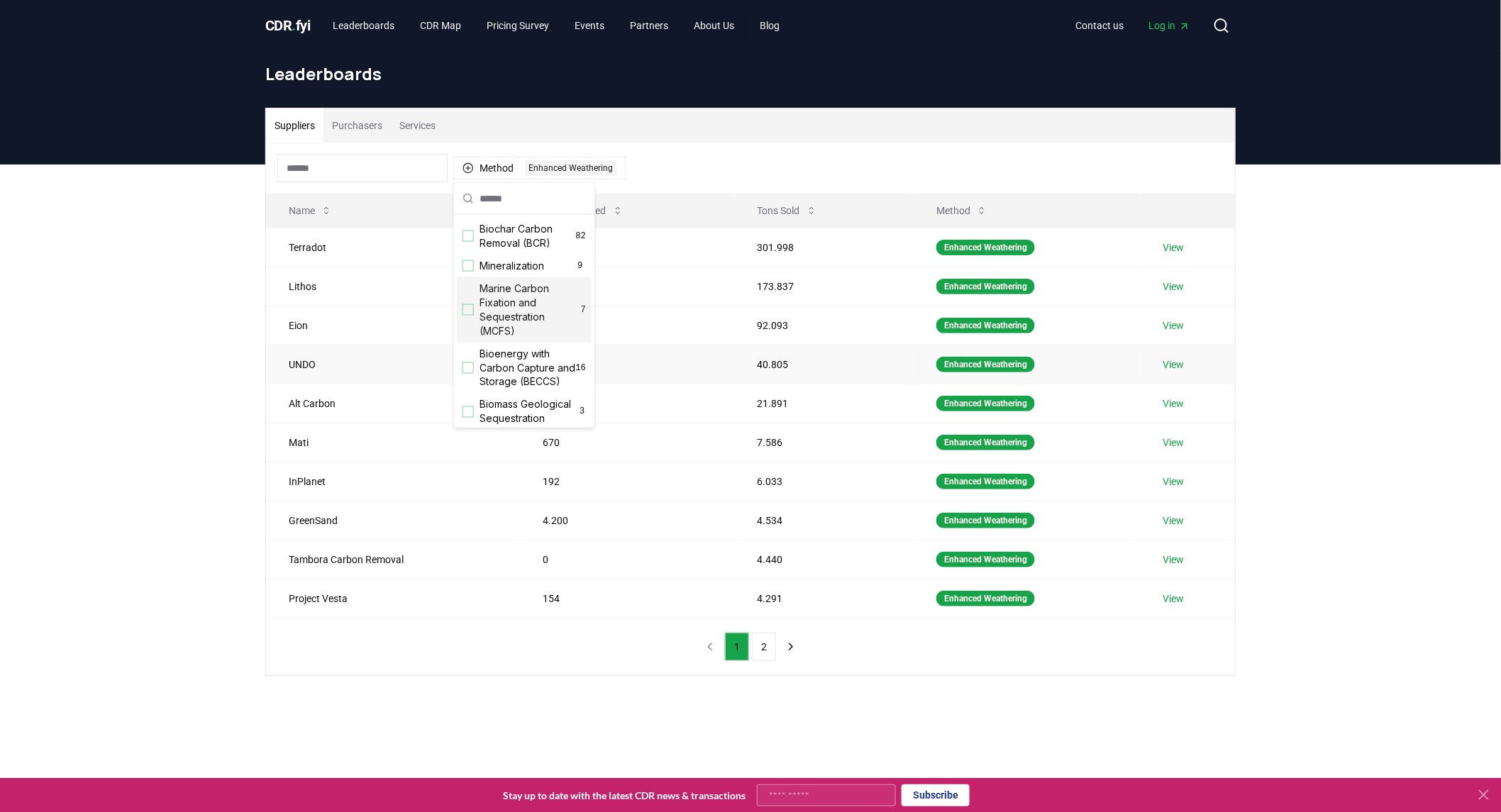 drag, startPoint x: 499, startPoint y: 303, endPoint x: 277, endPoint y: 356, distance: 228.23891 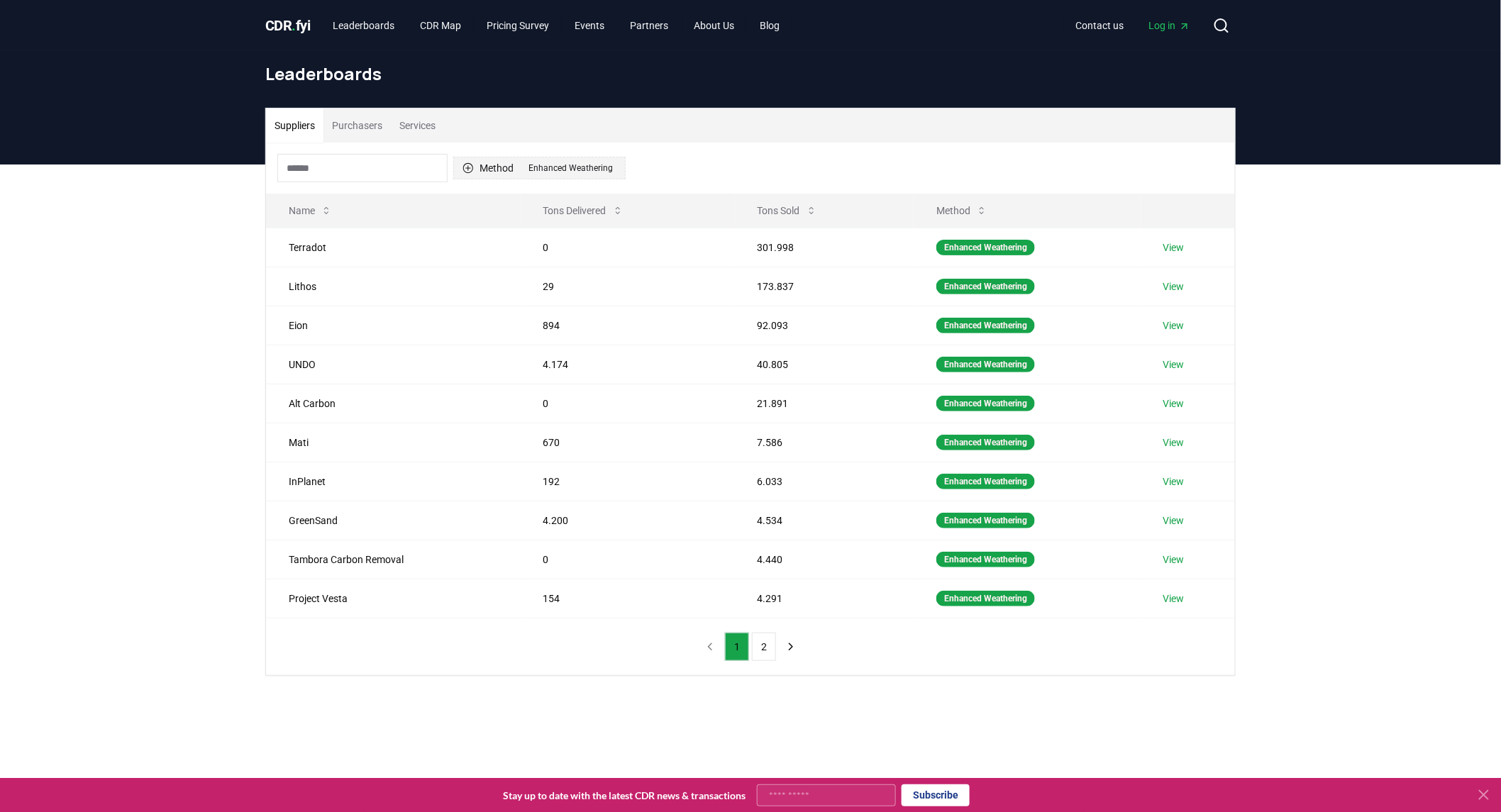 click on "Enhanced Weathering" at bounding box center (570, 168) 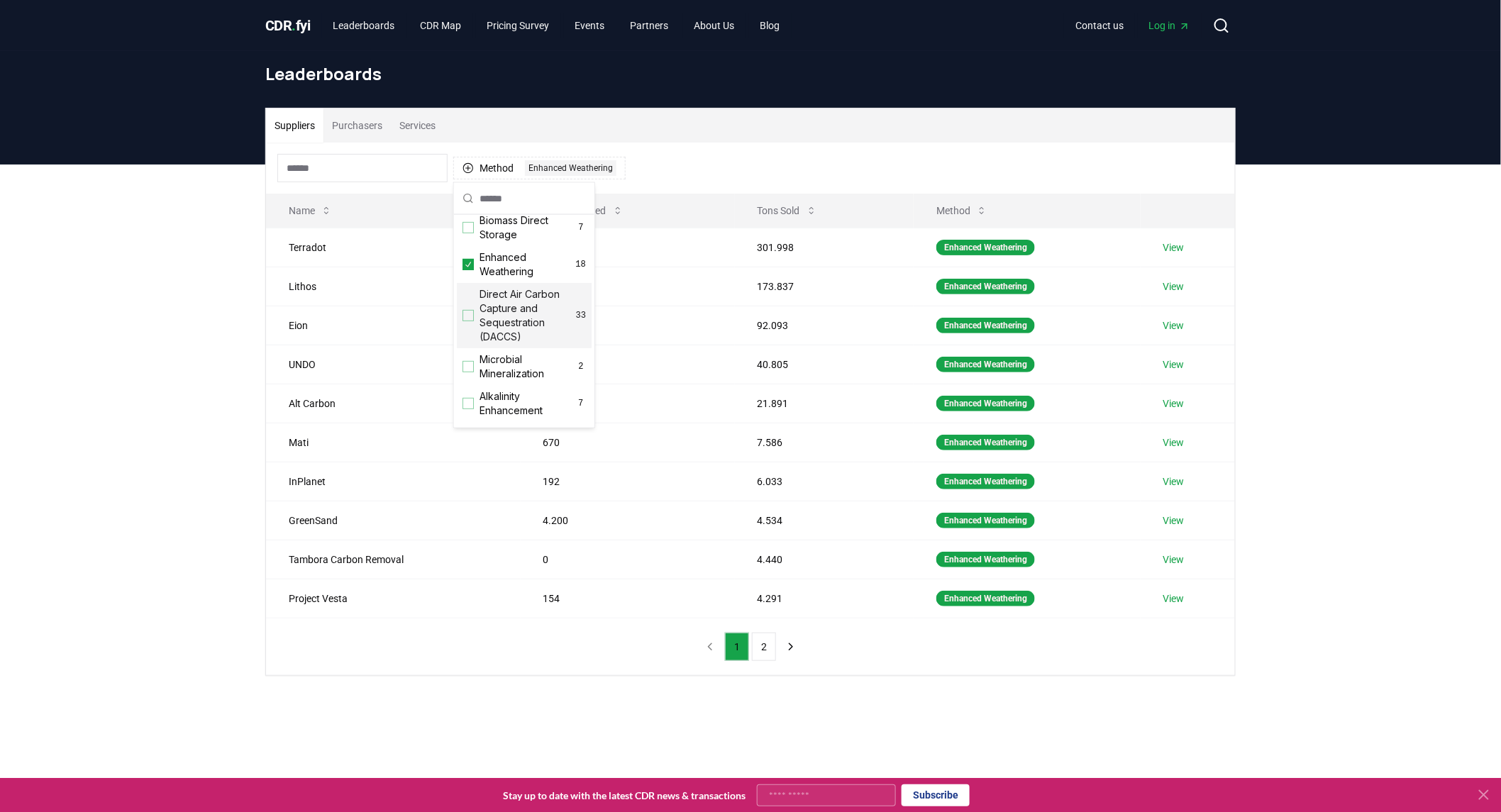 scroll, scrollTop: 315, scrollLeft: 0, axis: vertical 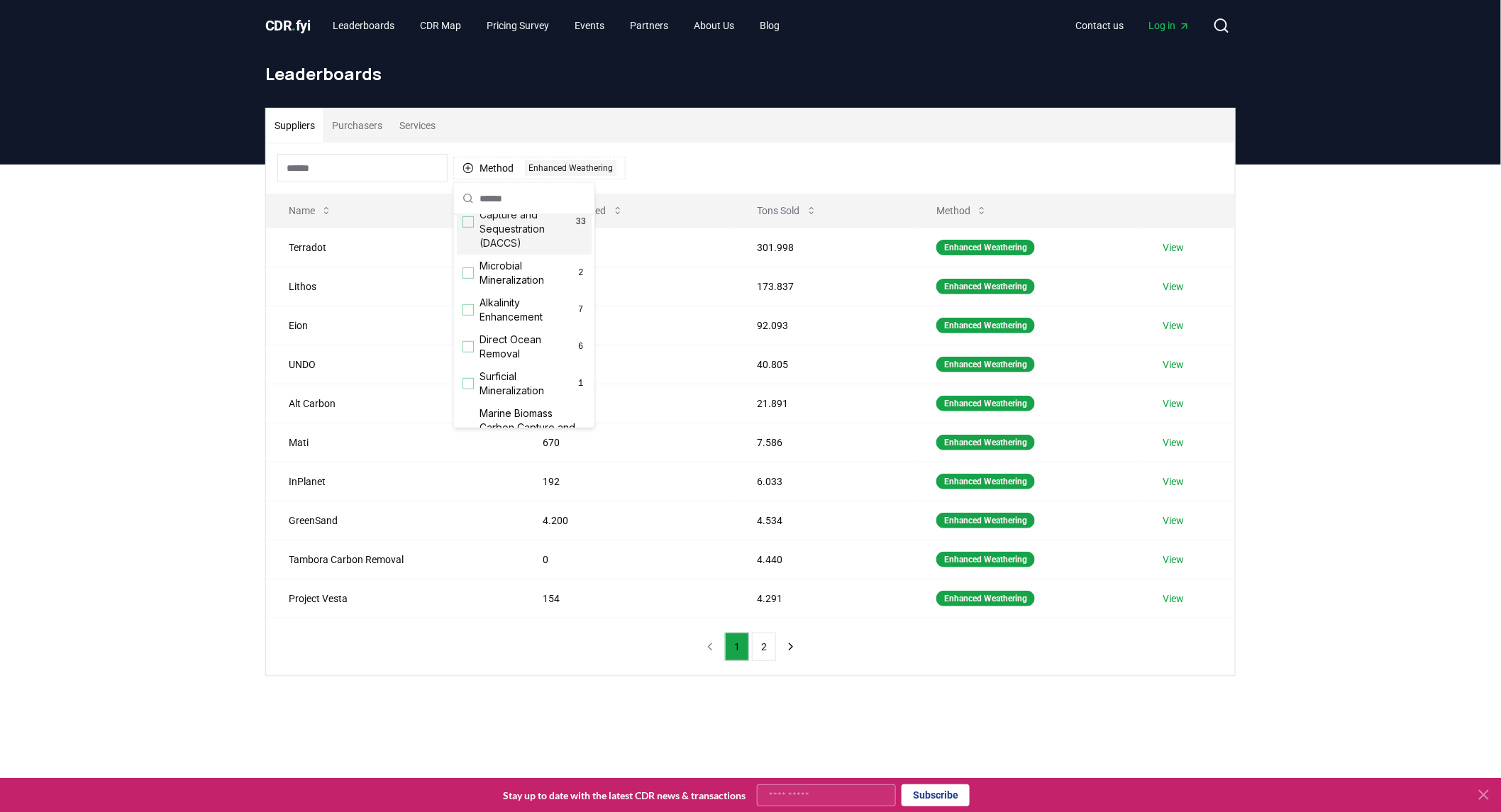 click on "Direct Air Carbon Capture and Sequestration (DACCS)" at bounding box center (528, 222) 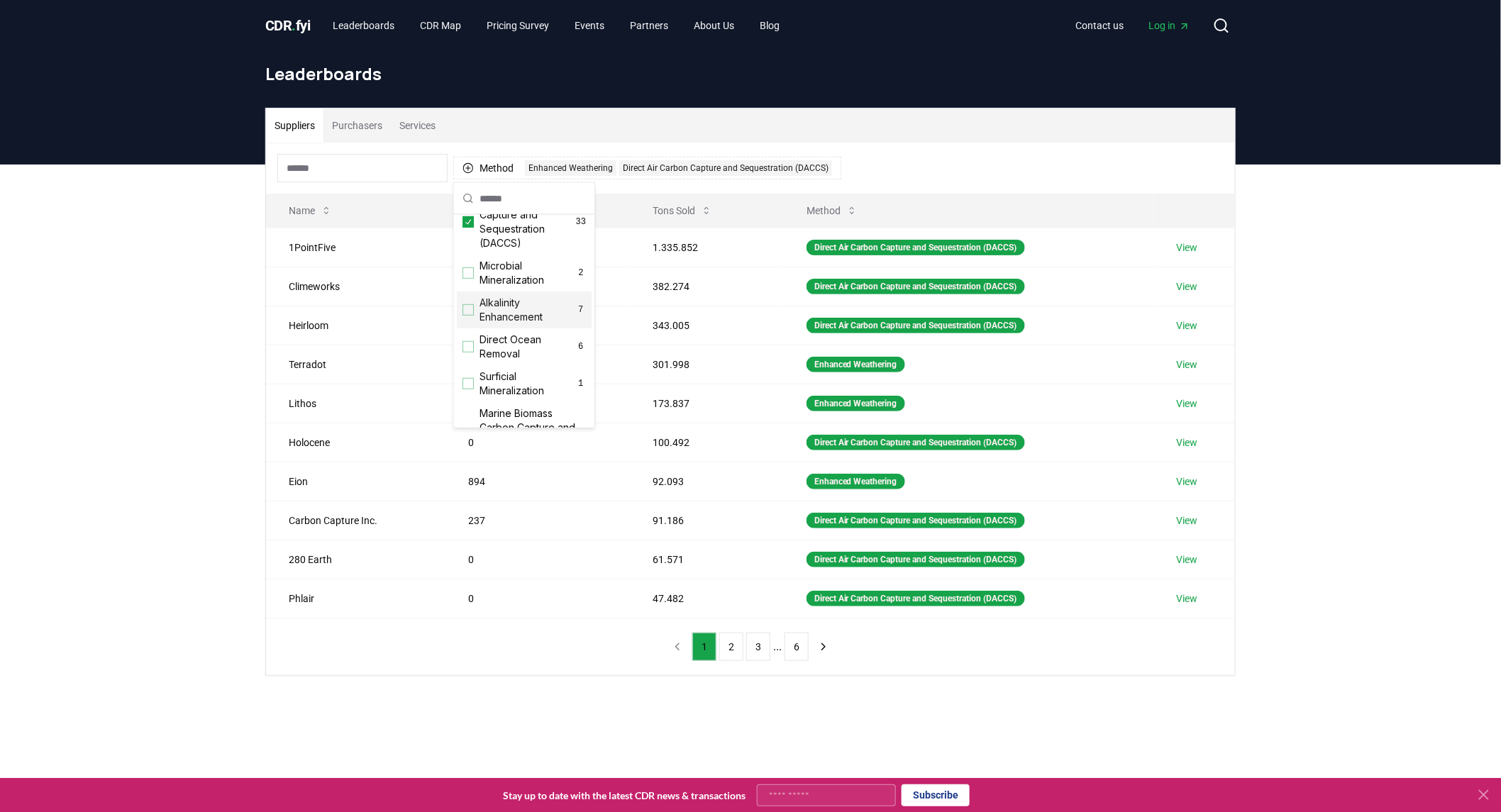 click on "Suppliers Purchasers Services Method 2 Enhanced Weathering Direct Air Carbon Capture and Sequestration (DACCS) Name Tons Delivered Tons Sold Method 1PointFive 0 1.335.852 Direct Air Carbon Capture and Sequestration (DACCS) View Climeworks 1.129 382.274 Direct Air Carbon Capture and Sequestration (DACCS) View Heirloom 0 343.005 Direct Air Carbon Capture and Sequestration (DACCS) View Terradot 0 301.998 Enhanced Weathering View Lithos 29 173.837 Enhanced Weathering View Holocene 0 100.492 Direct Air Carbon Capture and Sequestration (DACCS) View Eion 894 92.093 Enhanced Weathering View Carbon Capture Inc. 237 91.186 Direct Air Carbon Capture and Sequestration (DACCS) View 280 Earth 0 61.571 Direct Air Carbon Capture and Sequestration (DACCS) View Phlair 0 47.482 Direct Air Carbon Capture and Sequestration (DACCS) View 1 2 3 ... 6" at bounding box center [750, 448] 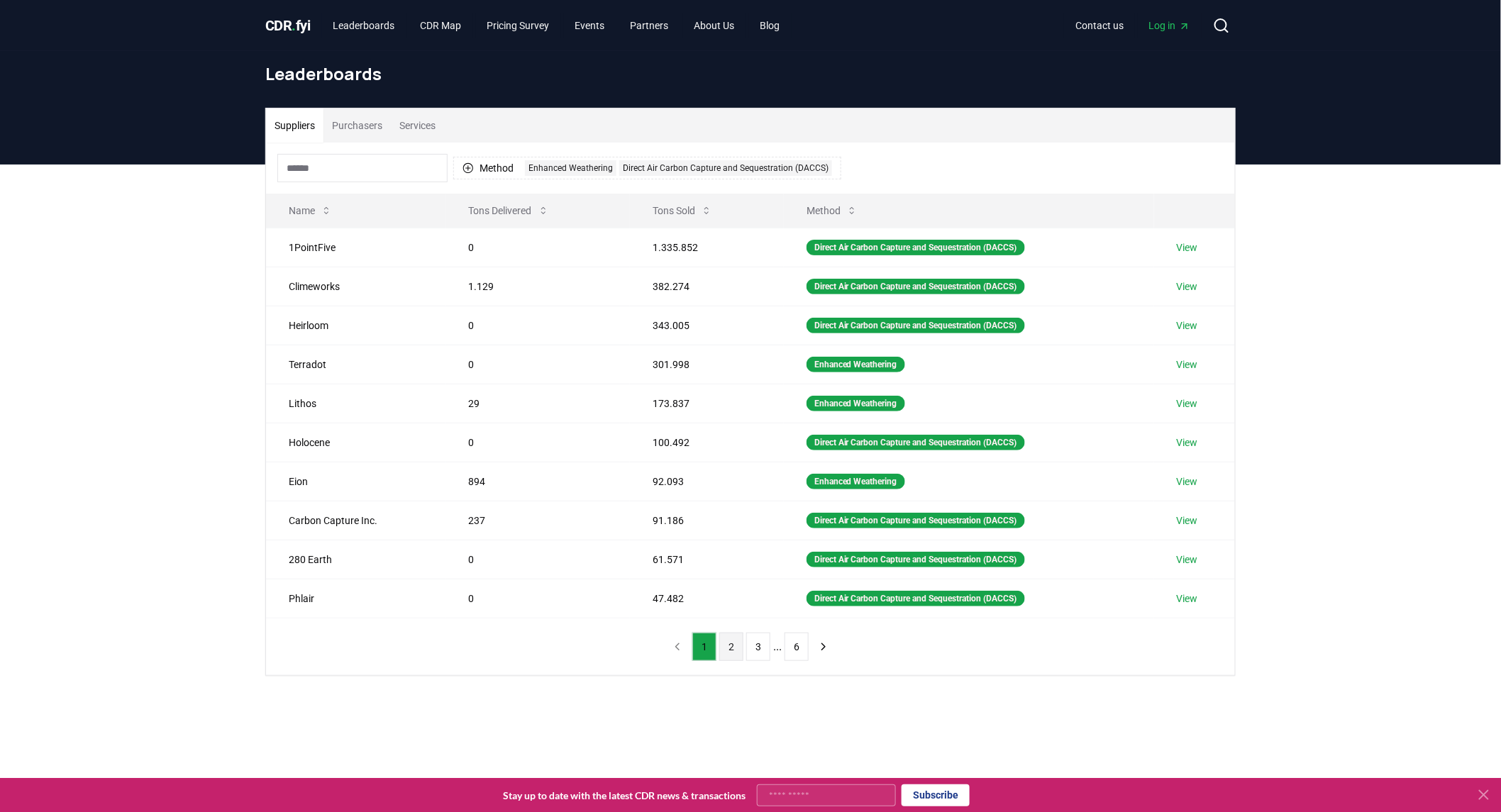 click on "2" at bounding box center [731, 647] 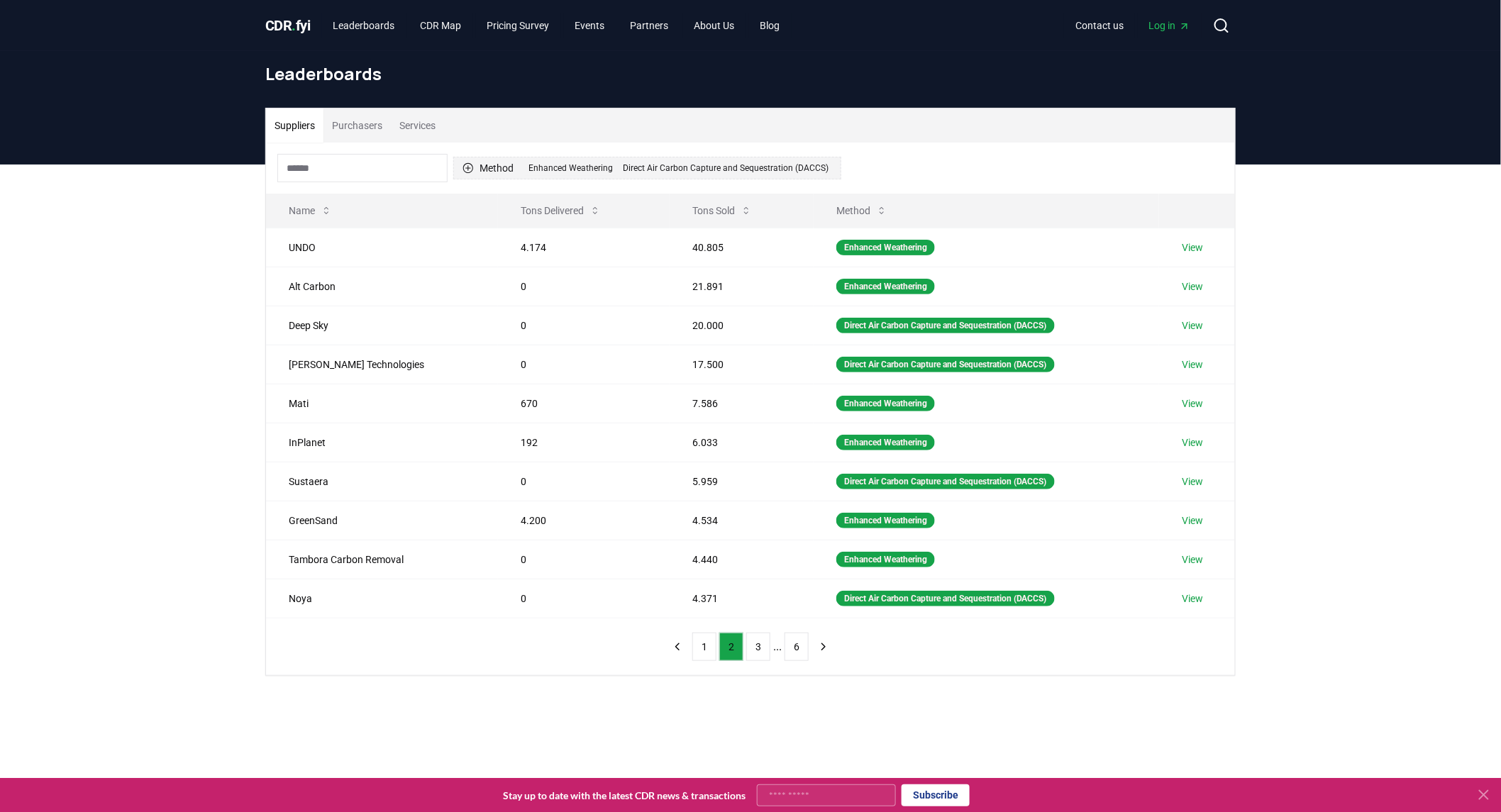 click on "Direct Air Carbon Capture and Sequestration (DACCS)" at bounding box center [726, 168] 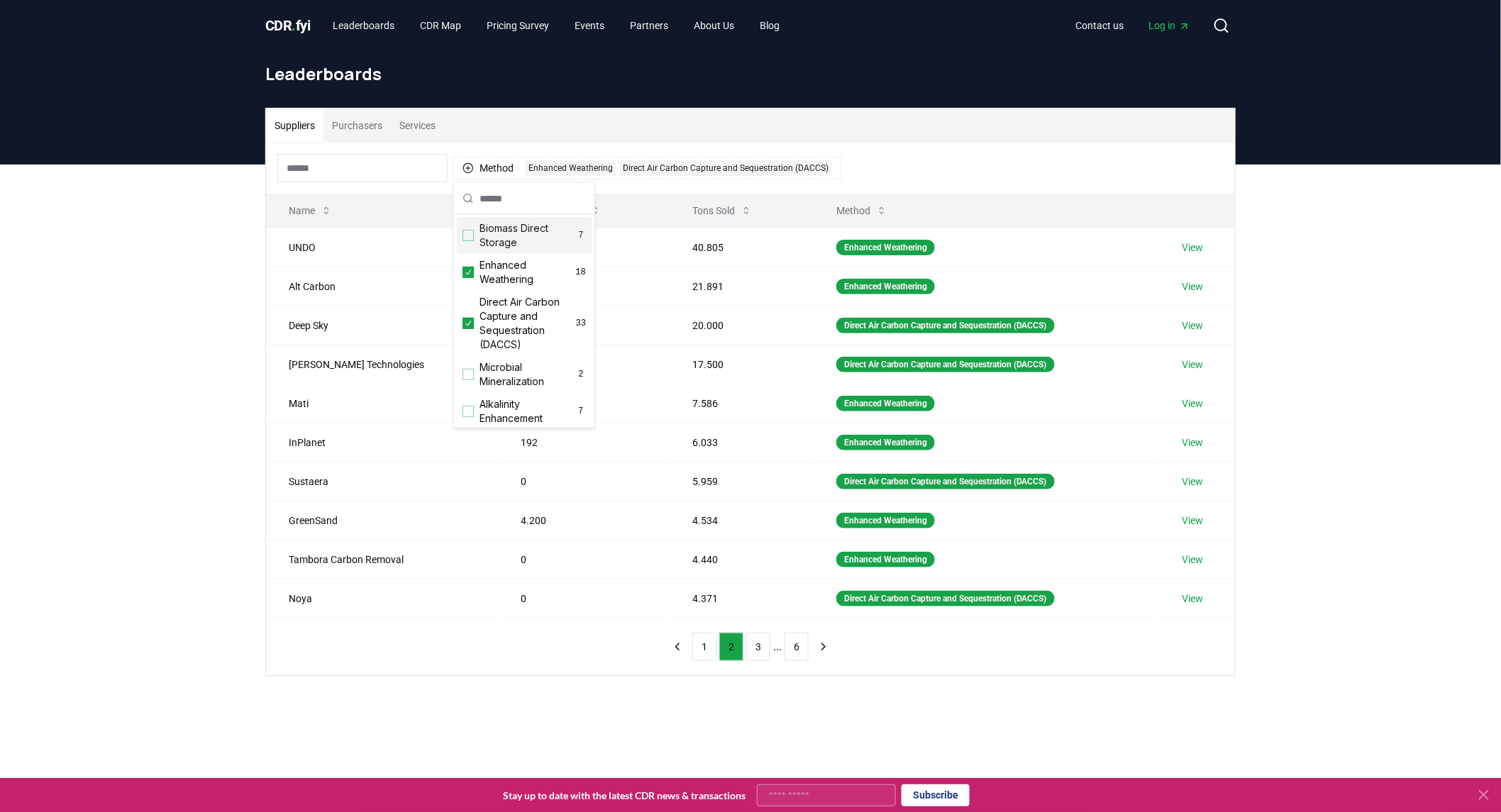 scroll, scrollTop: 236, scrollLeft: 0, axis: vertical 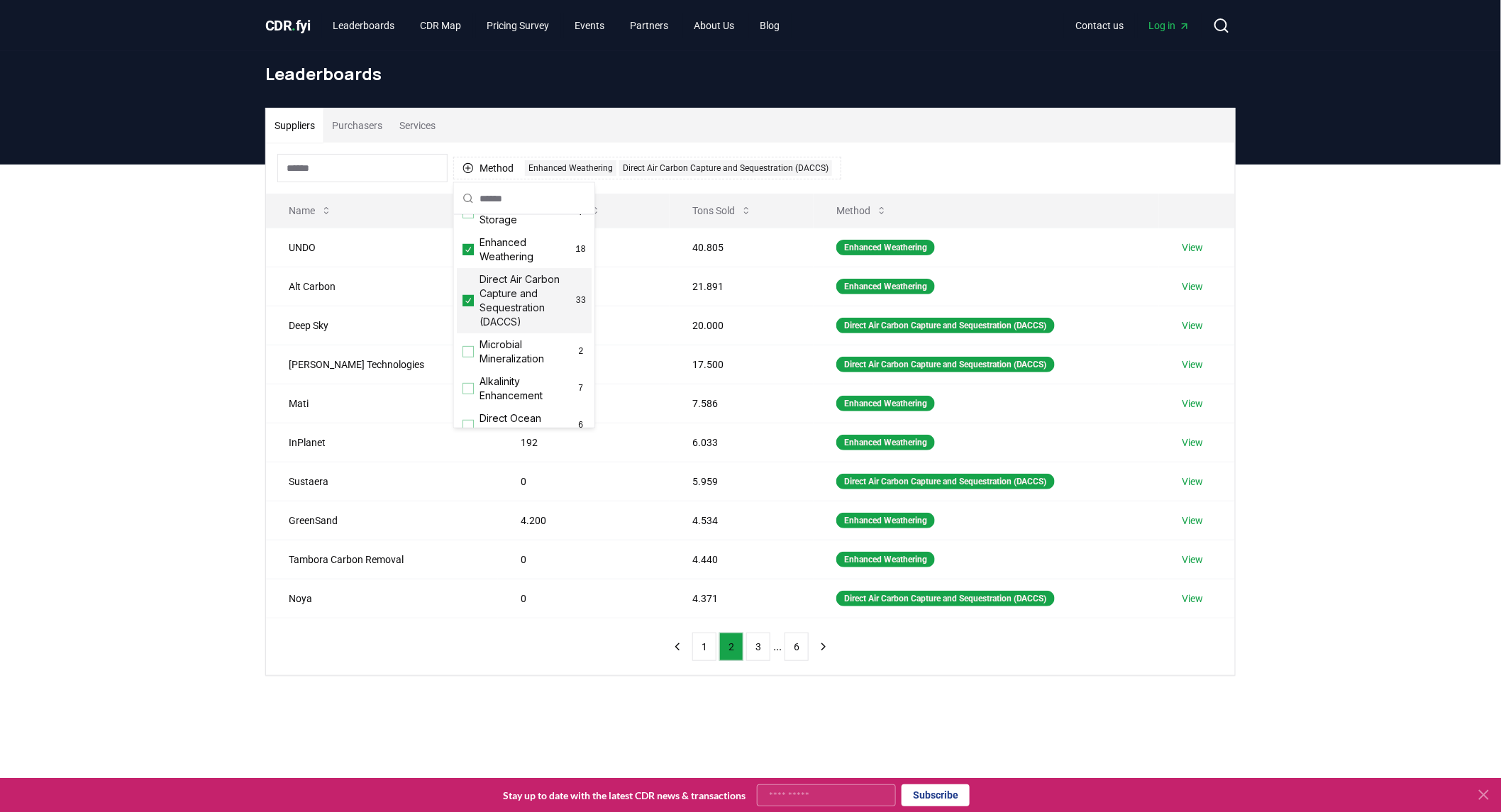click 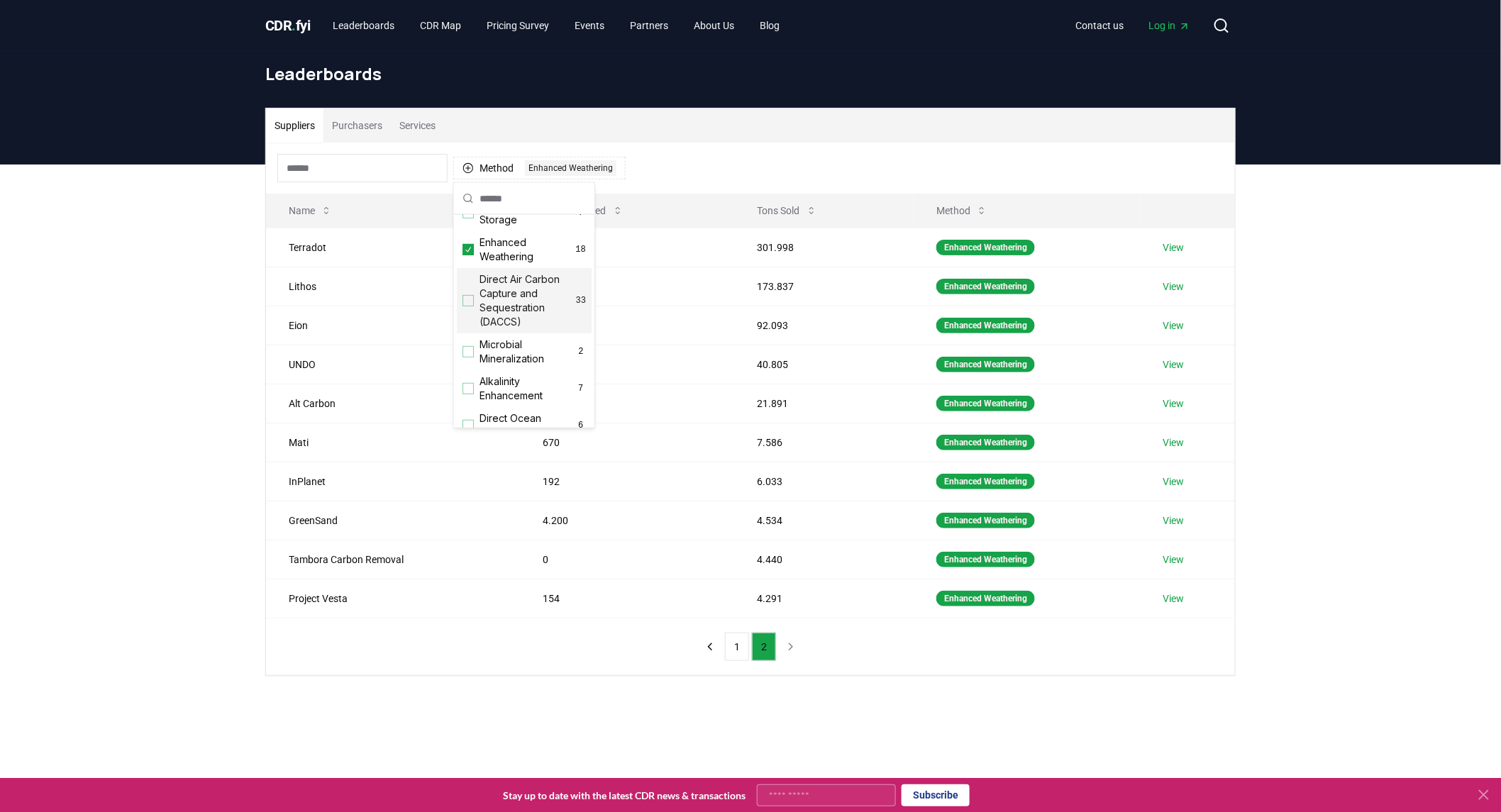 click on "Suppliers Purchasers Services Method 1 Enhanced Weathering Name Tons Delivered Tons Sold Method Terradot 0 301.998 Enhanced Weathering View Lithos 29 173.837 Enhanced Weathering View Eion 894 92.093 Enhanced Weathering View UNDO 4.174 40.805 Enhanced Weathering View Alt Carbon 0 21.891 Enhanced Weathering View Mati 670 7.586 Enhanced Weathering View InPlanet 192 6.033 Enhanced Weathering View GreenSand 4.200 4.534 Enhanced Weathering View Tambora Carbon Removal 0 4.440 Enhanced Weathering View Project Vesta 154 4.291 Enhanced Weathering View 1 2" at bounding box center (750, 448) 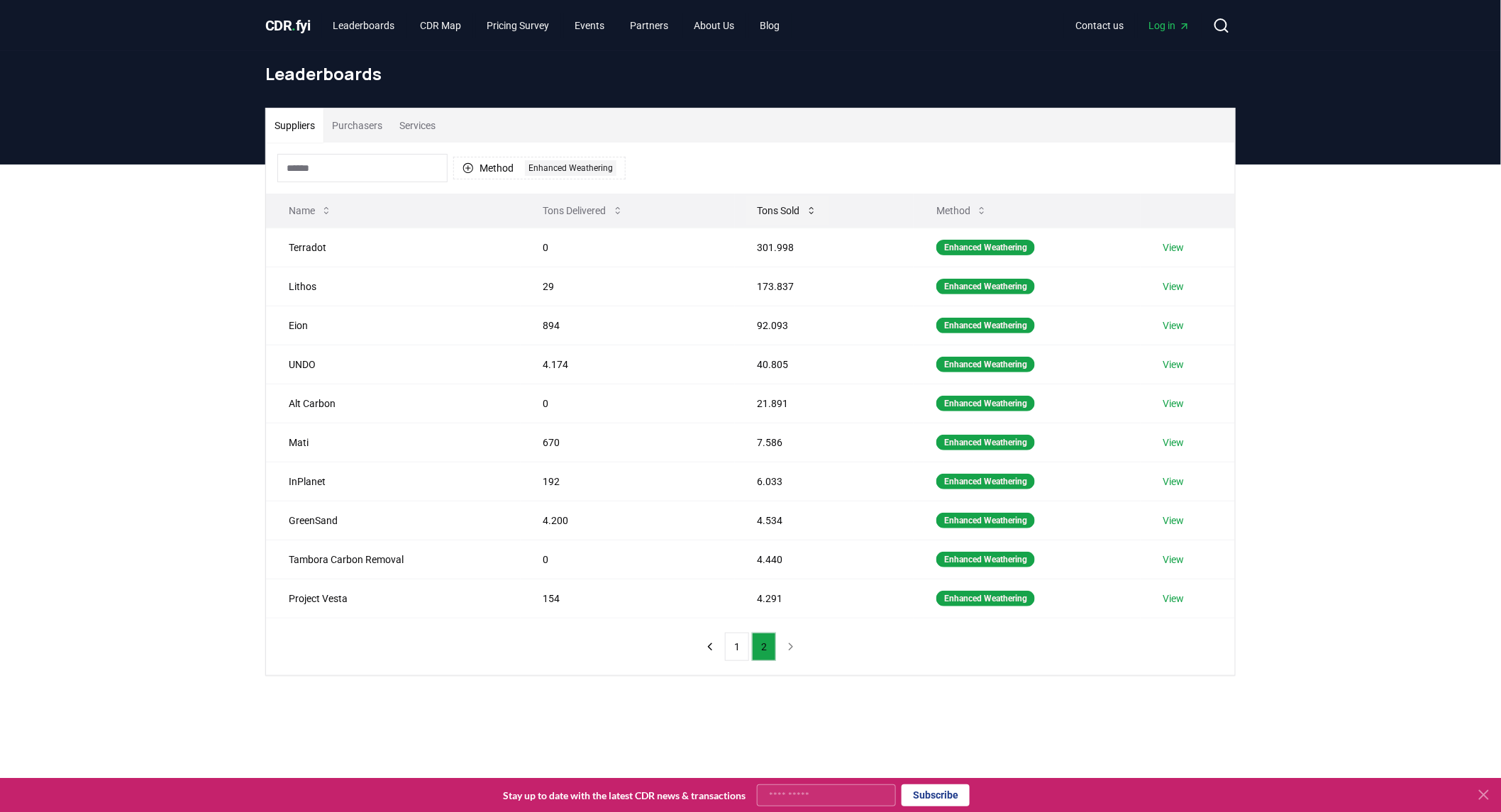 click on "Tons Sold" at bounding box center (787, 211) 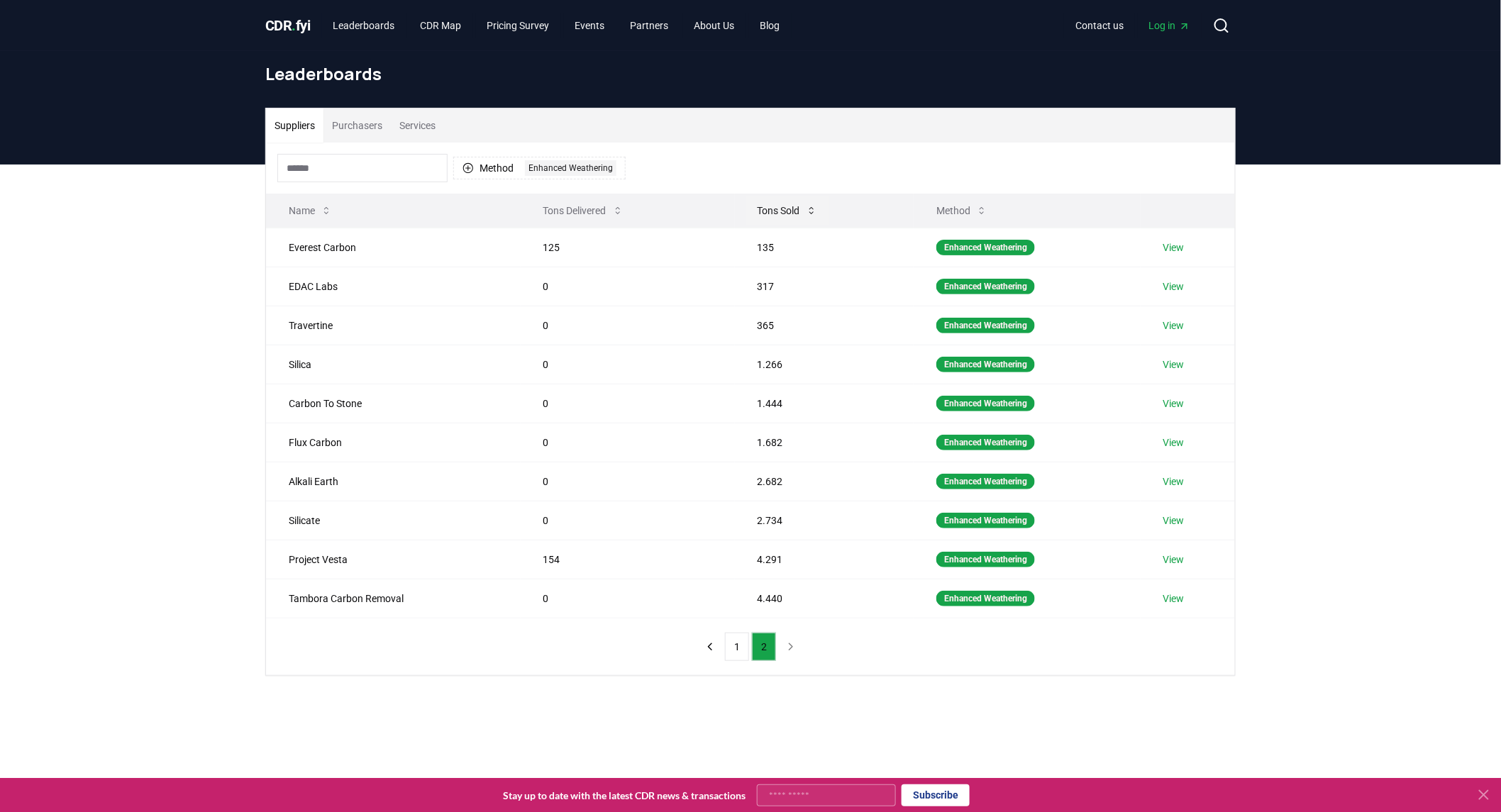 click on "Tons Sold" at bounding box center [787, 211] 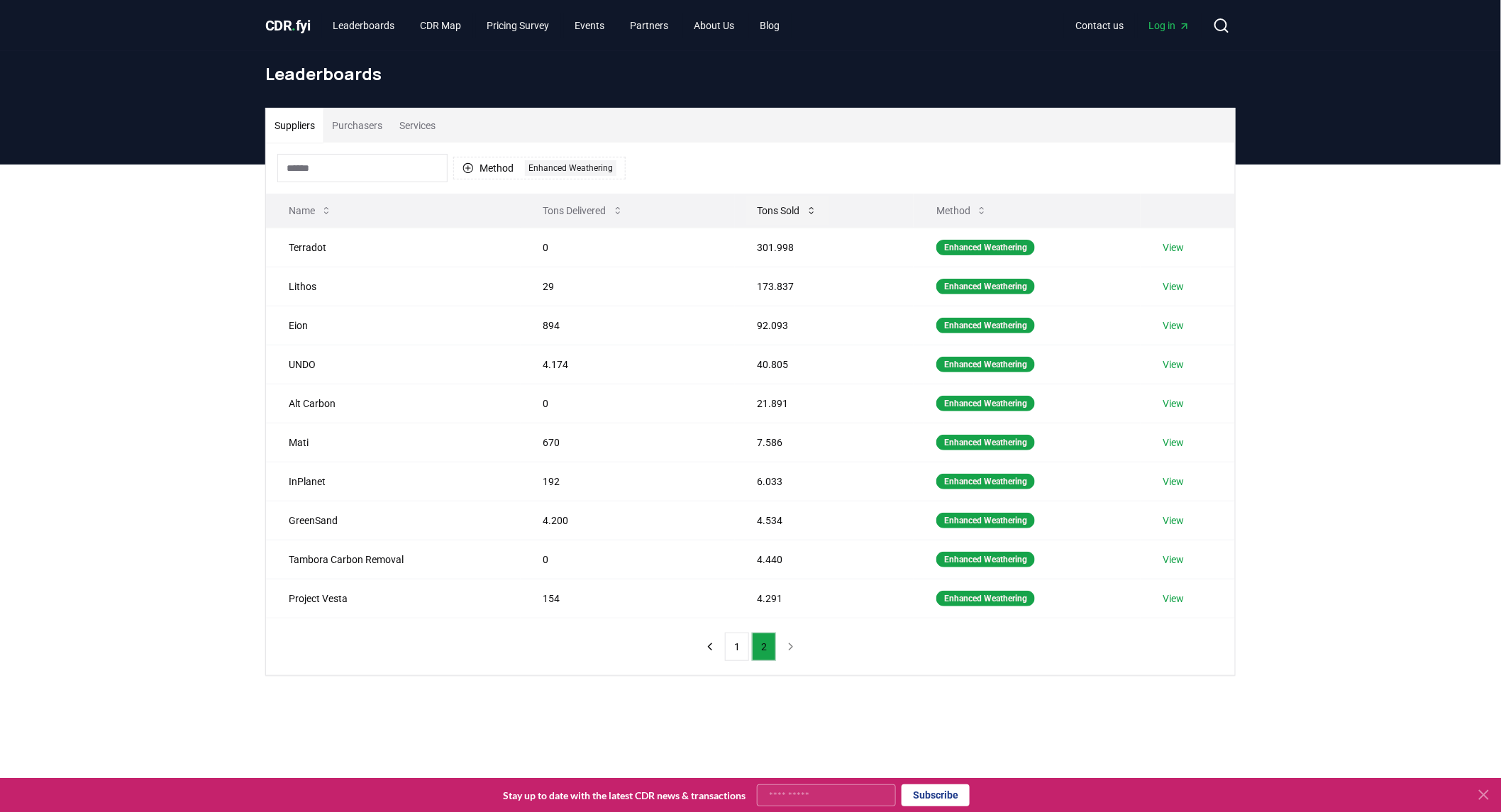 click on "Tons Sold" at bounding box center (787, 211) 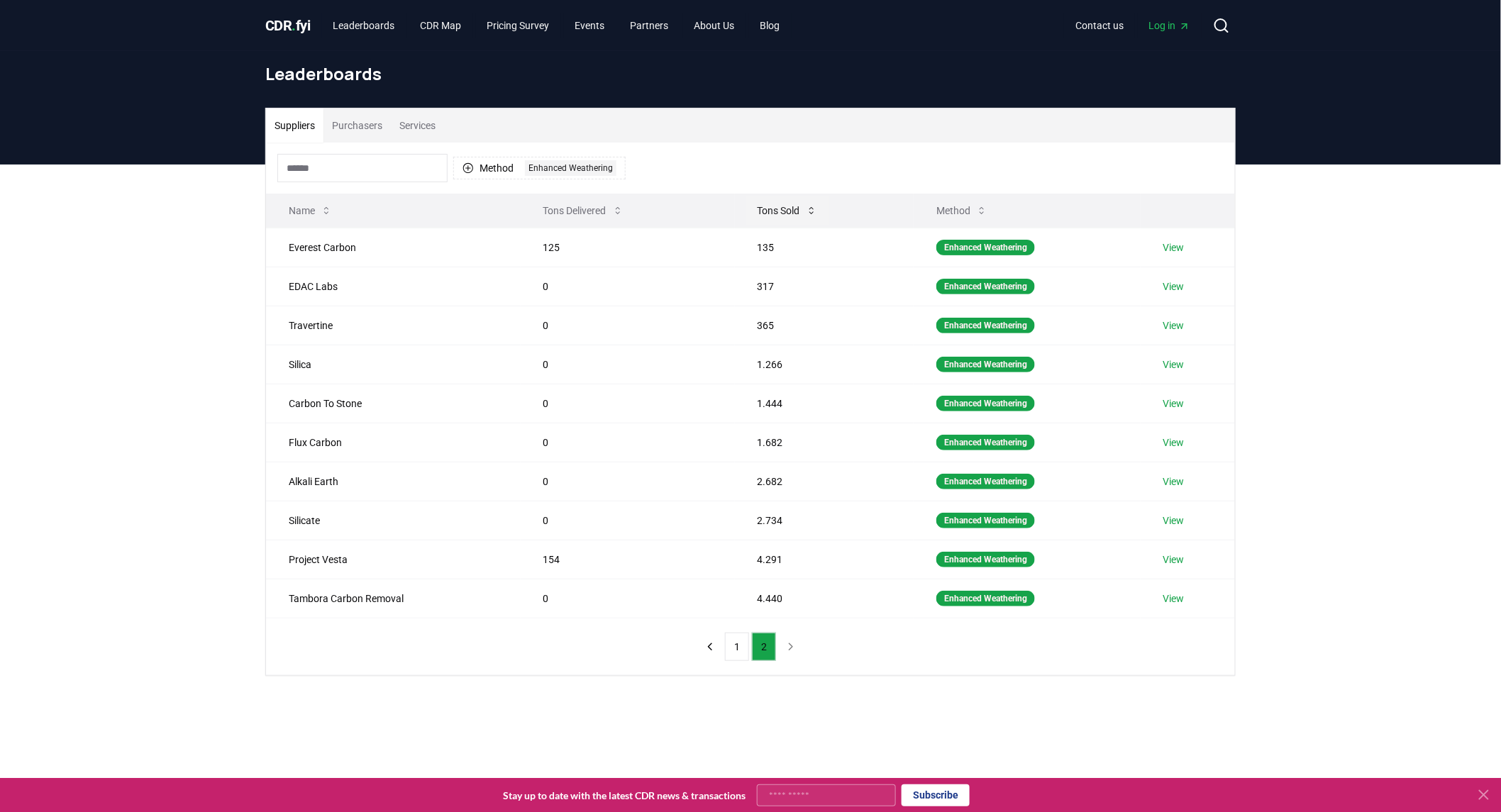 click on "Tons Sold" at bounding box center (787, 211) 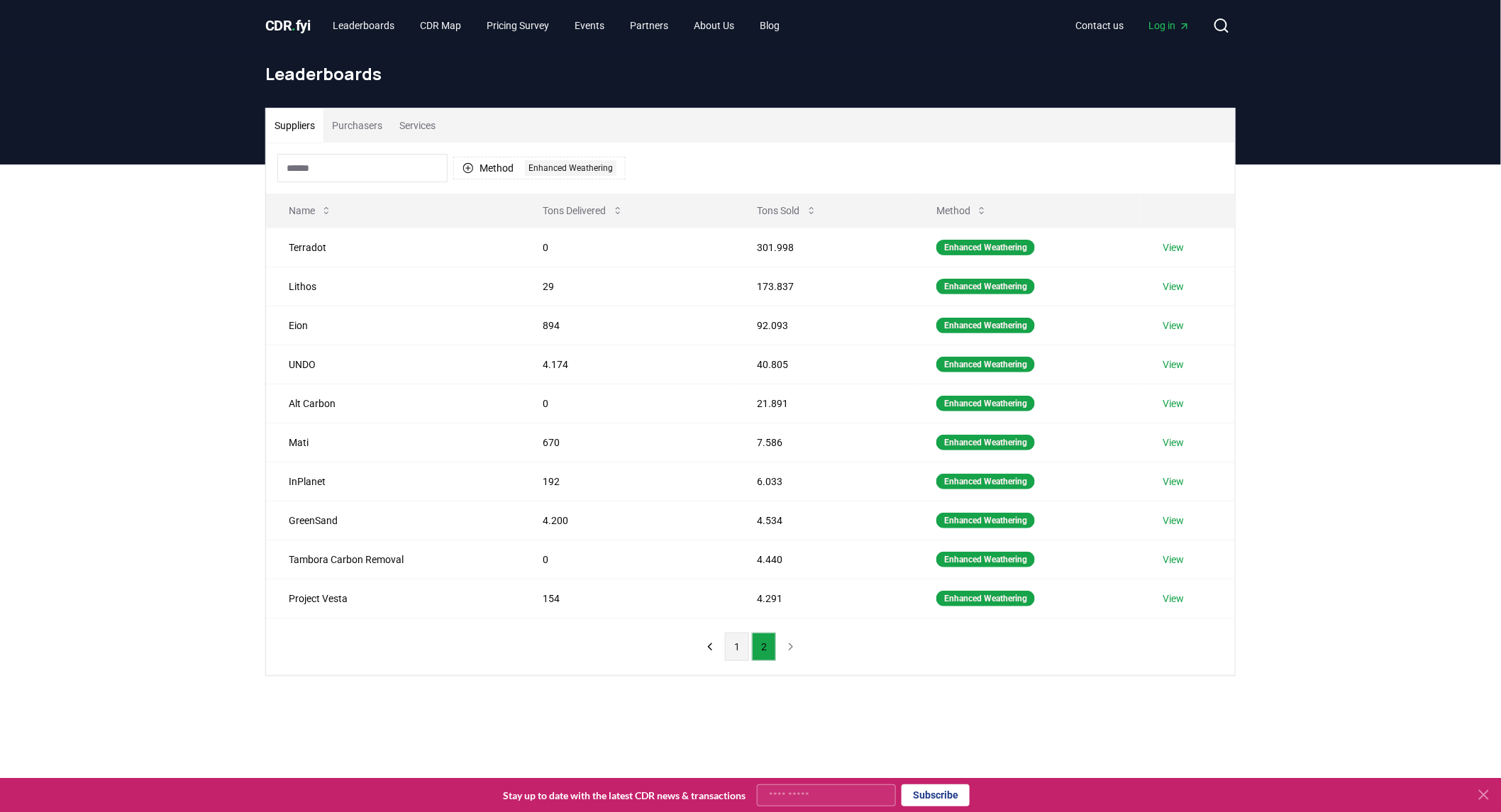 click on "1" at bounding box center [737, 647] 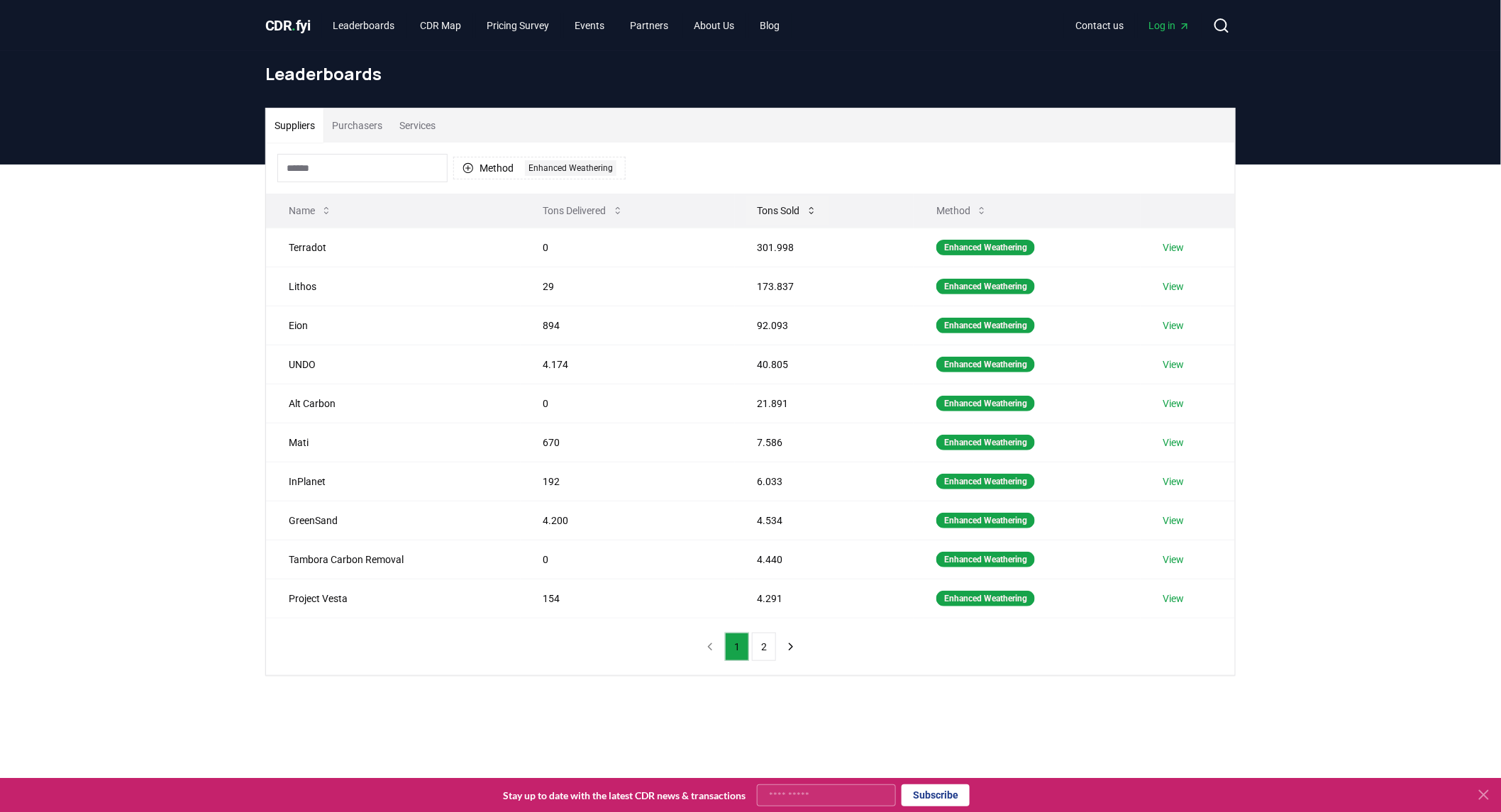 click on "Tons Sold" at bounding box center (787, 211) 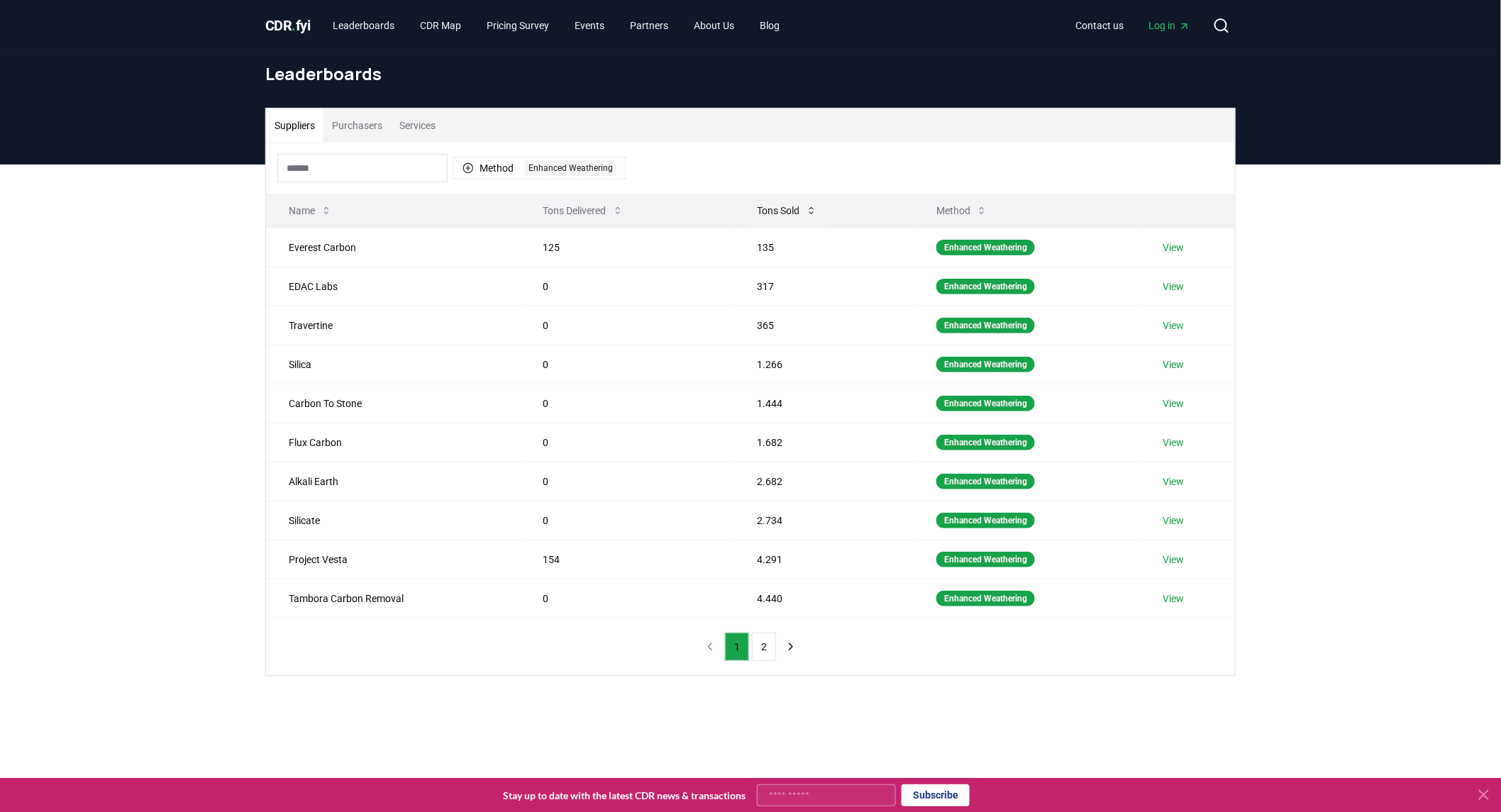 click on "Tons Sold" at bounding box center (787, 211) 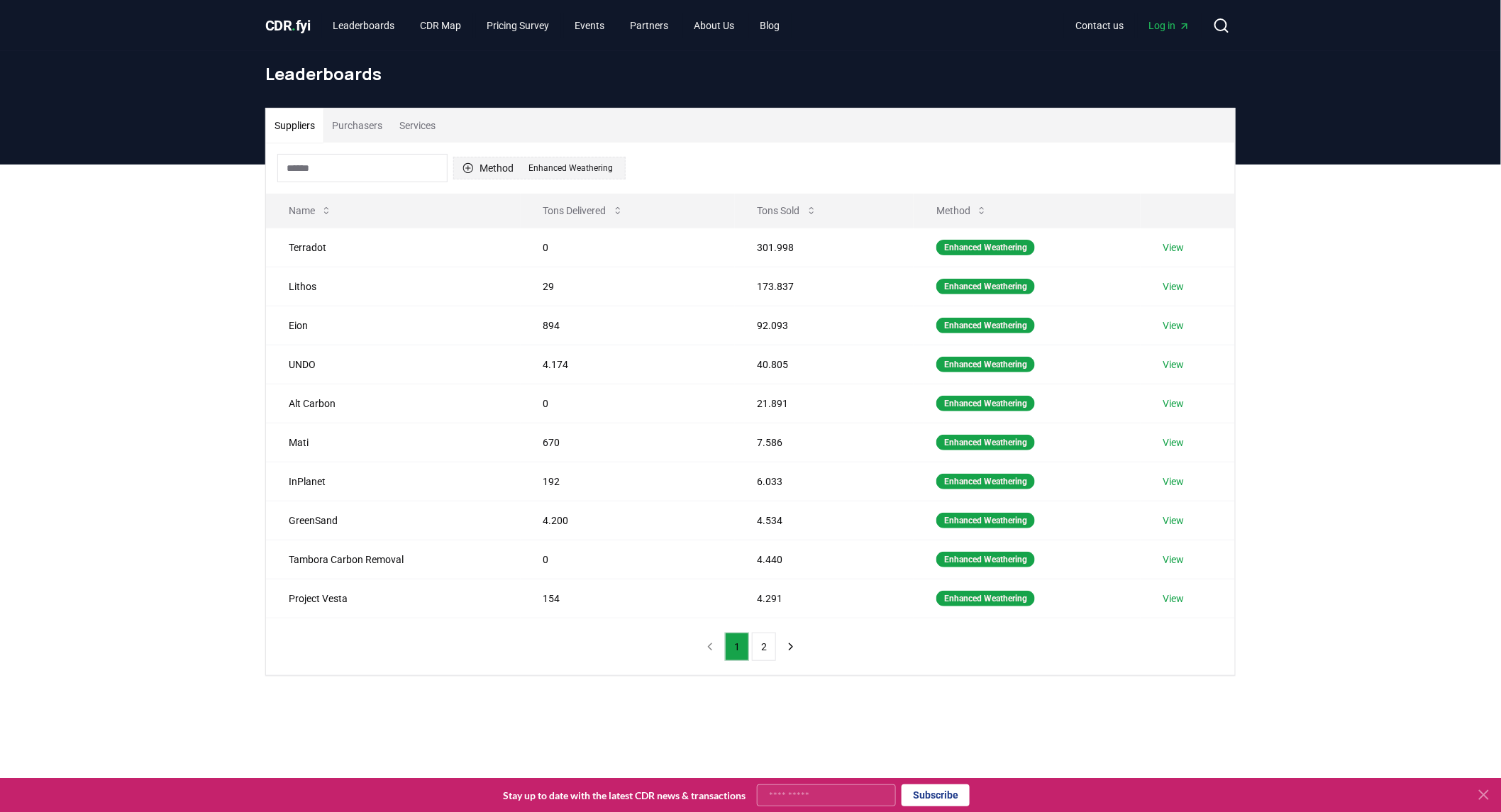 click on "Enhanced Weathering" at bounding box center [570, 168] 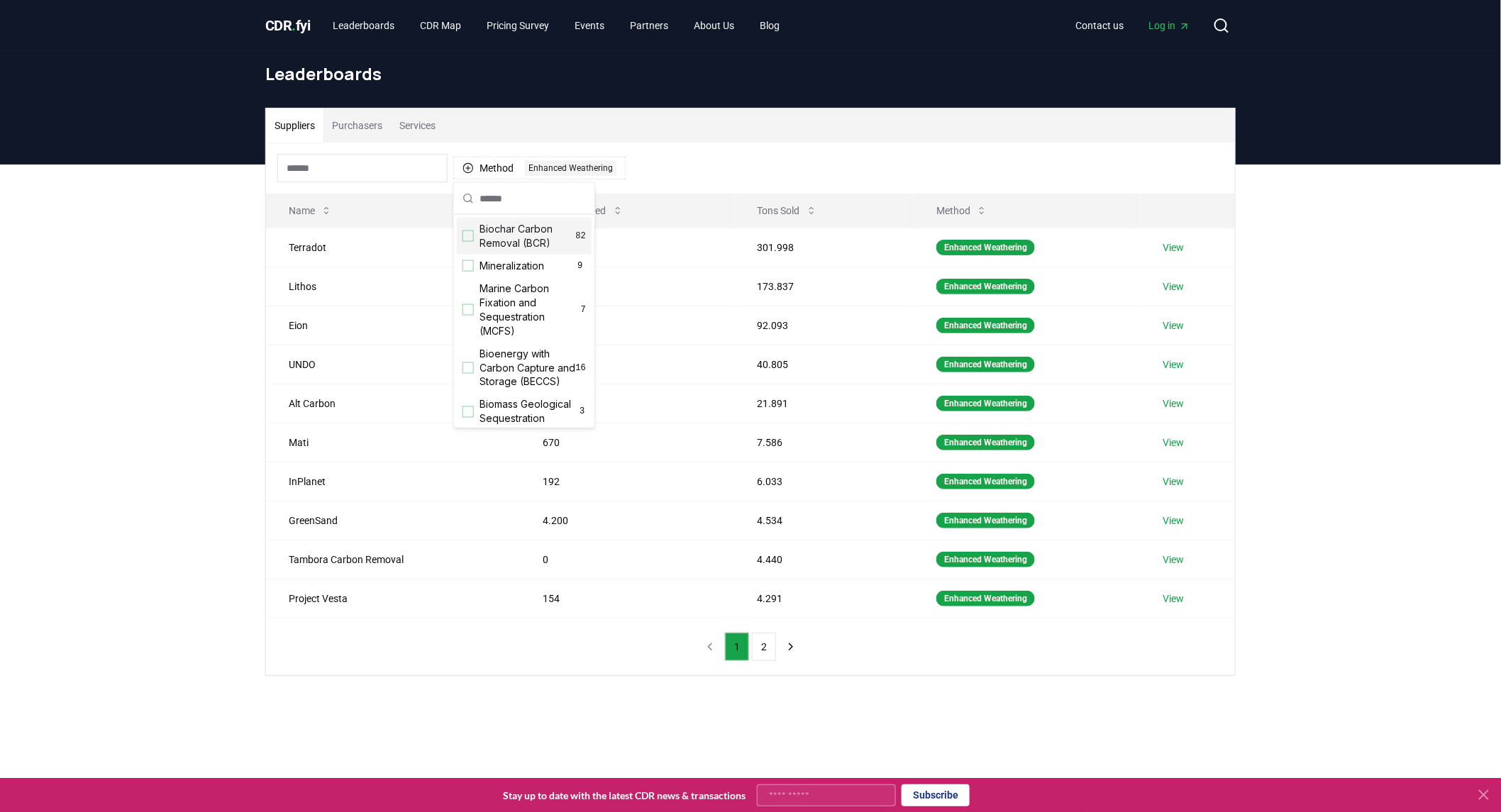click on "Biochar Carbon Removal (BCR) 82" at bounding box center (524, 236) 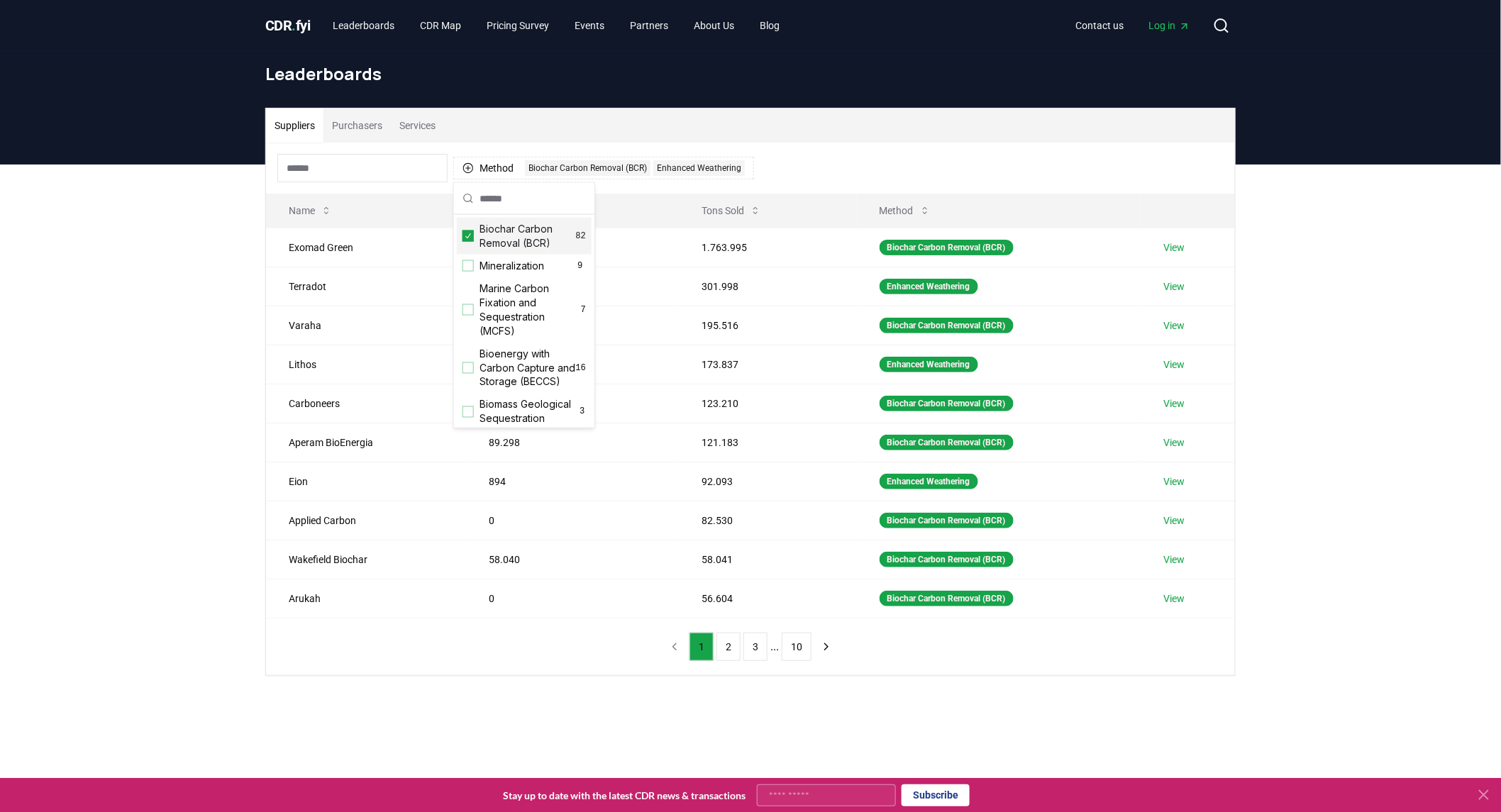drag, startPoint x: 1385, startPoint y: 227, endPoint x: 1339, endPoint y: 228, distance: 46.01087 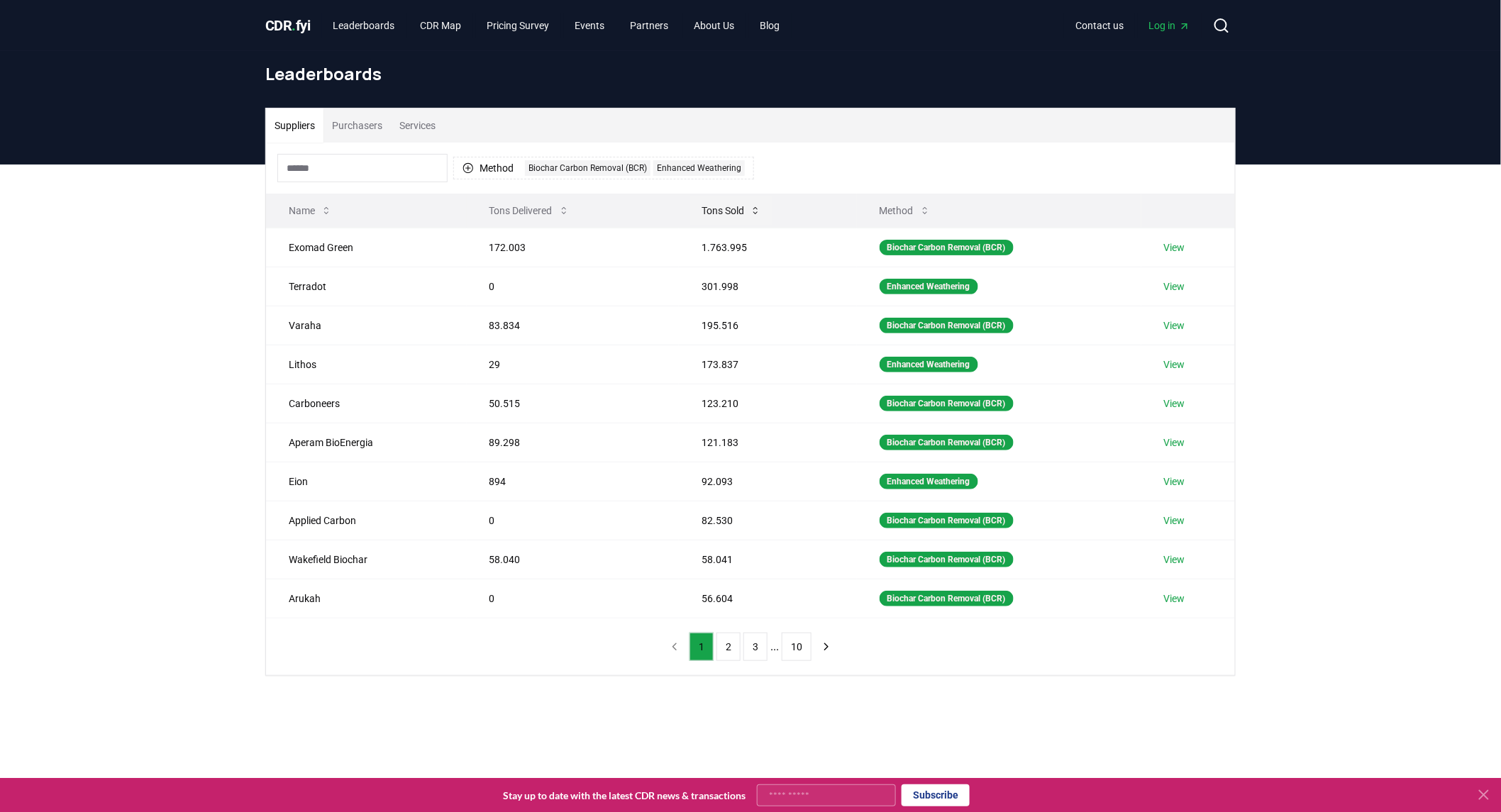 click on "Tons Sold" at bounding box center [731, 211] 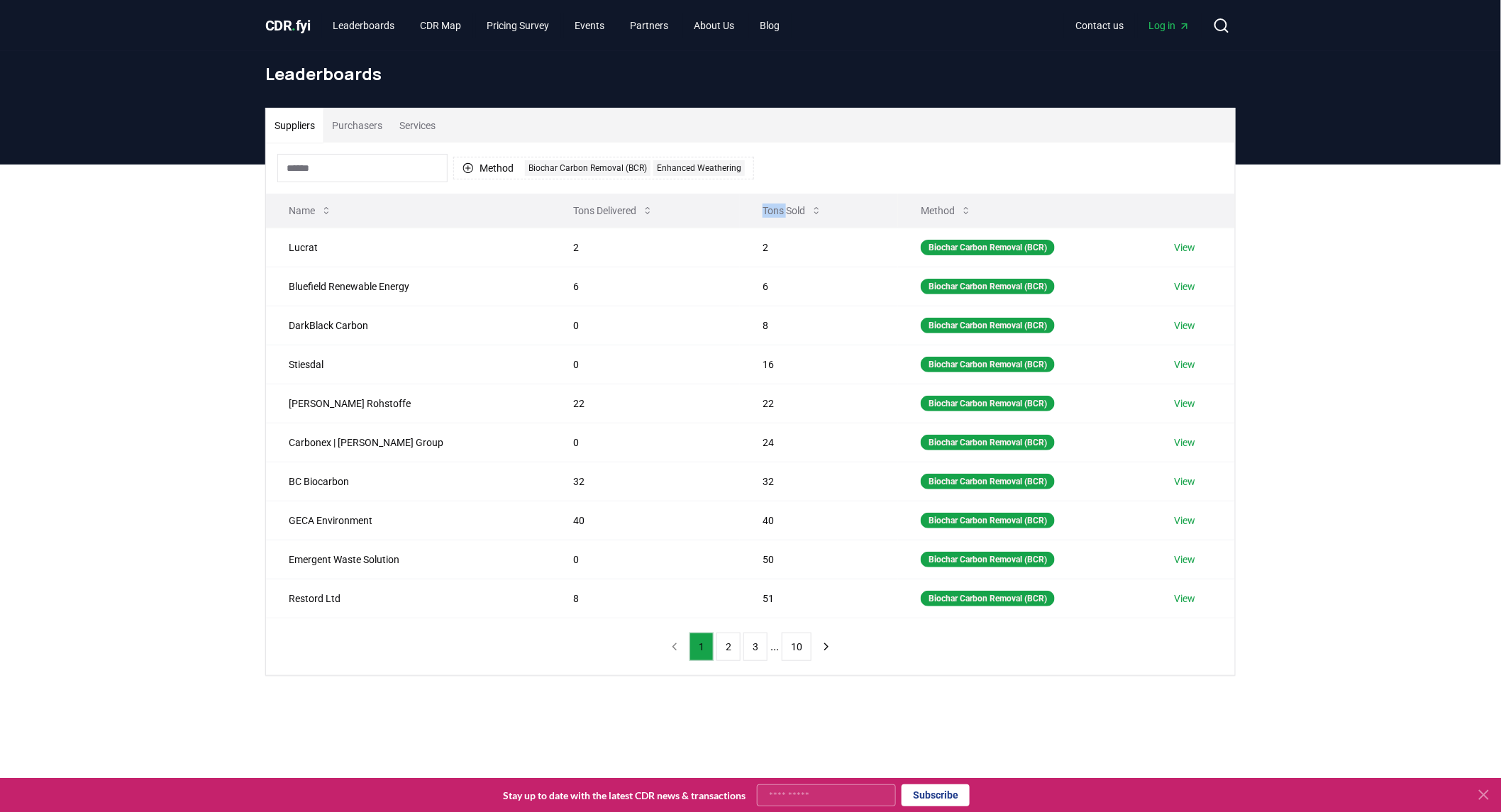 click on "Tons Sold" at bounding box center (819, 211) 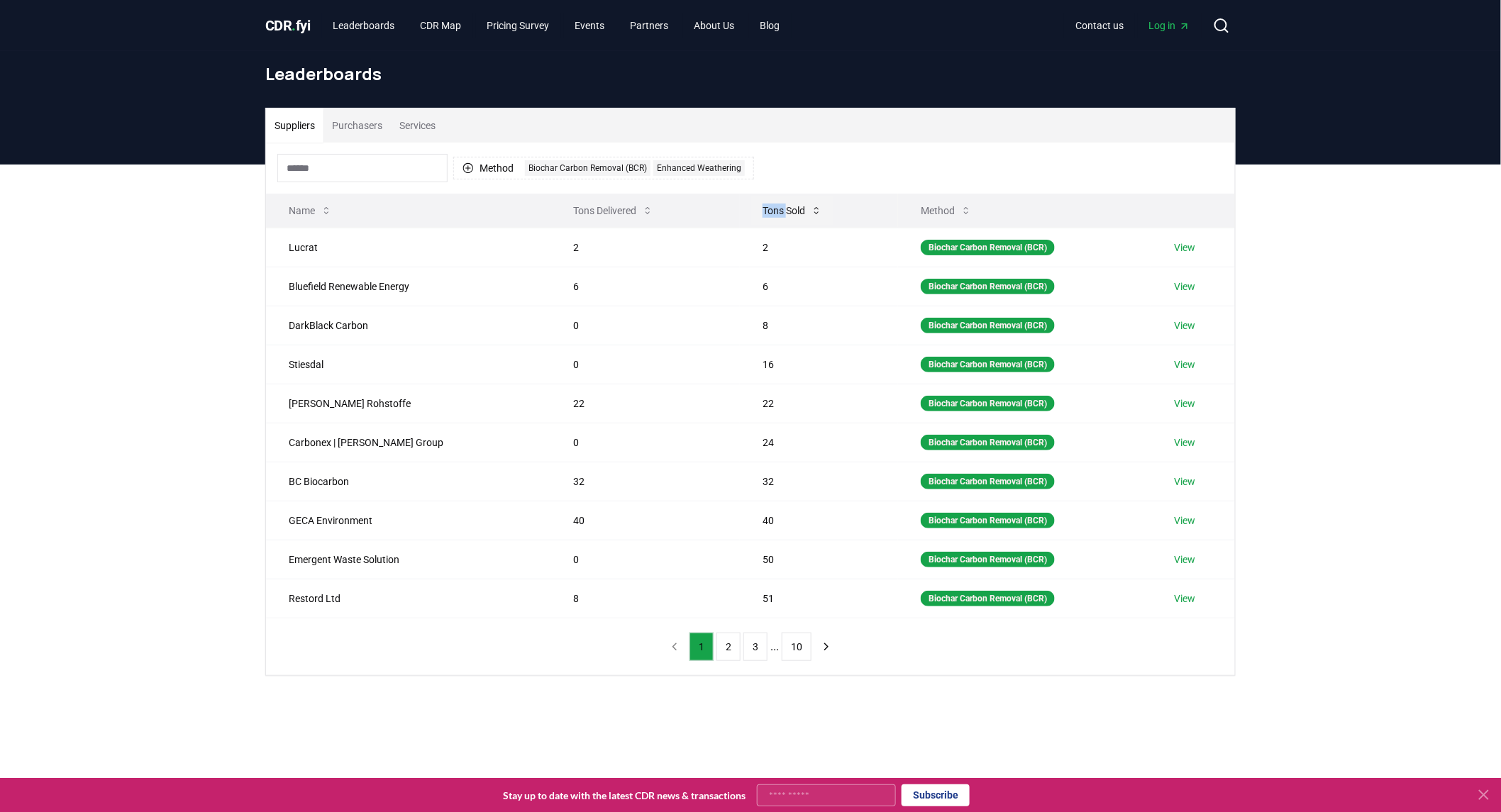 click on "Tons Sold" at bounding box center (792, 211) 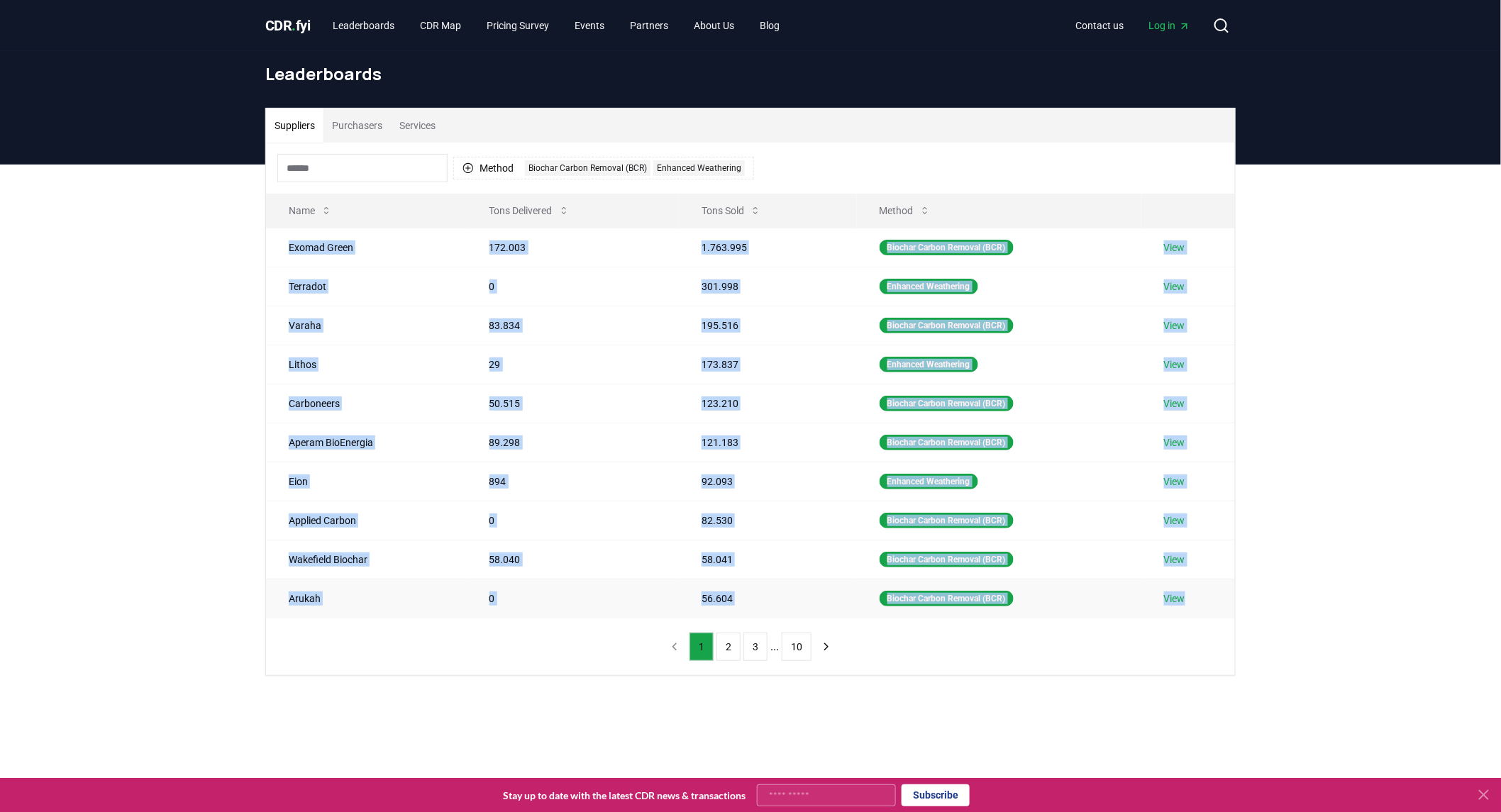 drag, startPoint x: 282, startPoint y: 248, endPoint x: 1182, endPoint y: 613, distance: 971.1977 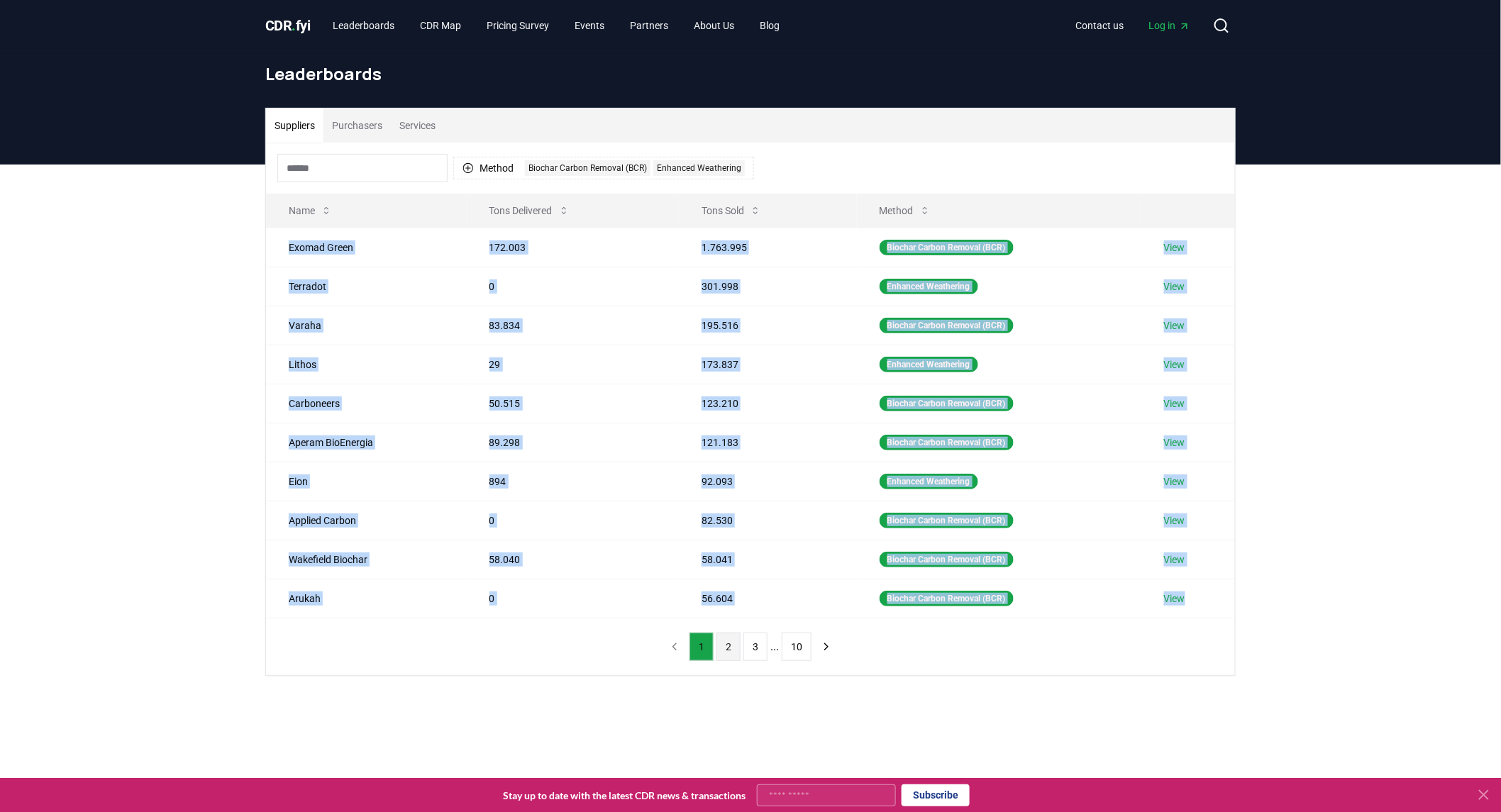 click on "2" at bounding box center [729, 647] 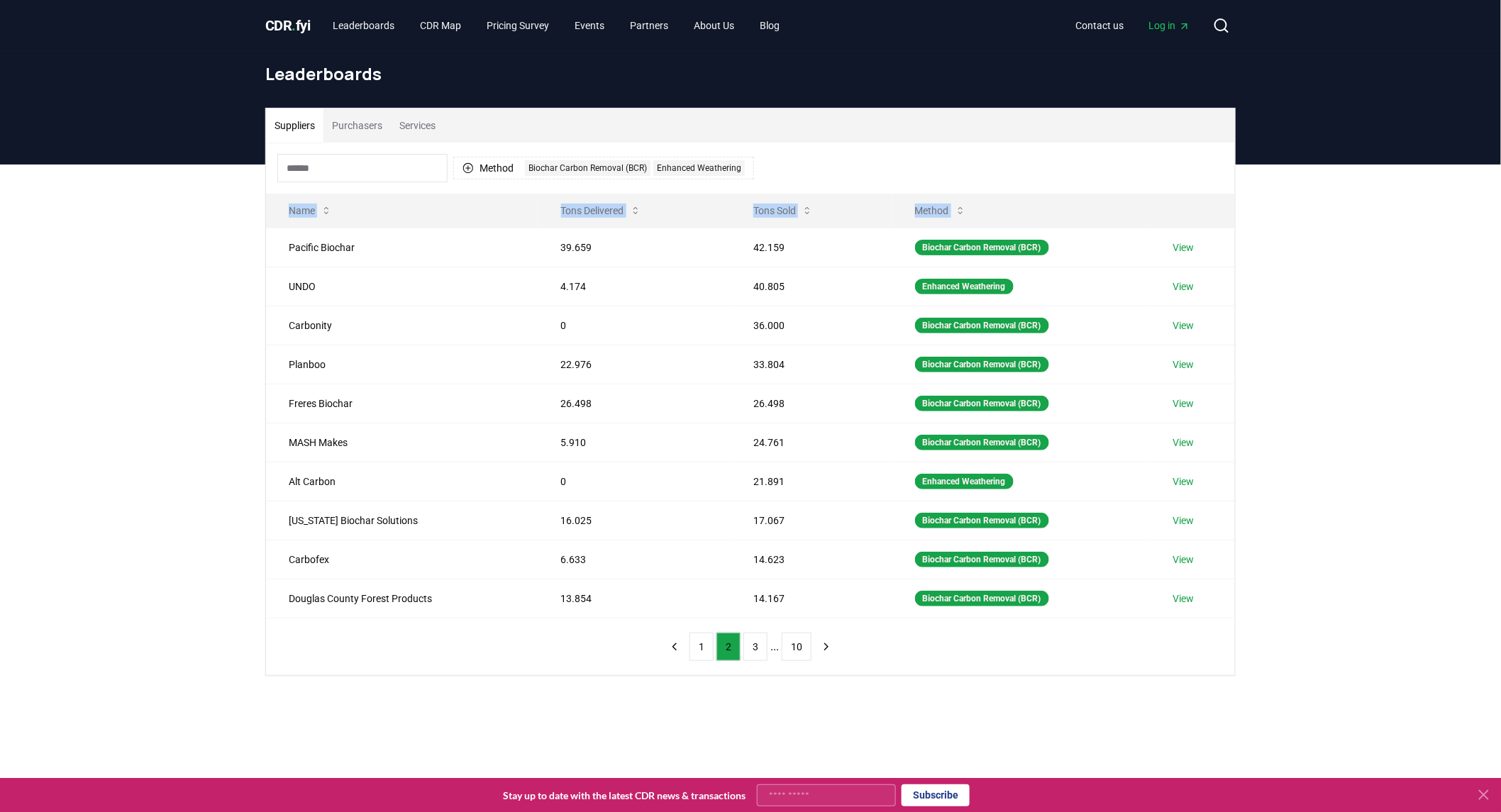 drag, startPoint x: 284, startPoint y: 249, endPoint x: 1221, endPoint y: 630, distance: 1011.4989 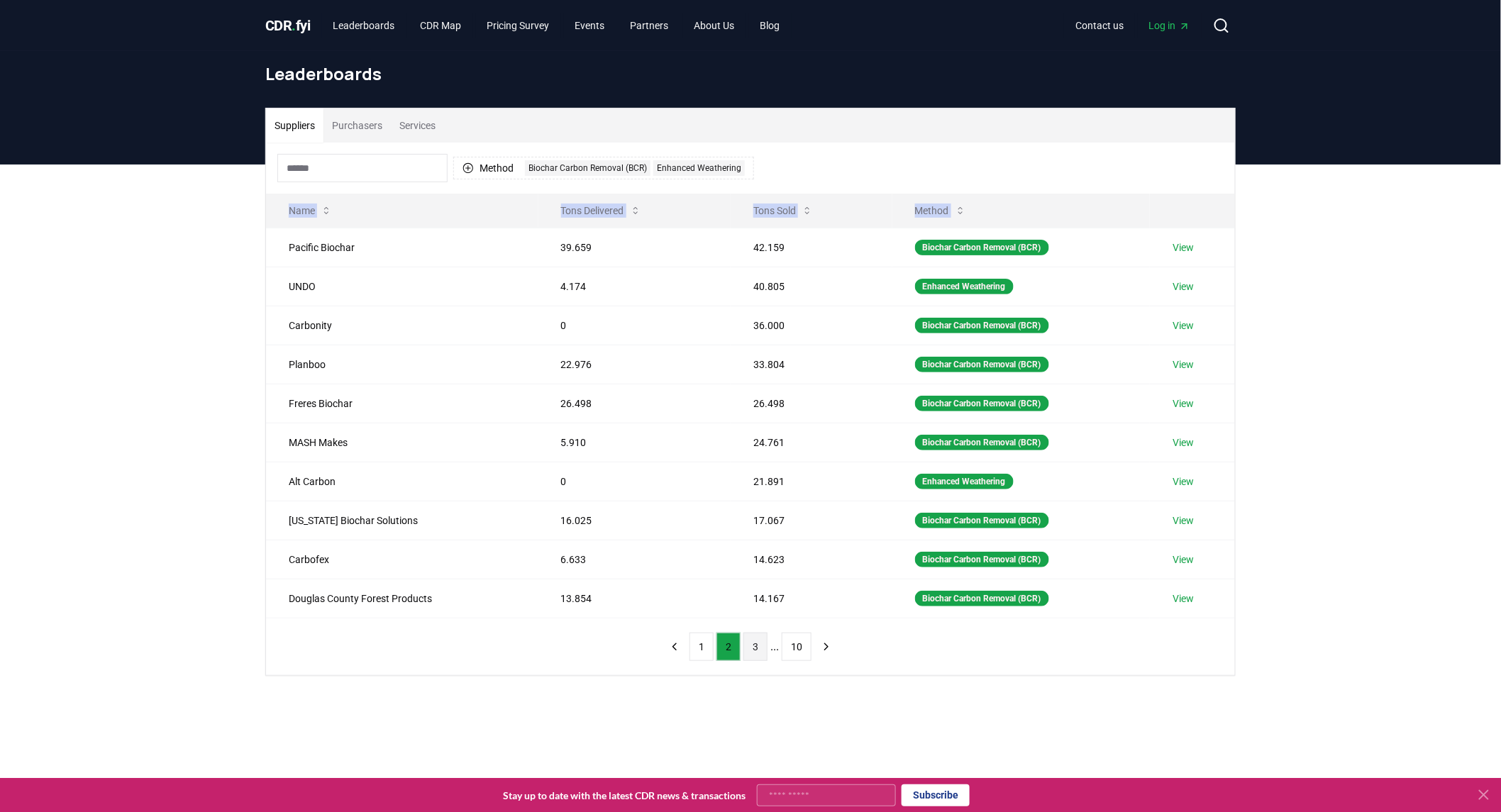 click on "3" at bounding box center (755, 647) 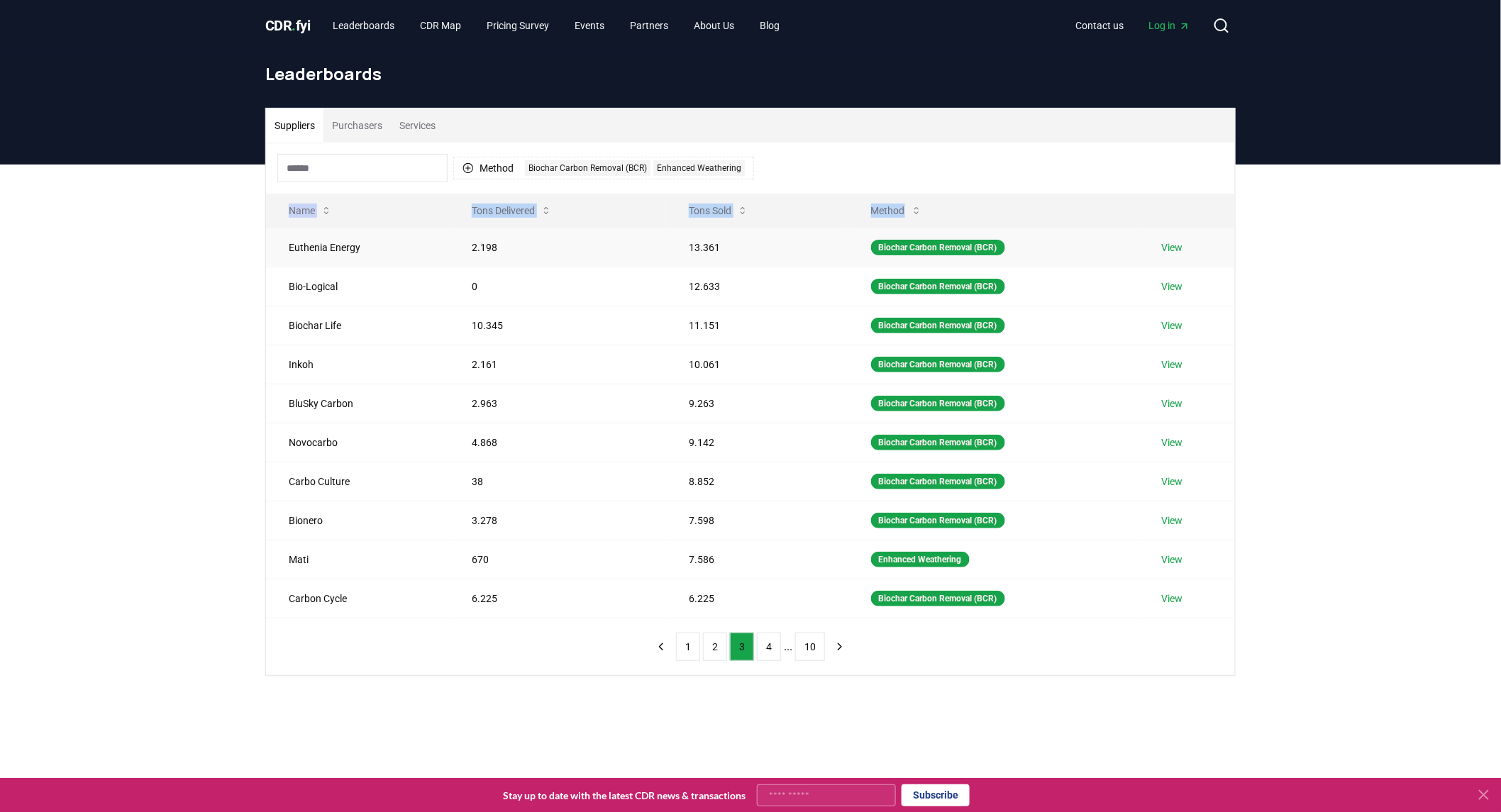 click on "Euthenia Energy" at bounding box center (358, 247) 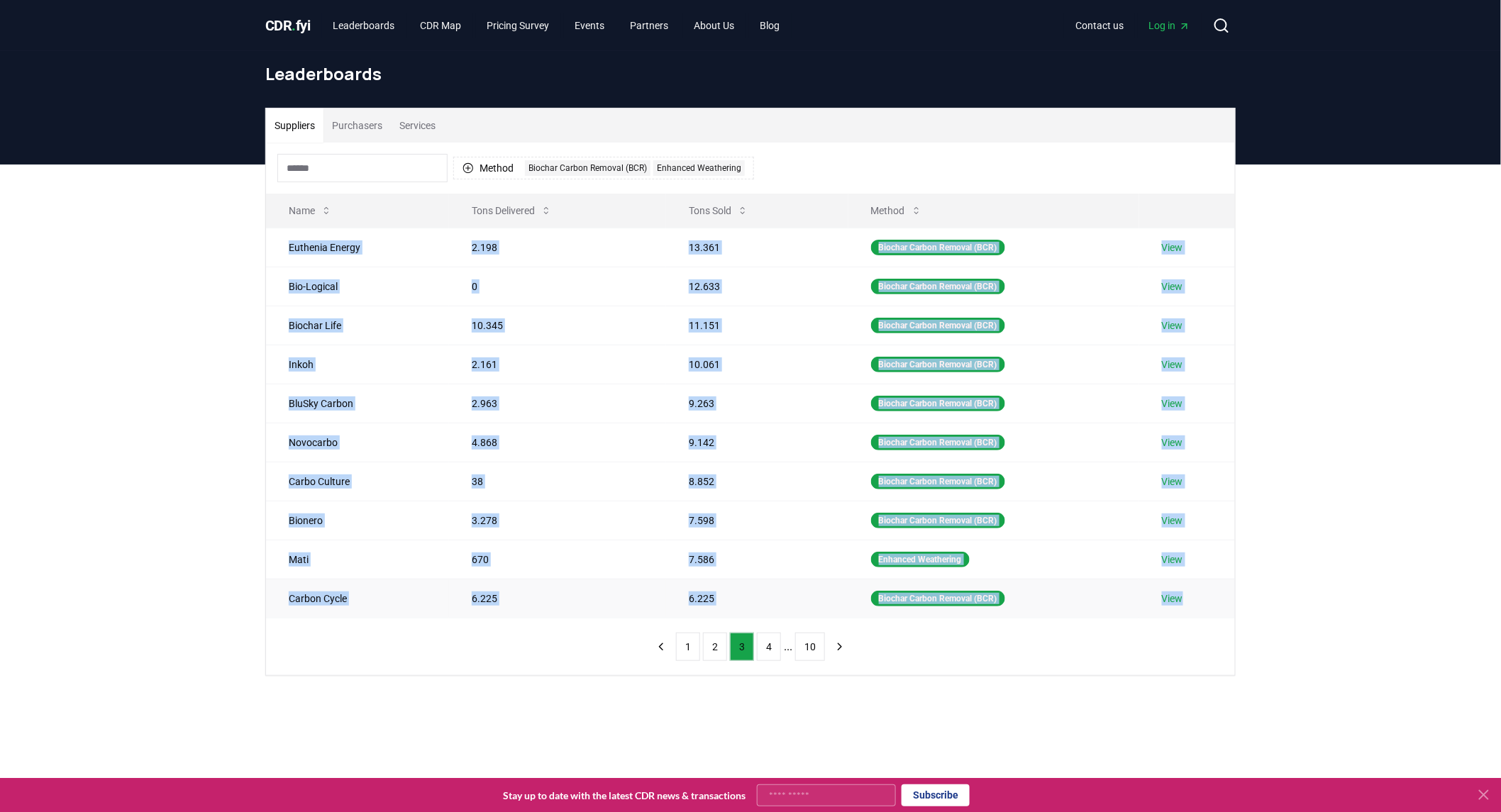 drag, startPoint x: 287, startPoint y: 247, endPoint x: 1212, endPoint y: 591, distance: 986.8946 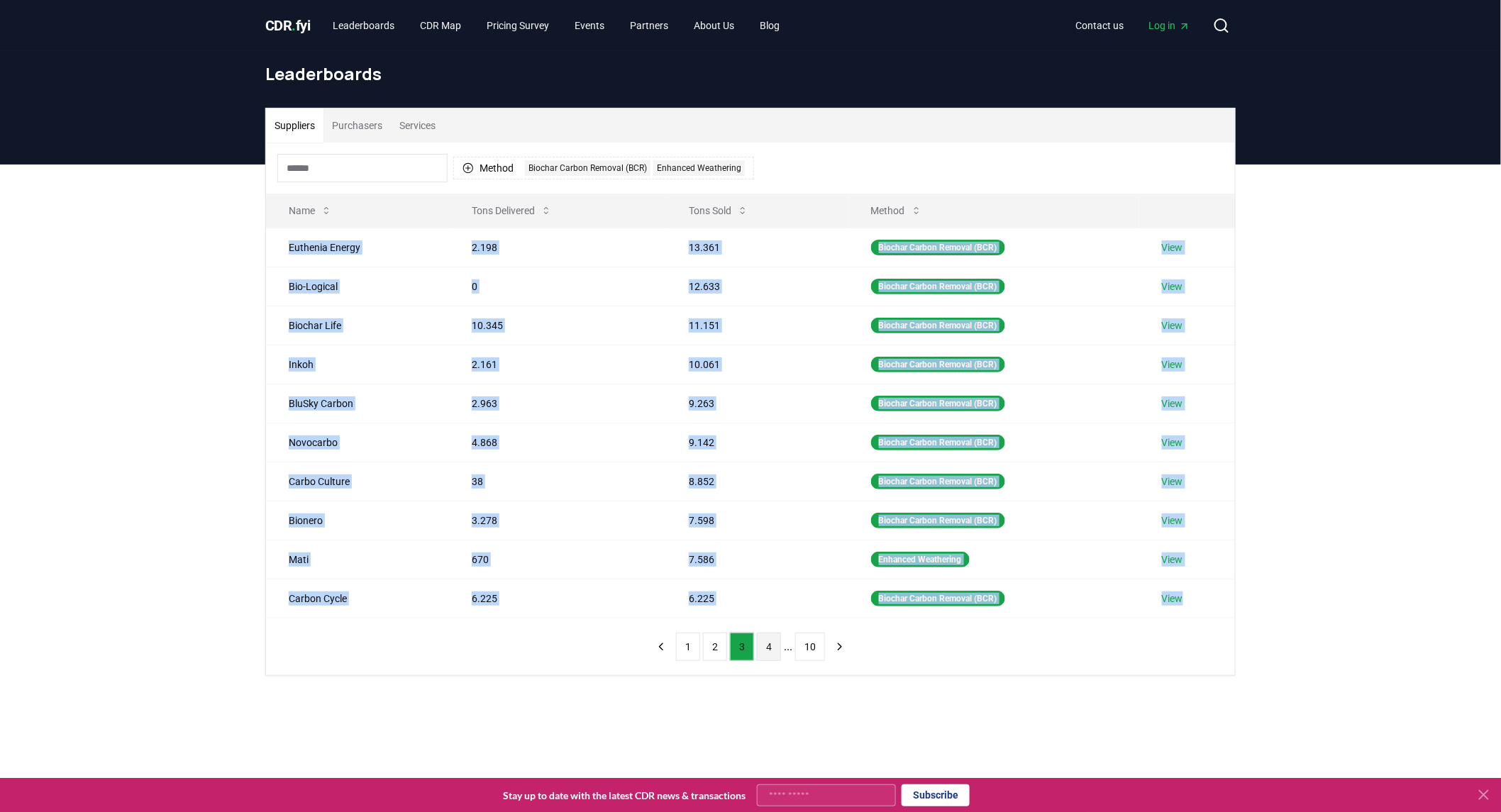 click on "4" at bounding box center (769, 647) 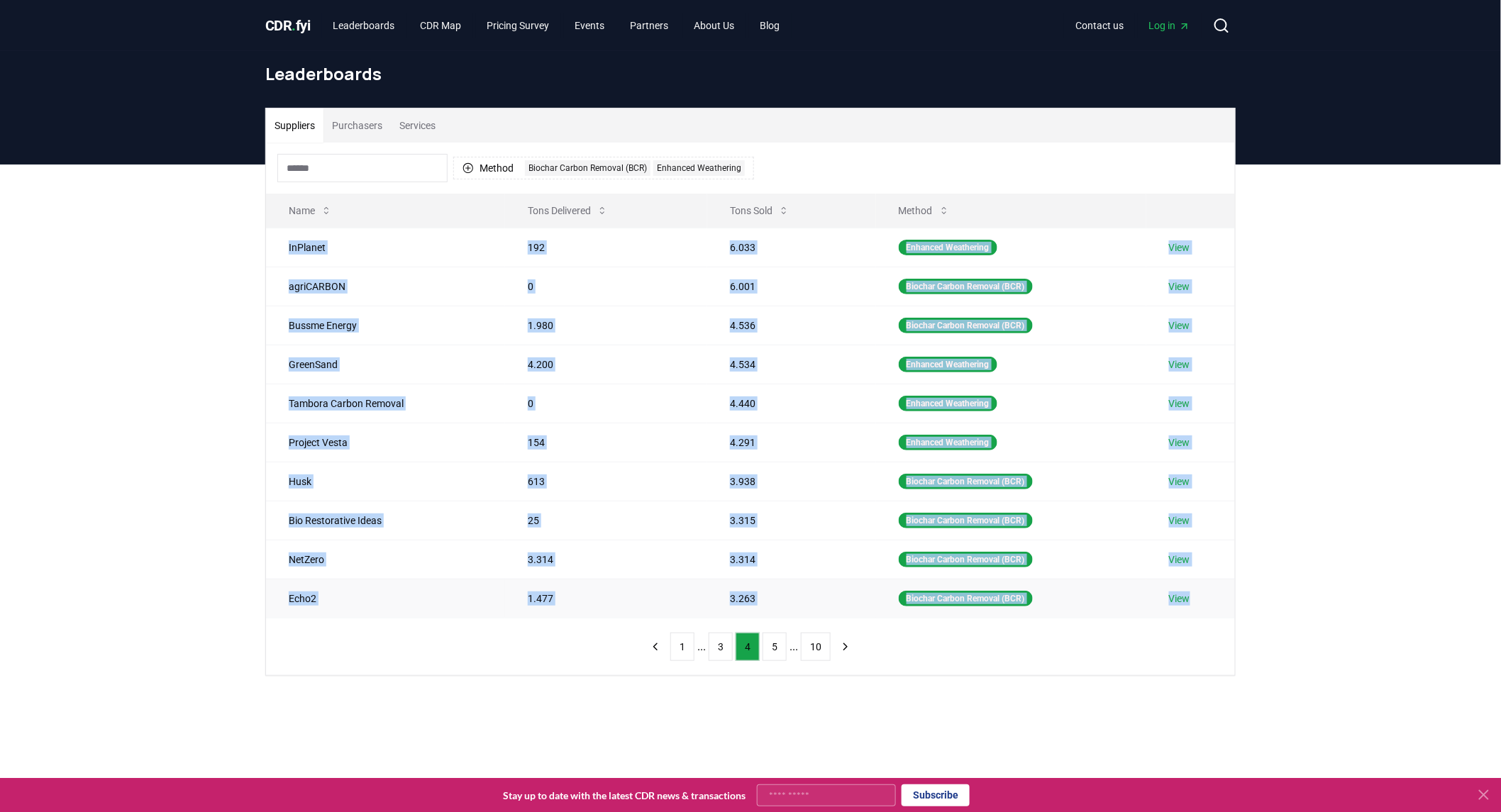 drag, startPoint x: 288, startPoint y: 246, endPoint x: 1189, endPoint y: 607, distance: 970.6297 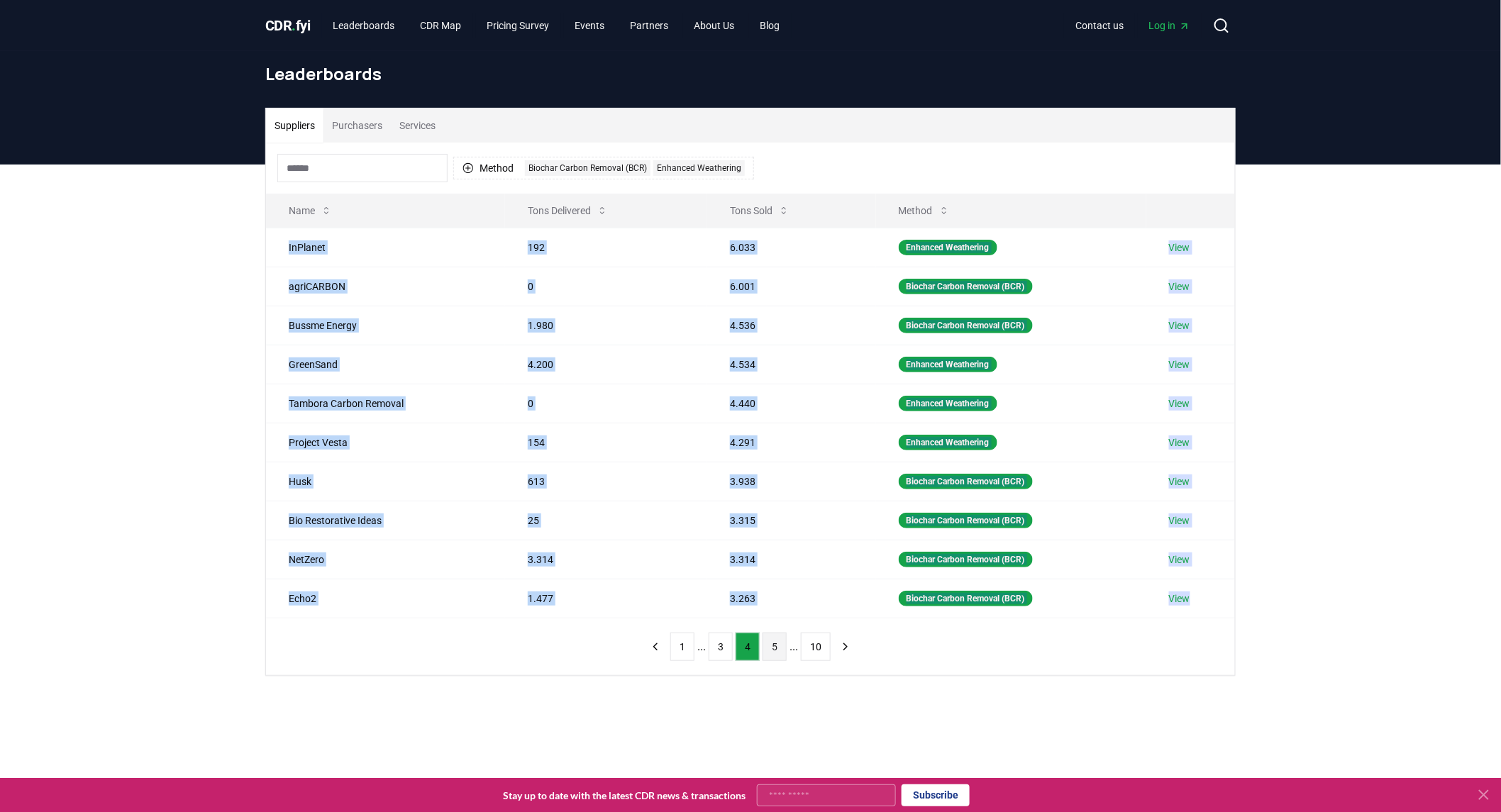 click on "5" at bounding box center (775, 647) 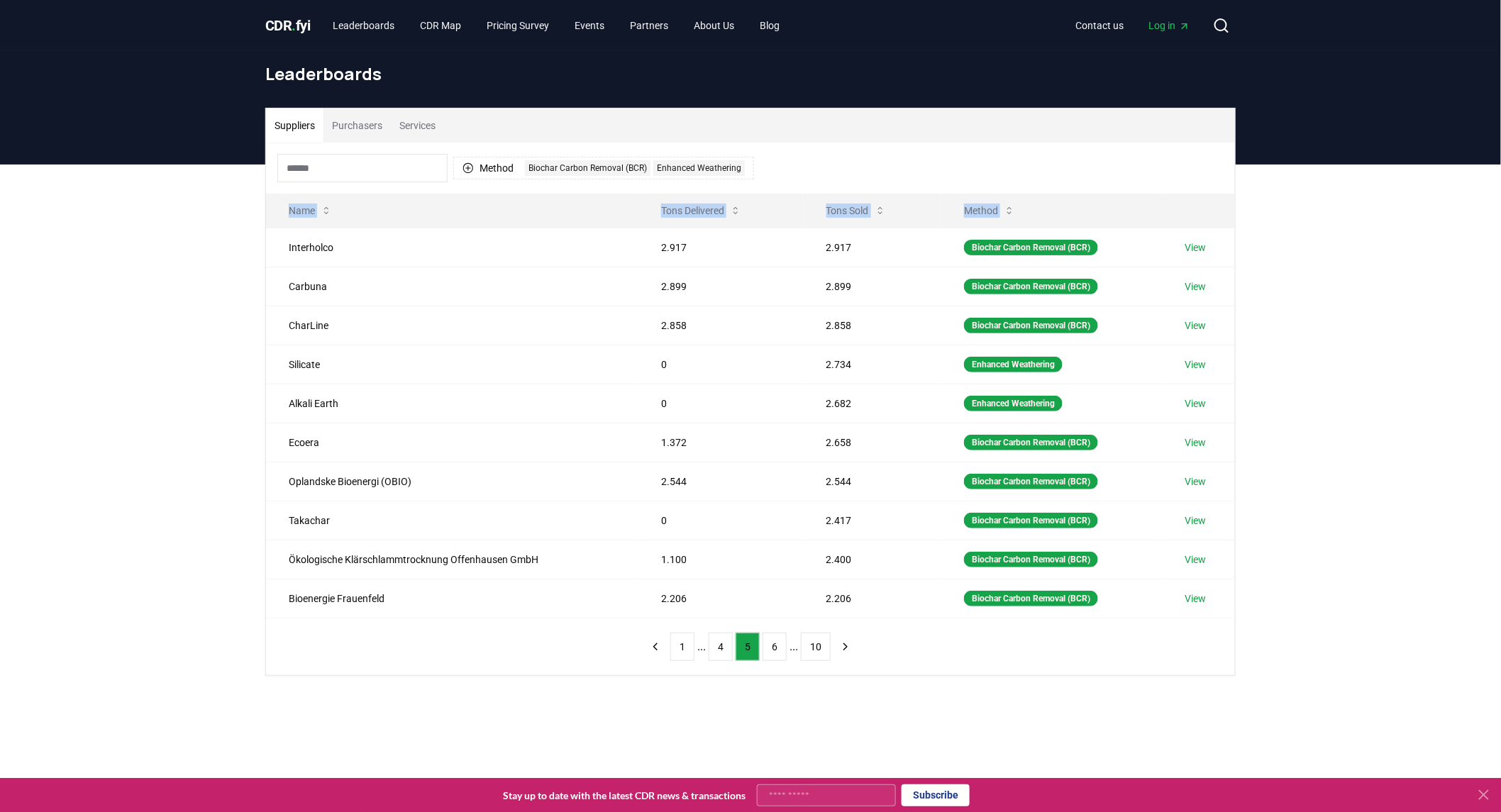 drag, startPoint x: 289, startPoint y: 252, endPoint x: 1237, endPoint y: 625, distance: 1018.7409 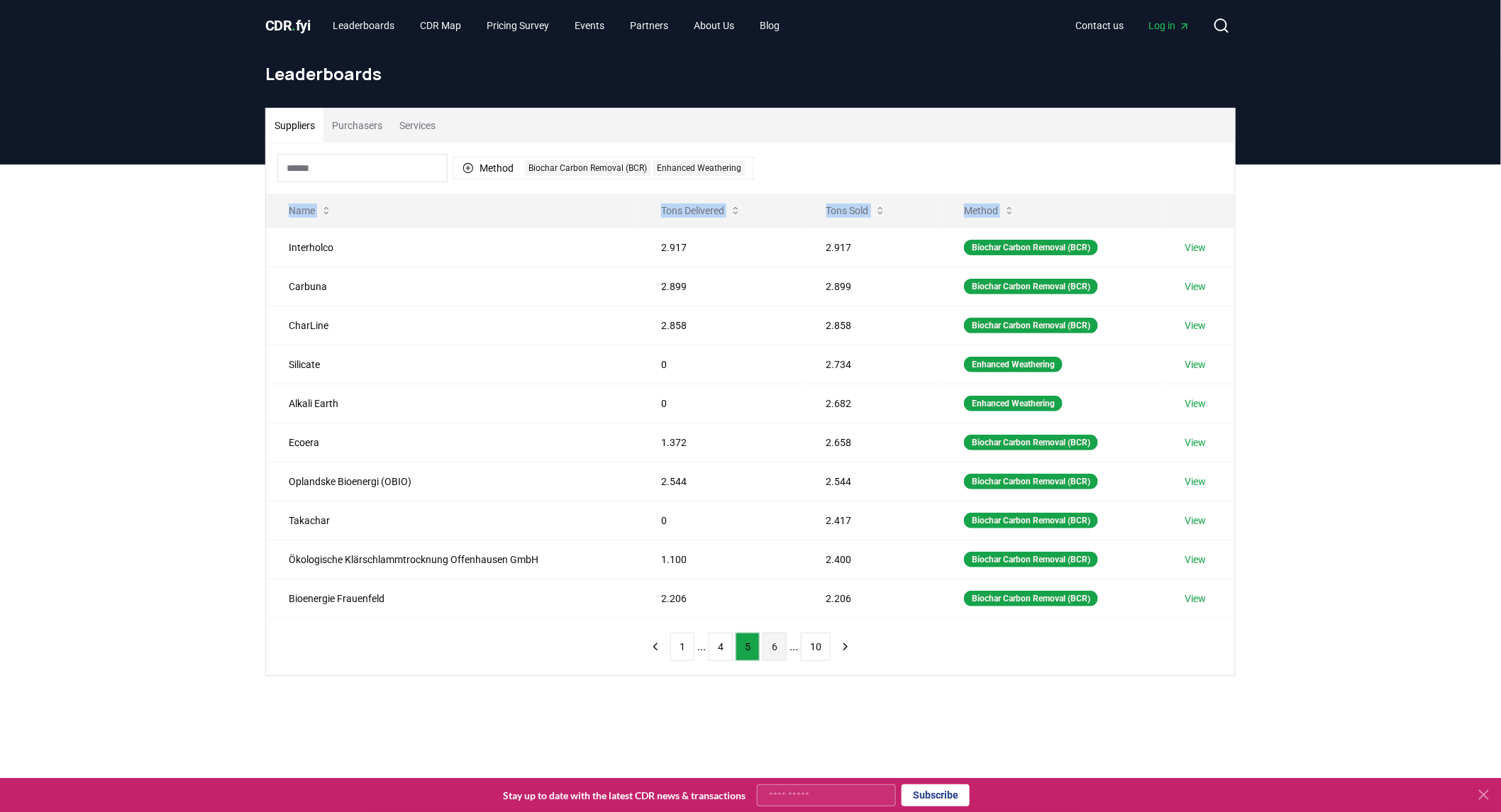 click on "6" at bounding box center (775, 647) 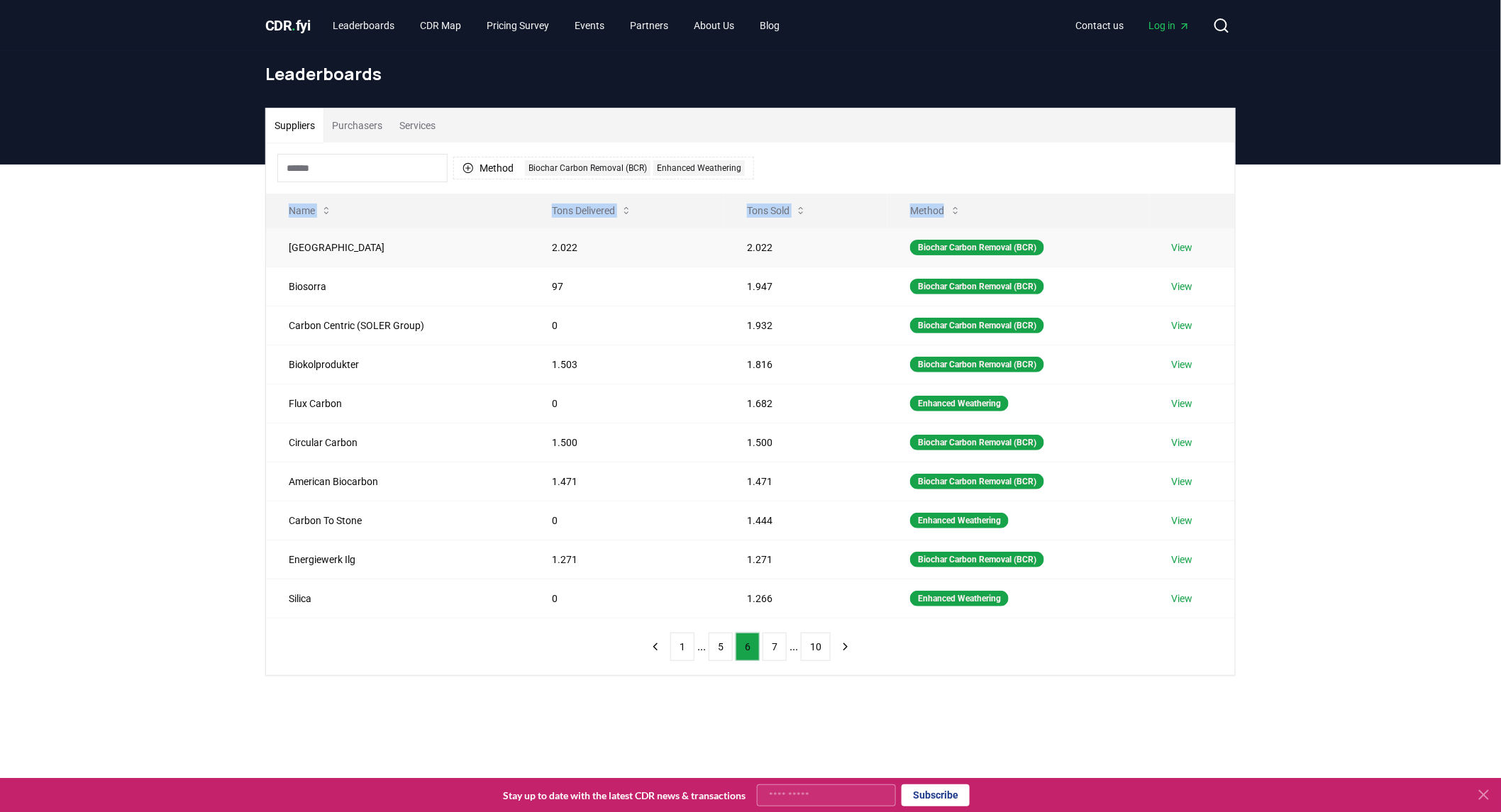 type 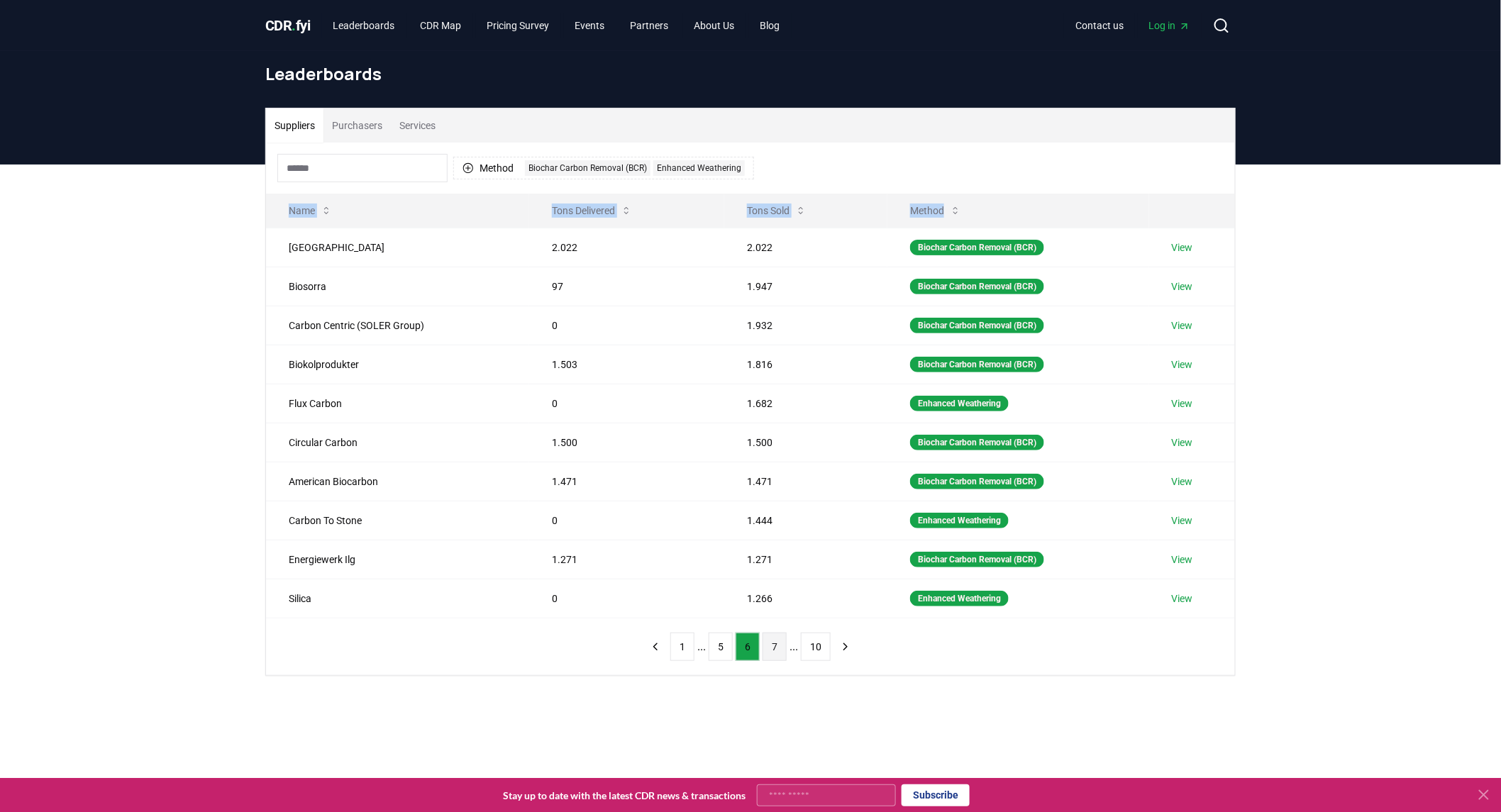 click on "7" at bounding box center (775, 647) 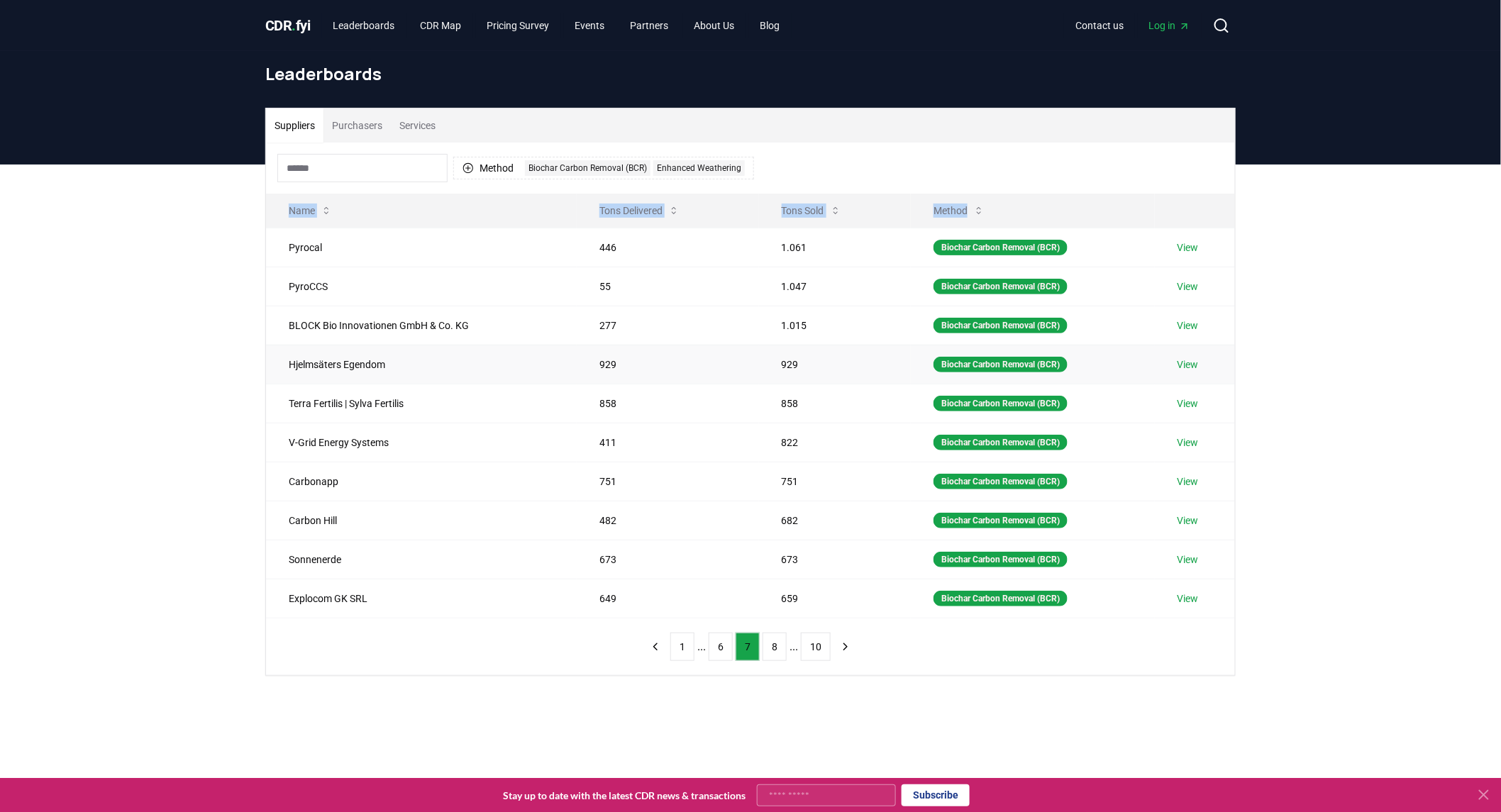 type 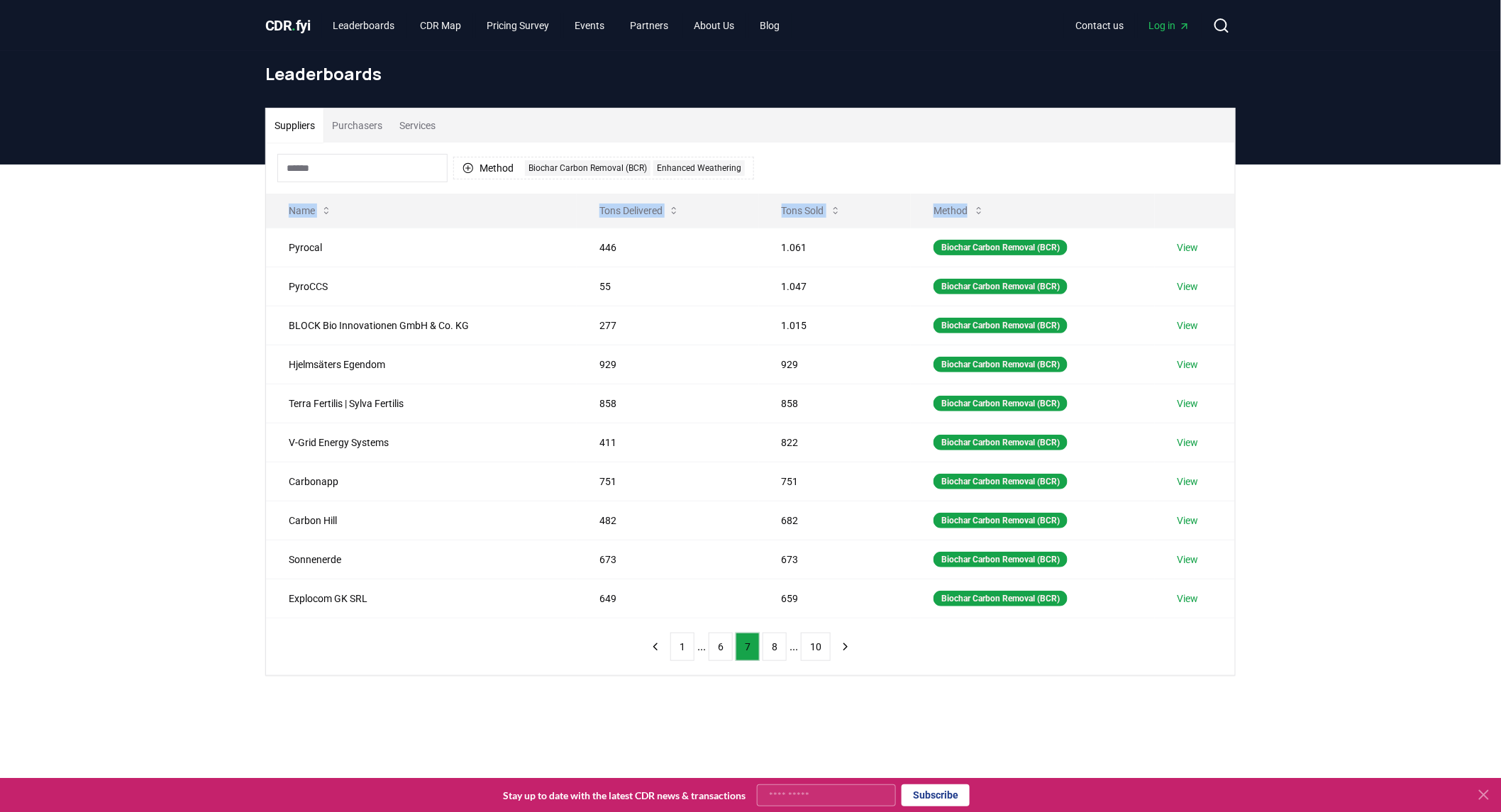 drag, startPoint x: 772, startPoint y: 647, endPoint x: 743, endPoint y: 625, distance: 36.400549 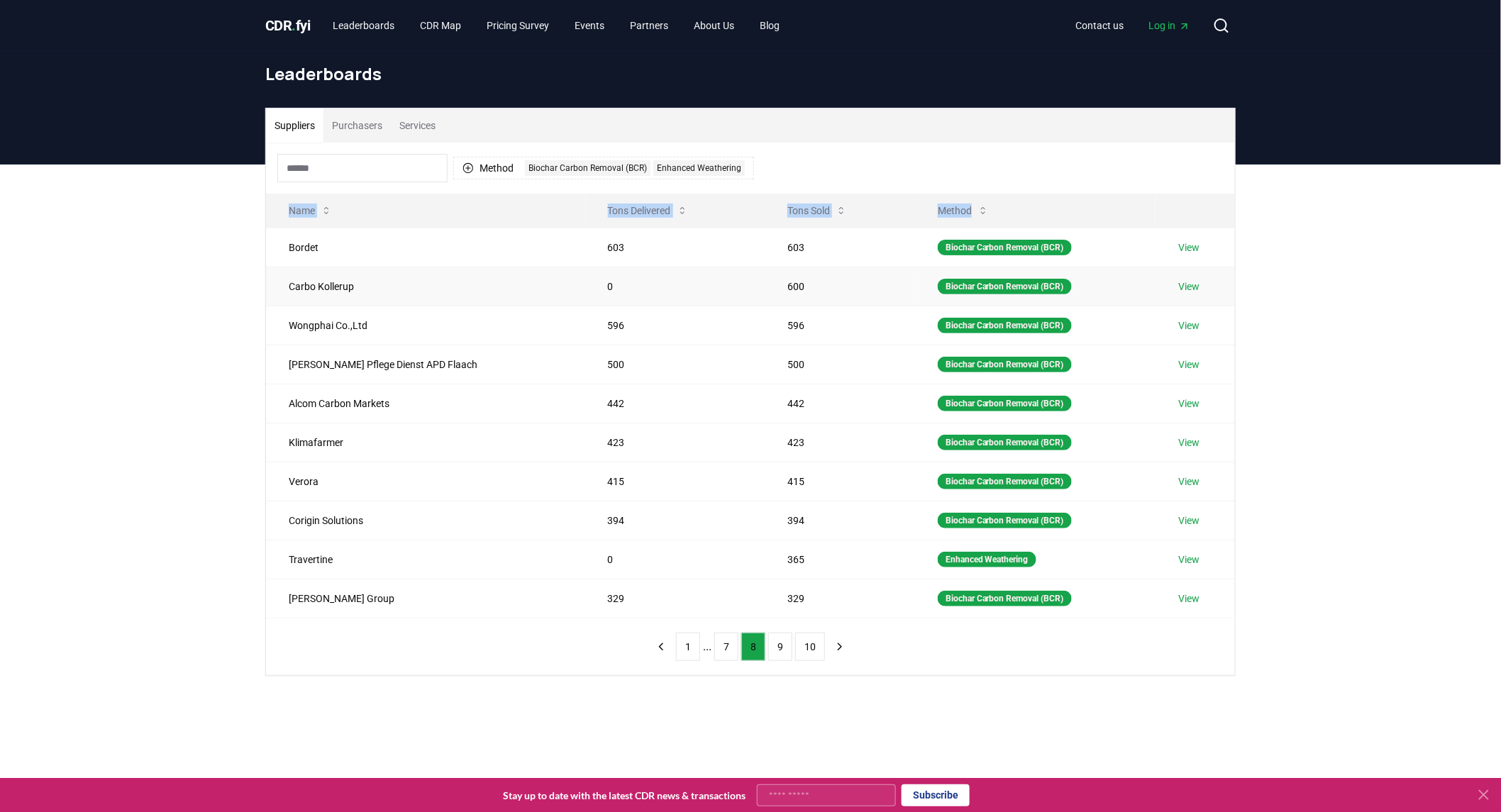 type 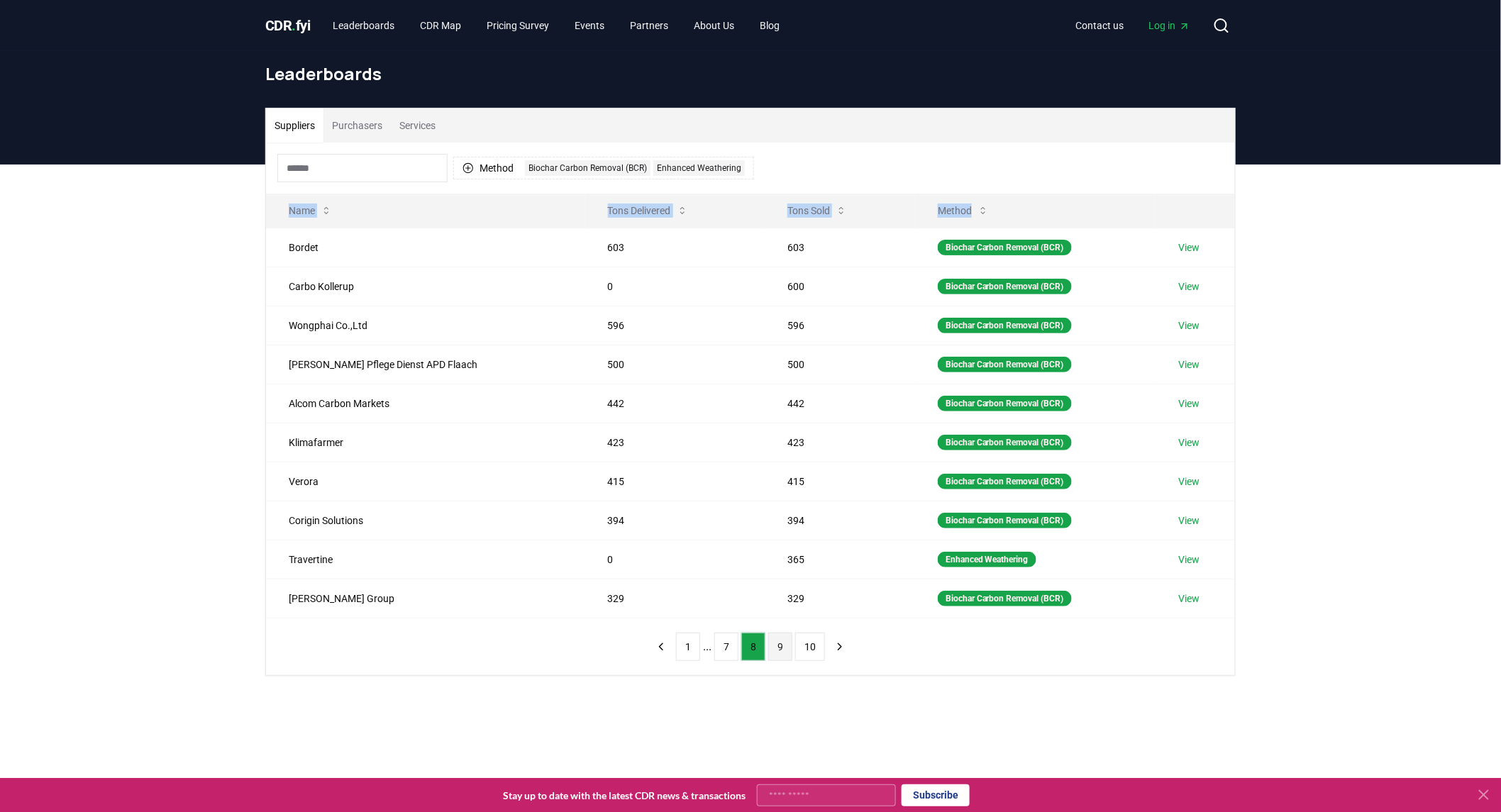 click on "9" at bounding box center [780, 647] 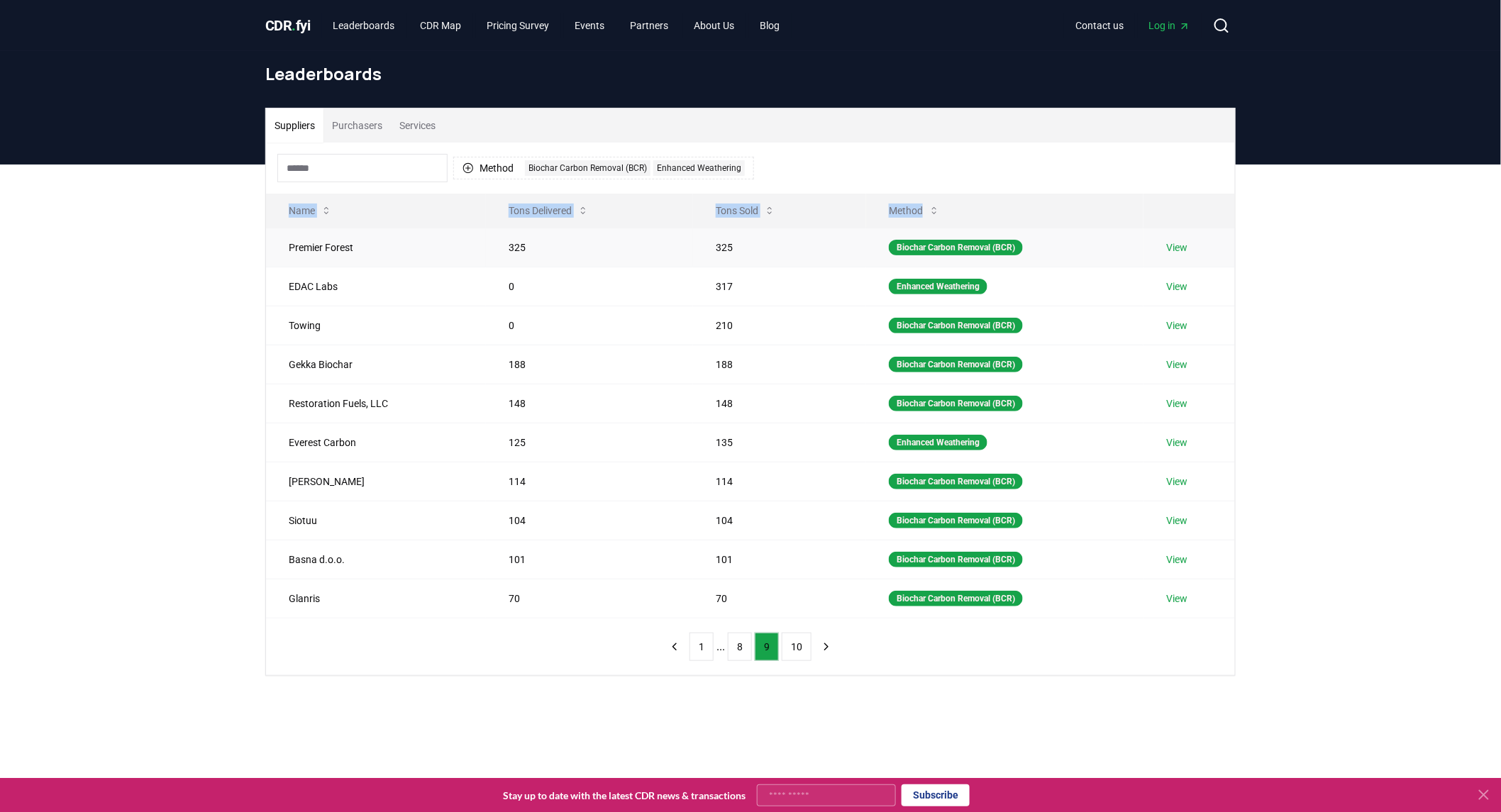 type 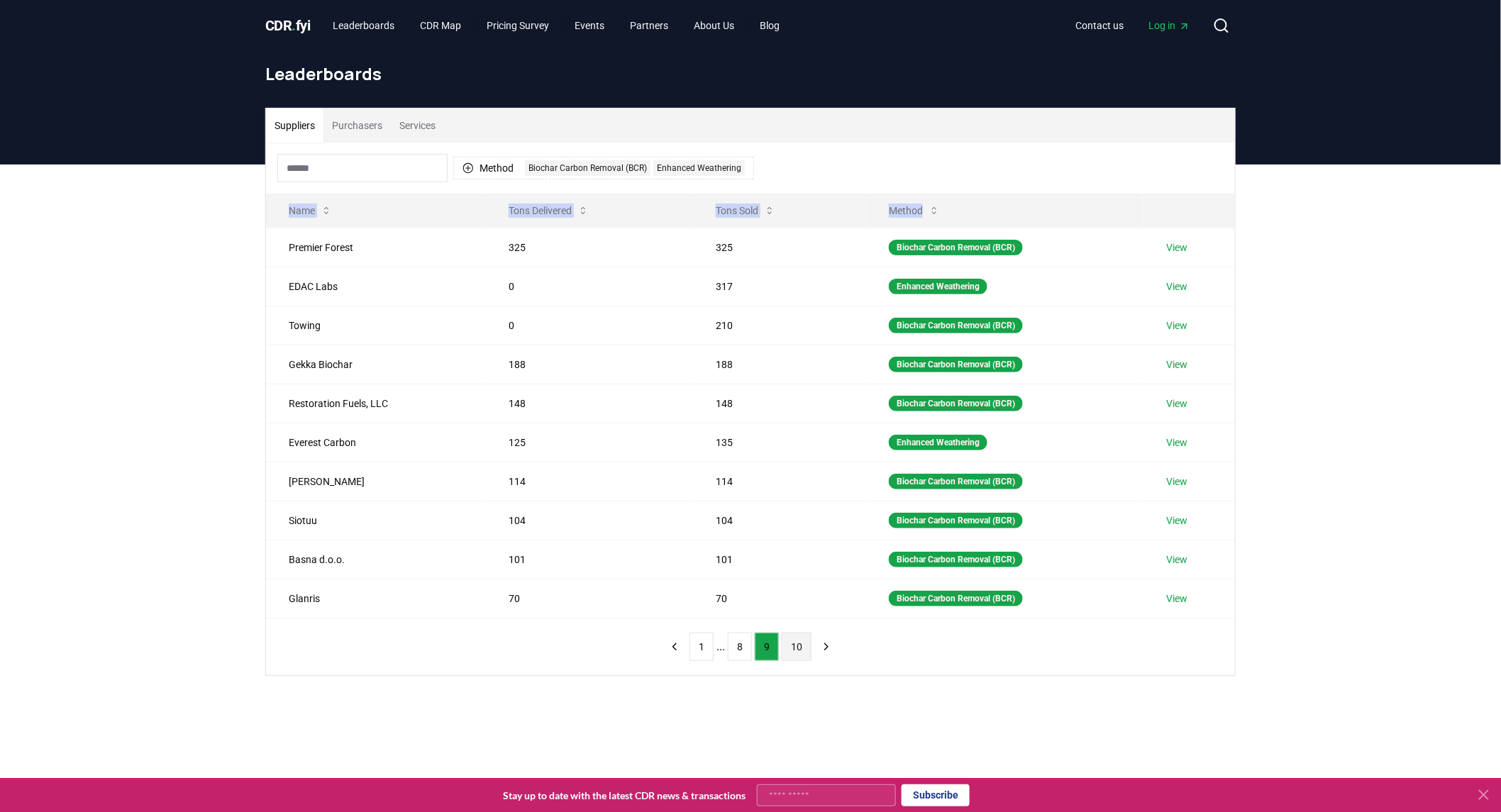 click on "10" at bounding box center (797, 647) 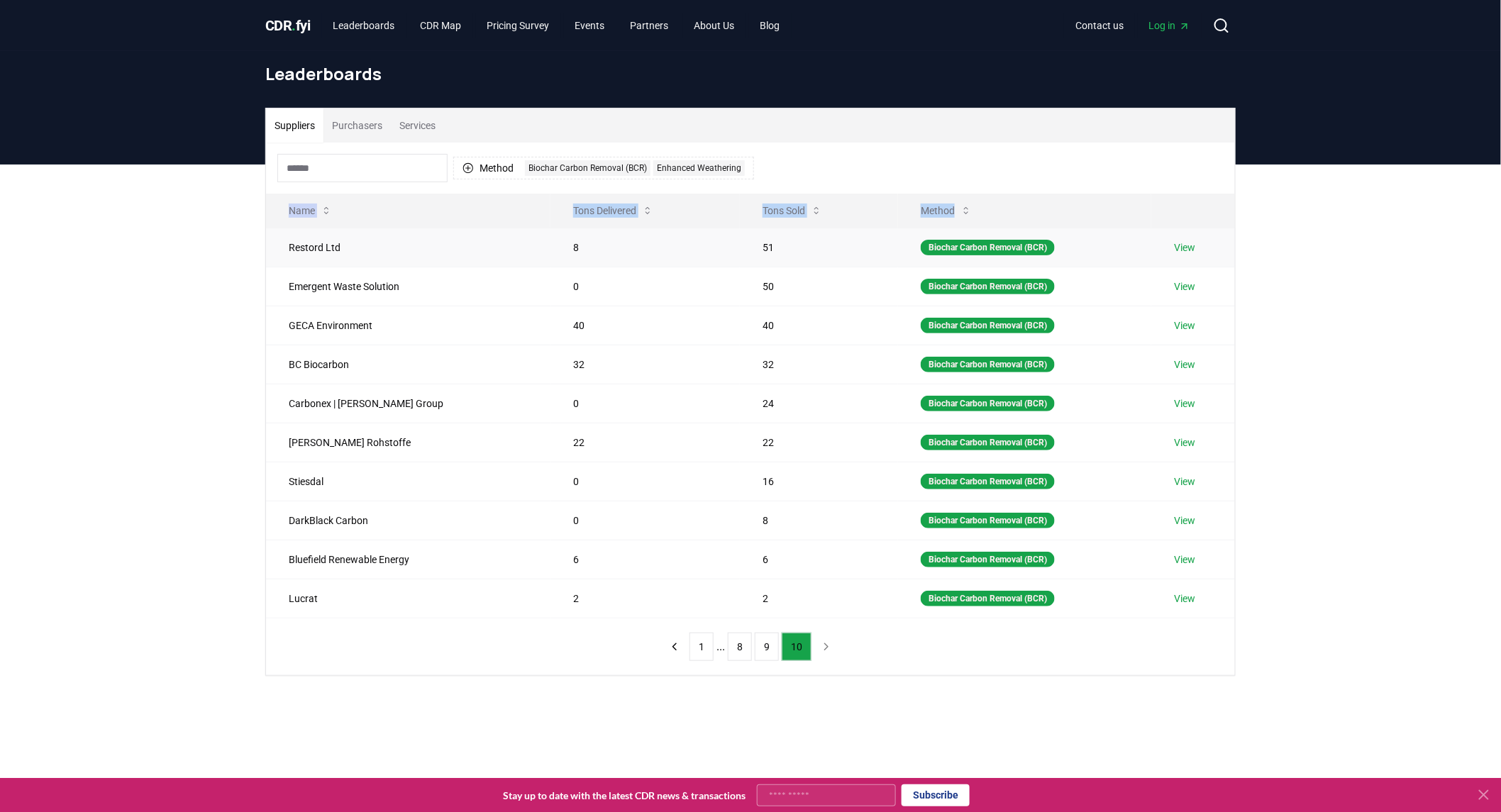 type 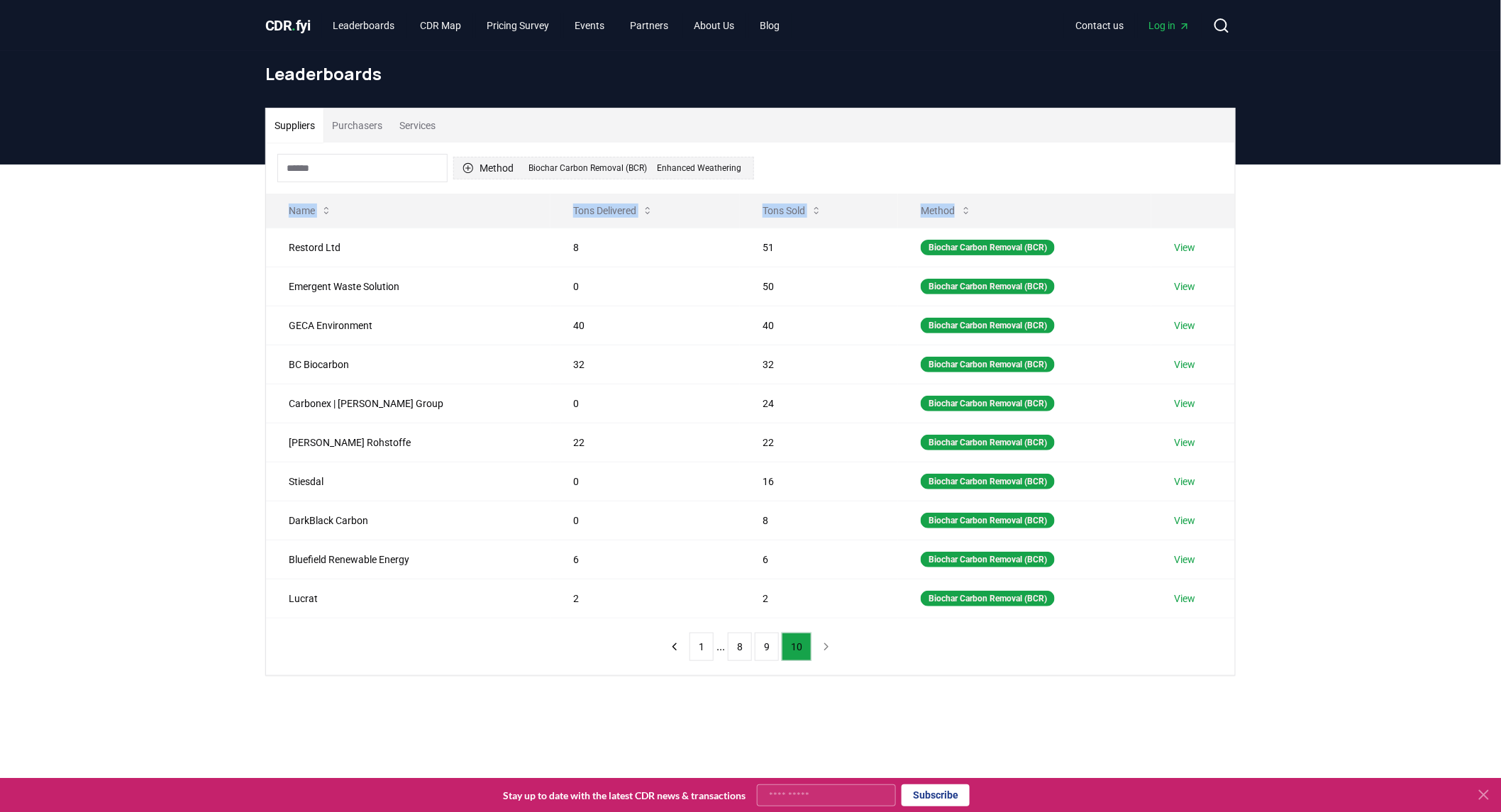 click on "Biochar Carbon Removal (BCR)" at bounding box center [587, 168] 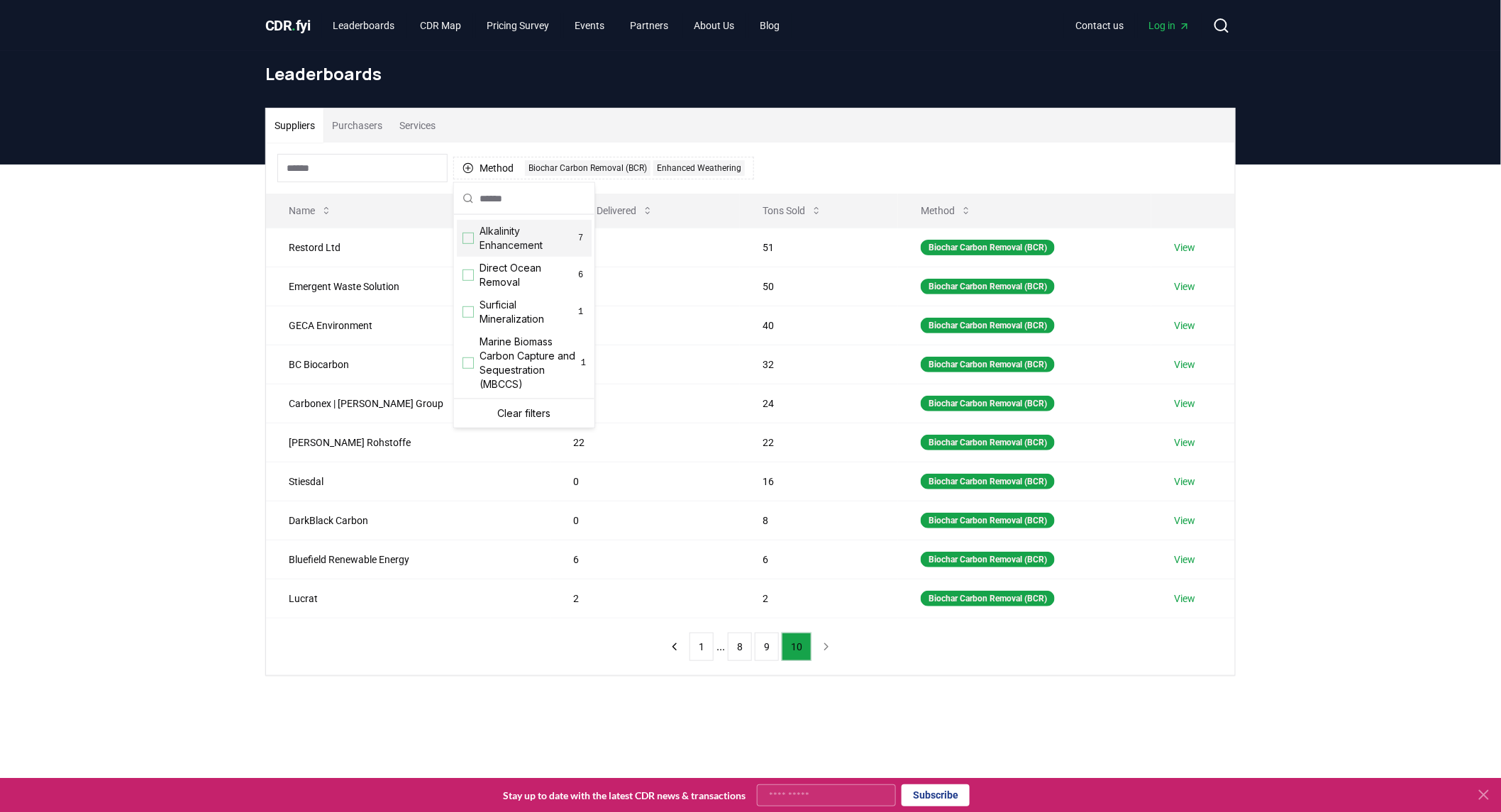 scroll, scrollTop: 236, scrollLeft: 0, axis: vertical 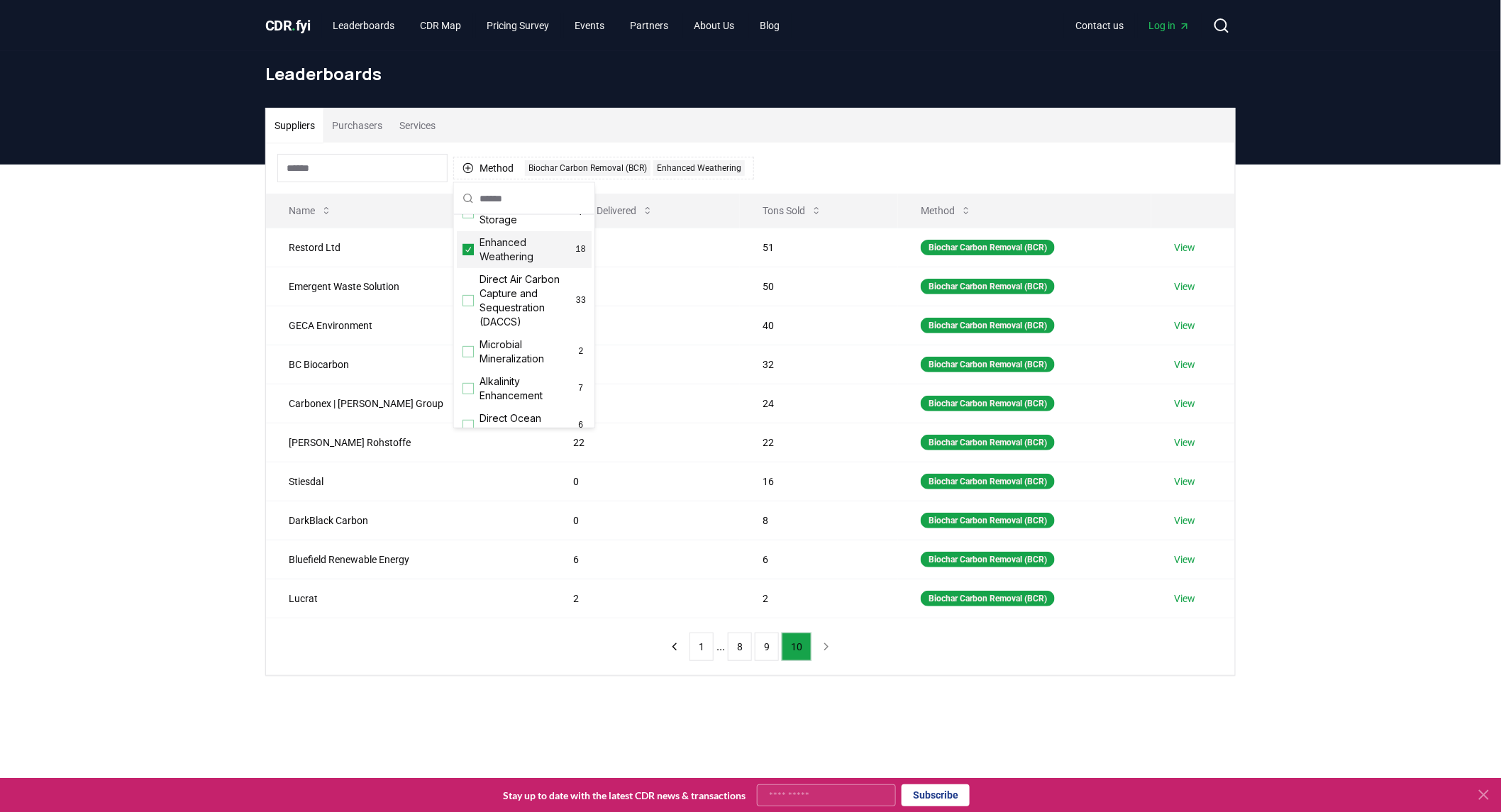 click on "Enhanced Weathering 18" at bounding box center (524, 250) 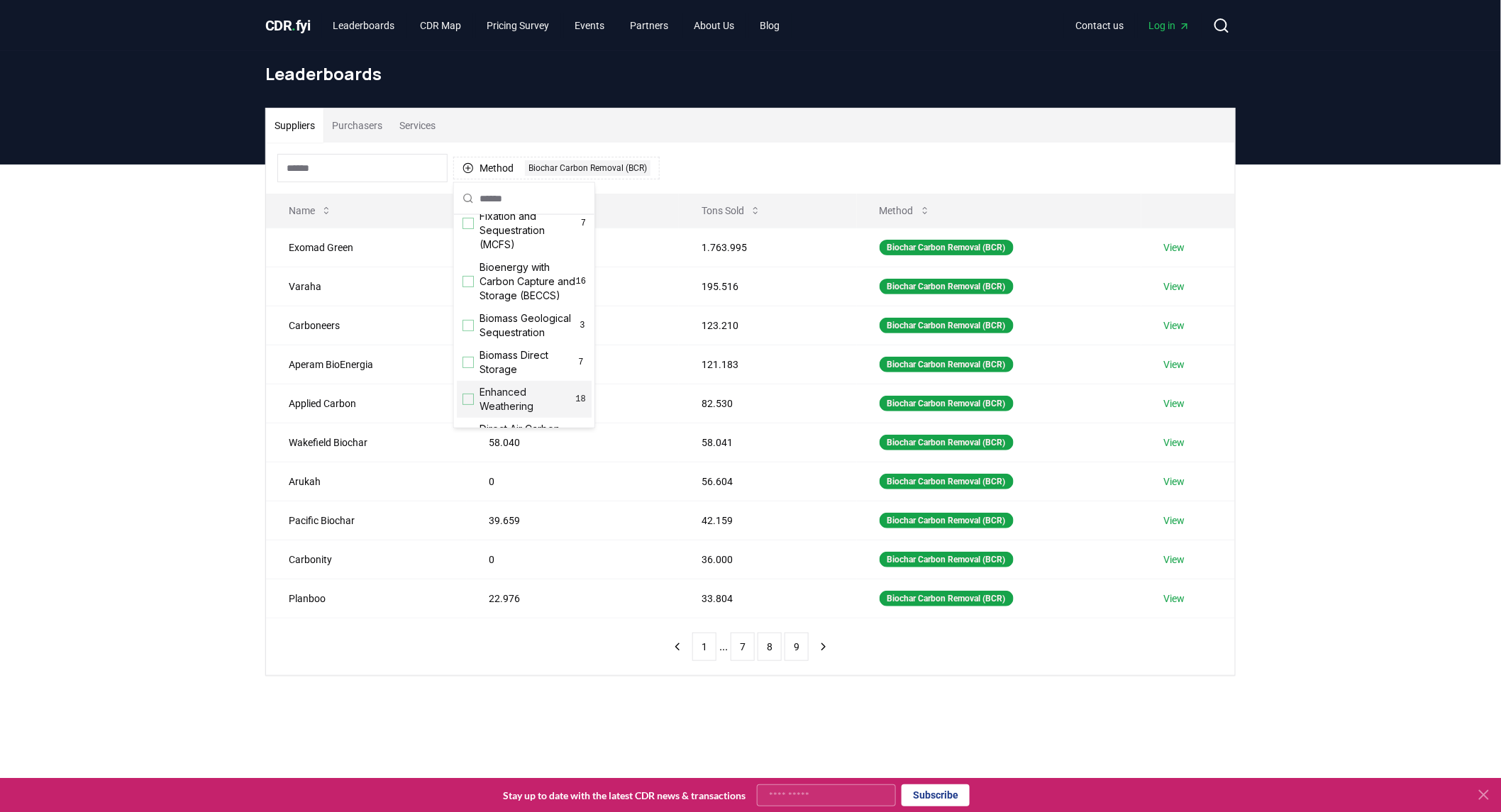 scroll, scrollTop: 0, scrollLeft: 0, axis: both 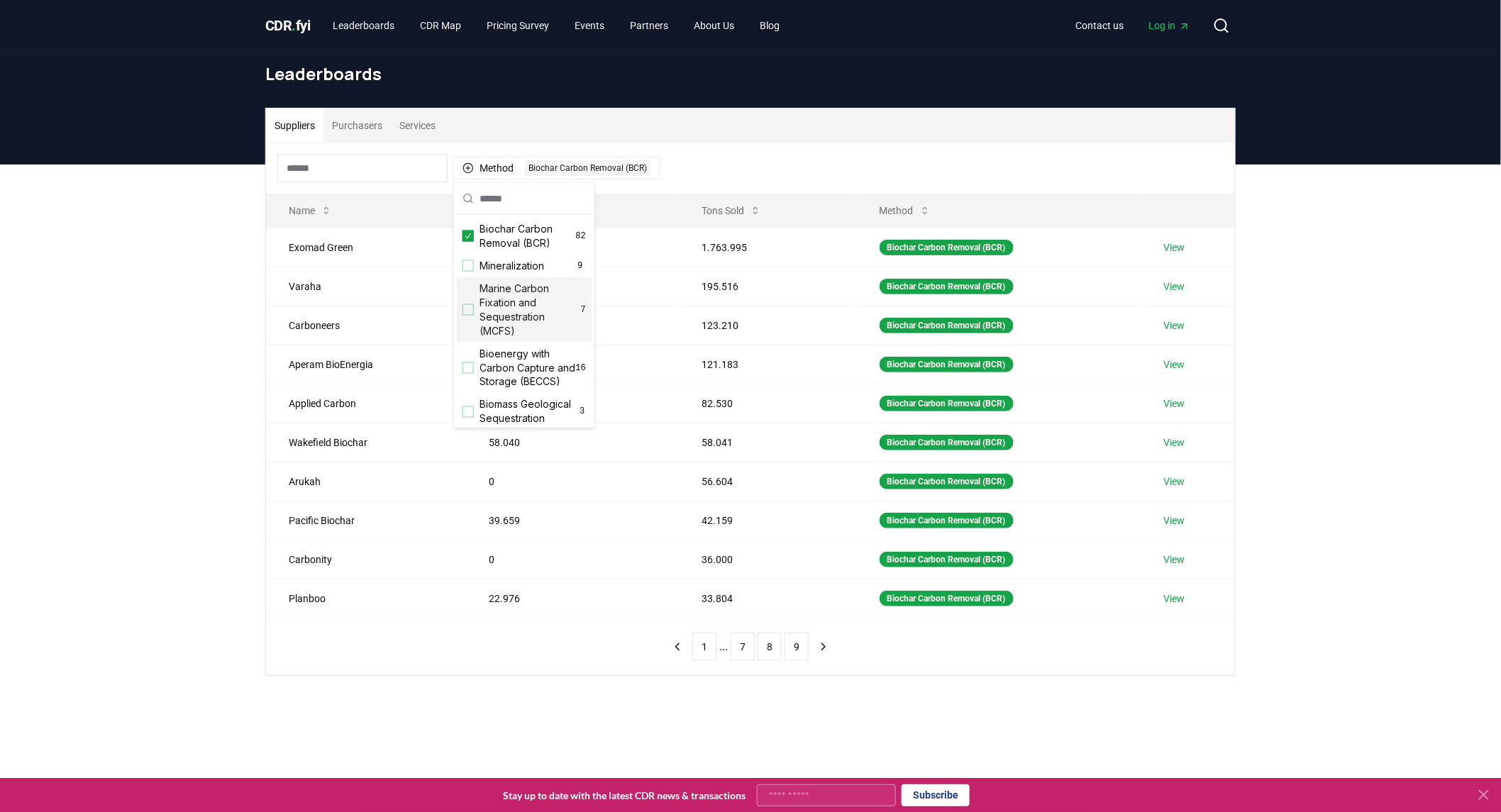 click on "Suppliers Purchasers Services Method 1 Biochar Carbon Removal (BCR) Name Tons Delivered Tons Sold Method Exomad Green 172.003 1.763.995 Biochar Carbon Removal (BCR) View Varaha 83.834 195.516 Biochar Carbon Removal (BCR) View Carboneers 50.515 123.210 Biochar Carbon Removal (BCR) View Aperam BioEnergia 89.298 121.183 Biochar Carbon Removal (BCR) View Applied Carbon 0 82.530 Biochar Carbon Removal (BCR) View Wakefield Biochar 58.040 58.041 Biochar Carbon Removal (BCR) View Arukah 0 56.604 Biochar Carbon Removal (BCR) View Pacific Biochar 39.659 42.159 Biochar Carbon Removal (BCR) View Carbonity 0 36.000 Biochar Carbon Removal (BCR) View Planboo 22.976 33.804 Biochar Carbon Removal (BCR) View 1 ... 7 8 9" at bounding box center (750, 448) 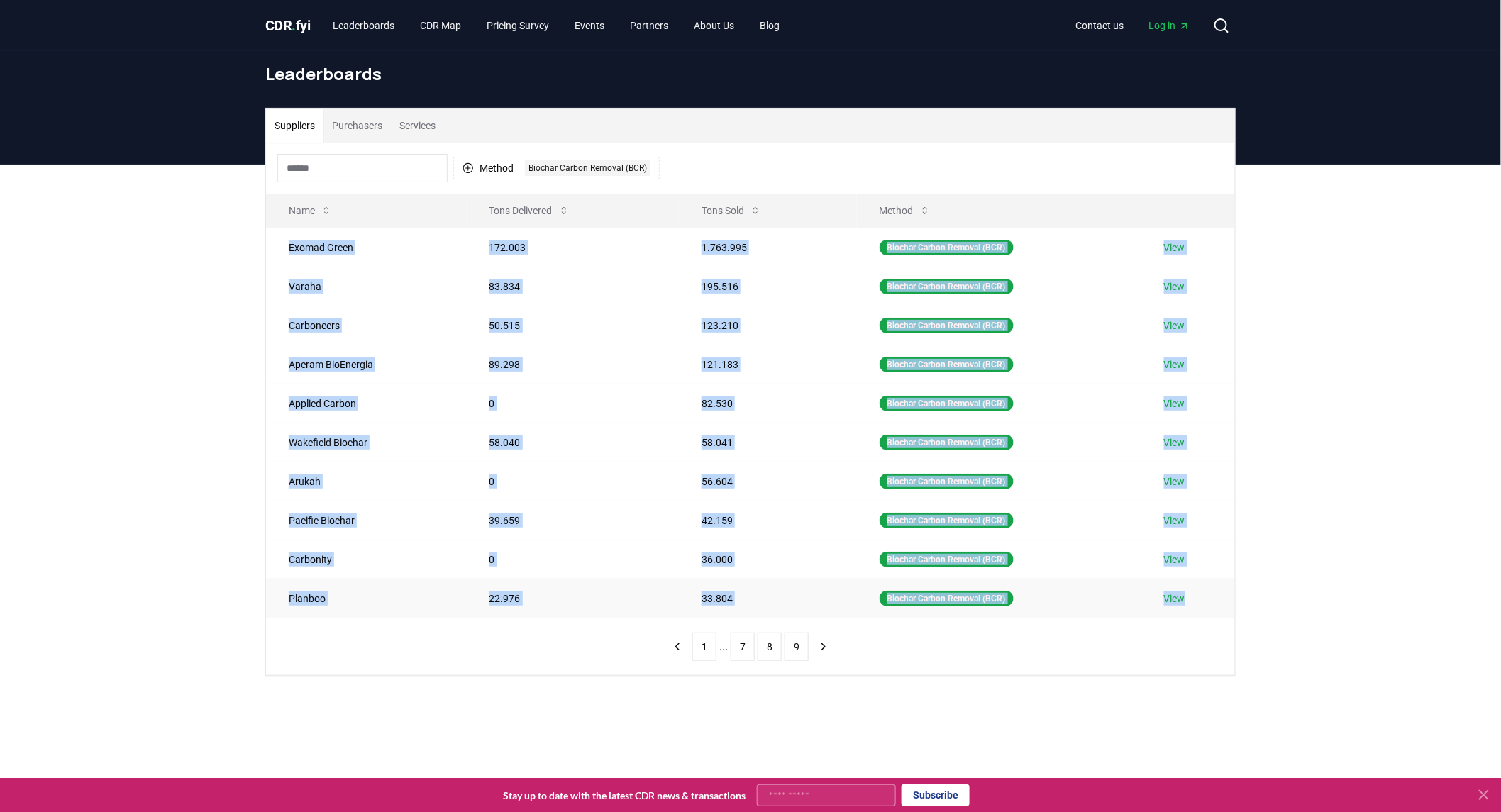 drag, startPoint x: 346, startPoint y: 279, endPoint x: 1182, endPoint y: 615, distance: 900.995 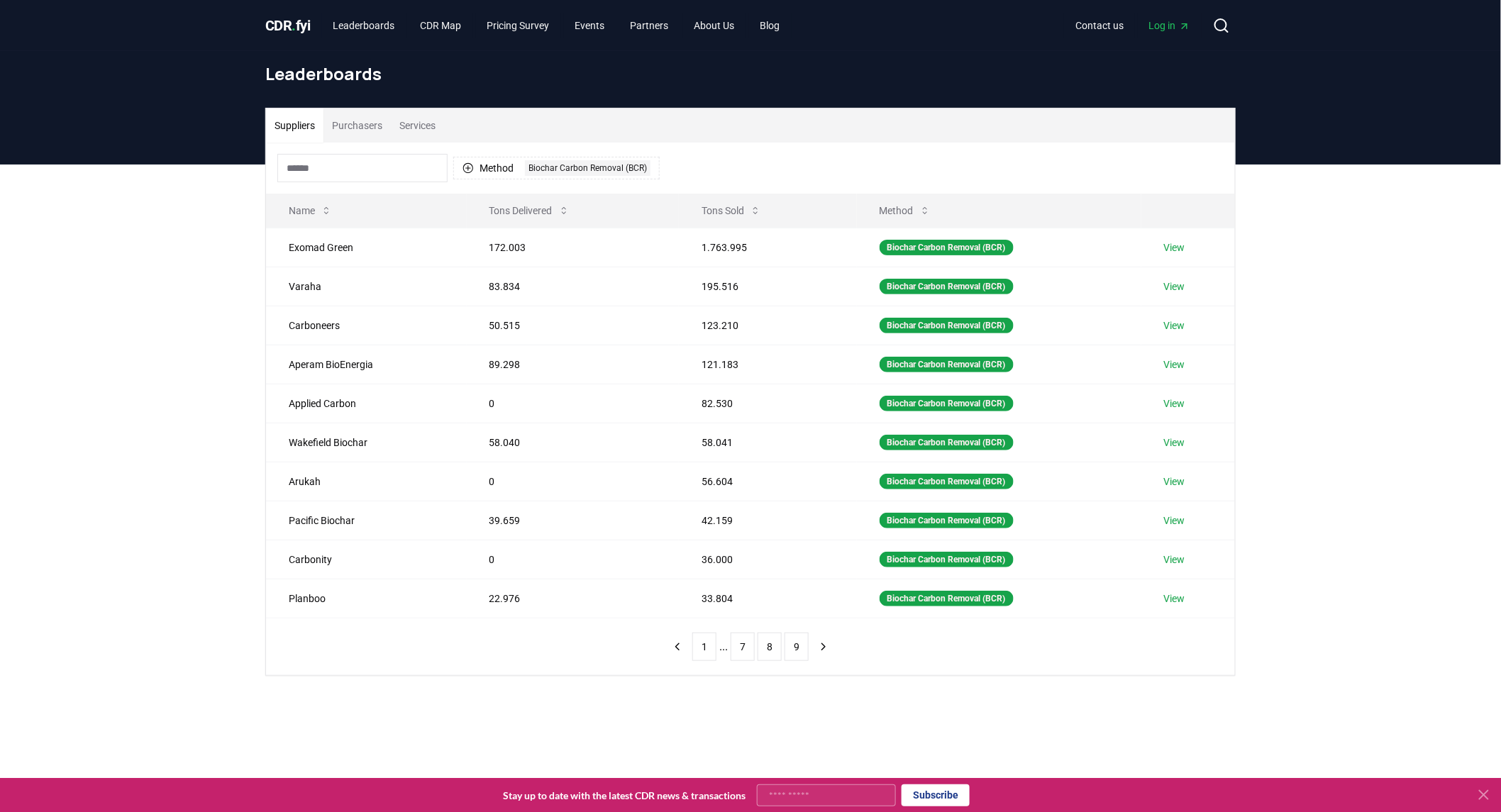 click on "Suppliers Purchasers Services Method 1 Biochar Carbon Removal (BCR) Name Tons Delivered Tons Sold Method Exomad Green 172.003 1.763.995 Biochar Carbon Removal (BCR) View Varaha 83.834 195.516 Biochar Carbon Removal (BCR) View Carboneers 50.515 123.210 Biochar Carbon Removal (BCR) View Aperam BioEnergia 89.298 121.183 Biochar Carbon Removal (BCR) View Applied Carbon 0 82.530 Biochar Carbon Removal (BCR) View Wakefield Biochar 58.040 58.041 Biochar Carbon Removal (BCR) View Arukah 0 56.604 Biochar Carbon Removal (BCR) View Pacific Biochar 39.659 42.159 Biochar Carbon Removal (BCR) View Carbonity 0 36.000 Biochar Carbon Removal (BCR) View Planboo 22.976 33.804 Biochar Carbon Removal (BCR) View 1 ... 7 8 9" at bounding box center (750, 448) 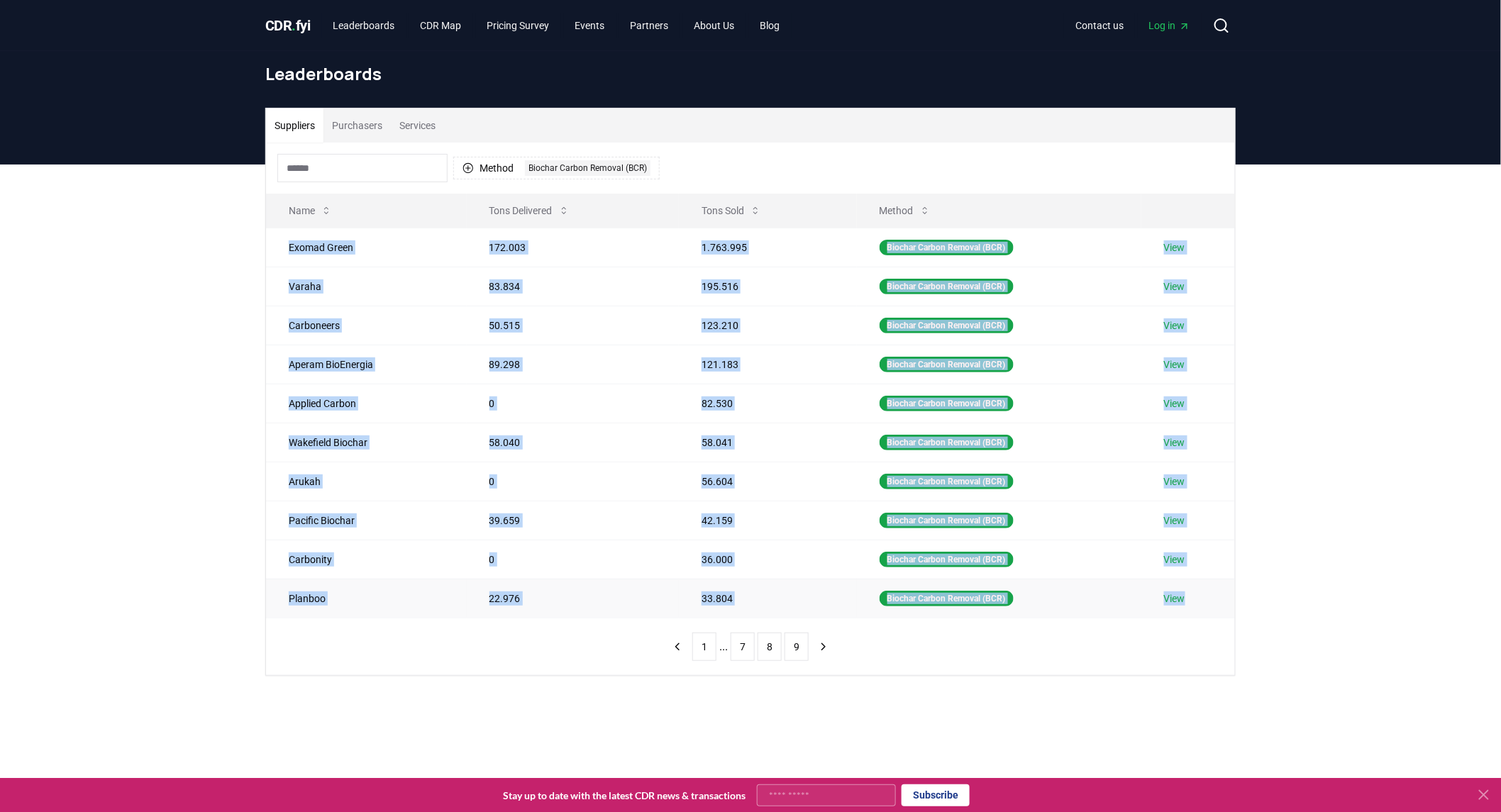 drag, startPoint x: 289, startPoint y: 245, endPoint x: 1187, endPoint y: 608, distance: 968.5933 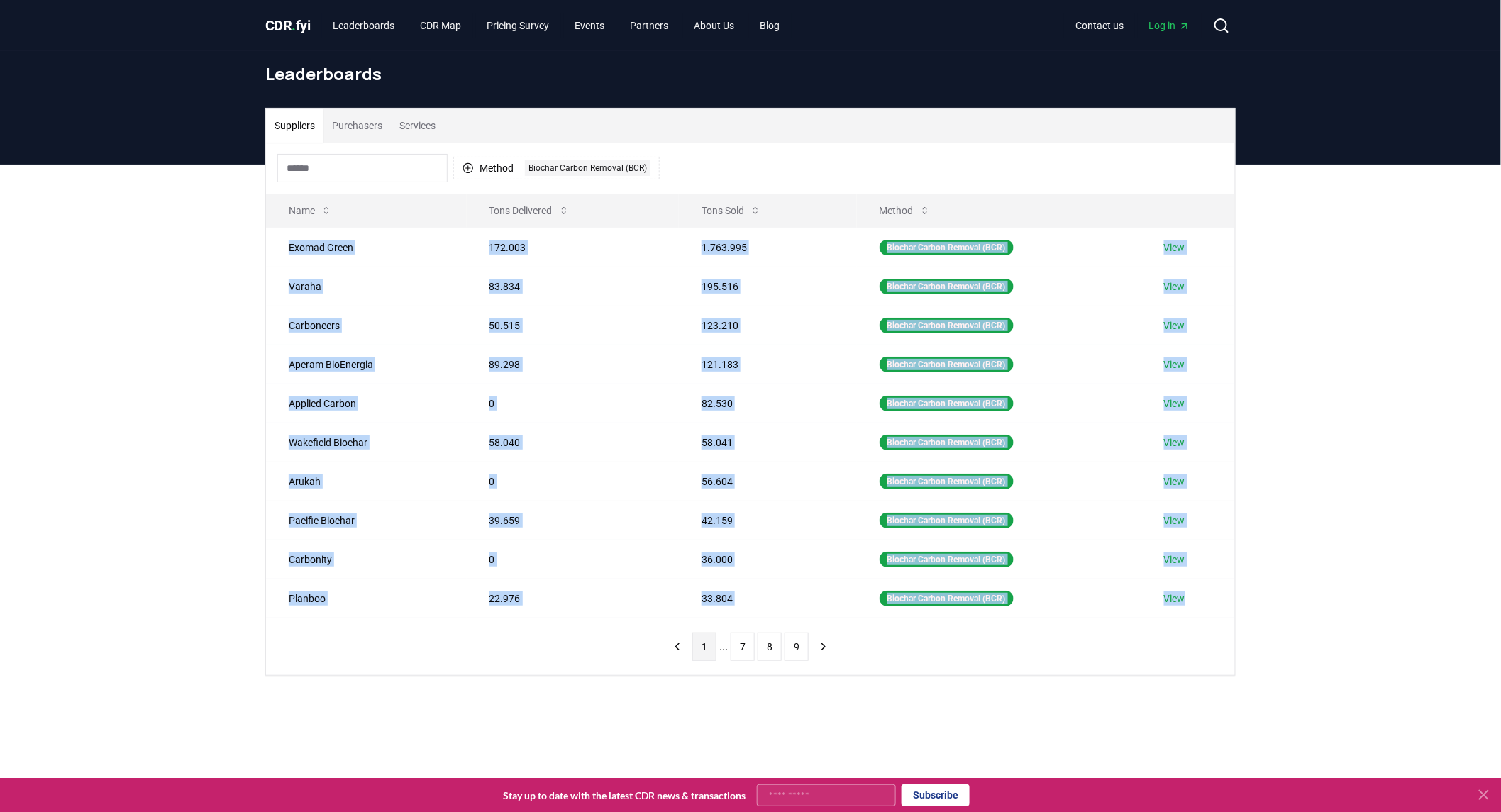 click on "1" at bounding box center (704, 647) 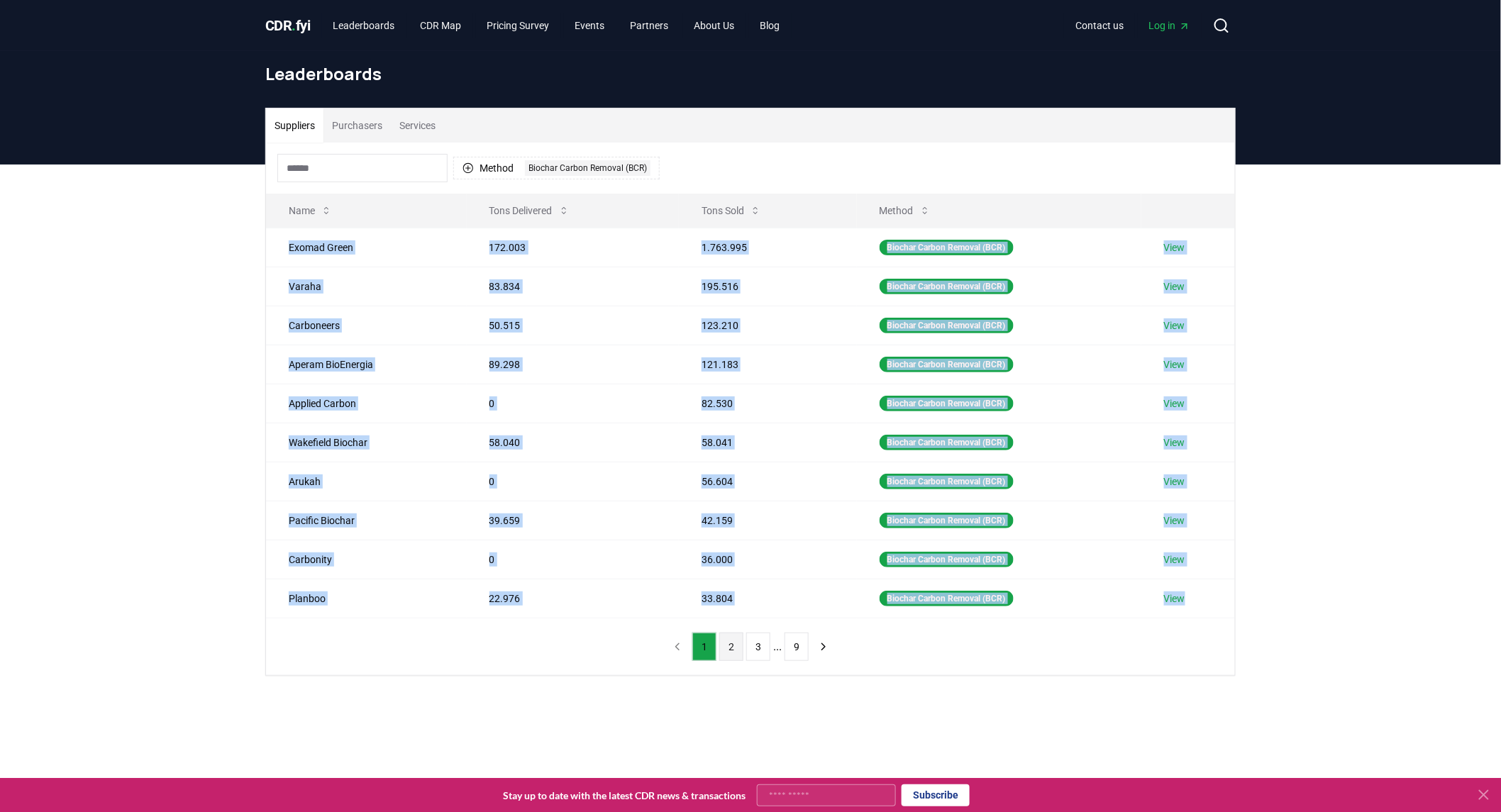 click on "2" at bounding box center (731, 647) 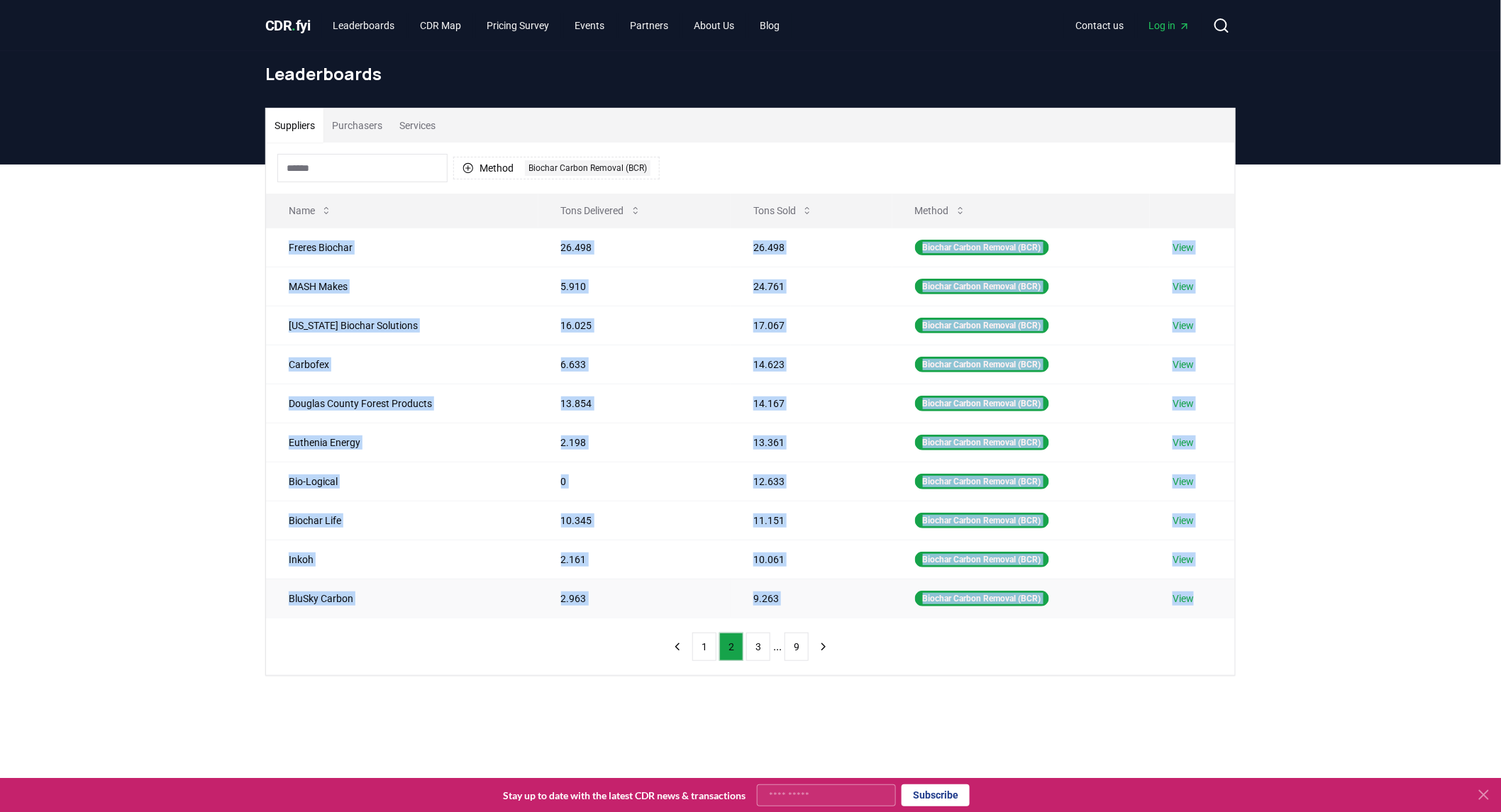 drag, startPoint x: 289, startPoint y: 245, endPoint x: 1222, endPoint y: 608, distance: 1001.1284 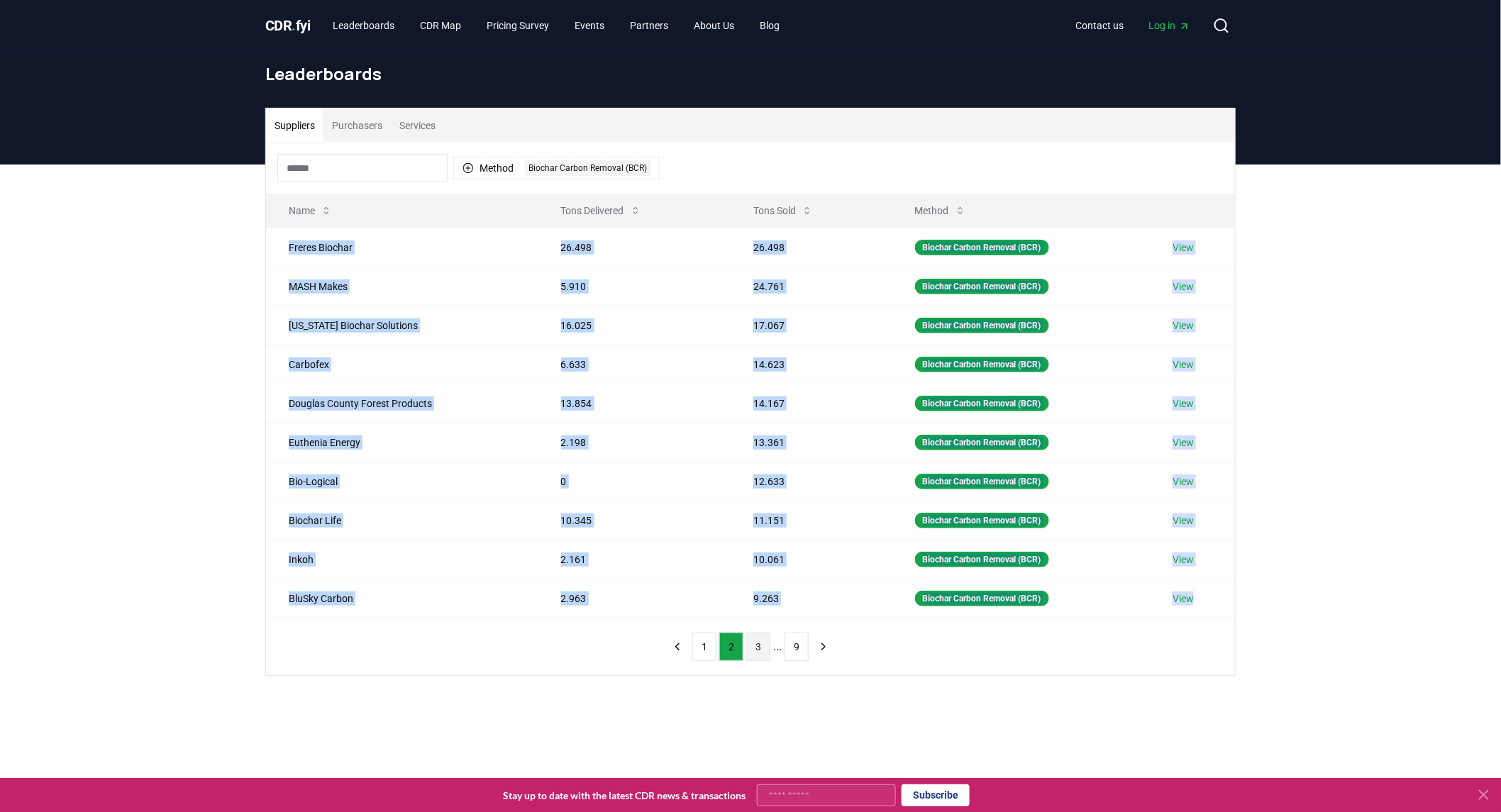 click on "3" at bounding box center (758, 647) 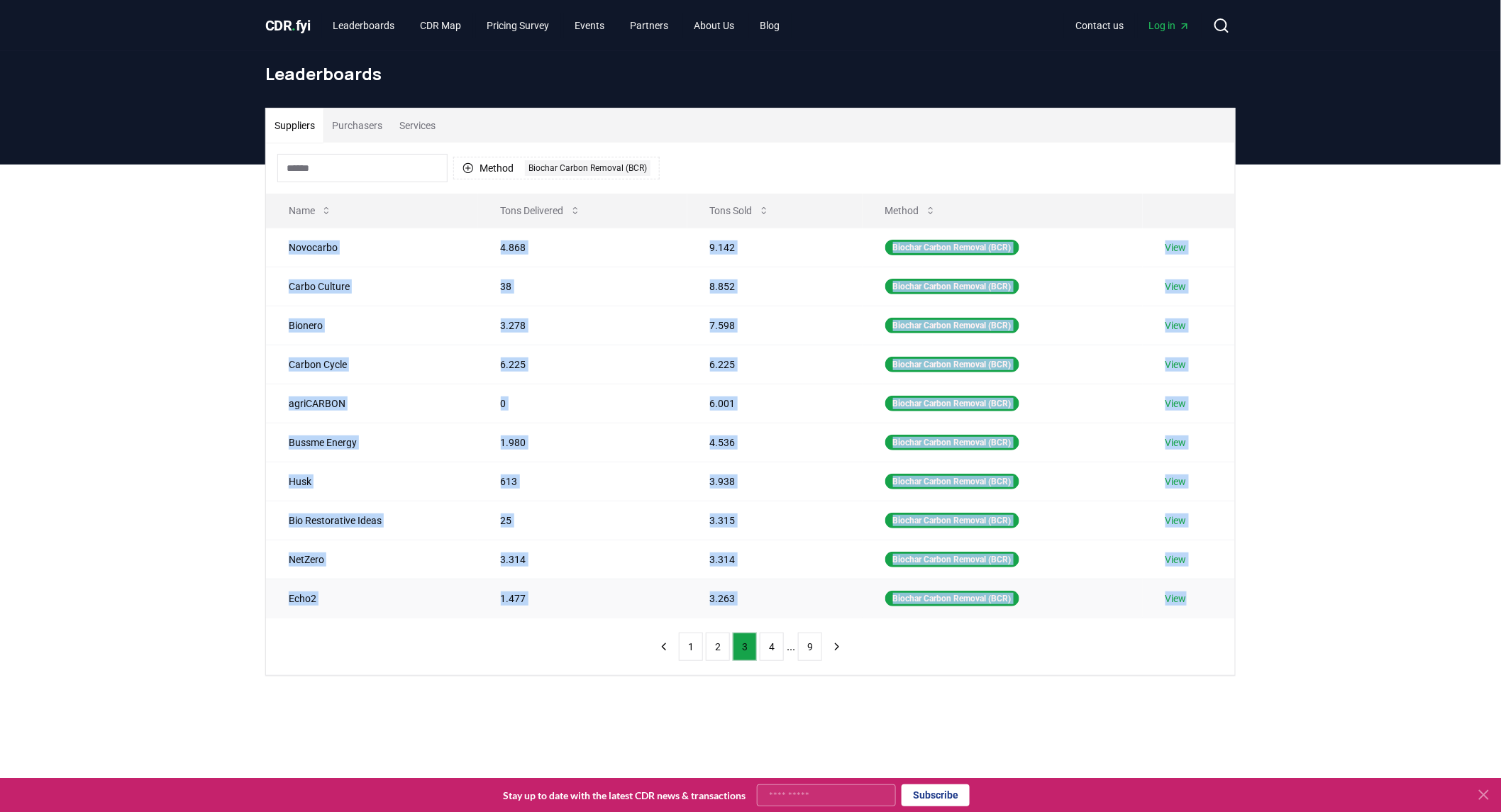 drag, startPoint x: 287, startPoint y: 249, endPoint x: 1218, endPoint y: 586, distance: 990.1162 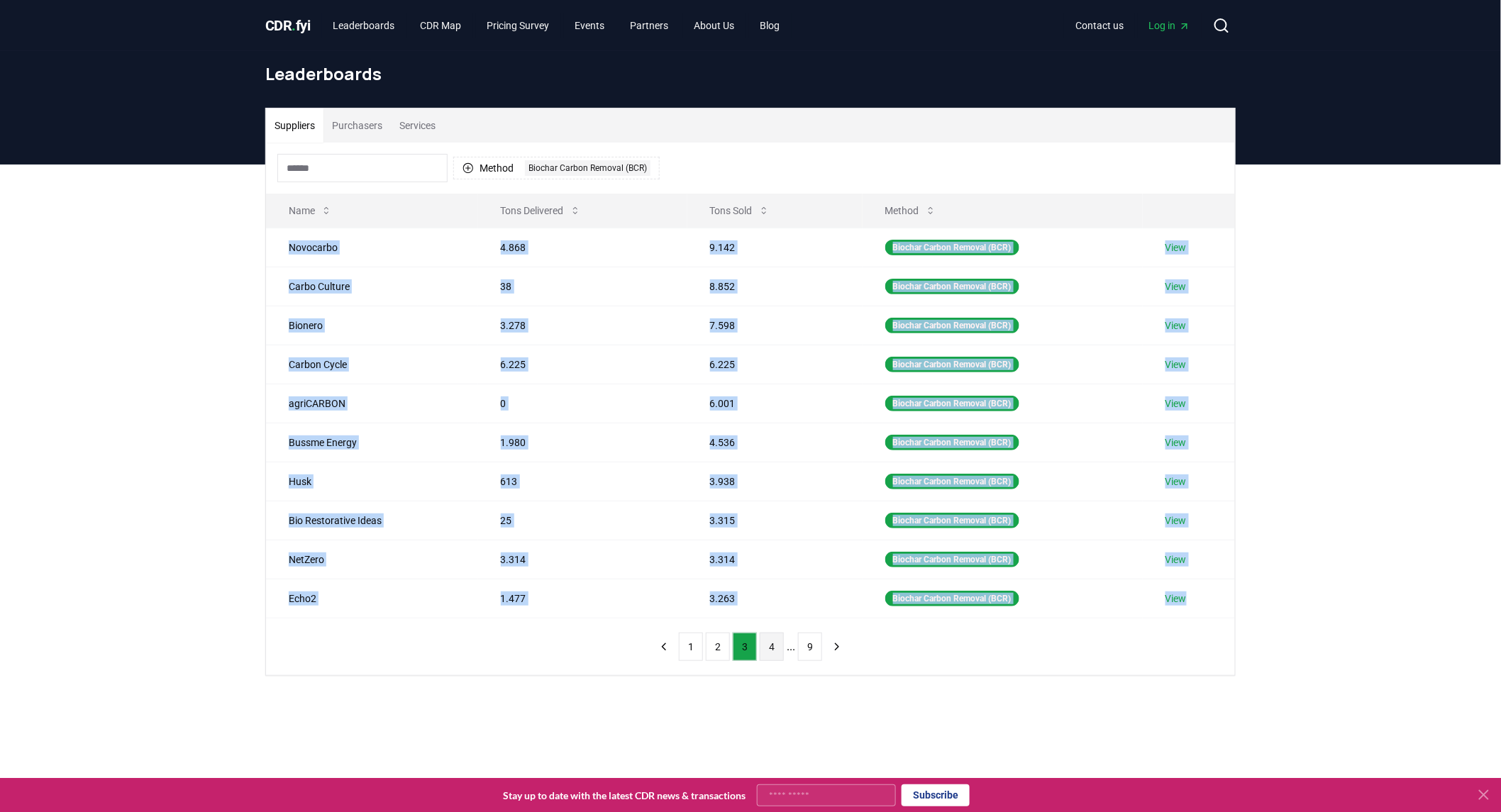 click on "4" at bounding box center [772, 647] 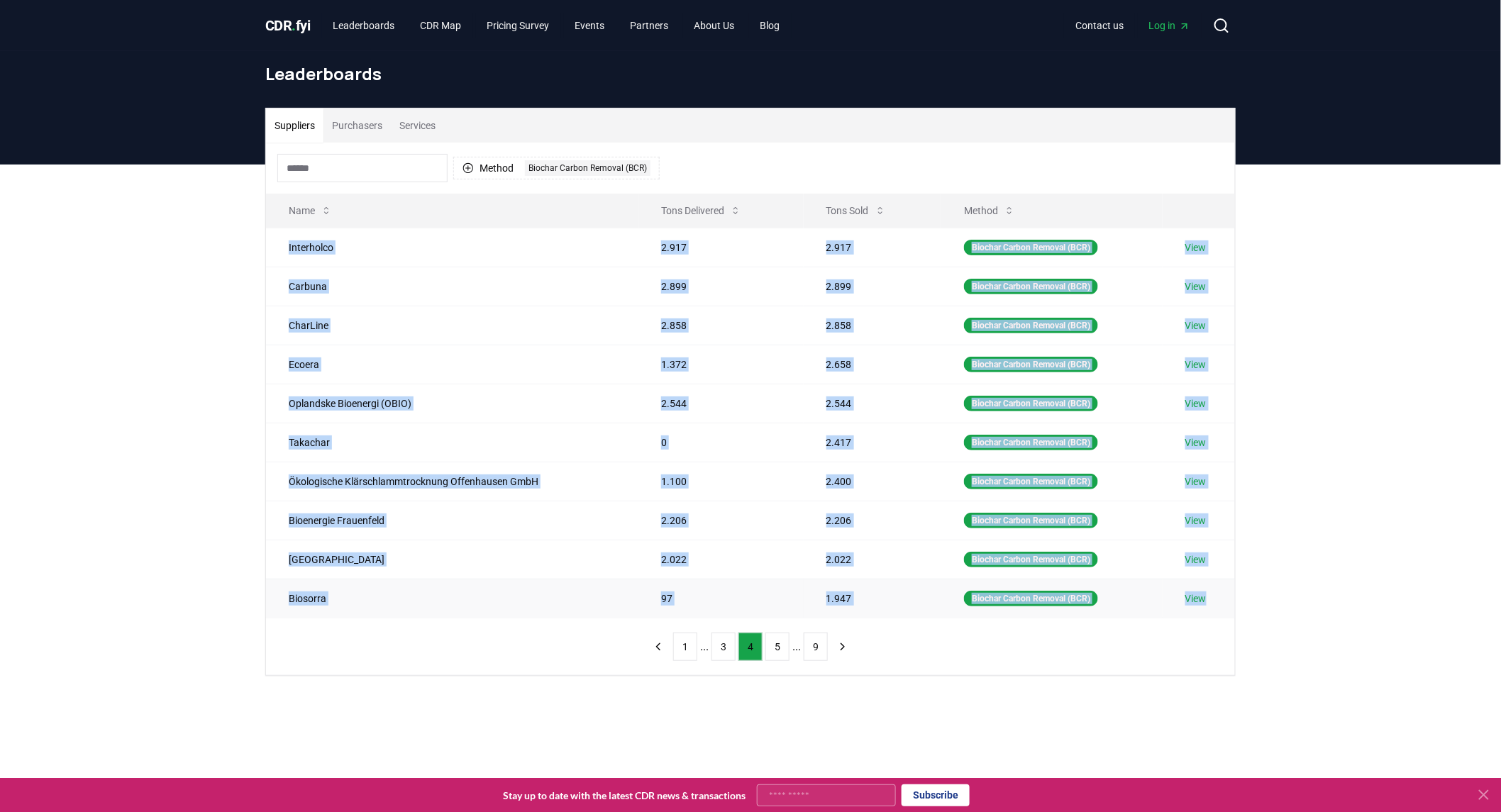 drag, startPoint x: 286, startPoint y: 248, endPoint x: 1224, endPoint y: 596, distance: 1000.4739 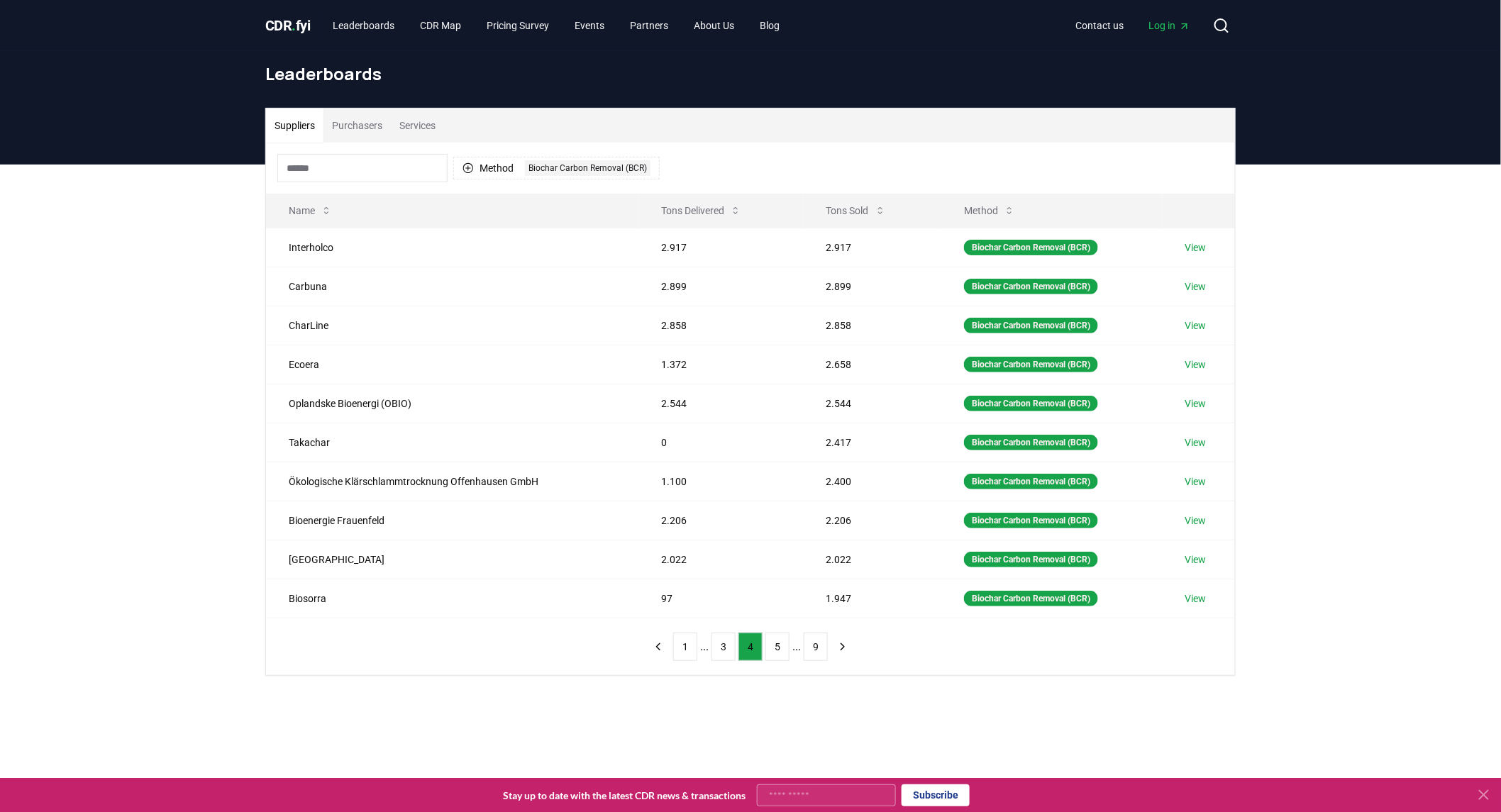 click on "1 ... 3 4 5 ... 9" at bounding box center (750, 647) 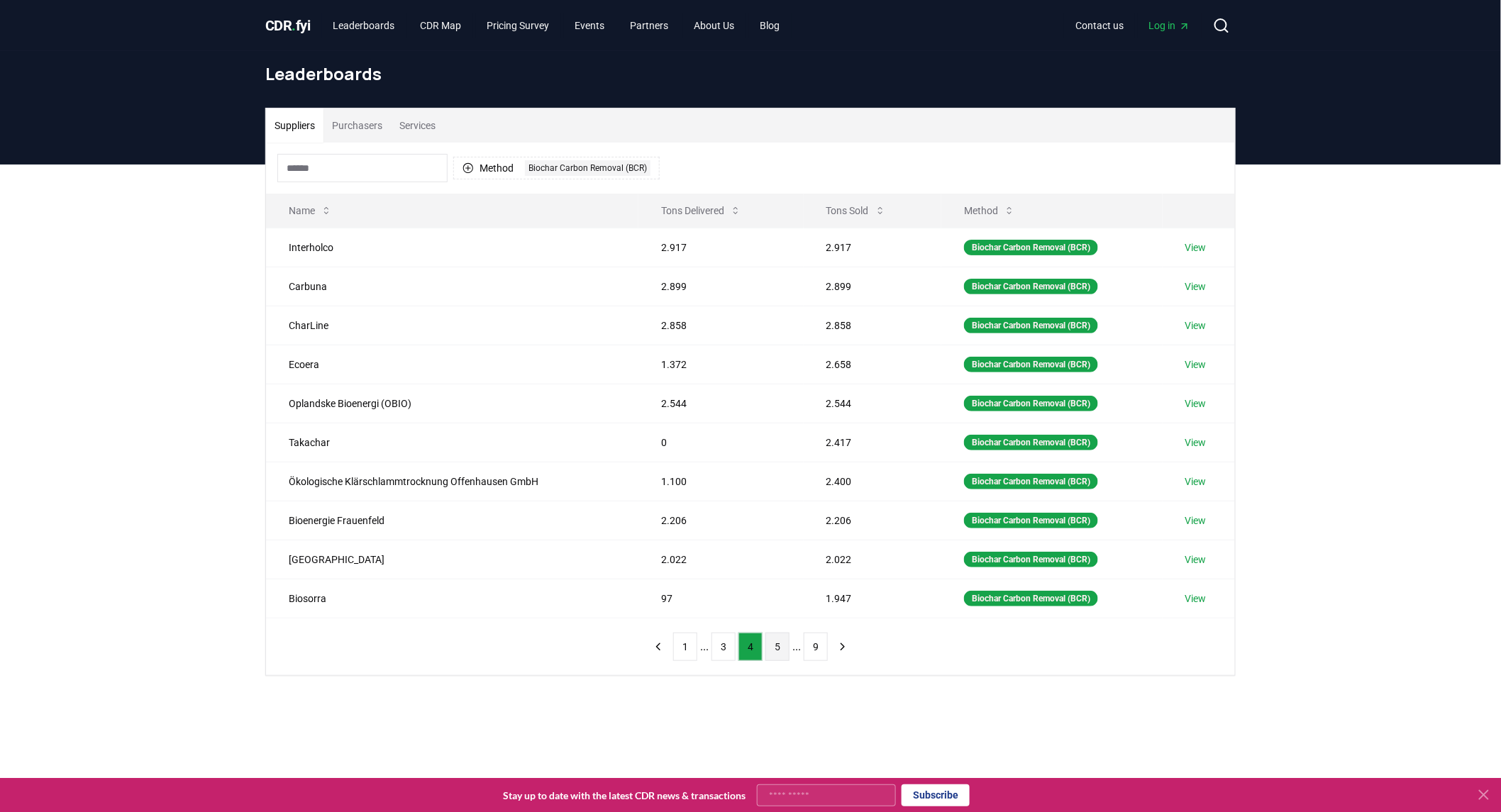 click on "5" at bounding box center (777, 647) 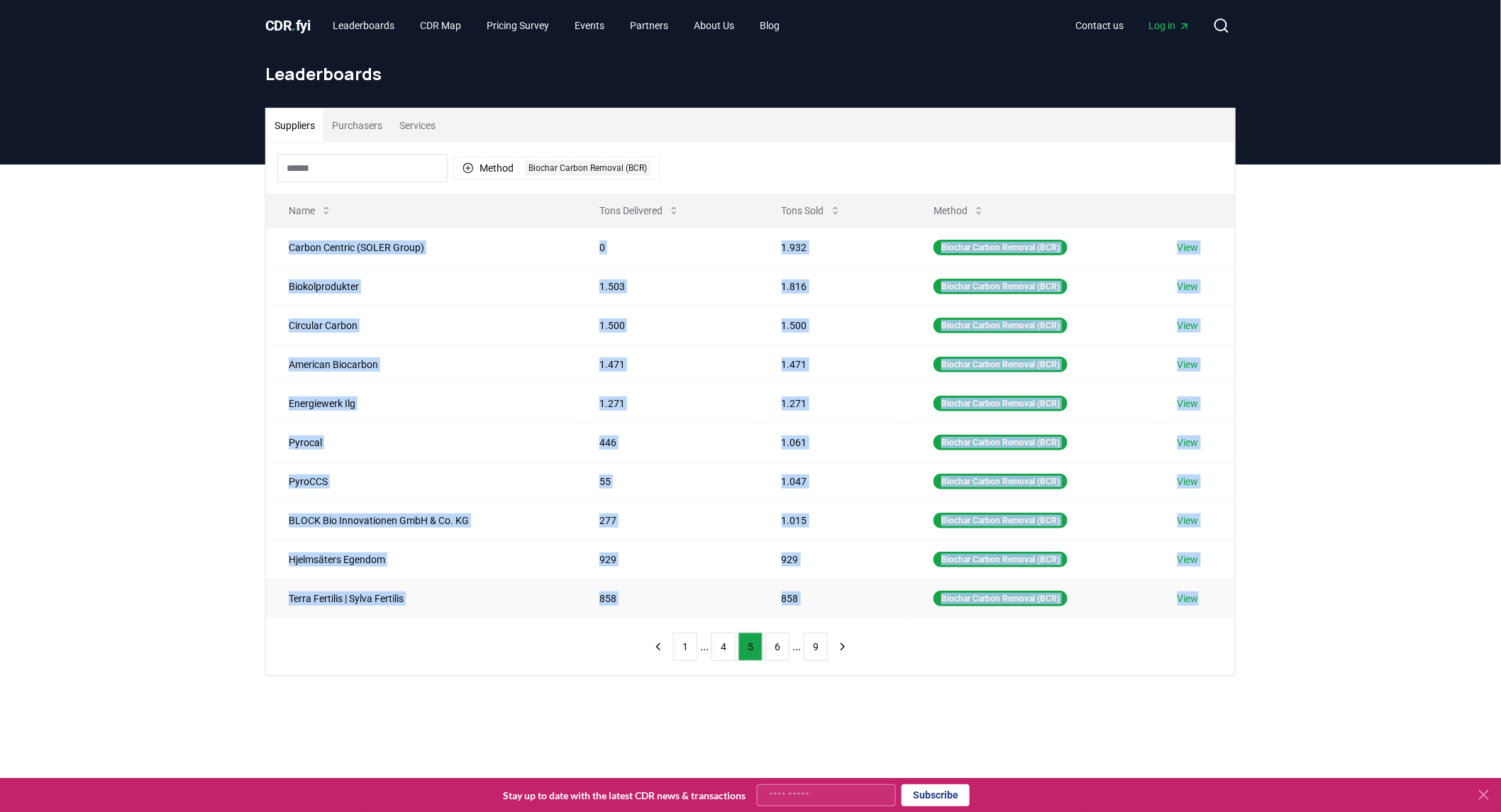 drag, startPoint x: 289, startPoint y: 249, endPoint x: 1210, endPoint y: 615, distance: 991.0585 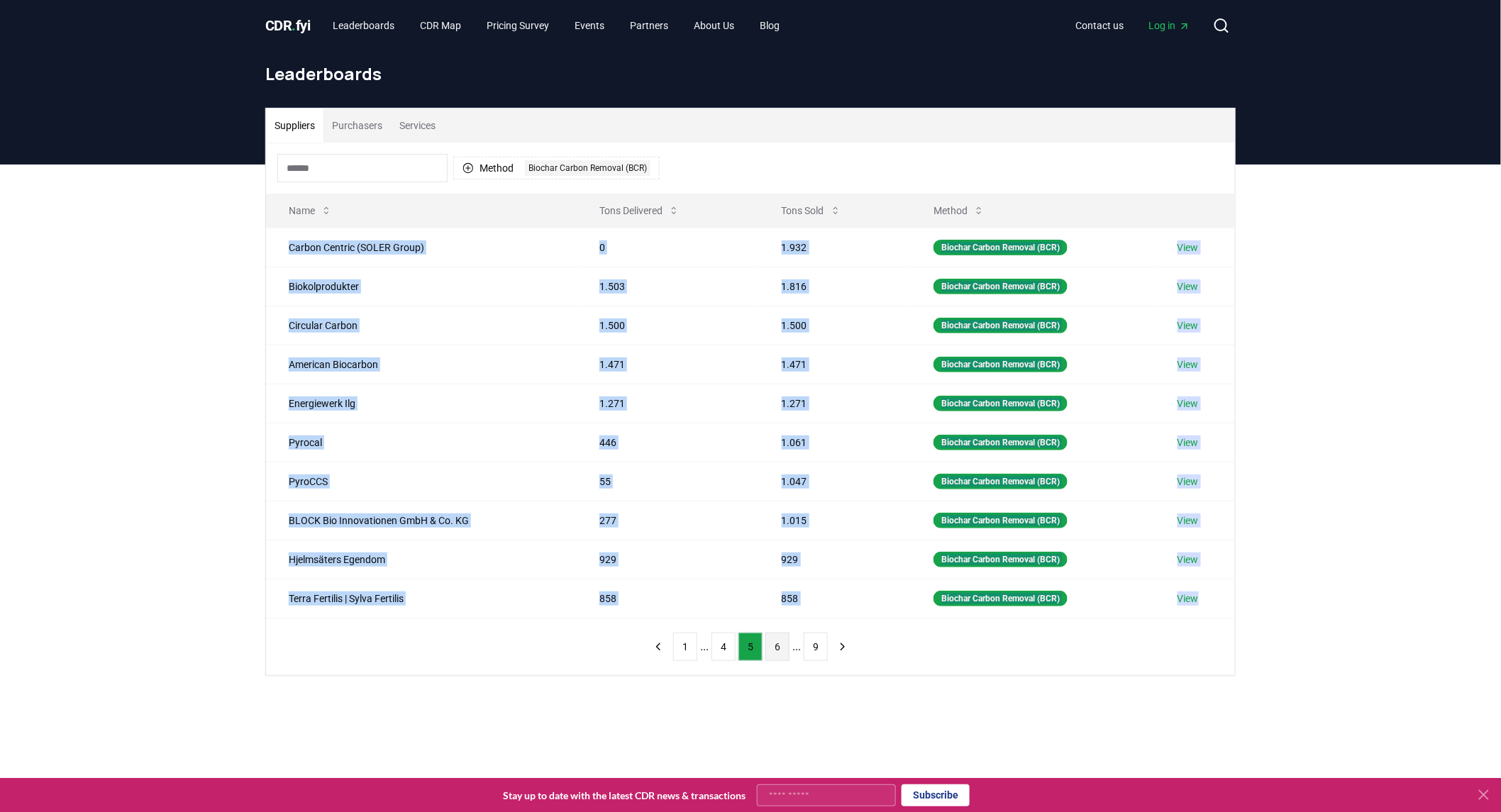 click on "6" at bounding box center [777, 647] 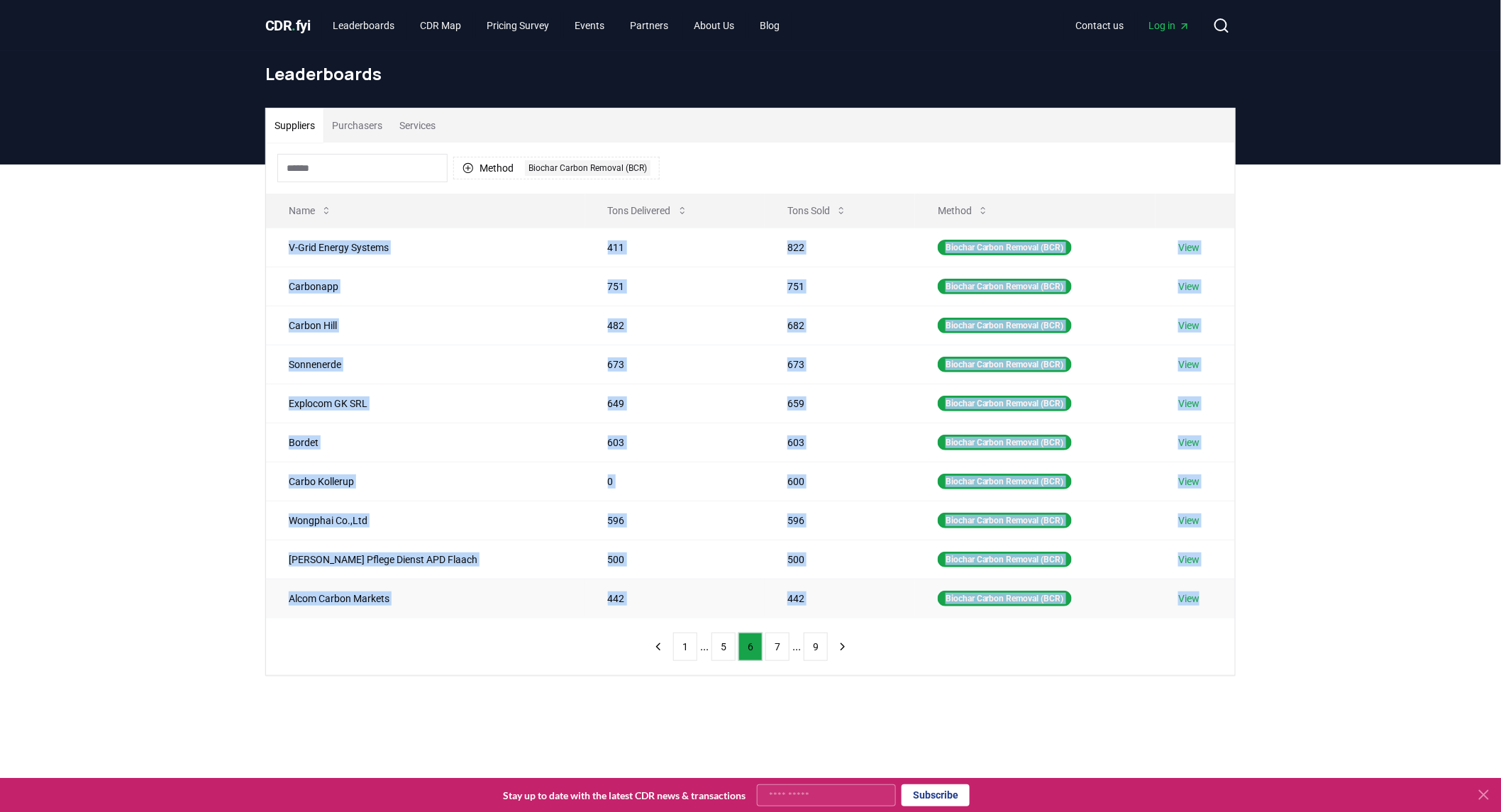 drag, startPoint x: 288, startPoint y: 243, endPoint x: 1203, endPoint y: 604, distance: 983.6392 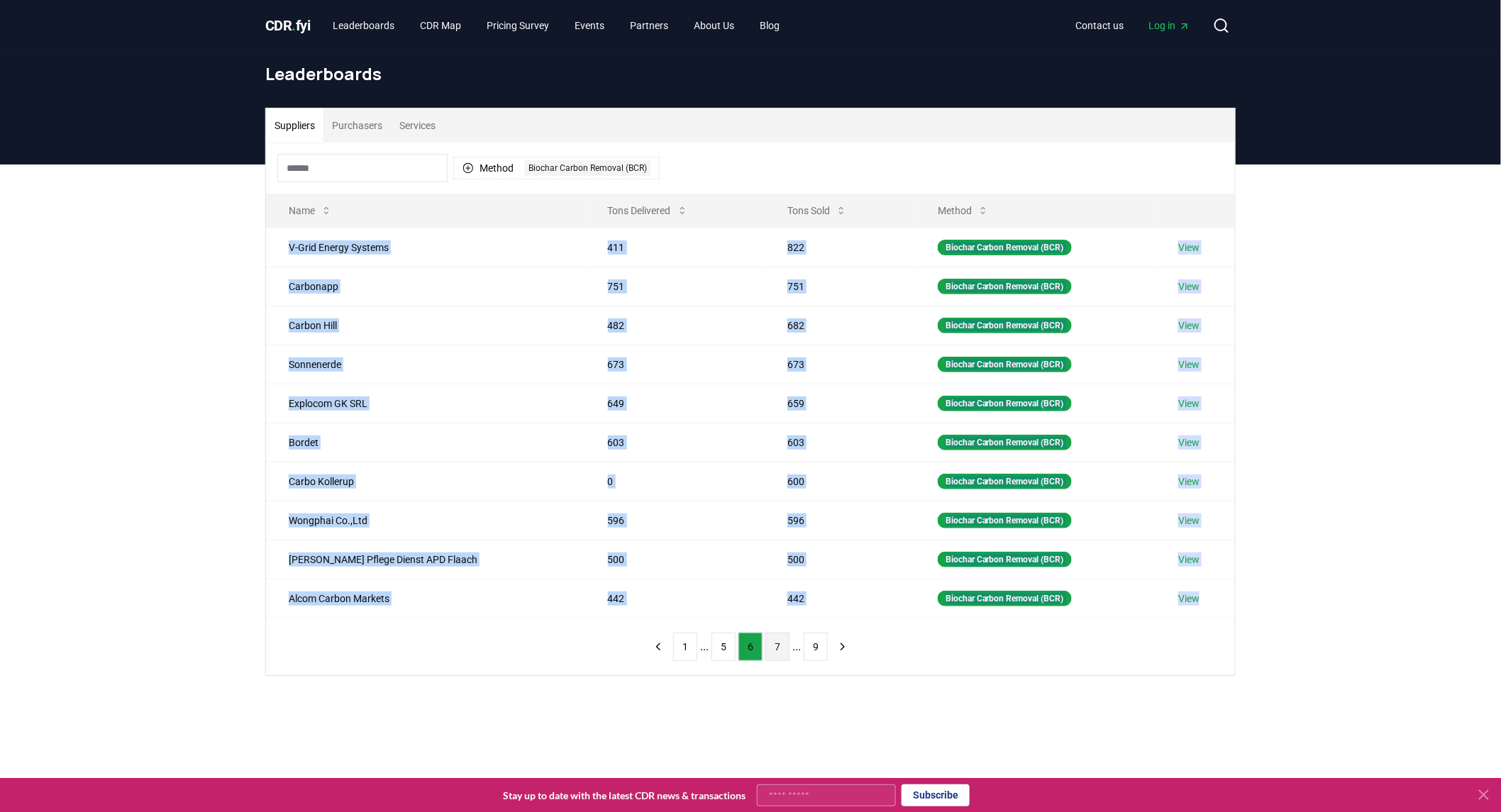click on "7" at bounding box center (777, 647) 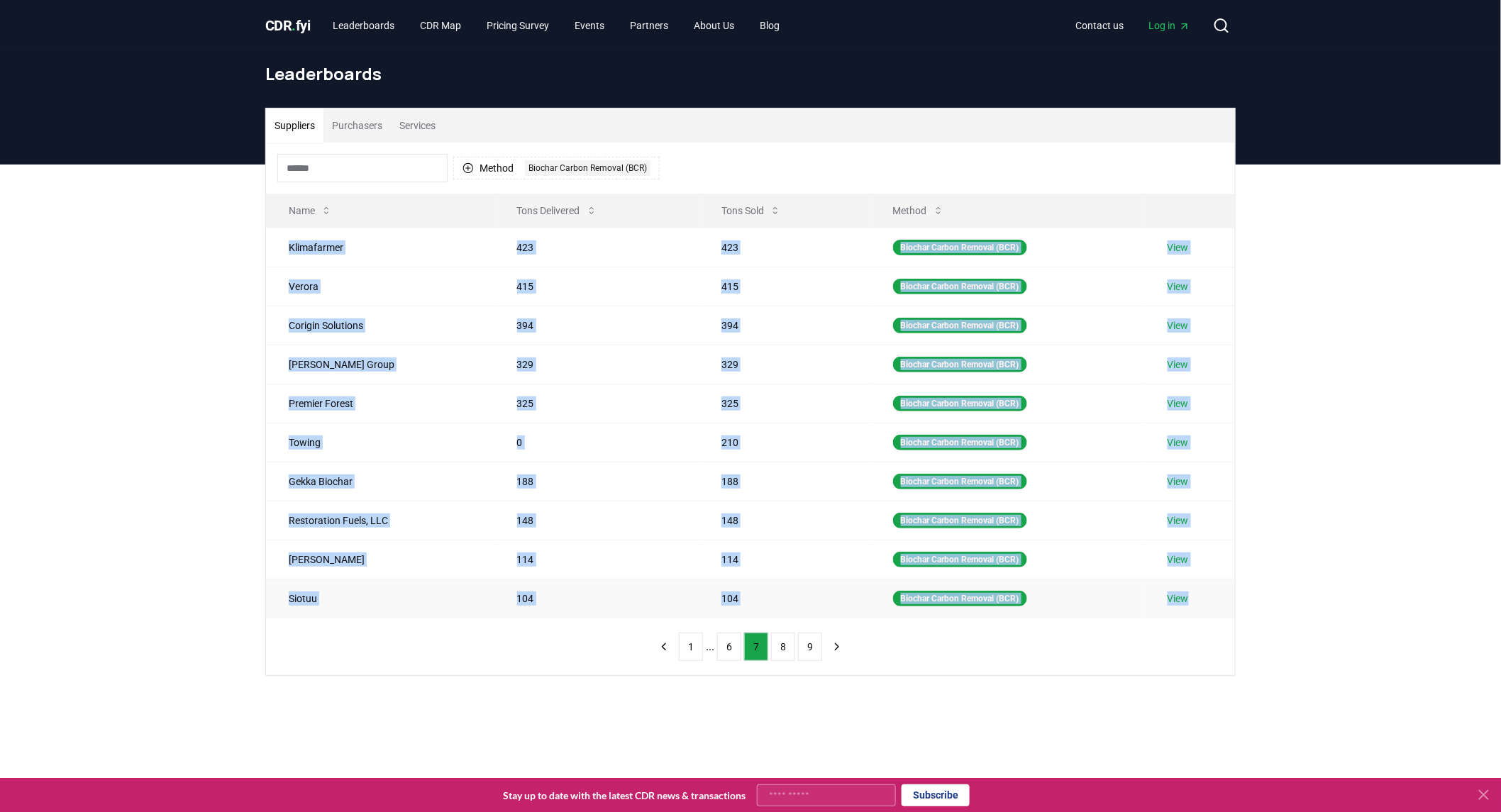 drag, startPoint x: 288, startPoint y: 250, endPoint x: 1207, endPoint y: 617, distance: 989.5706 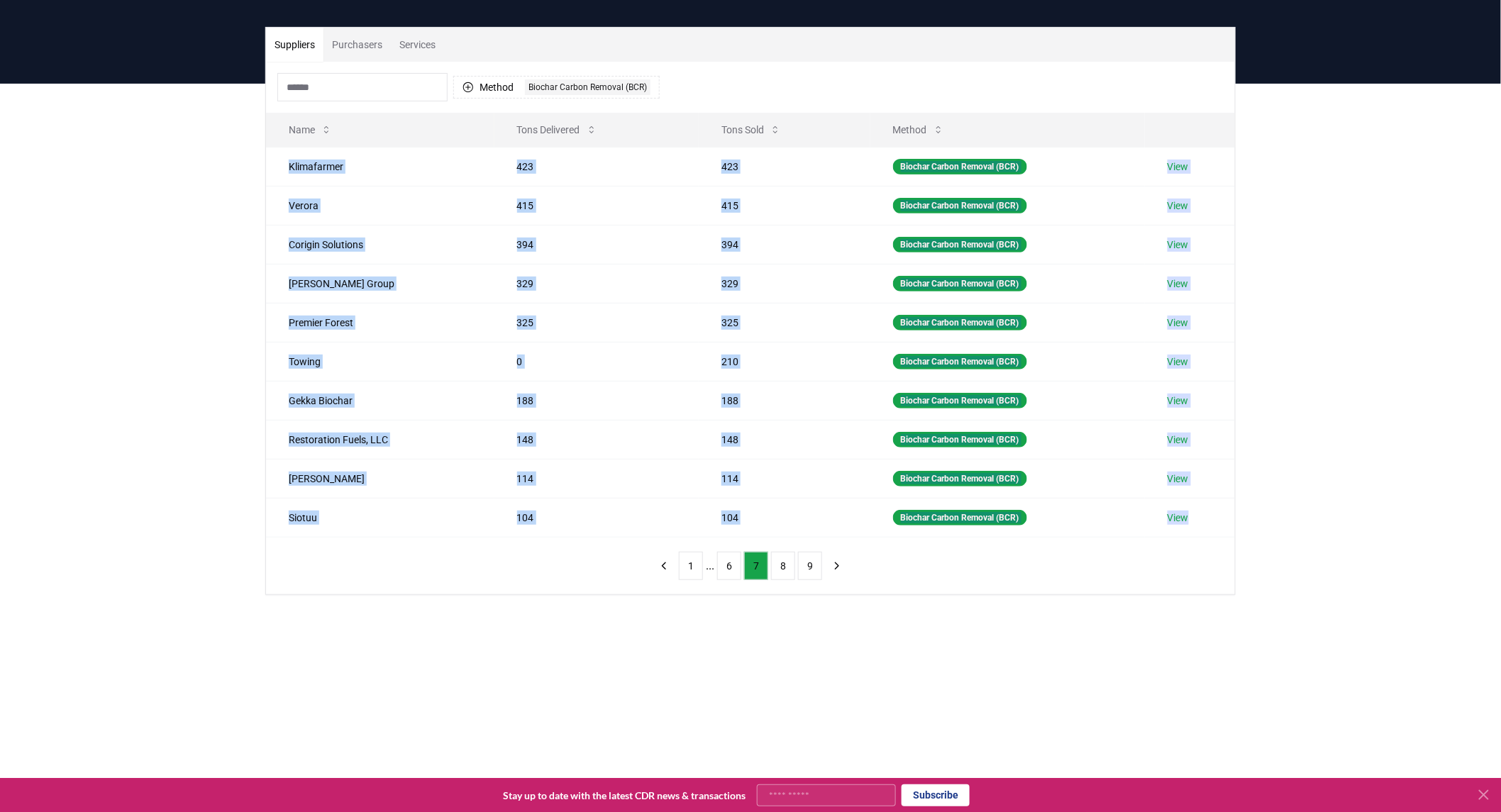 scroll, scrollTop: 157, scrollLeft: 0, axis: vertical 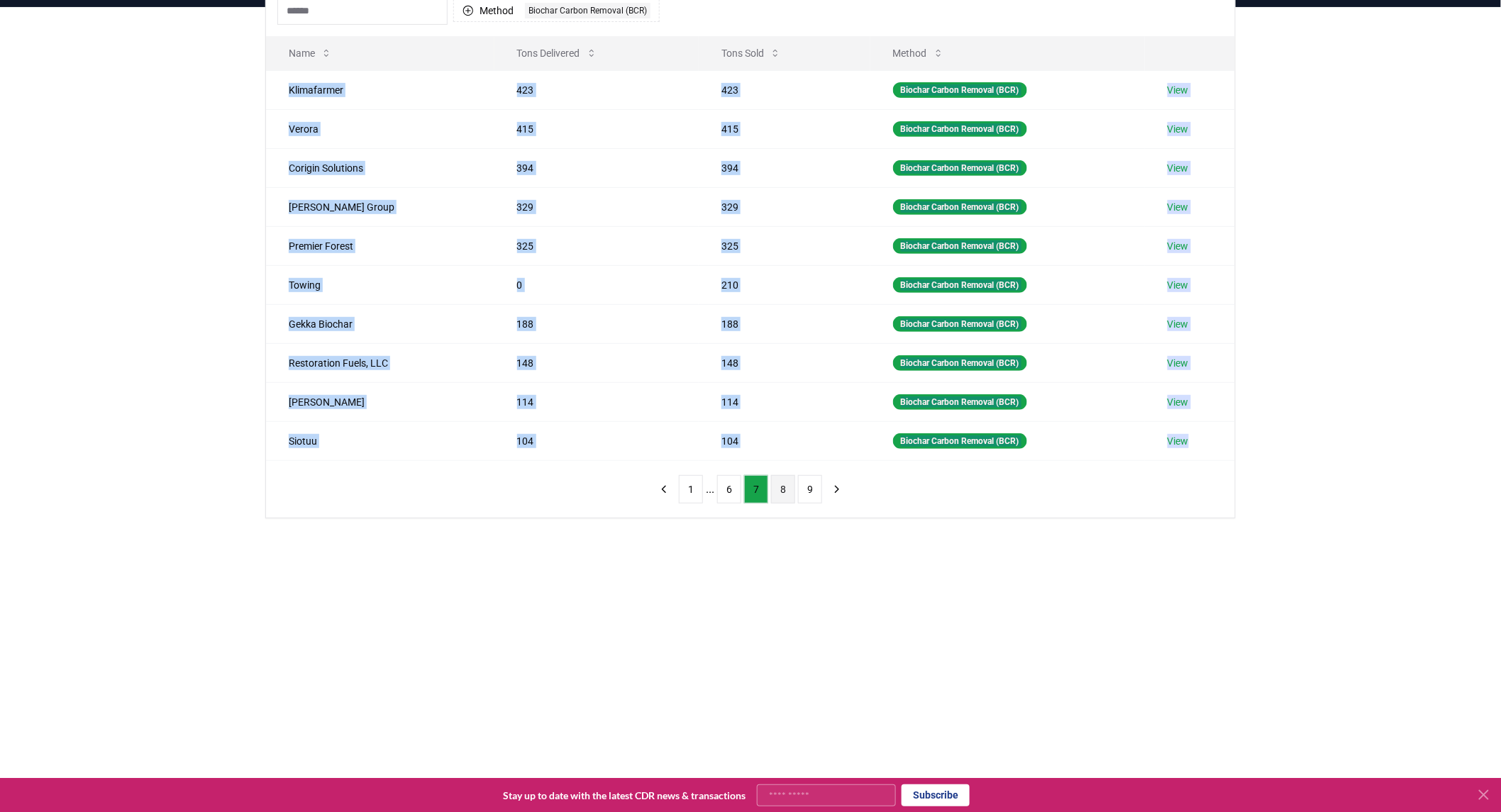 click on "8" at bounding box center (783, 489) 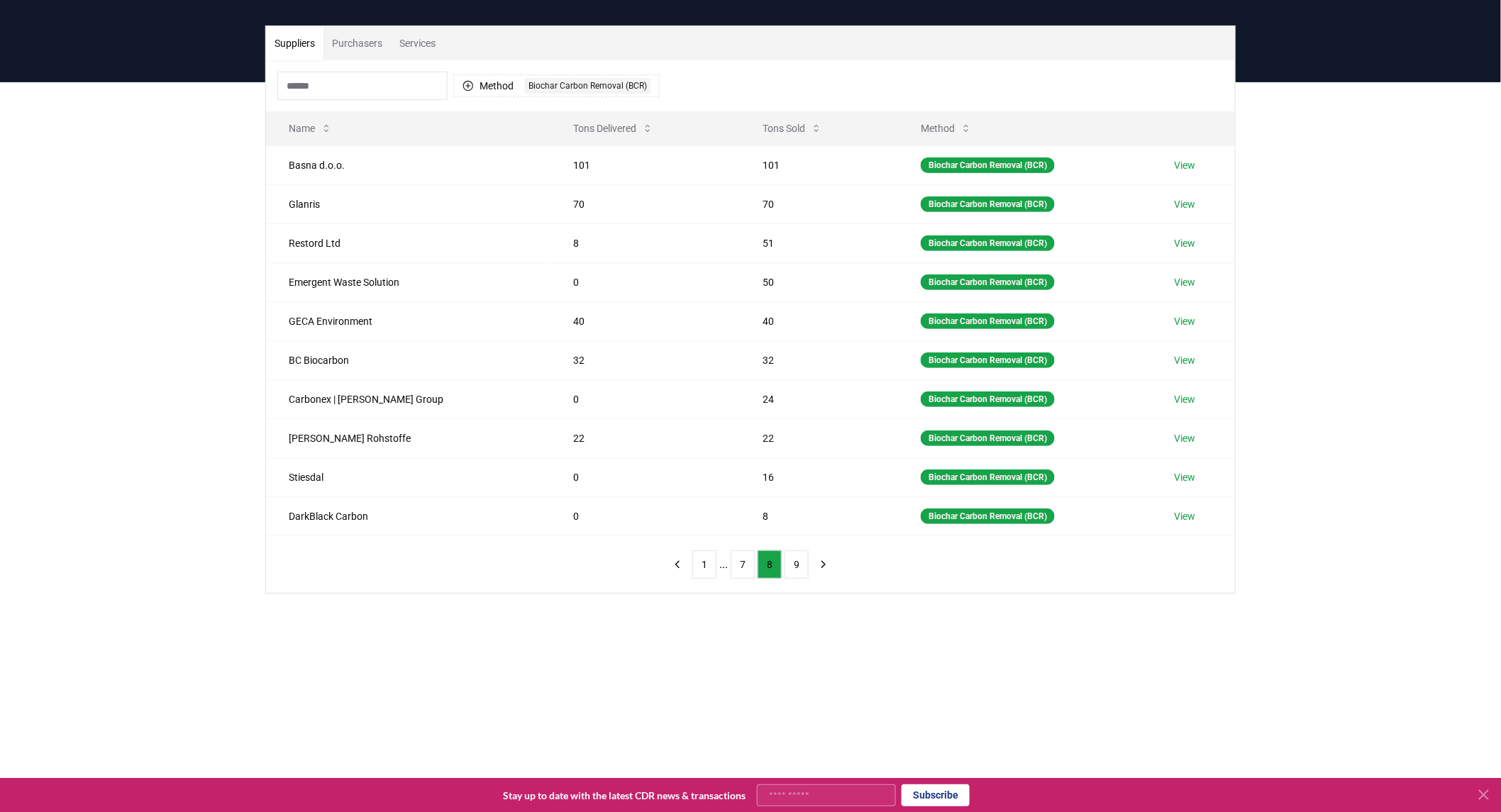 scroll, scrollTop: 79, scrollLeft: 0, axis: vertical 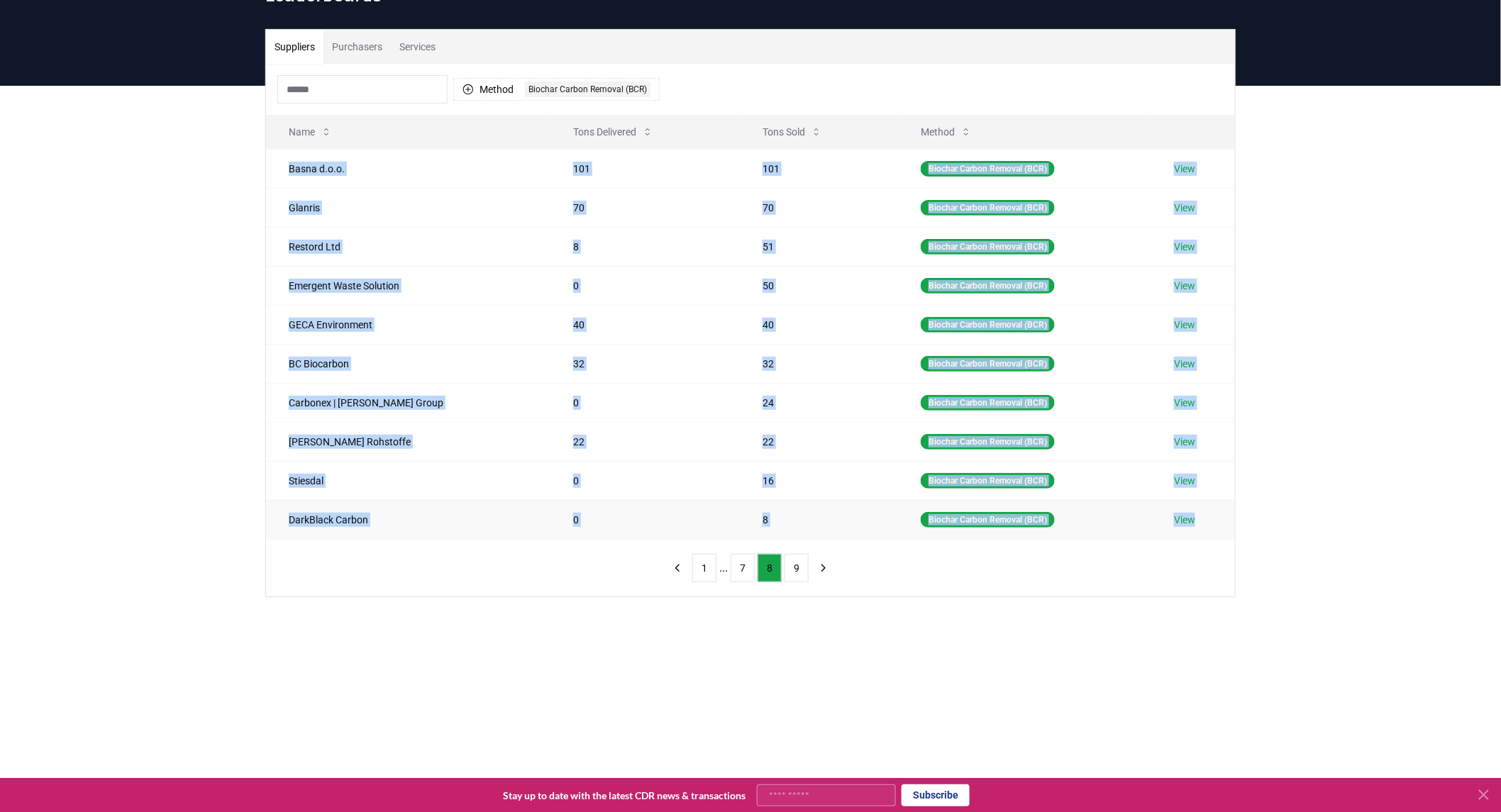 drag, startPoint x: 285, startPoint y: 170, endPoint x: 1190, endPoint y: 533, distance: 975.087 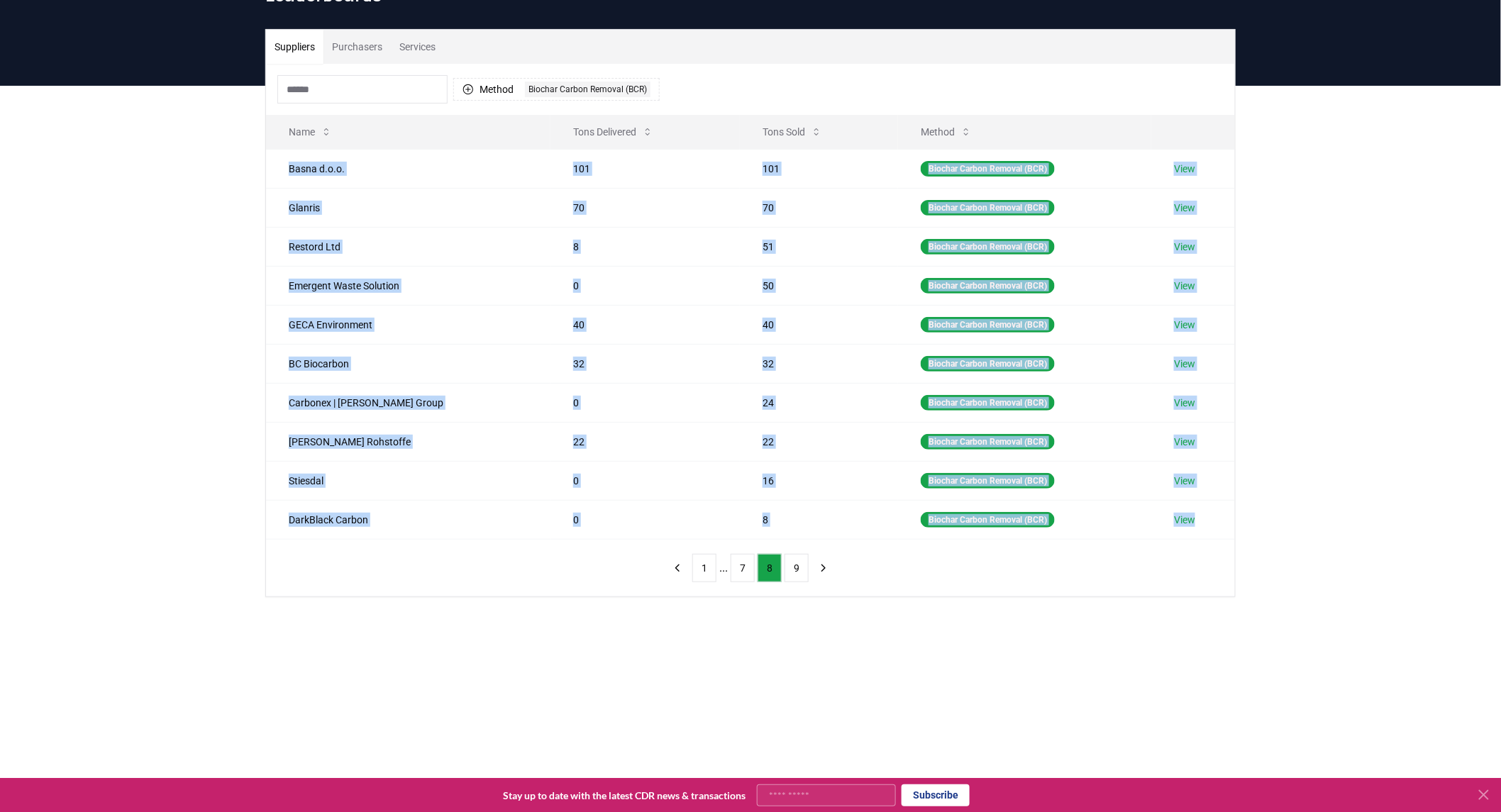 drag, startPoint x: 786, startPoint y: 577, endPoint x: 677, endPoint y: 482, distance: 144.5891 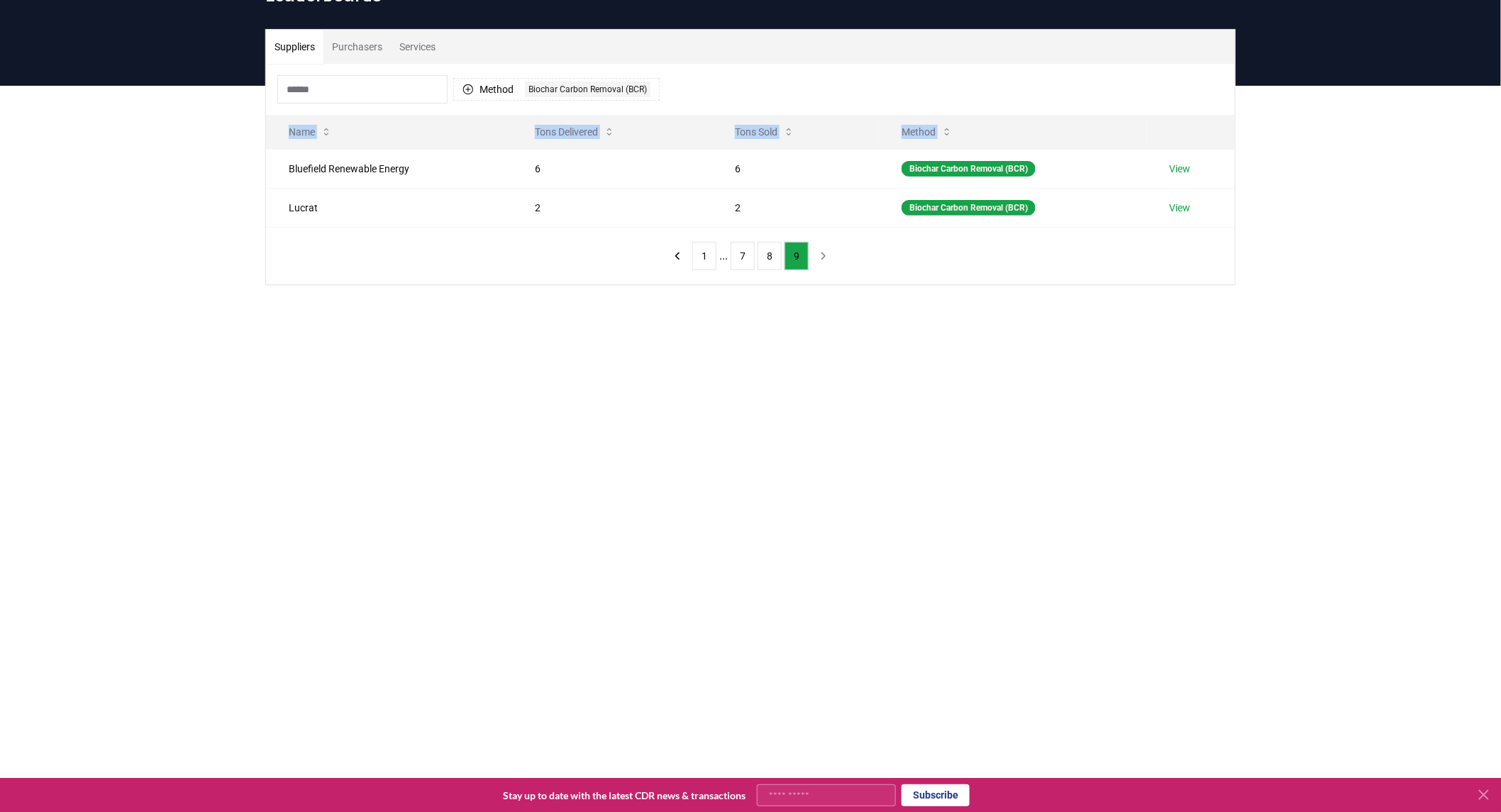 drag, startPoint x: 289, startPoint y: 170, endPoint x: 1218, endPoint y: 230, distance: 930.9356 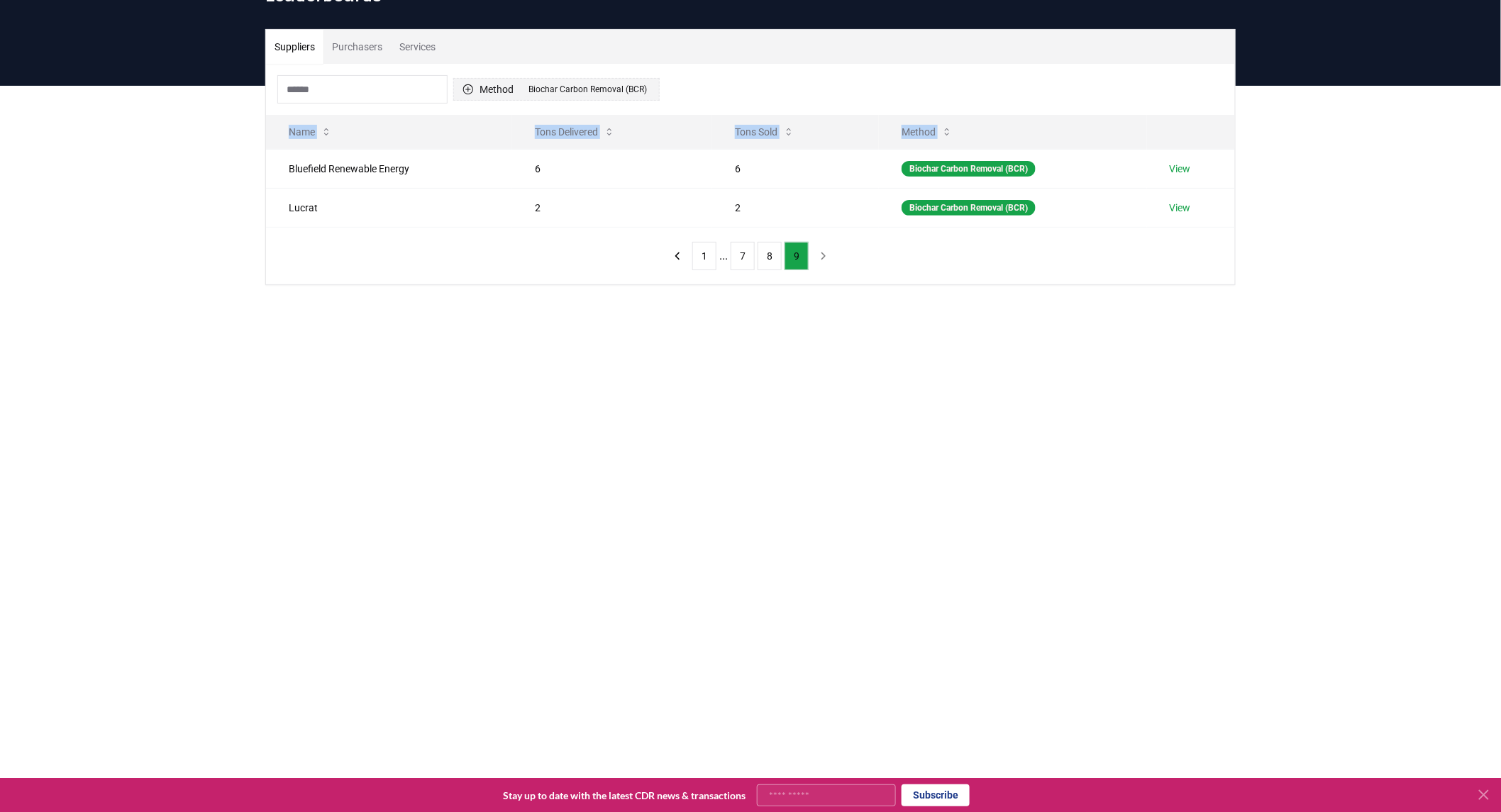 click on "Method 1 Biochar Carbon Removal (BCR)" at bounding box center (556, 89) 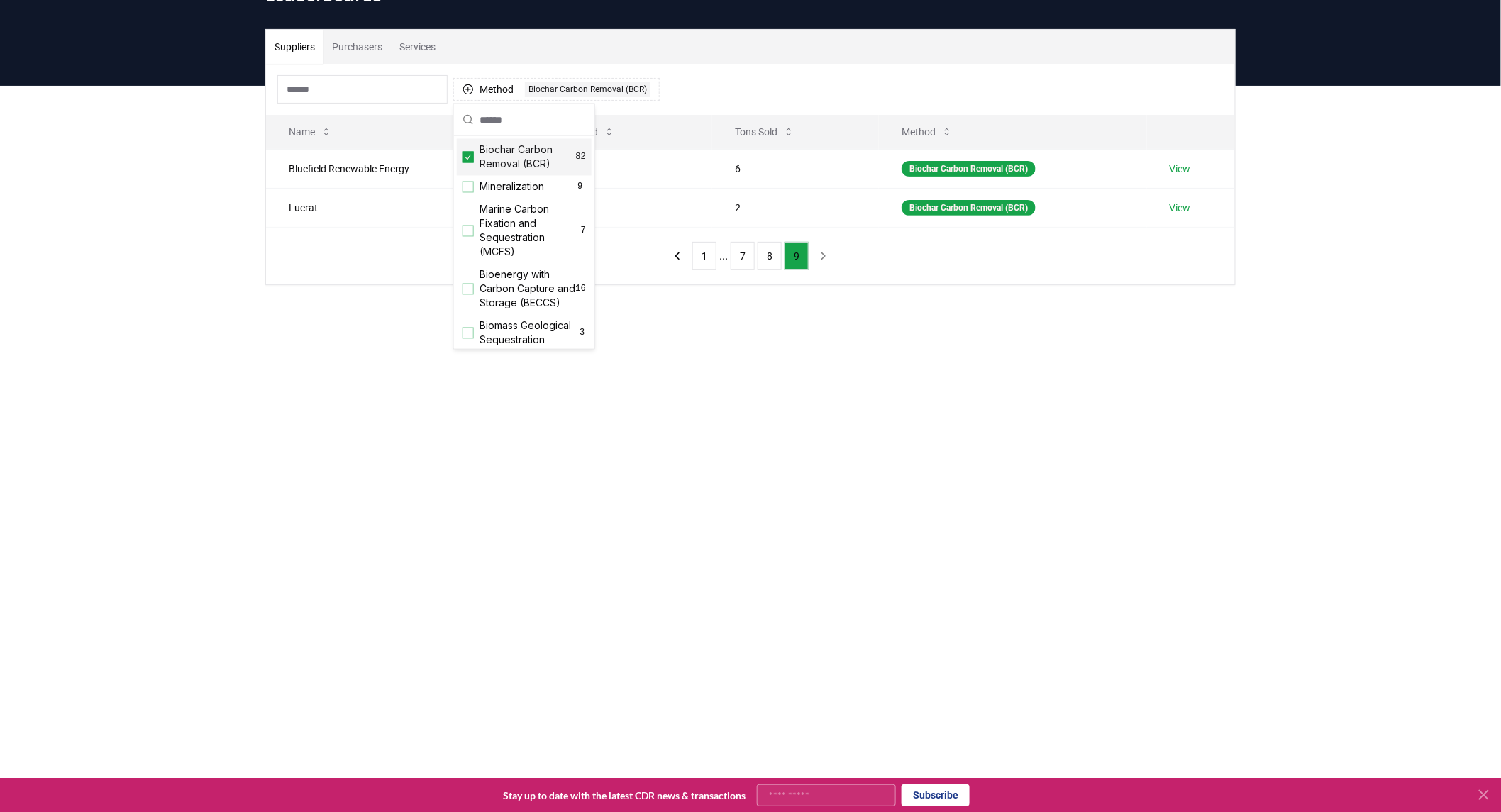 click on "Biochar Carbon Removal (BCR) 82" at bounding box center (524, 157) 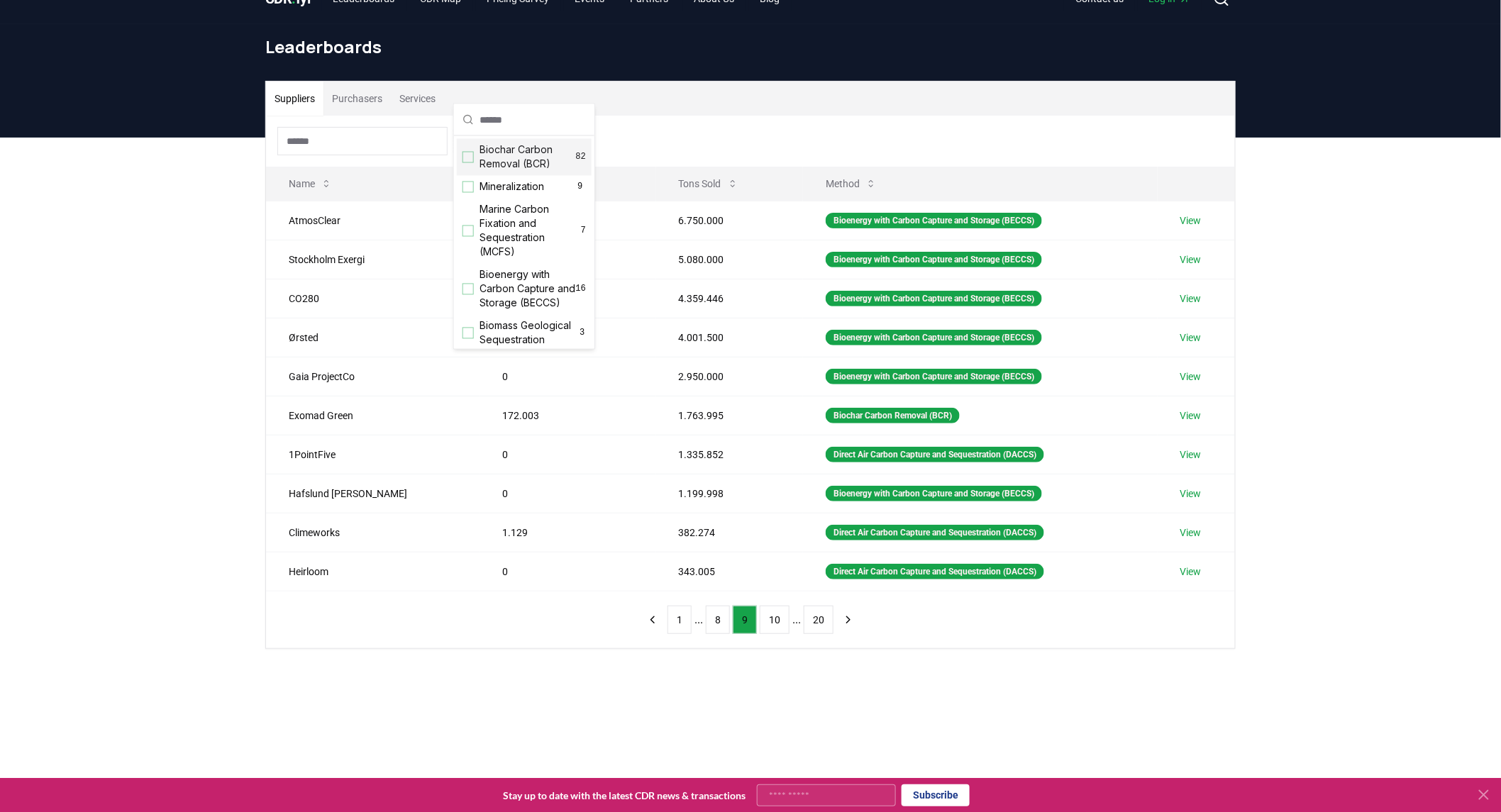 scroll, scrollTop: 0, scrollLeft: 0, axis: both 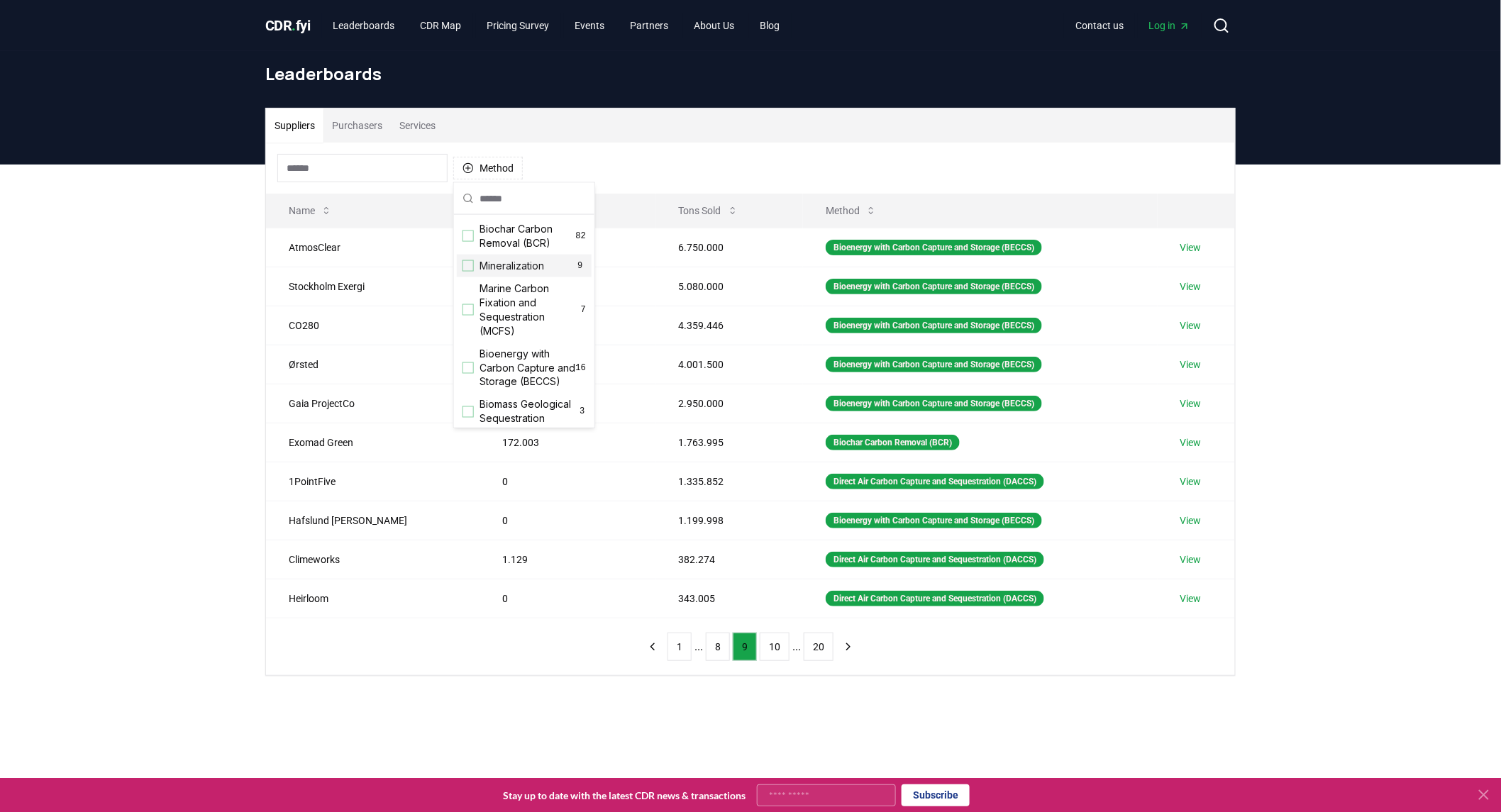 click at bounding box center (468, 266) 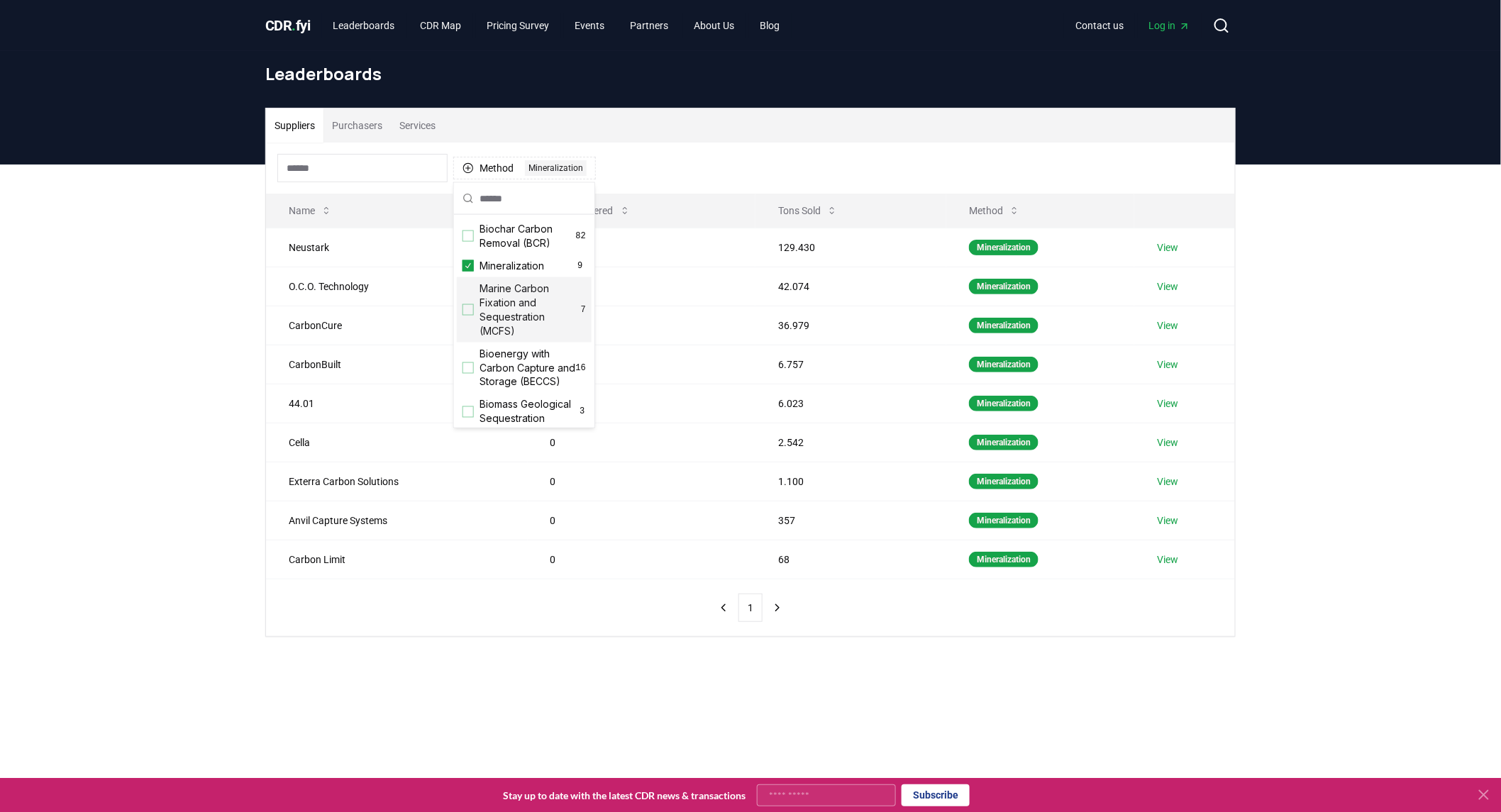 click at bounding box center (468, 310) 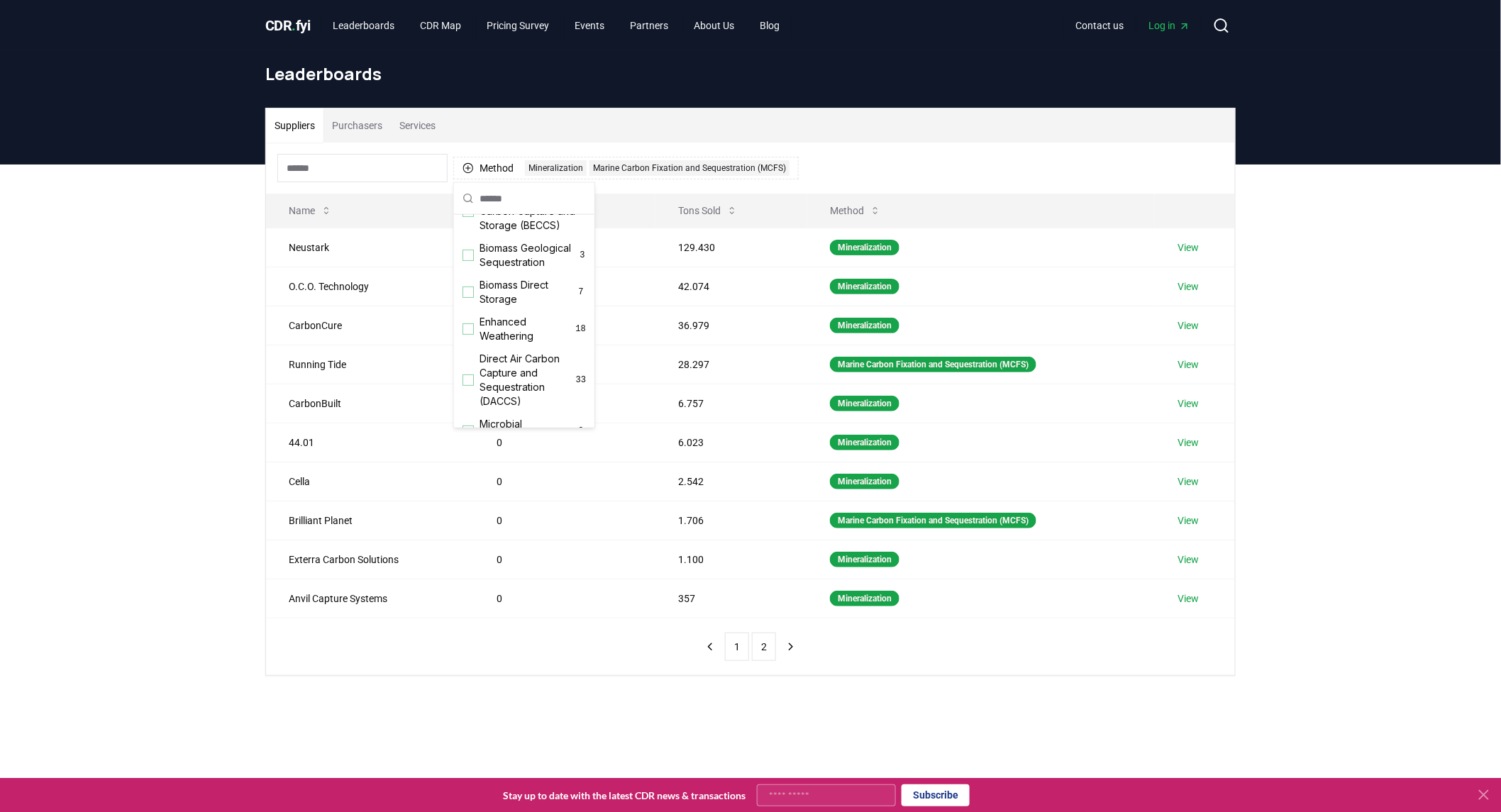scroll, scrollTop: 157, scrollLeft: 0, axis: vertical 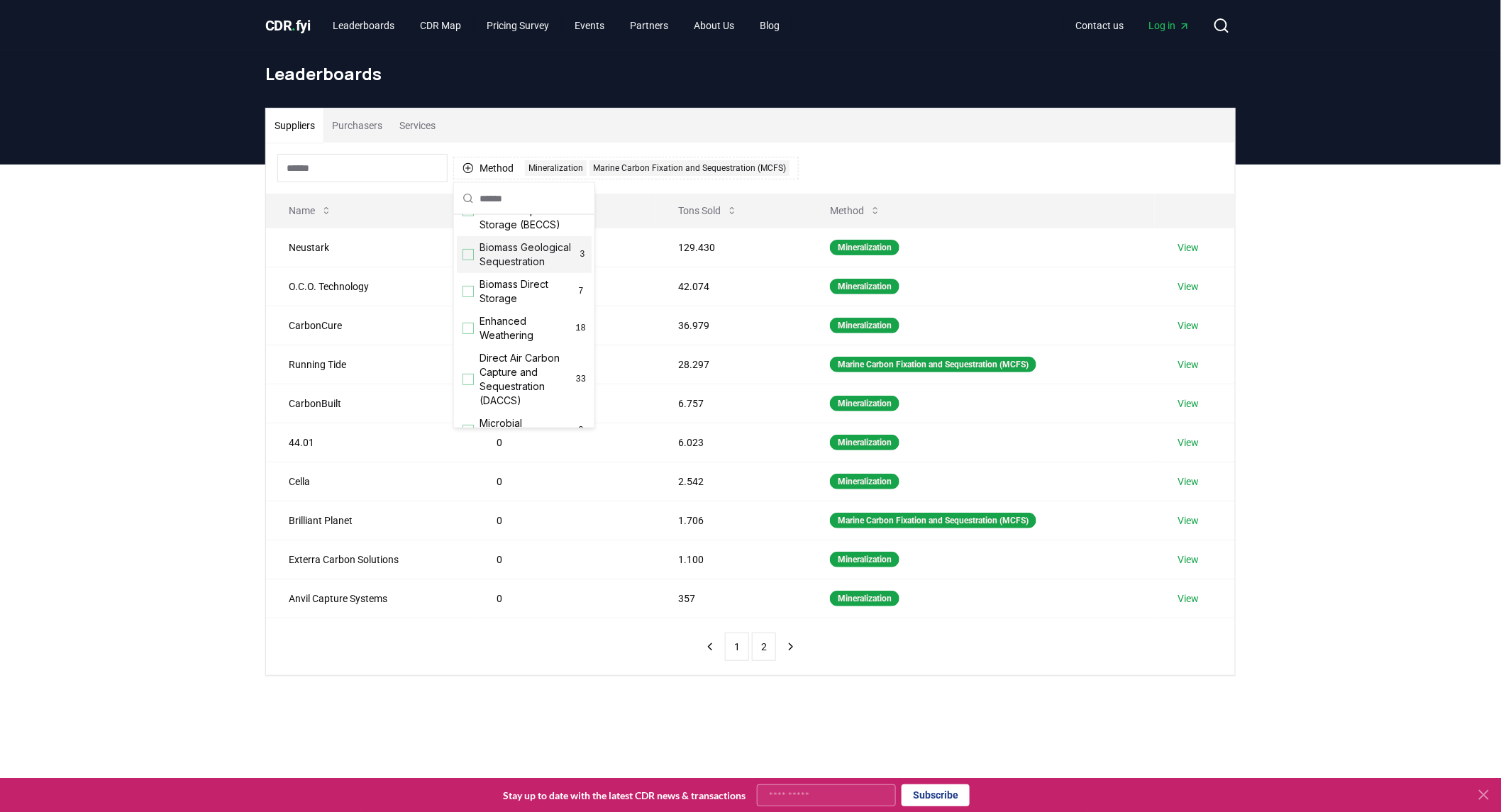 click on "Biomass Geological Sequestration 3" at bounding box center (524, 255) 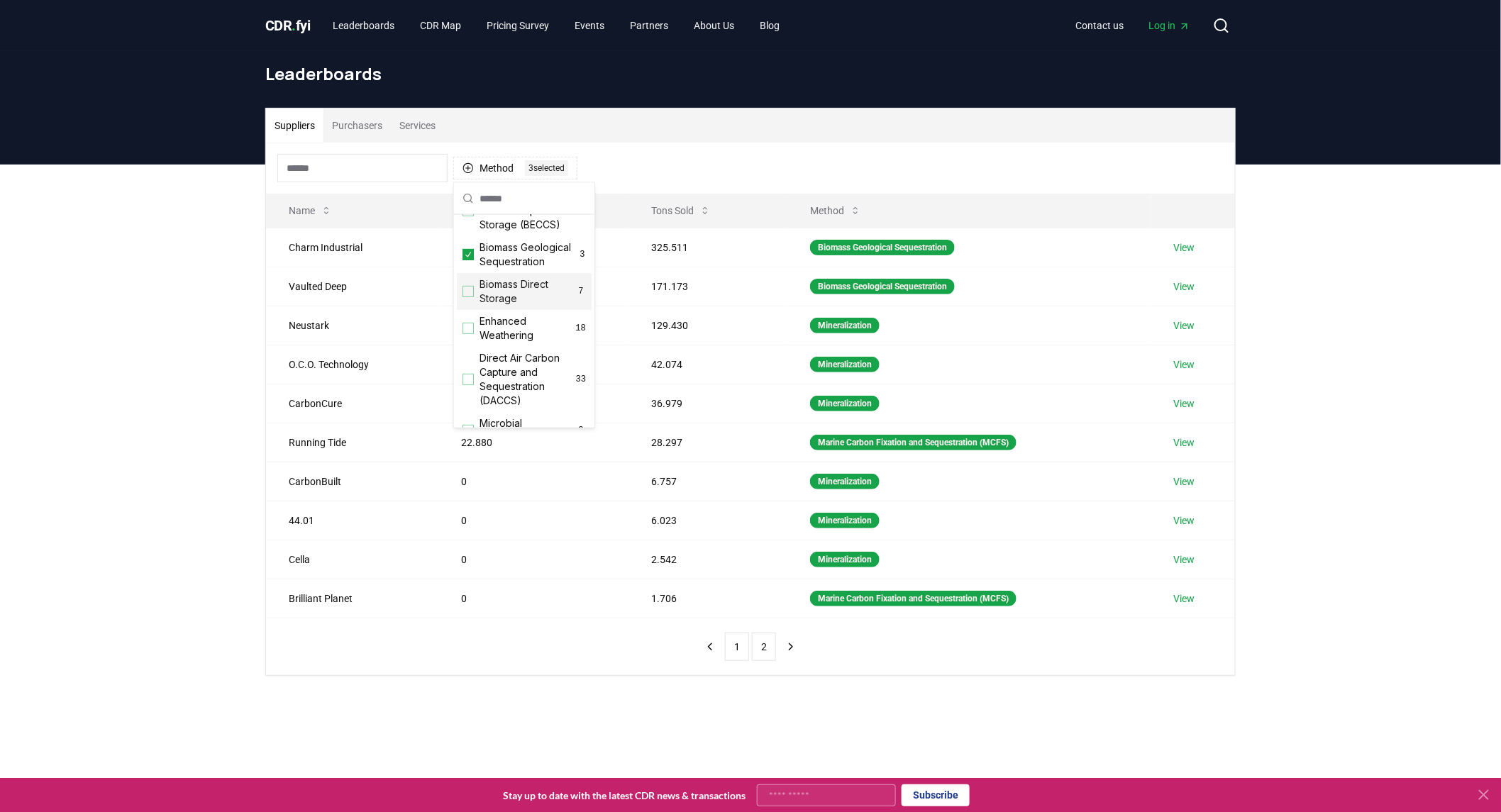 click on "Biomass Direct Storage 7" at bounding box center [524, 291] 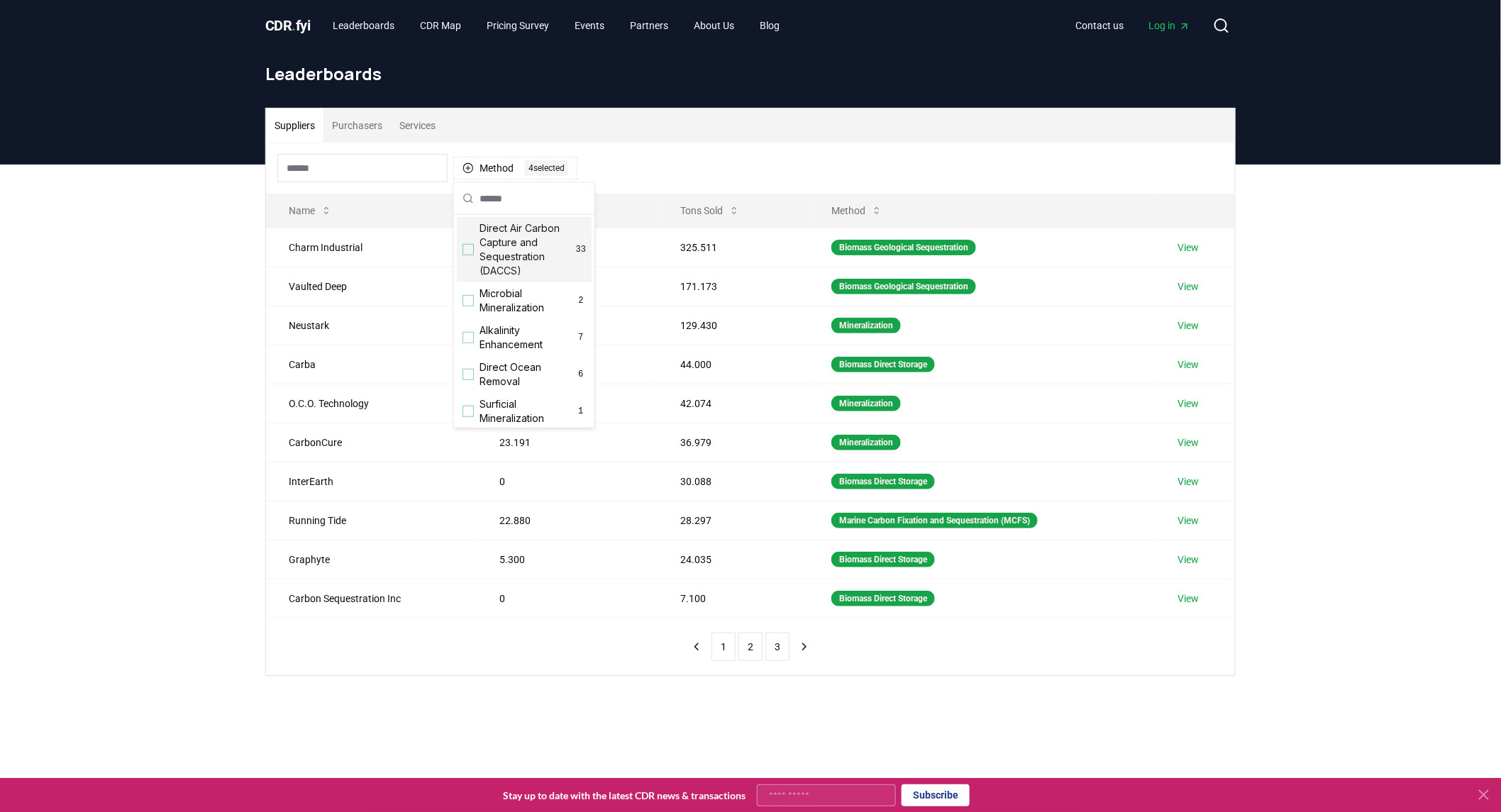 scroll, scrollTop: 315, scrollLeft: 0, axis: vertical 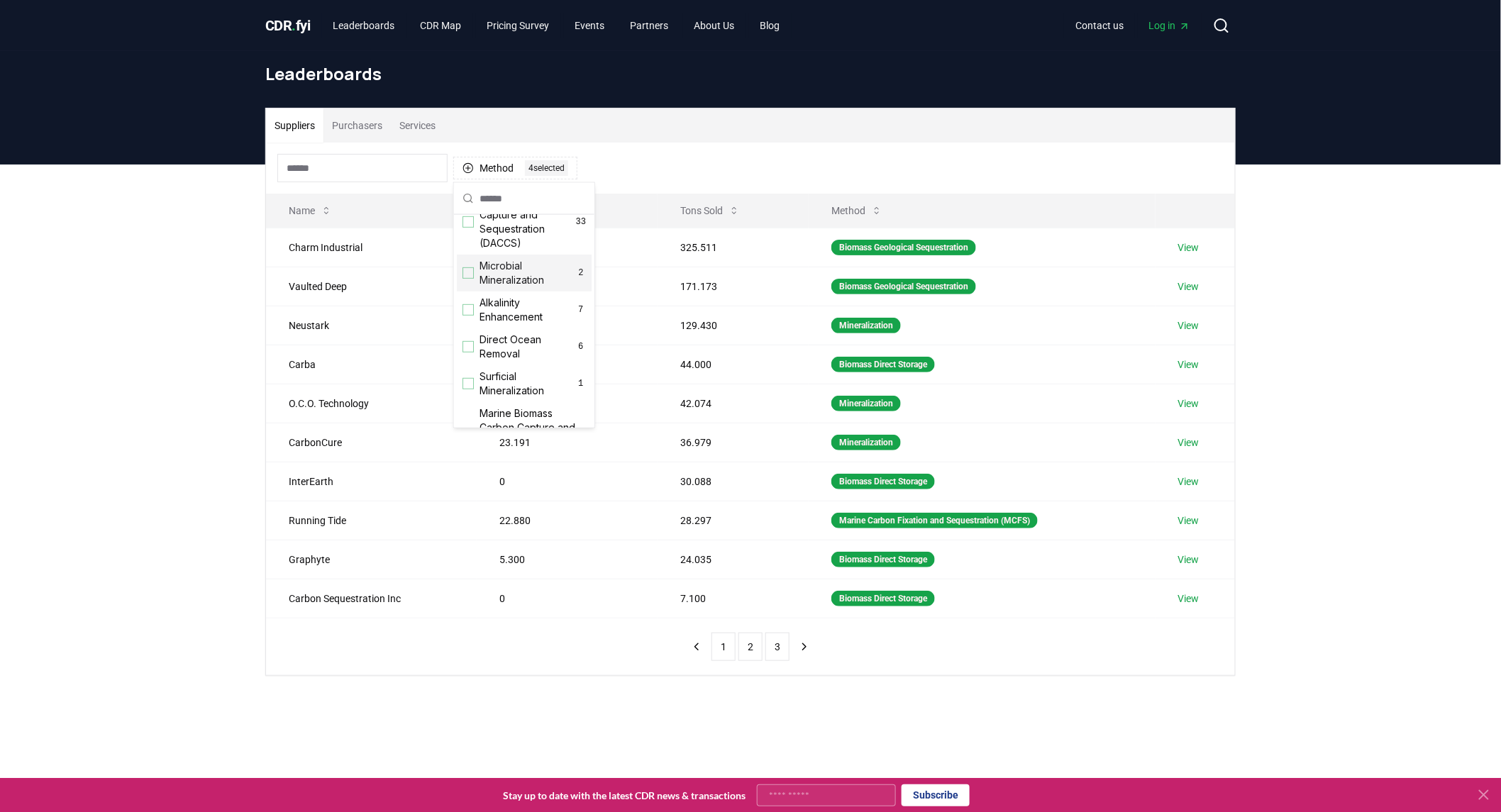 click on "Microbial Mineralization 2" at bounding box center (524, 273) 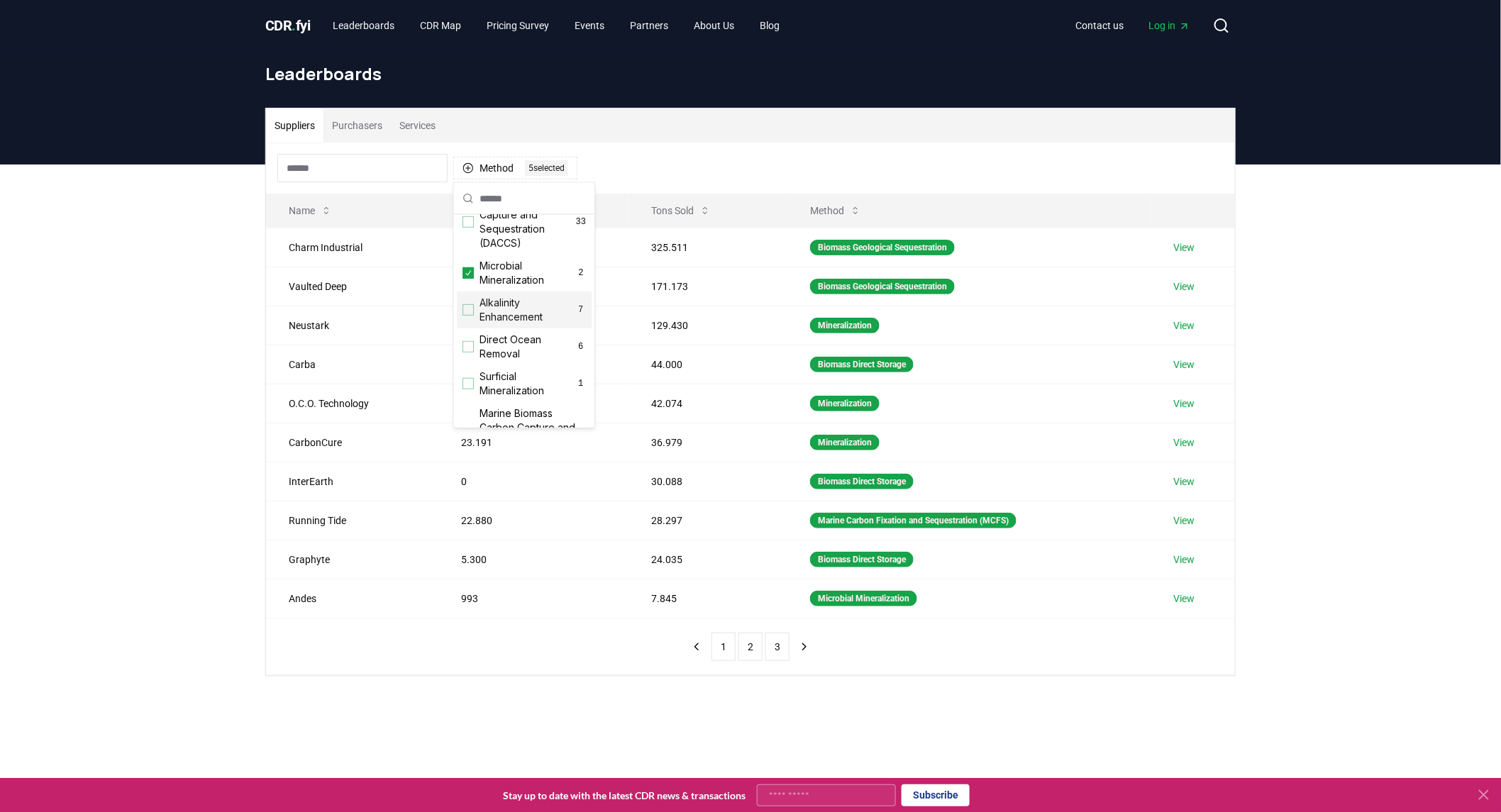 click on "Alkalinity Enhancement" at bounding box center (528, 310) 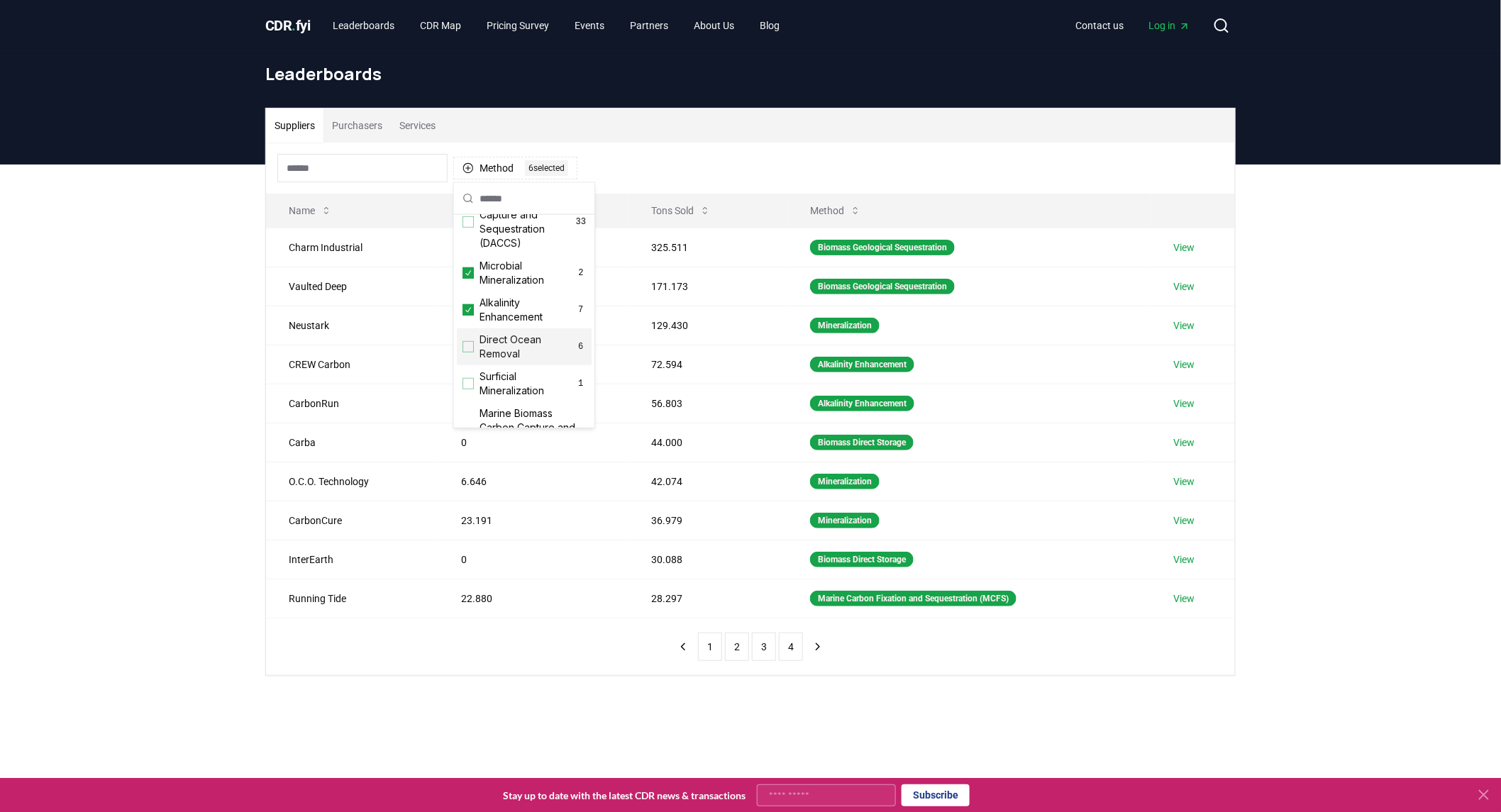 click on "Direct Ocean Removal 6" at bounding box center (524, 347) 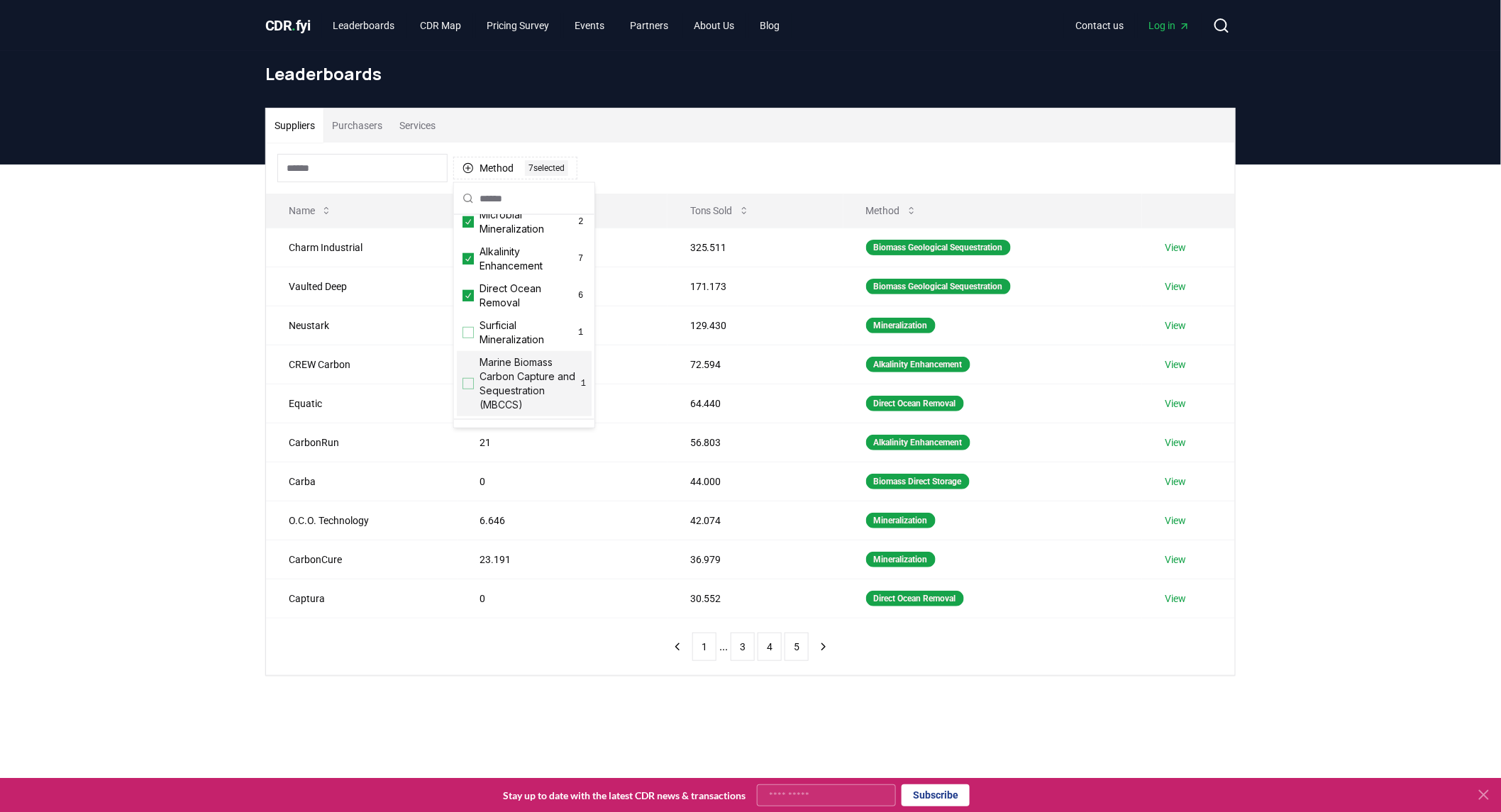 scroll, scrollTop: 394, scrollLeft: 0, axis: vertical 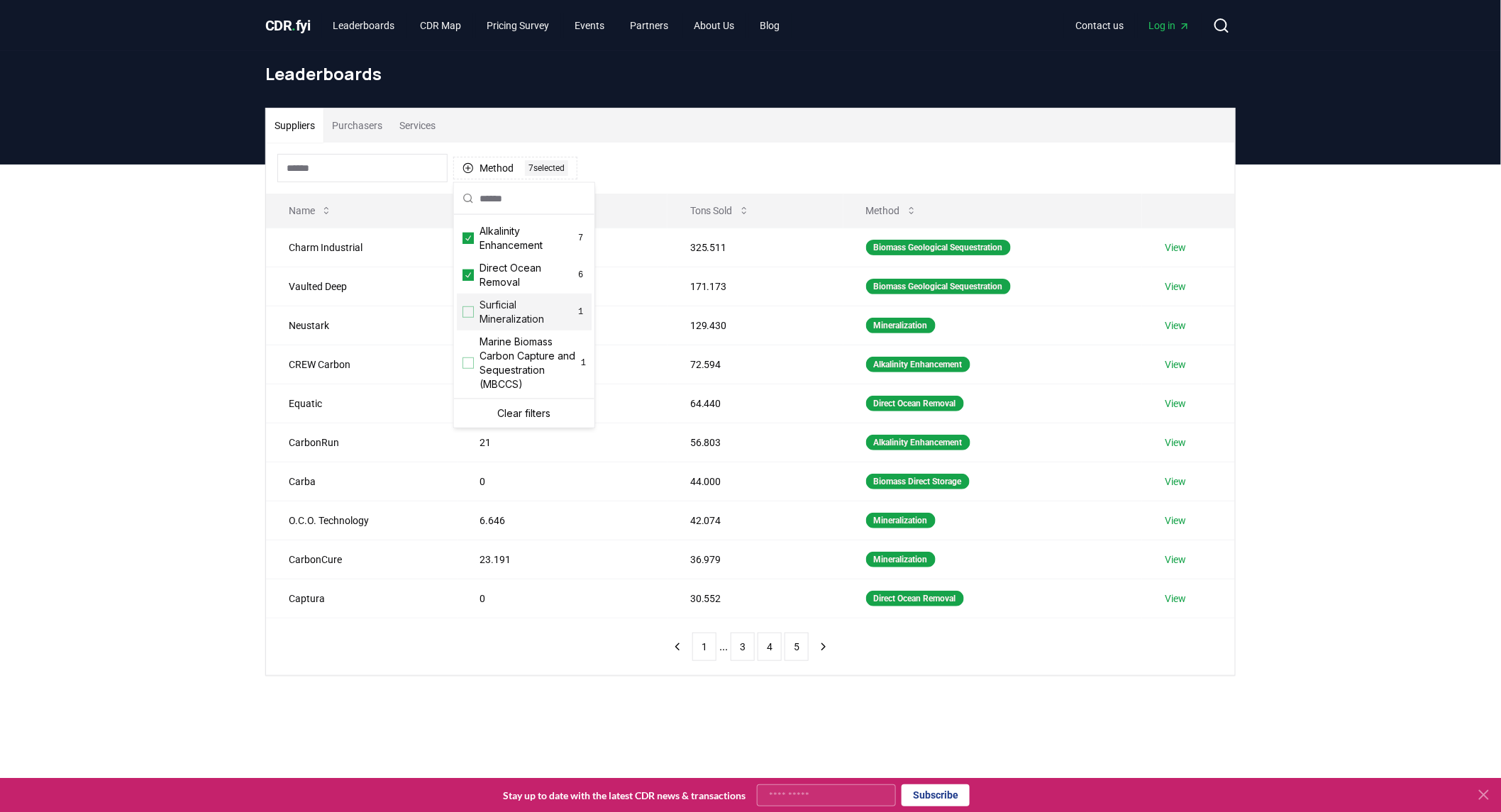 click on "Surficial Mineralization 1" at bounding box center (524, 312) 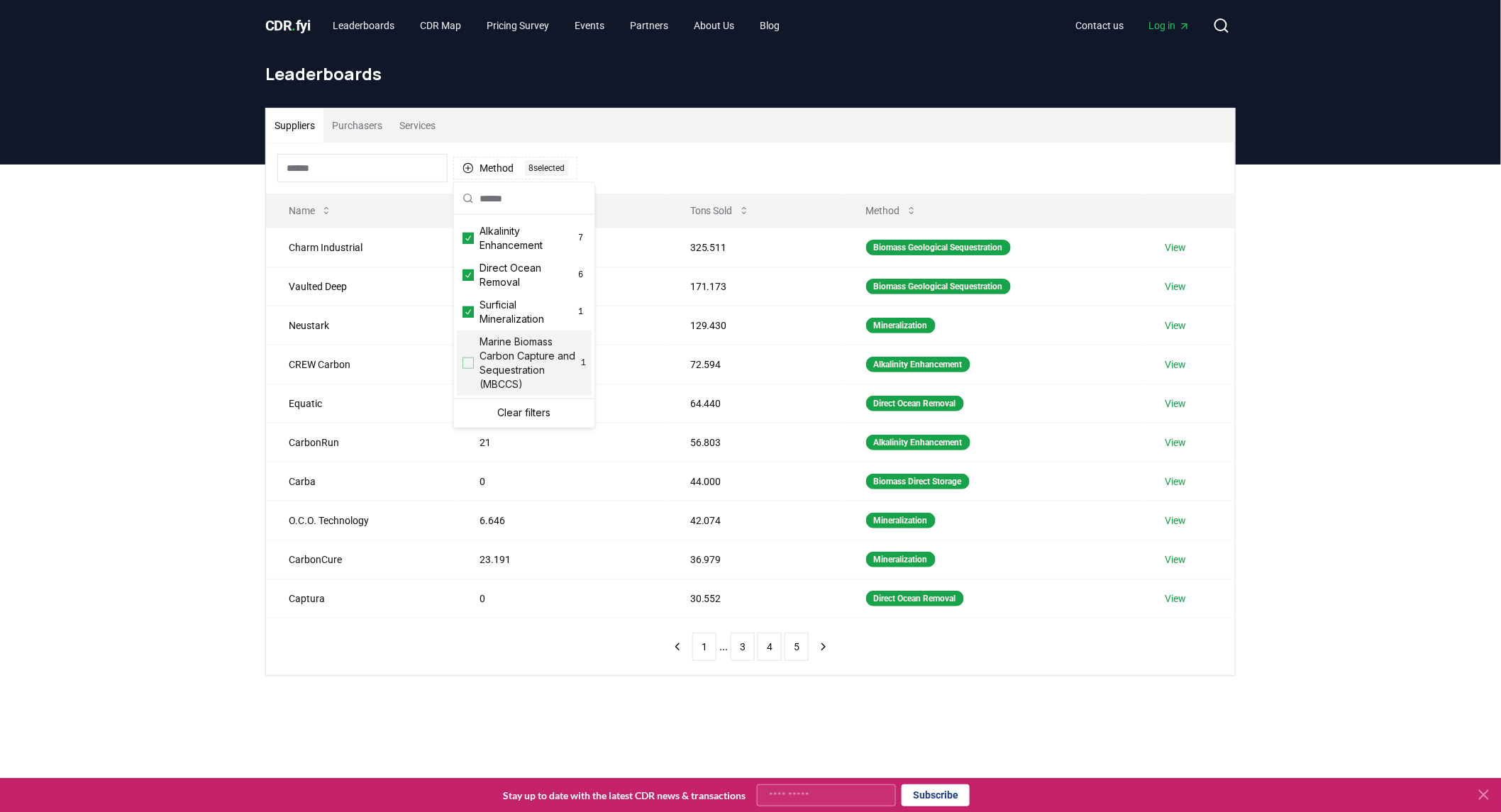 click on "Marine Biomass Carbon Capture and Sequestration (MBCCS)" at bounding box center [530, 363] 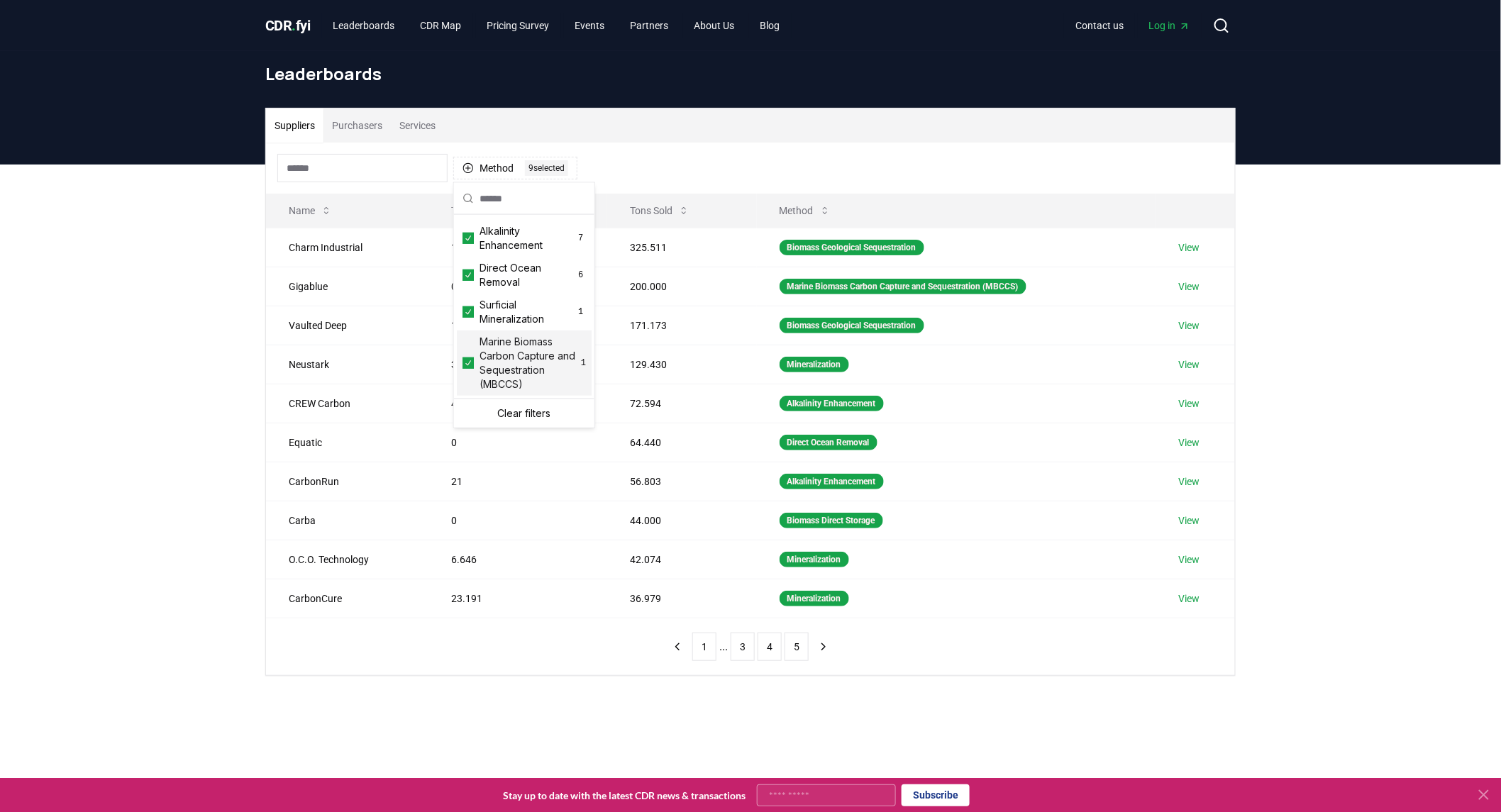 click on "Suppliers Purchasers Services Method 9 9  selected Name Tons Delivered Tons Sold Method Charm Industrial 11.655 325.511 Biomass Geological Sequestration View Gigablue 0 200.000 Marine Biomass Carbon Capture and Sequestration (MBCCS) View Vaulted Deep 16.521 171.173 Biomass Geological Sequestration View Neustark 3.146 129.430 Mineralization View CREW Carbon 41 72.594 Alkalinity Enhancement View Equatic 0 64.440 Direct Ocean Removal View CarbonRun 21 56.803 Alkalinity Enhancement View Carba 0 44.000 Biomass Direct Storage View O.C.O. Technology 6.646 42.074 Mineralization View CarbonCure 23.191 36.979 Mineralization View 1 ... 3 4 5" at bounding box center [750, 448] 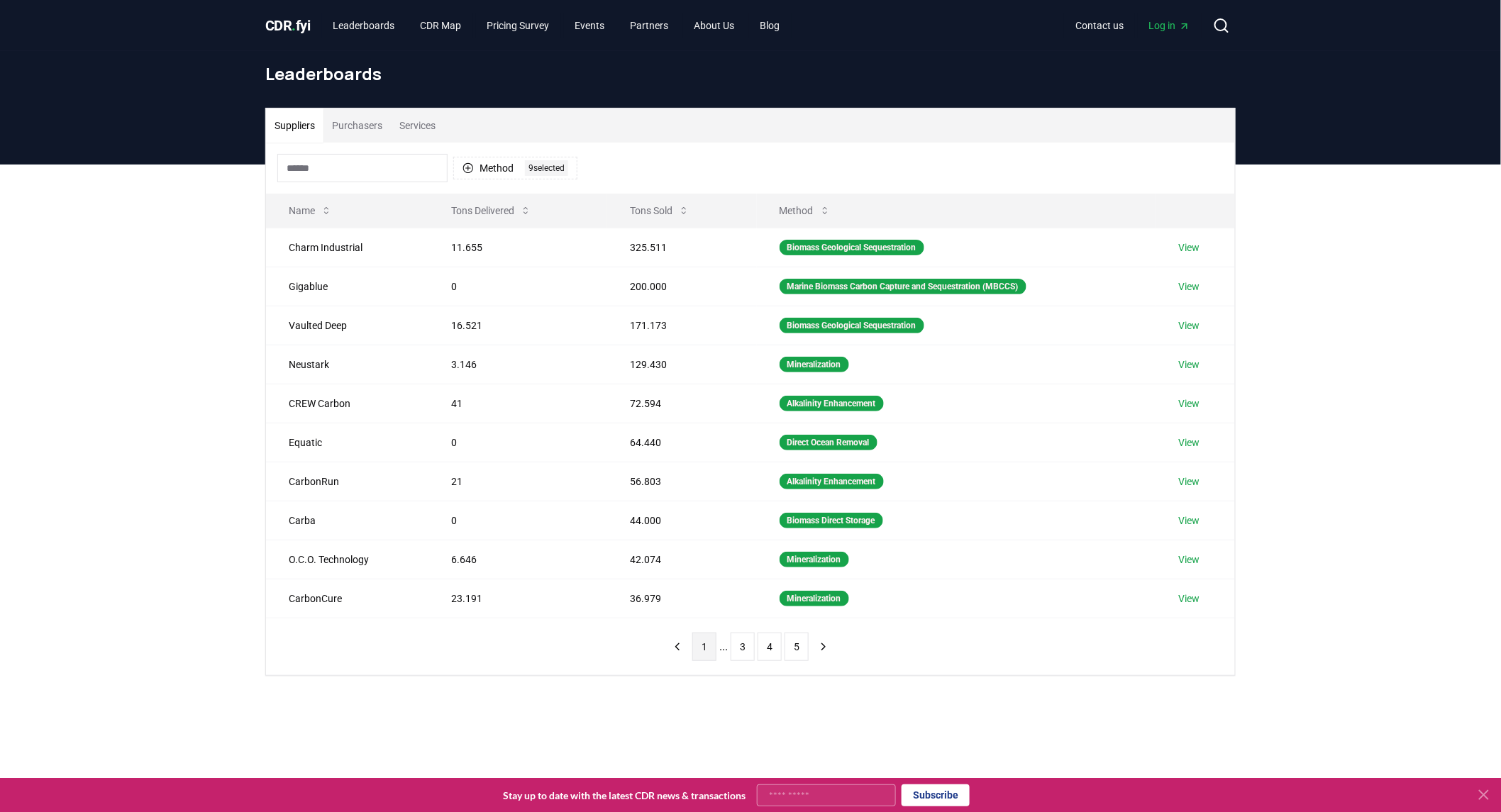 click on "1" at bounding box center (704, 647) 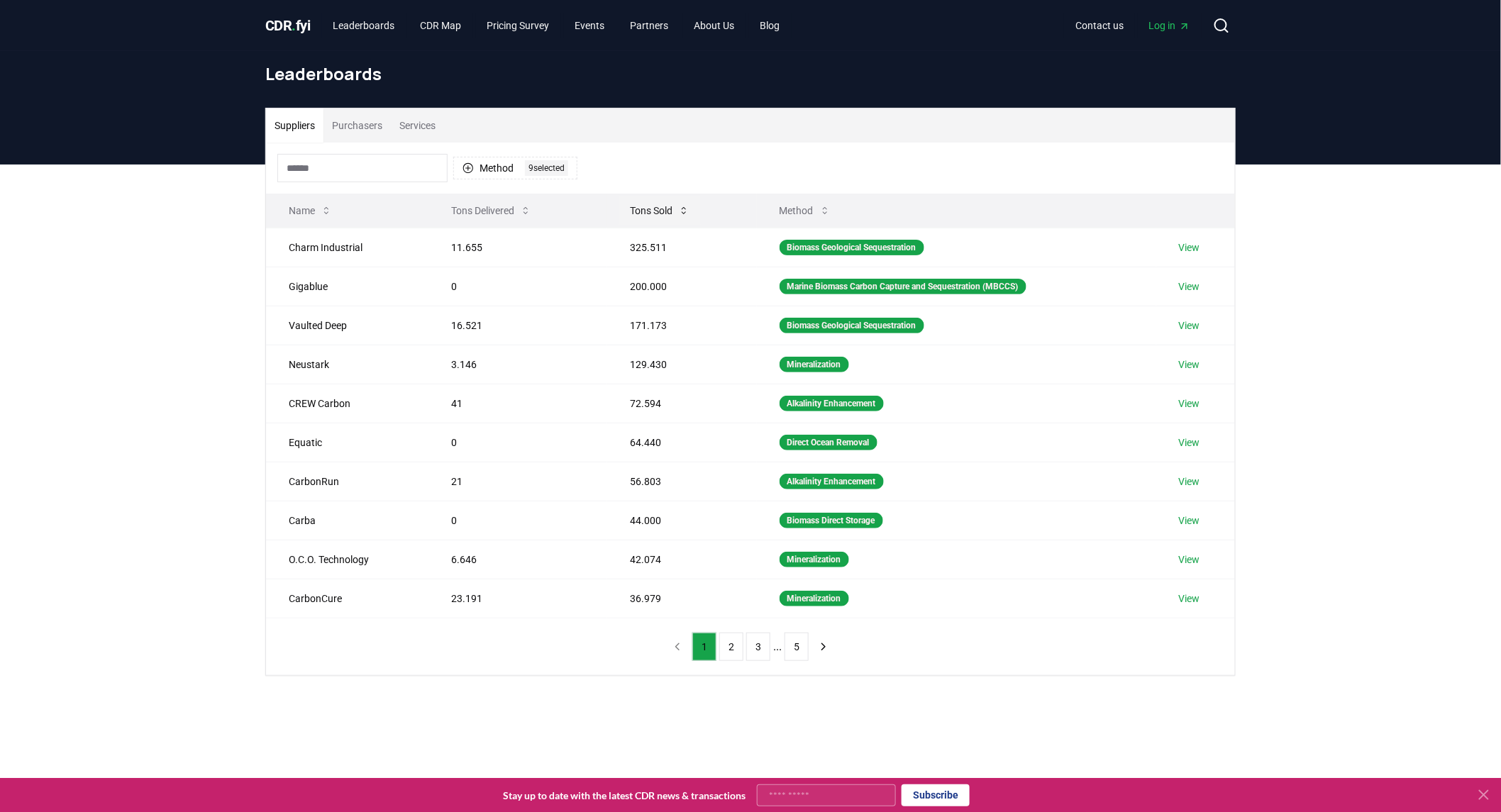 click on "Tons Sold" at bounding box center (660, 211) 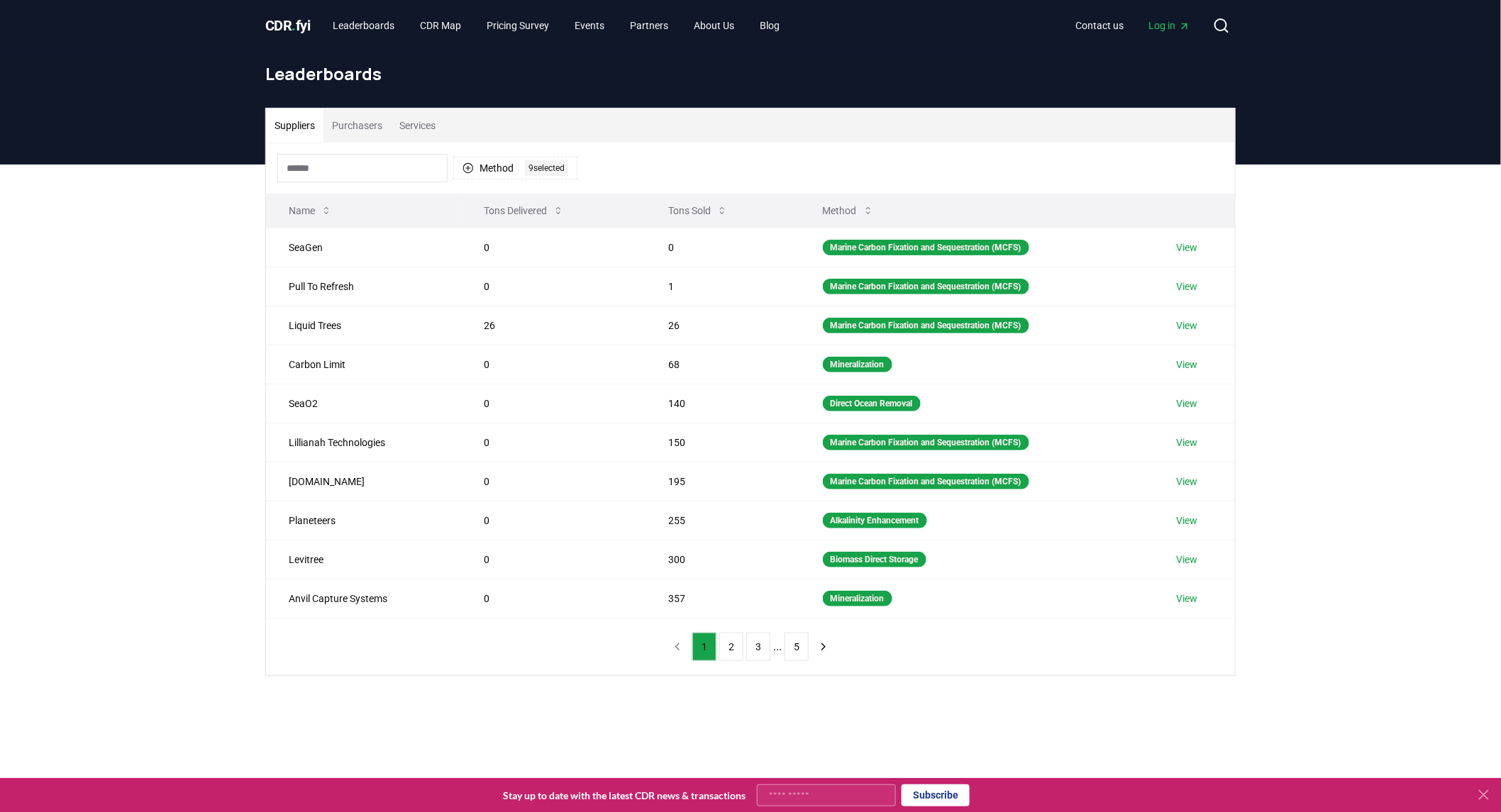 click on "Tons Sold" at bounding box center [723, 211] 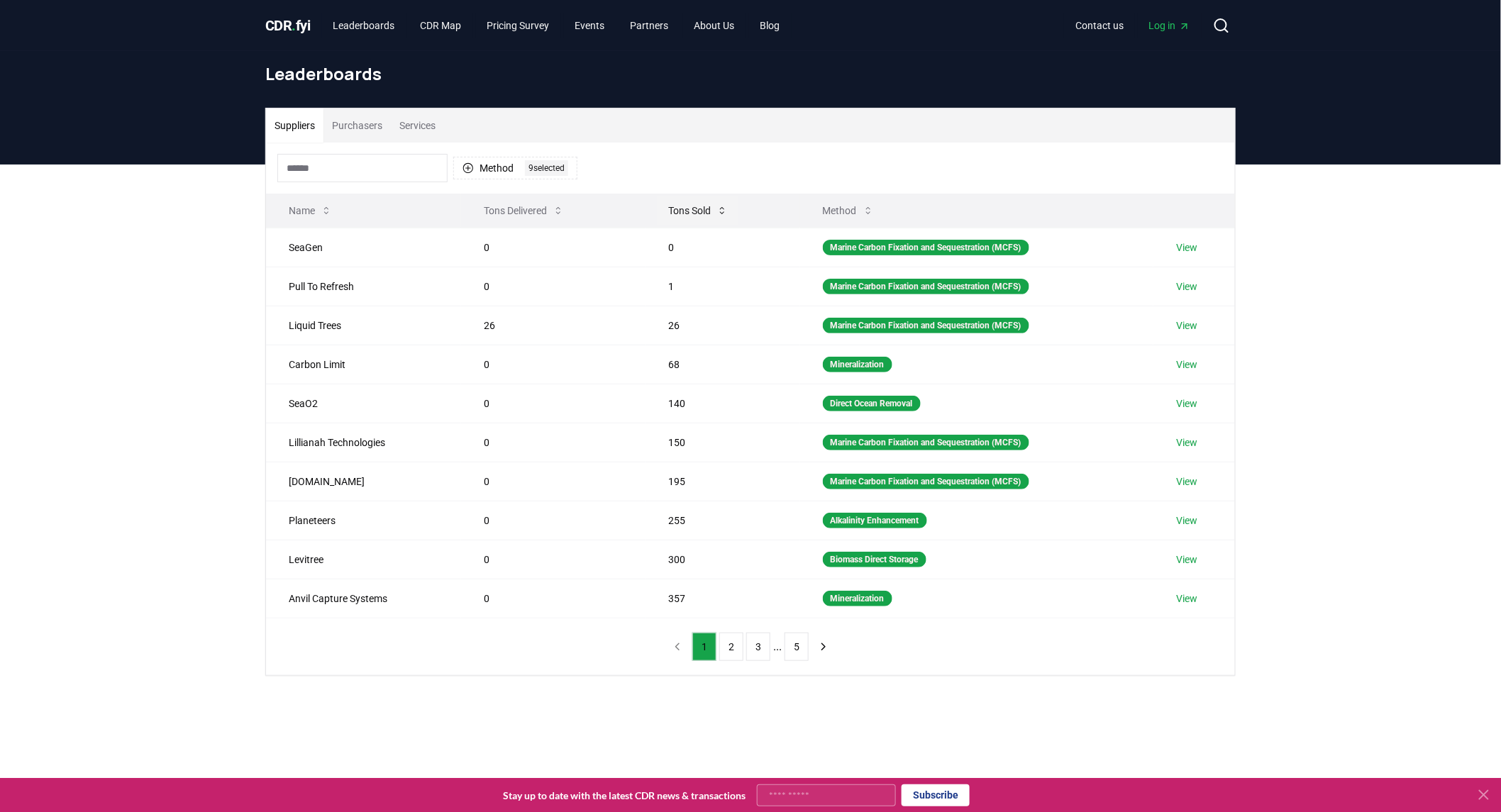 click on "Tons Sold" at bounding box center [698, 211] 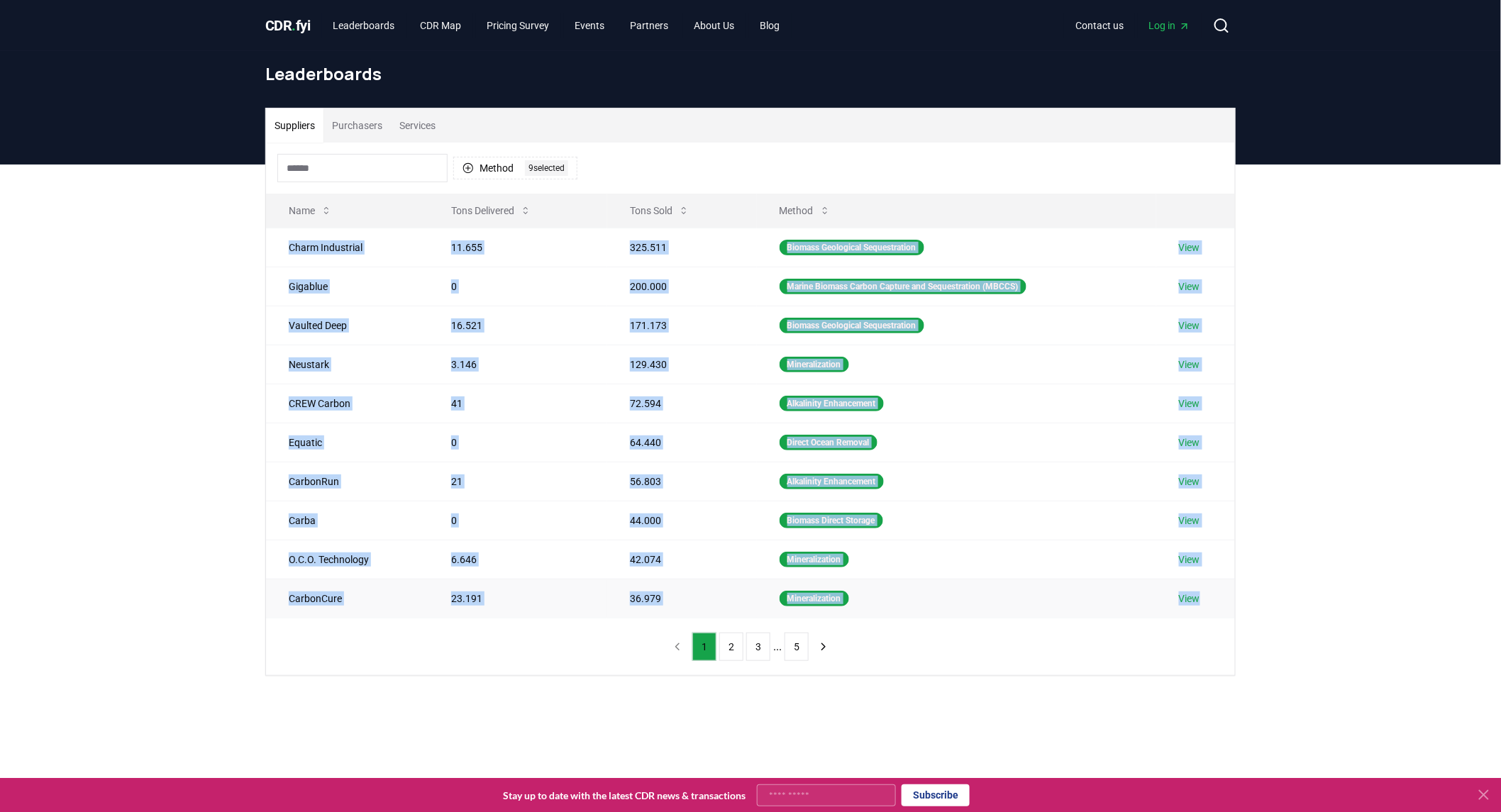 drag, startPoint x: 288, startPoint y: 249, endPoint x: 1209, endPoint y: 596, distance: 984.2002 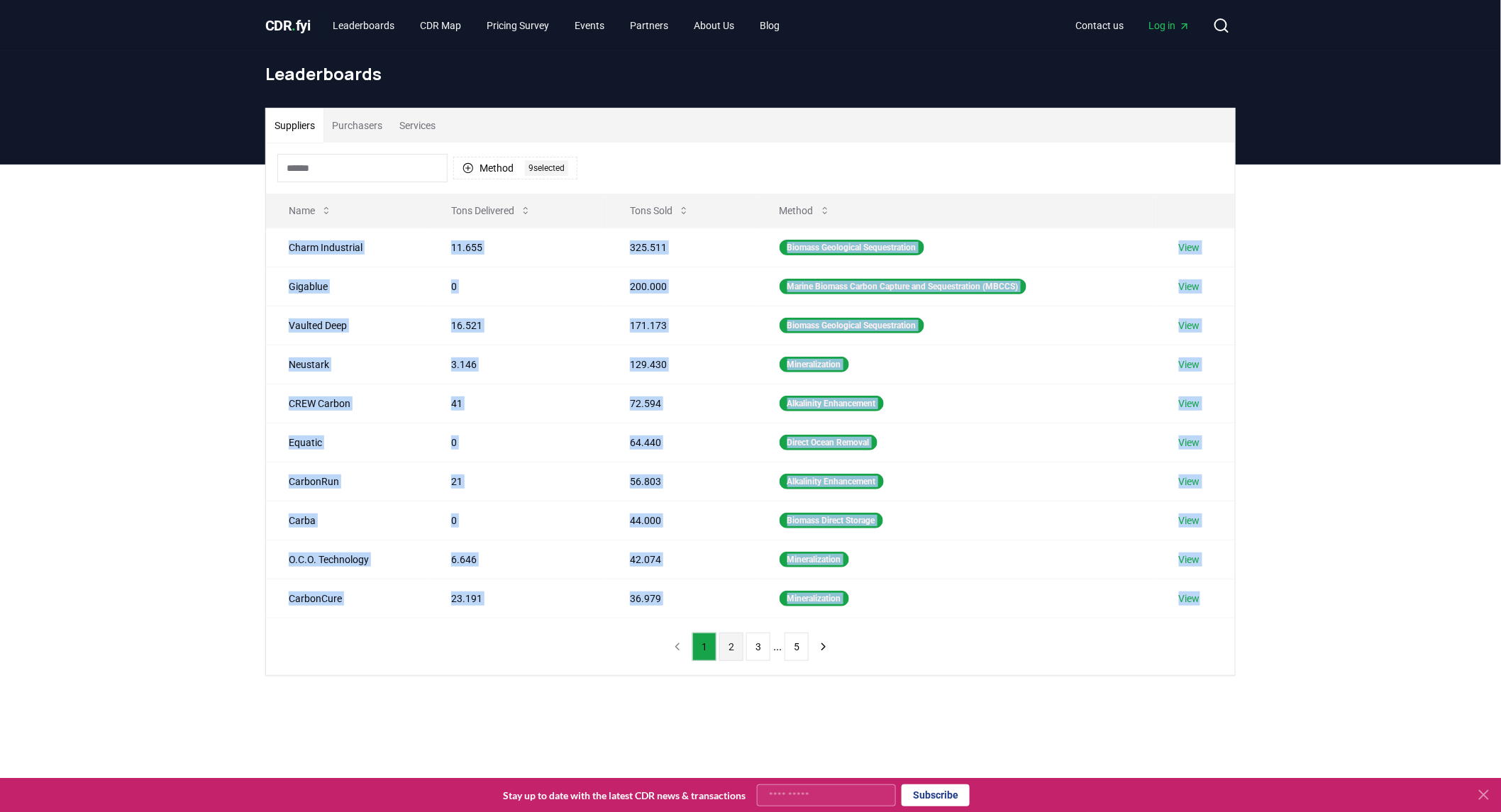 click on "2" at bounding box center (731, 647) 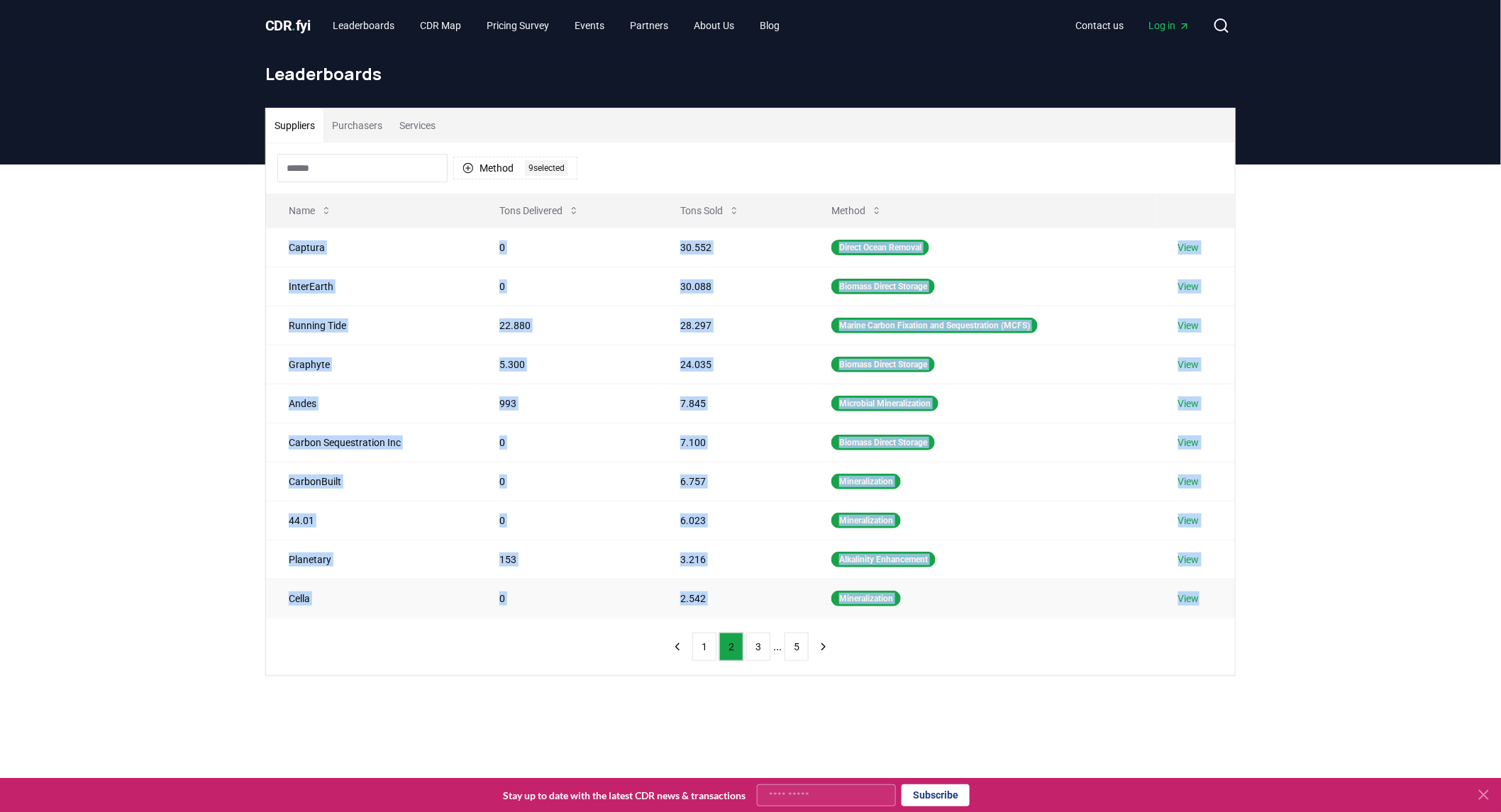 drag, startPoint x: 288, startPoint y: 246, endPoint x: 1208, endPoint y: 610, distance: 989.3917 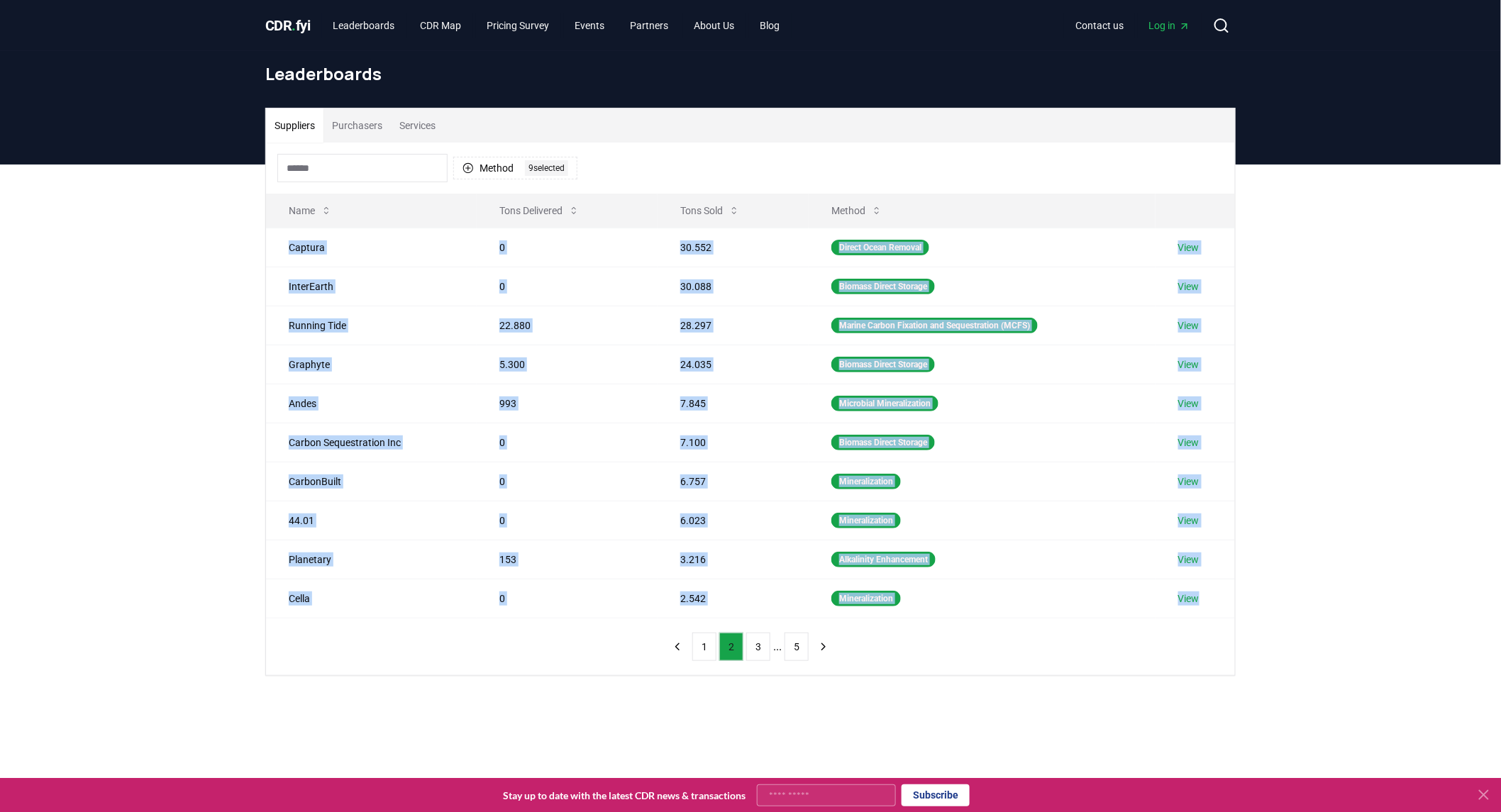 drag, startPoint x: 759, startPoint y: 646, endPoint x: 731, endPoint y: 635, distance: 30.083218 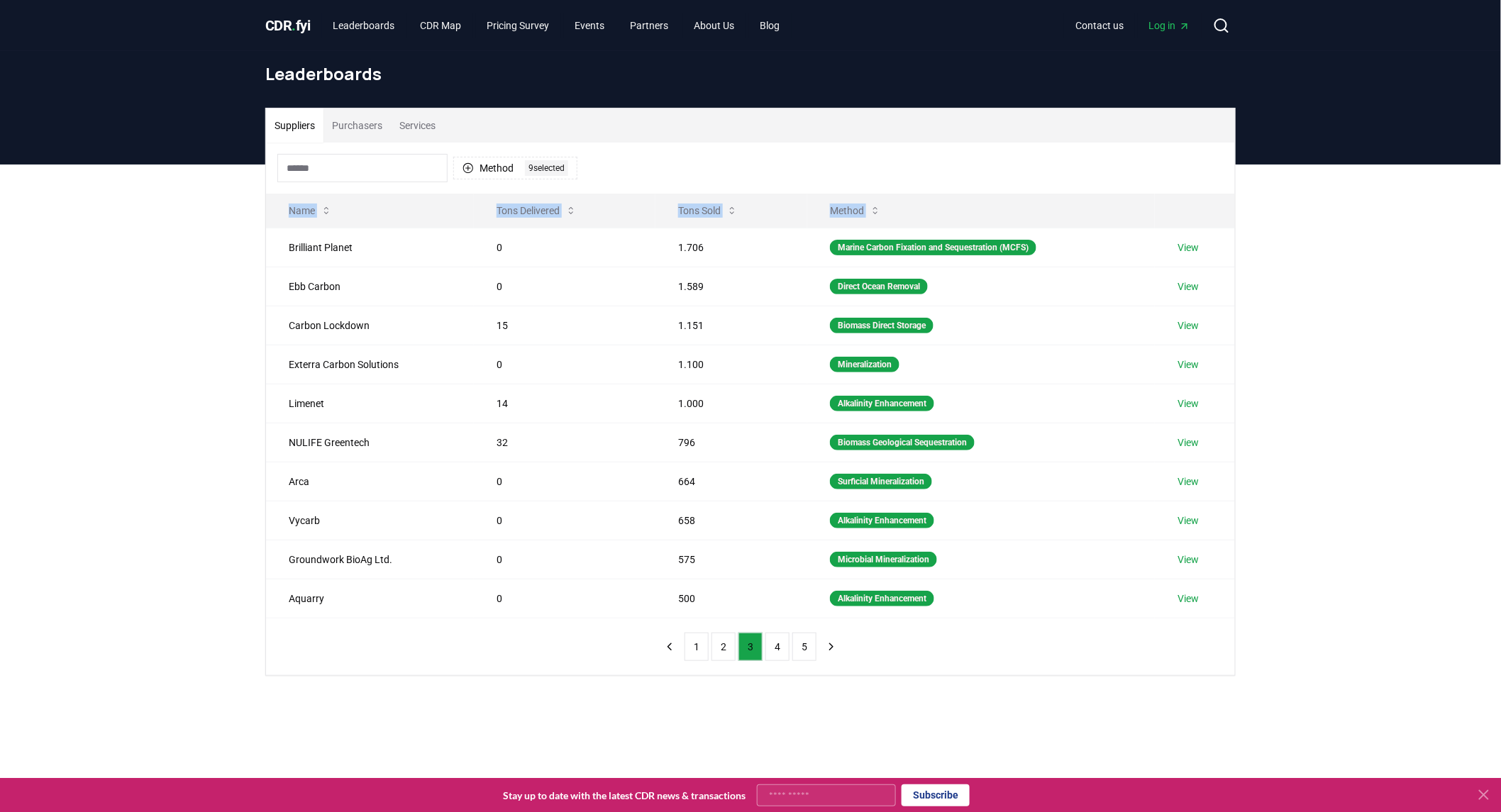 drag, startPoint x: 287, startPoint y: 247, endPoint x: 1254, endPoint y: 593, distance: 1027.037 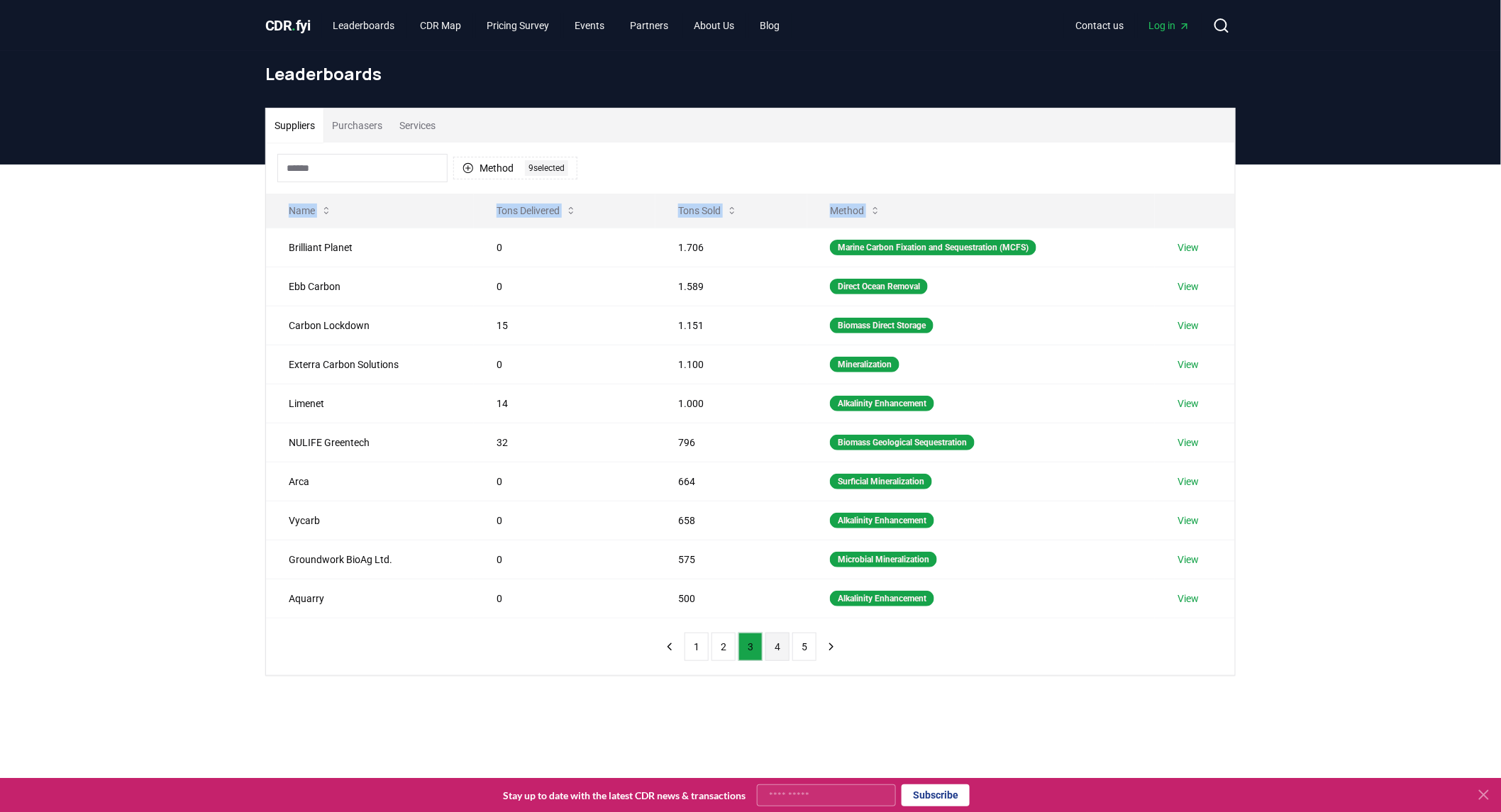 click on "4" at bounding box center [777, 647] 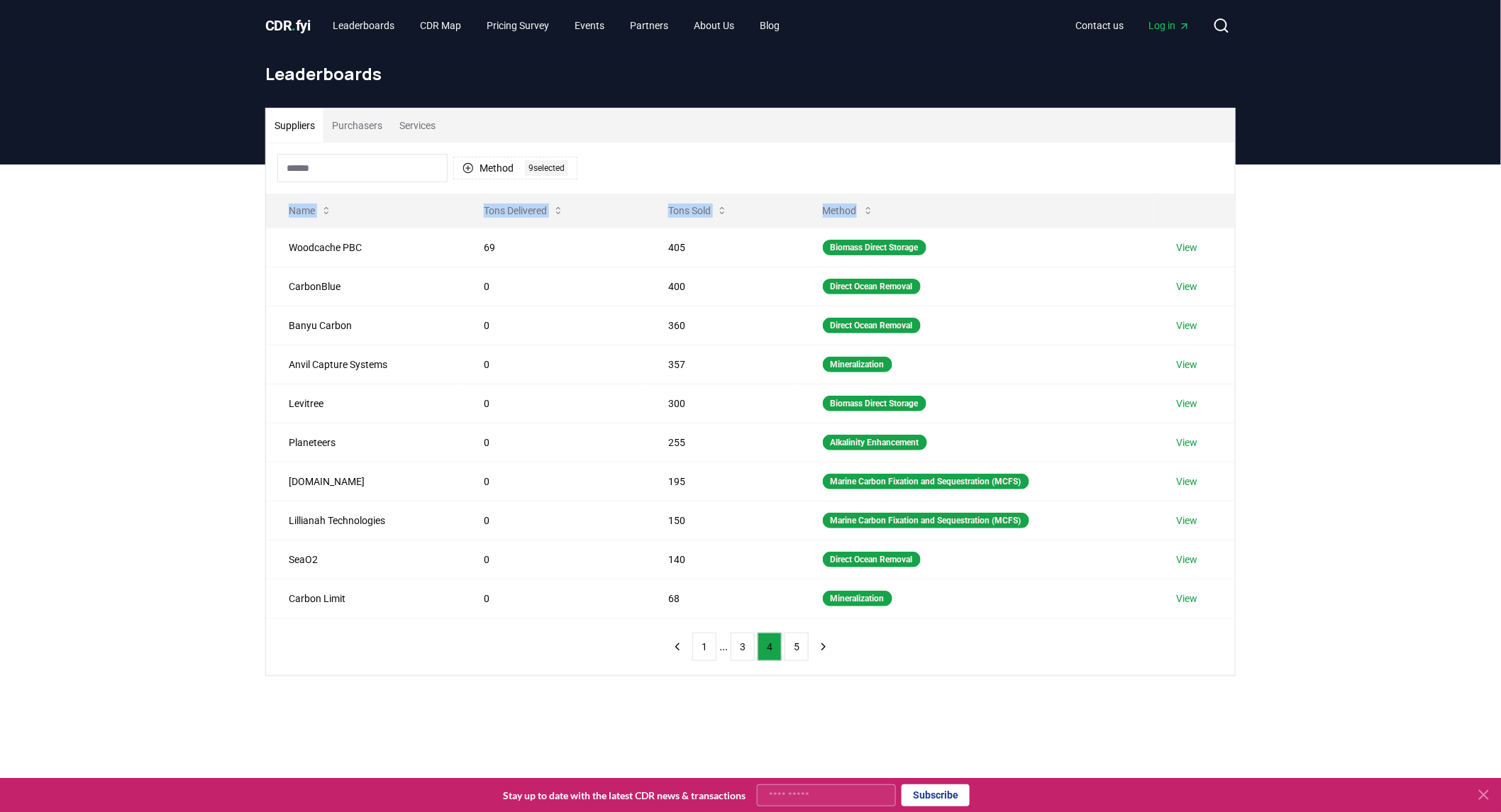 type 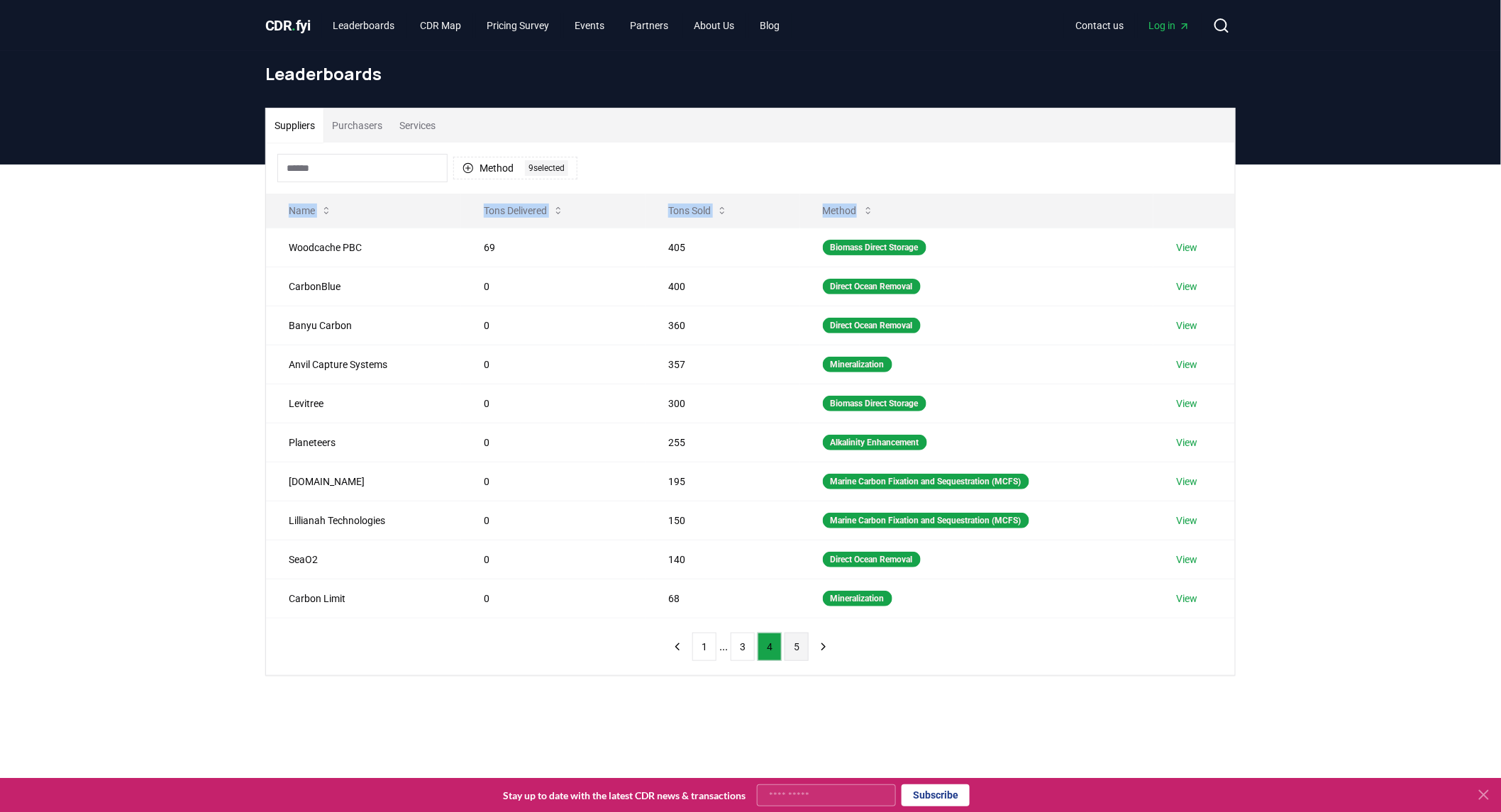 click on "5" at bounding box center (797, 647) 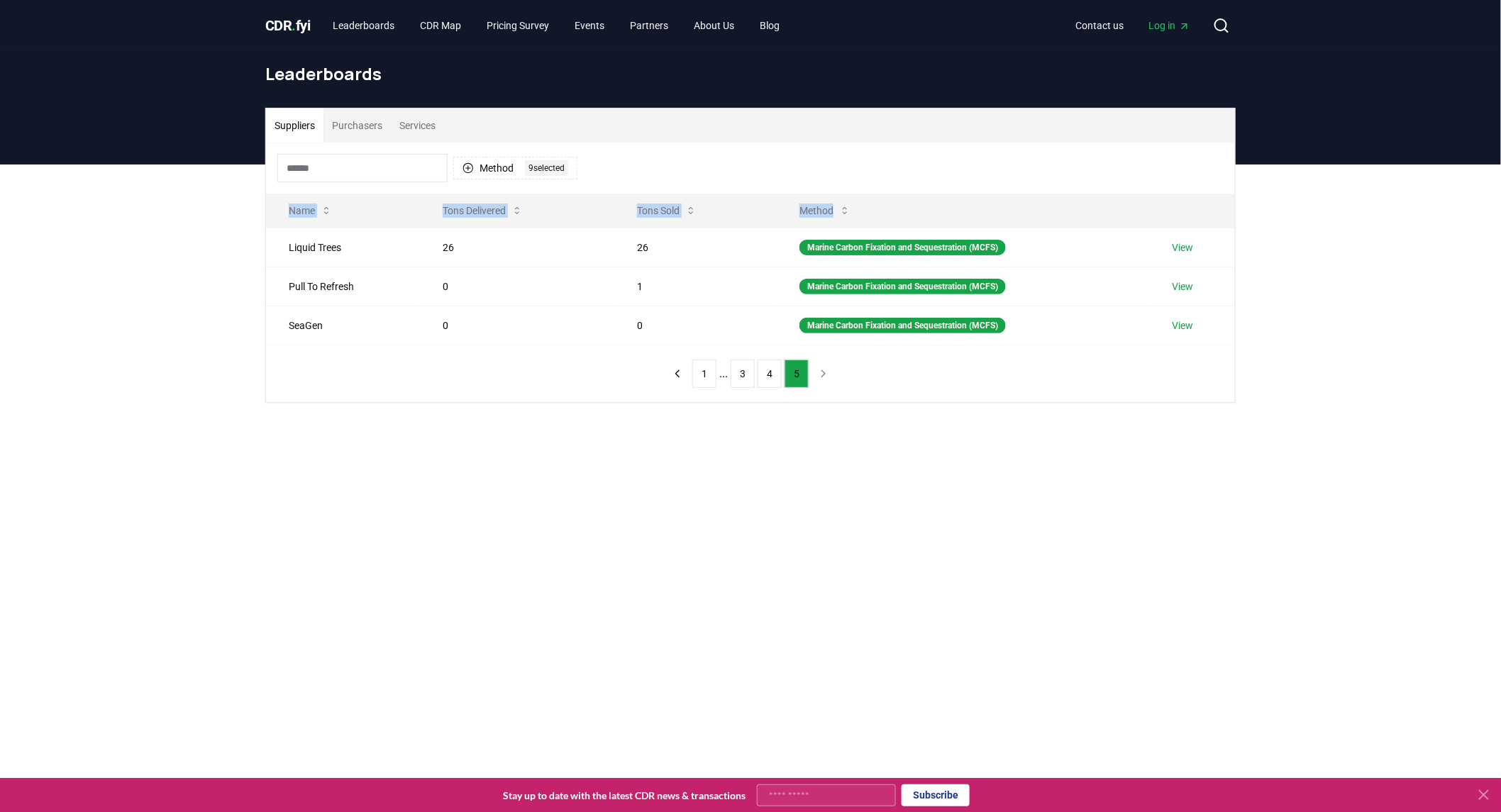 type 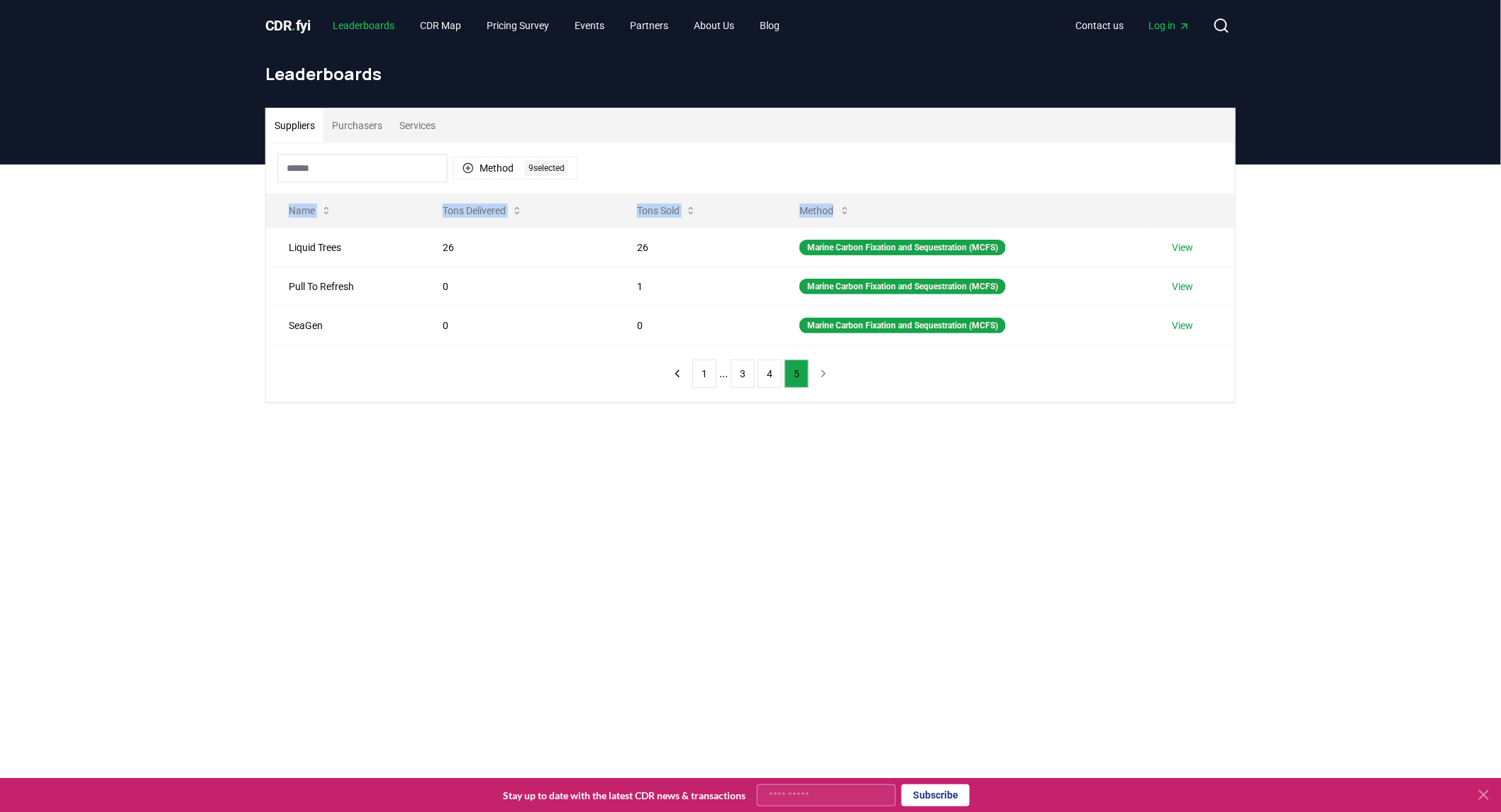 click on "Leaderboards" at bounding box center [364, 26] 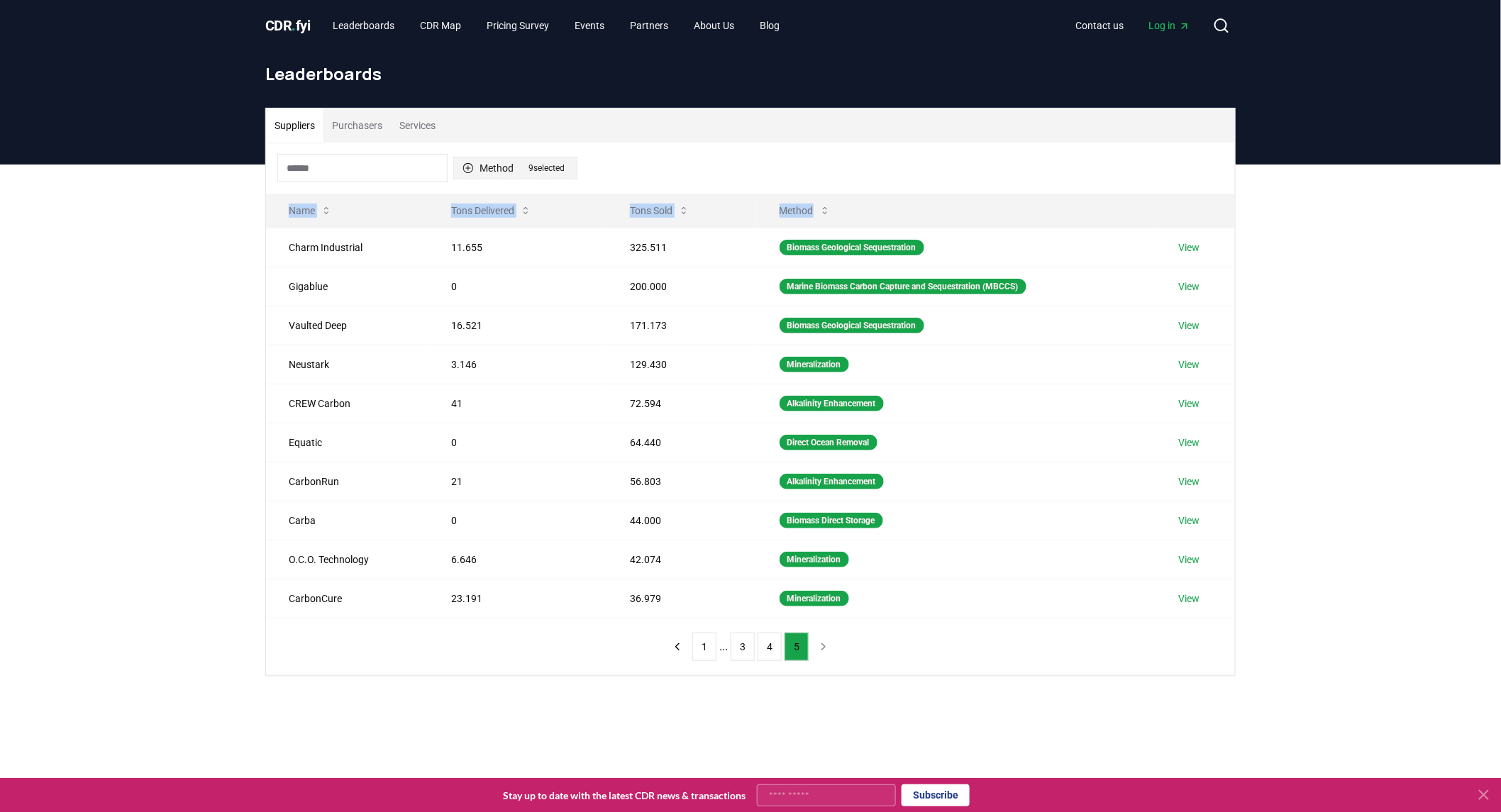 click on "9  selected" at bounding box center (546, 168) 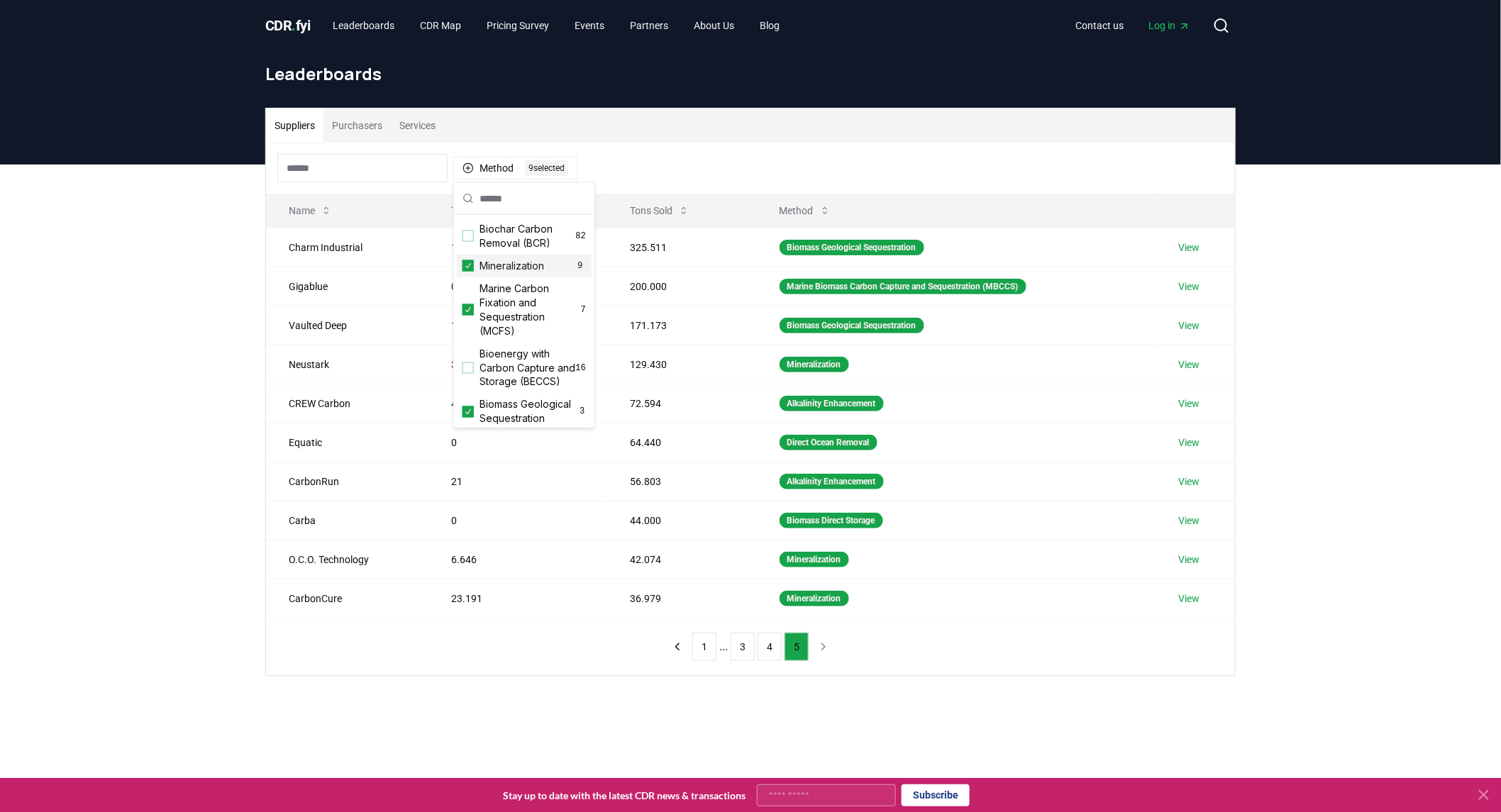 click on "Mineralization" at bounding box center [511, 266] 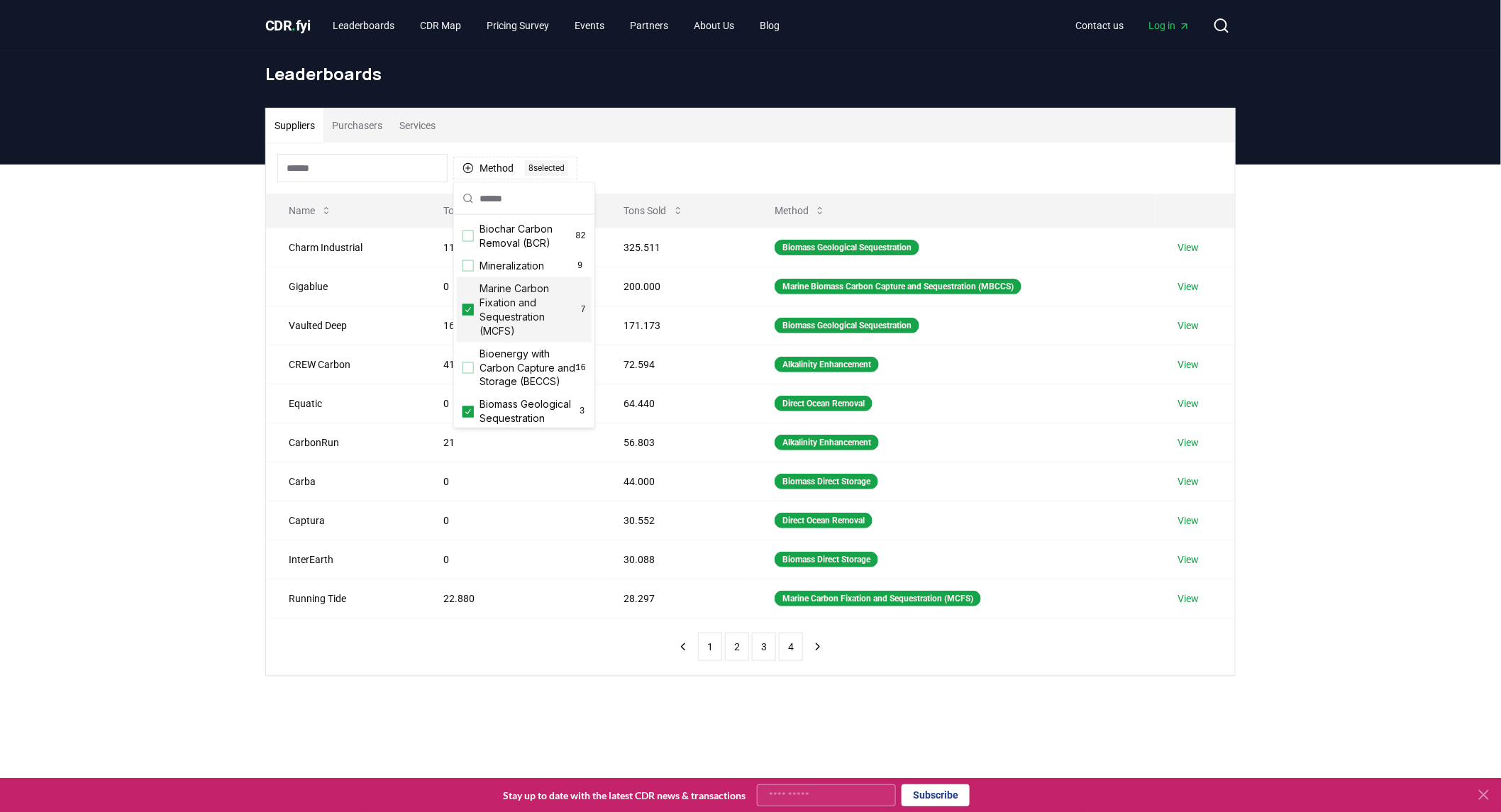 click at bounding box center (468, 310) 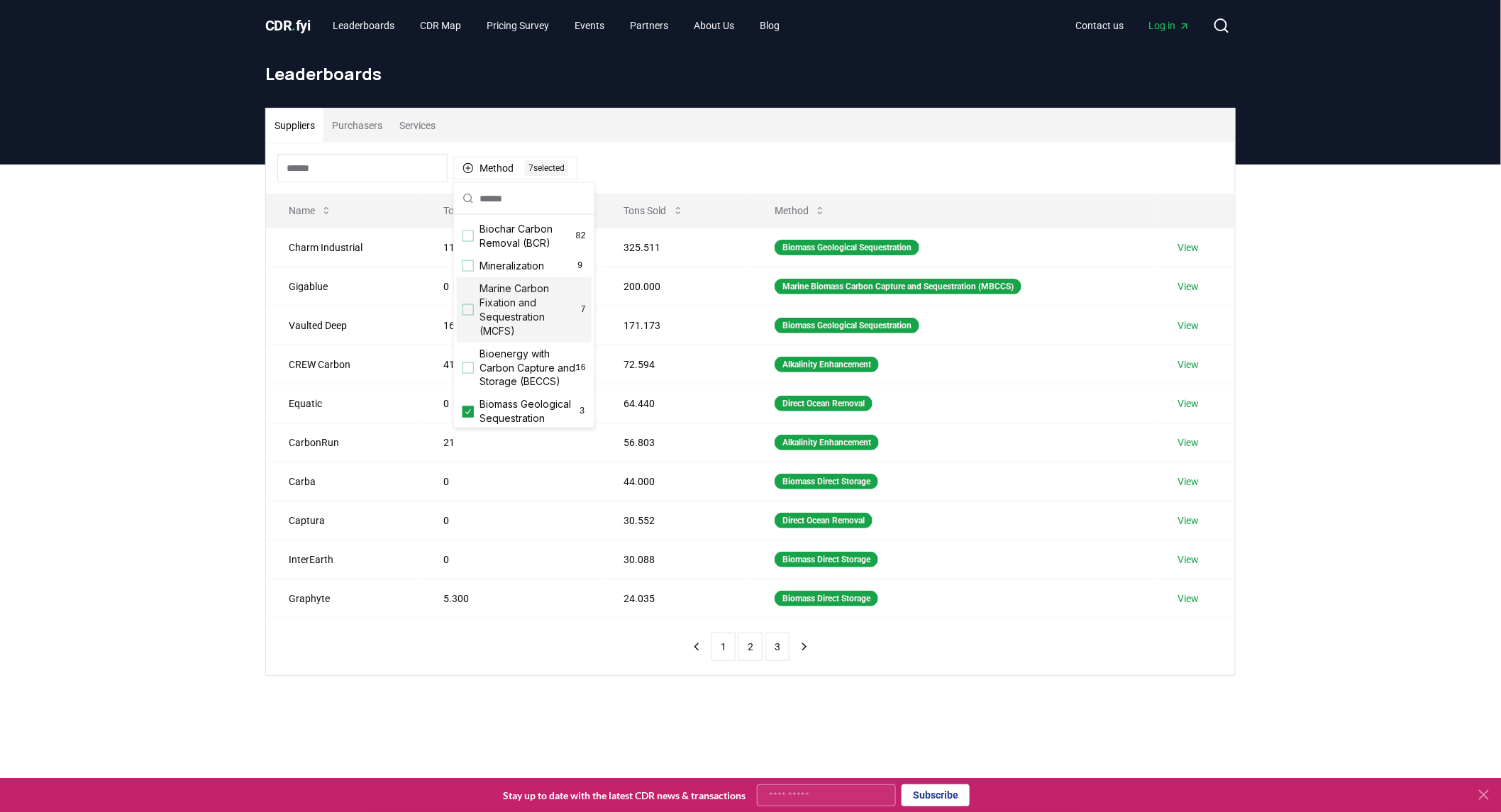 click on "CDR . fyi" at bounding box center [288, 26] 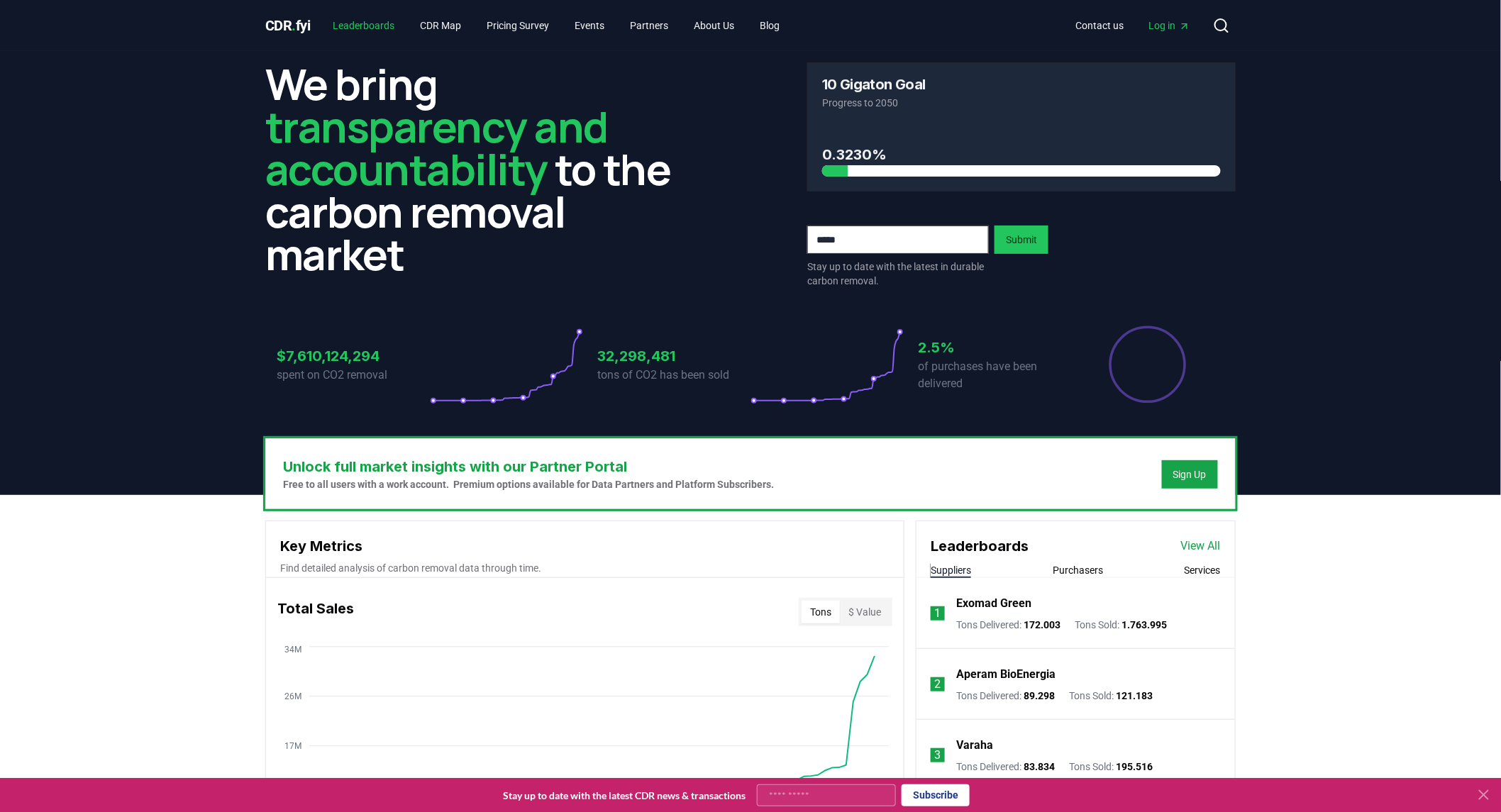click on "Leaderboards" at bounding box center (364, 26) 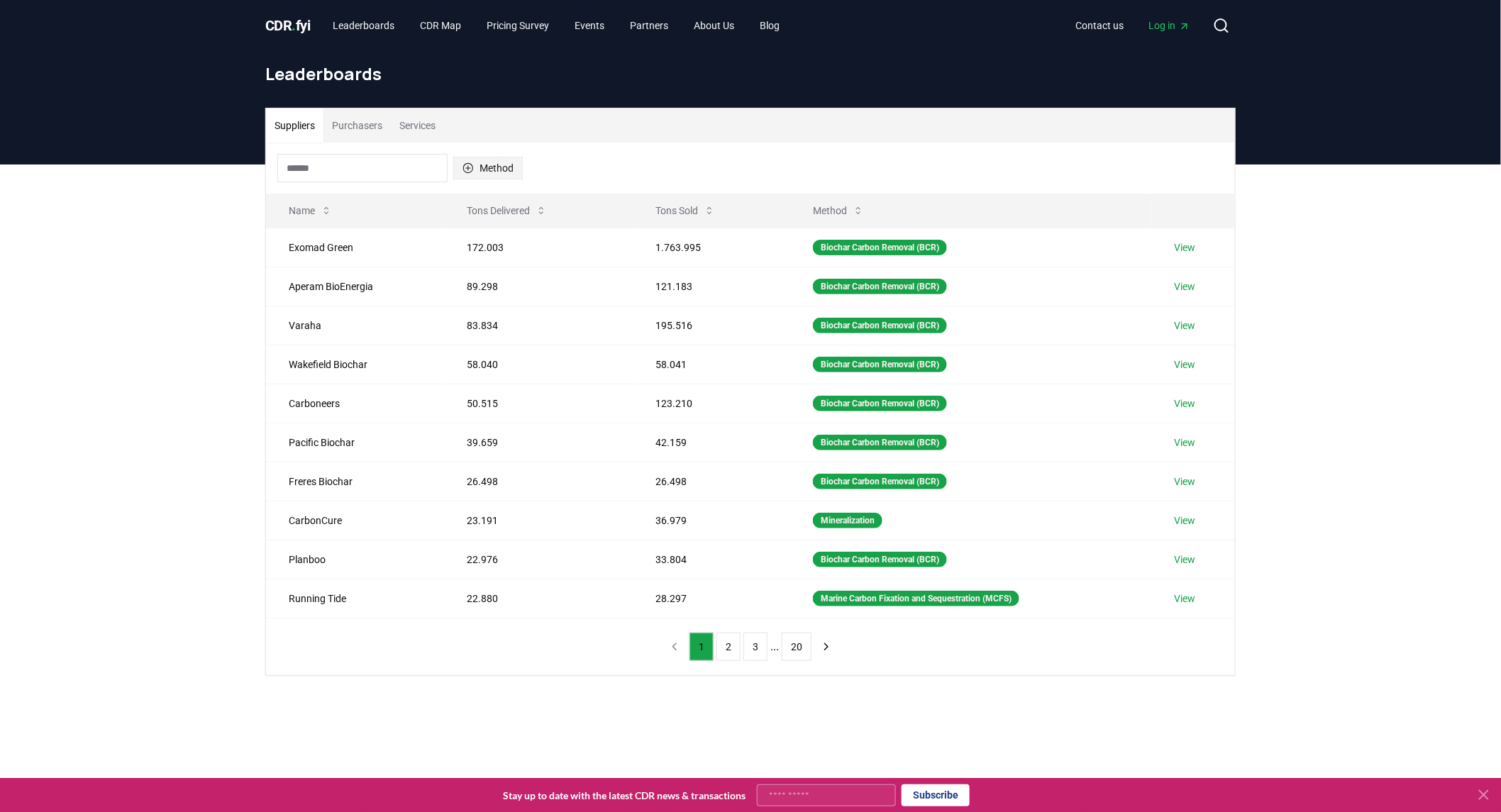 click on "Method" at bounding box center [488, 168] 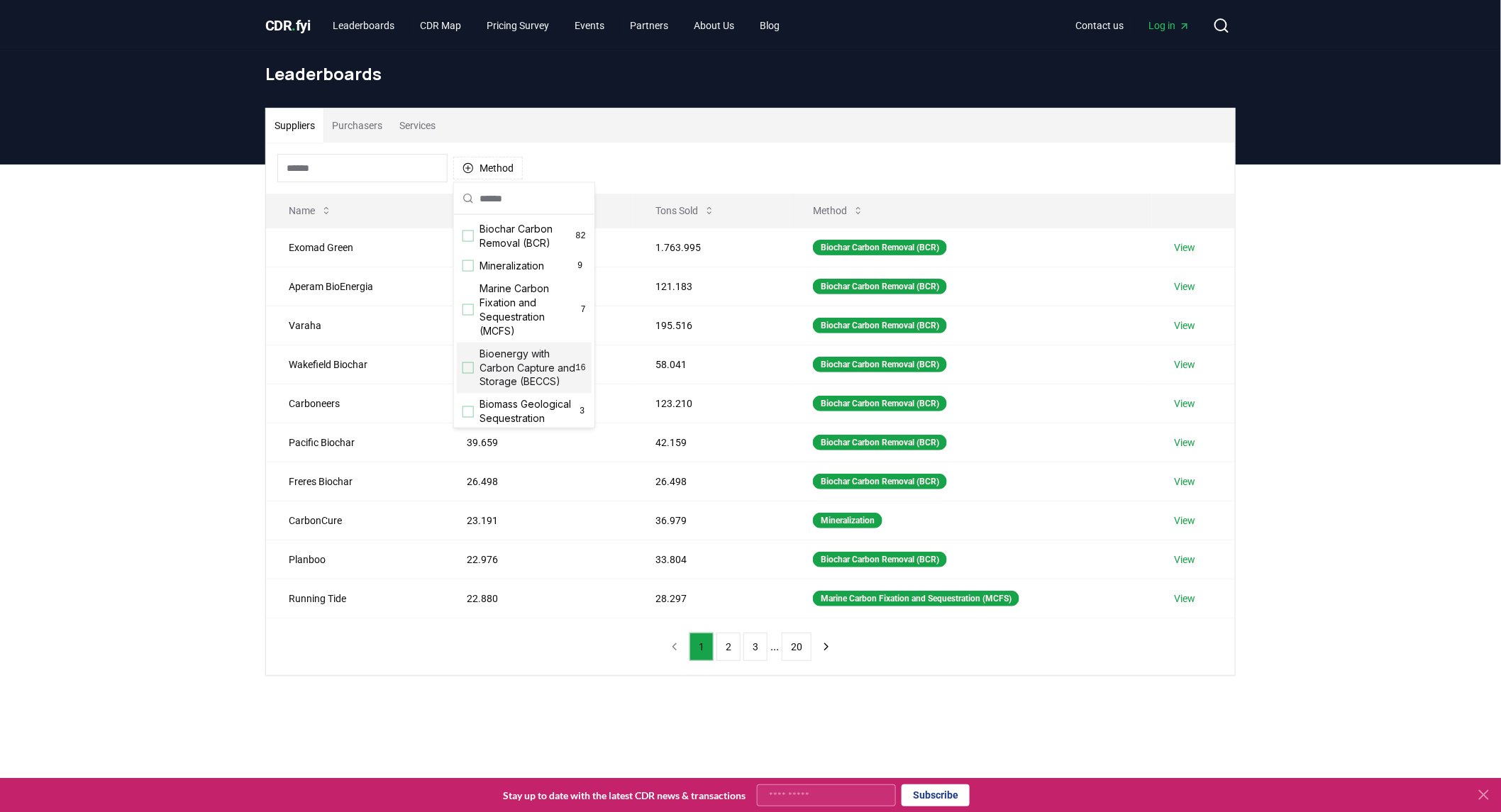 click at bounding box center (468, 368) 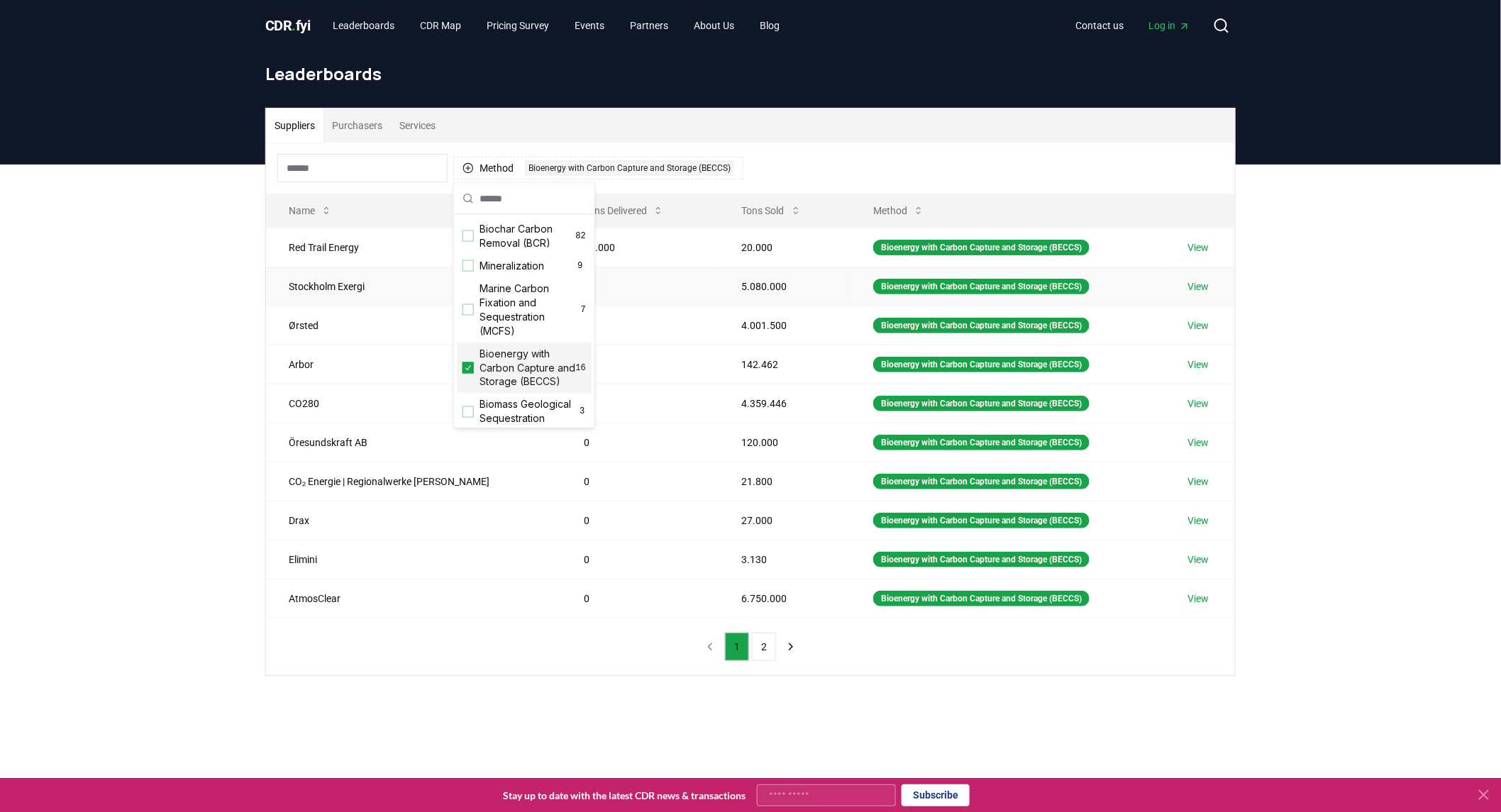 drag, startPoint x: 222, startPoint y: 305, endPoint x: 278, endPoint y: 292, distance: 57.48913 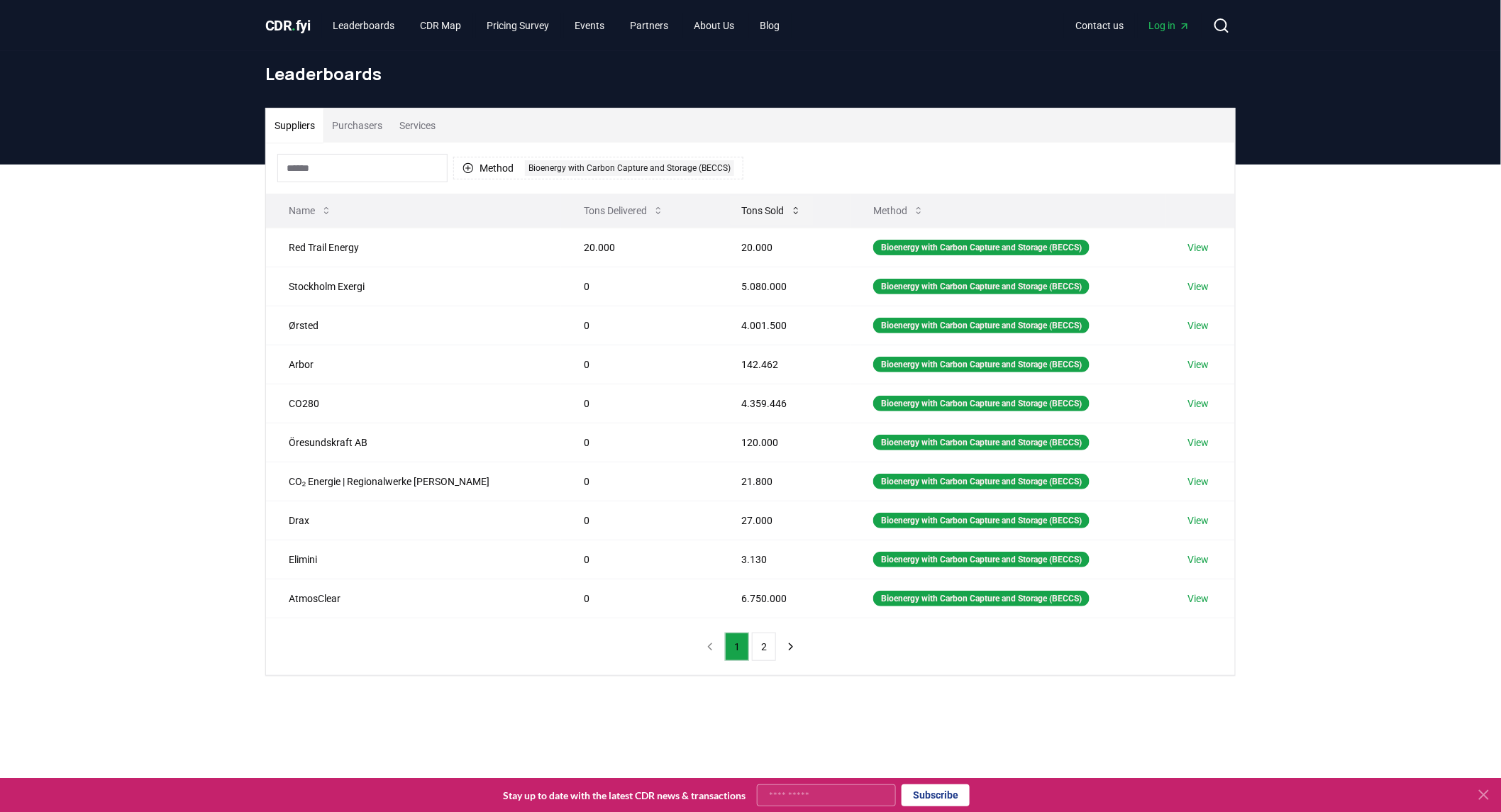 click on "Tons Sold" at bounding box center (772, 211) 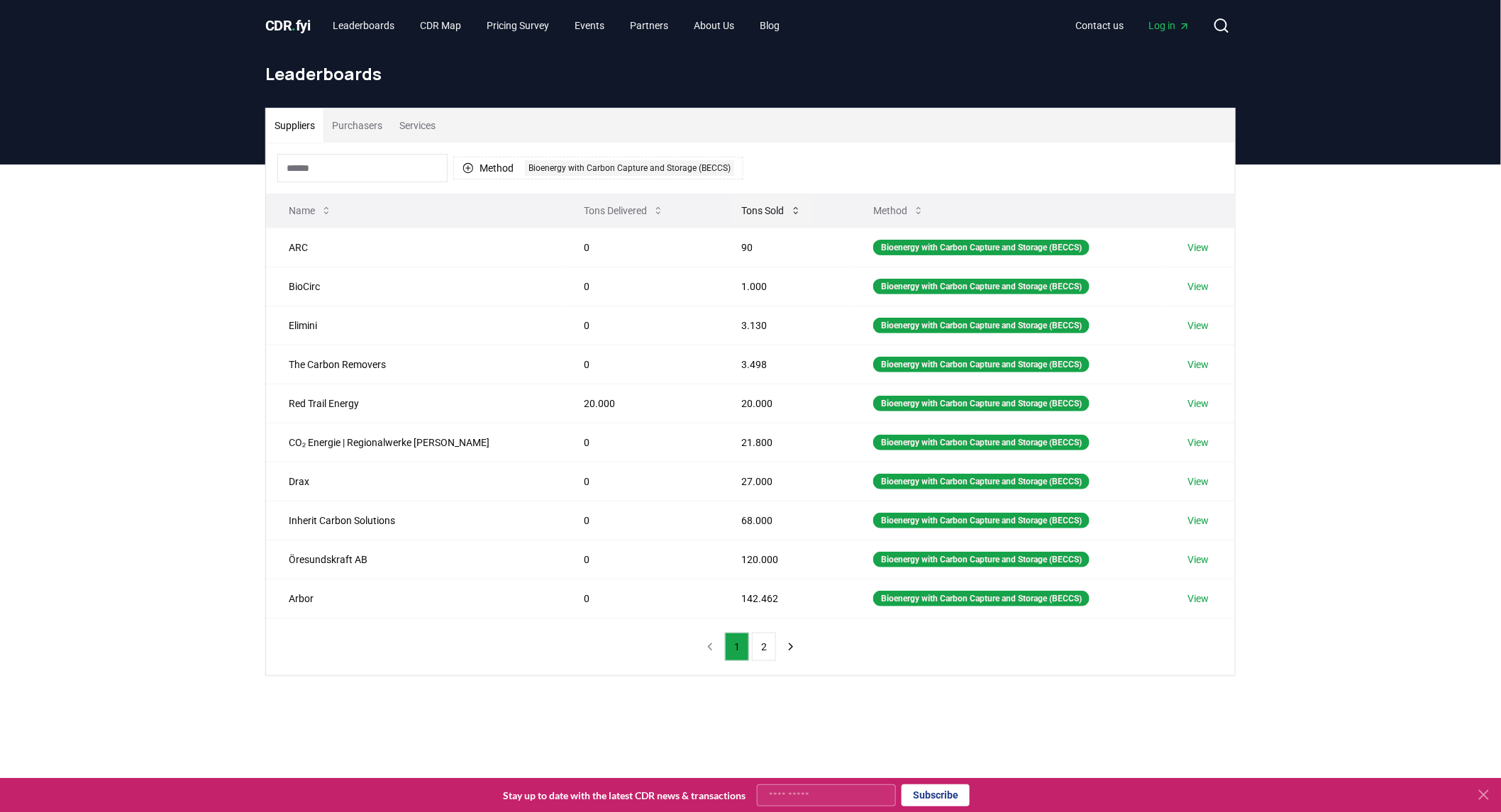 click on "Tons Sold" at bounding box center [772, 211] 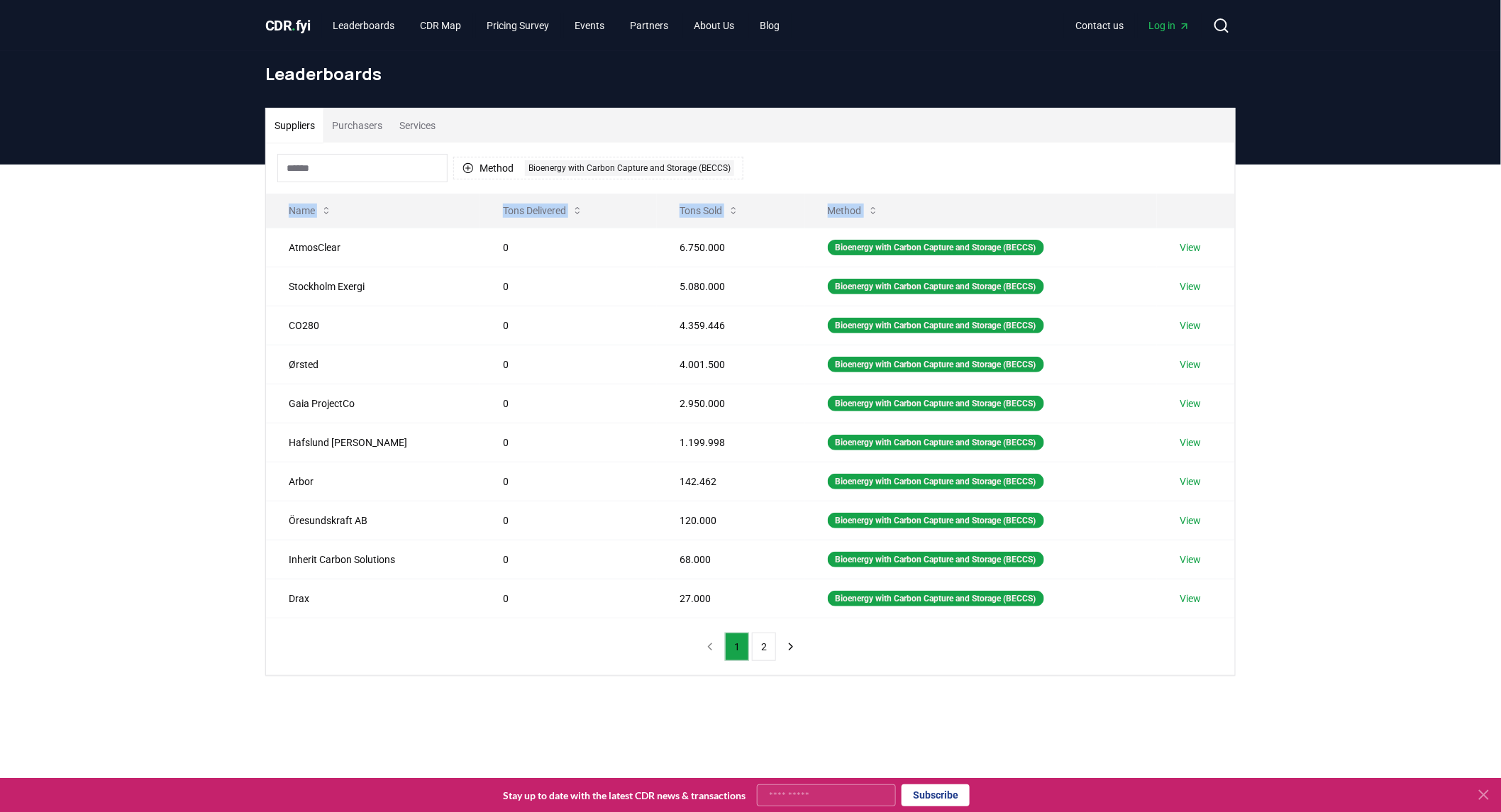 drag, startPoint x: 289, startPoint y: 245, endPoint x: 1256, endPoint y: 572, distance: 1020.793 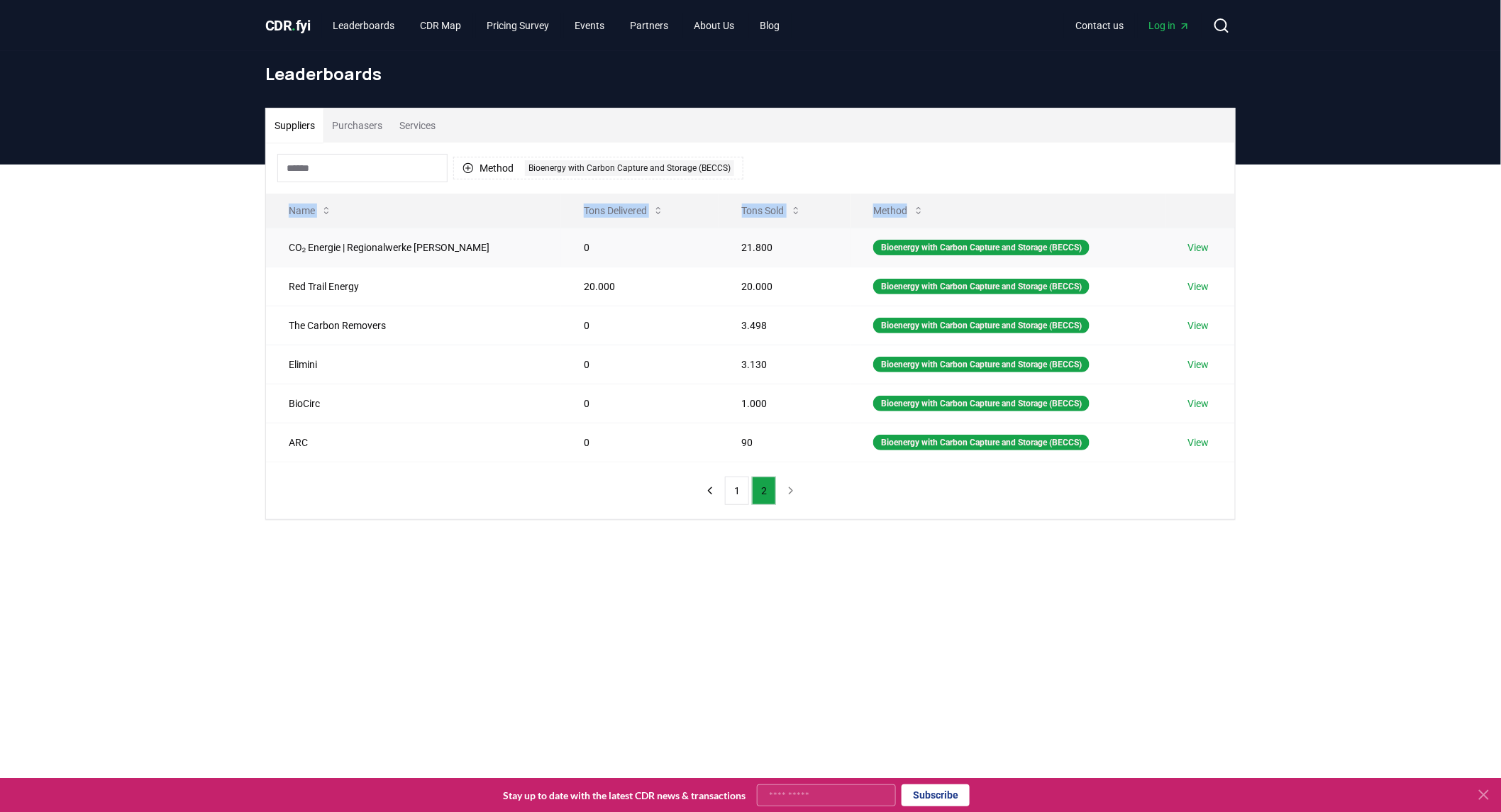 type 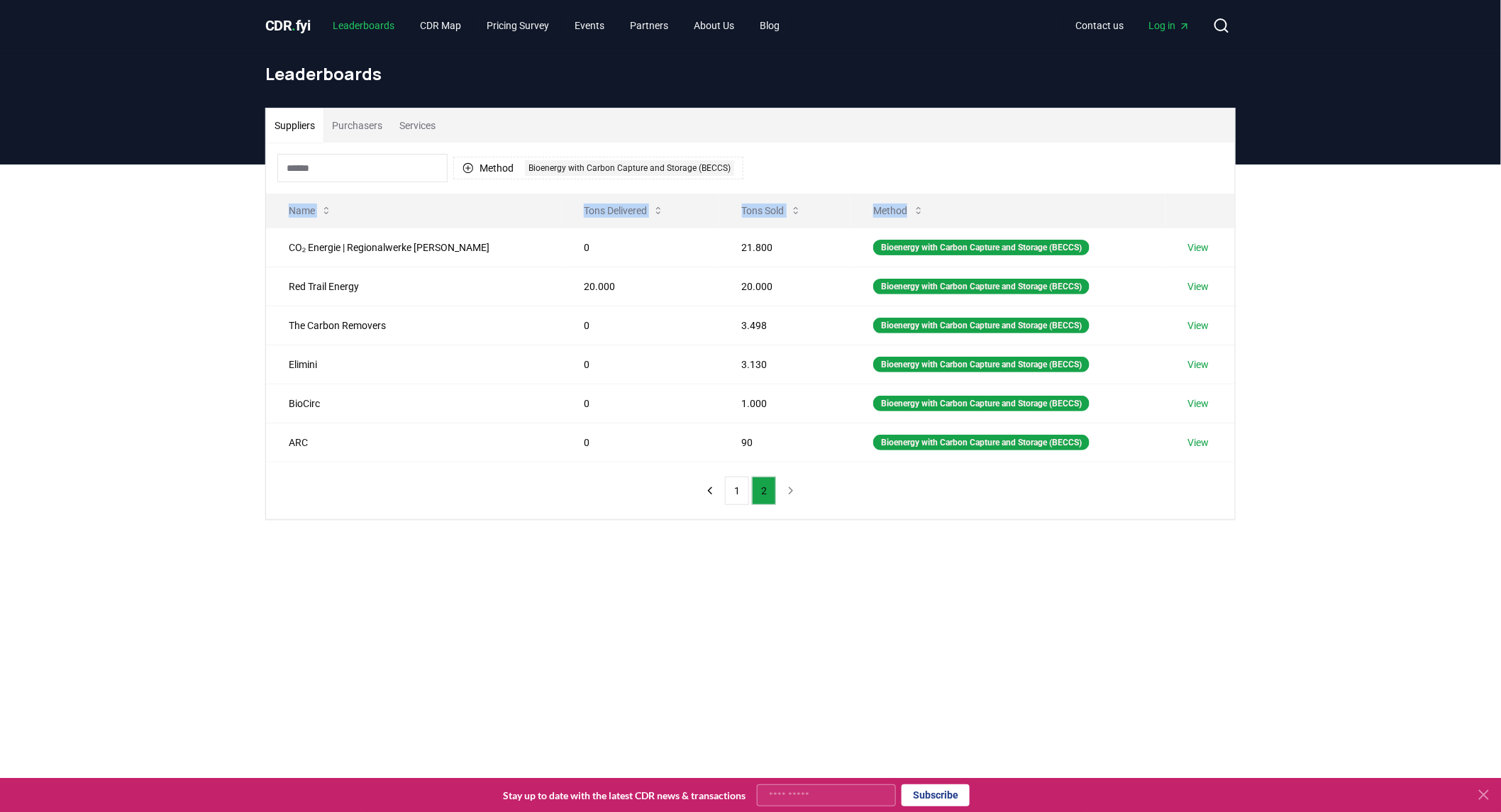 click on "Leaderboards" at bounding box center (364, 26) 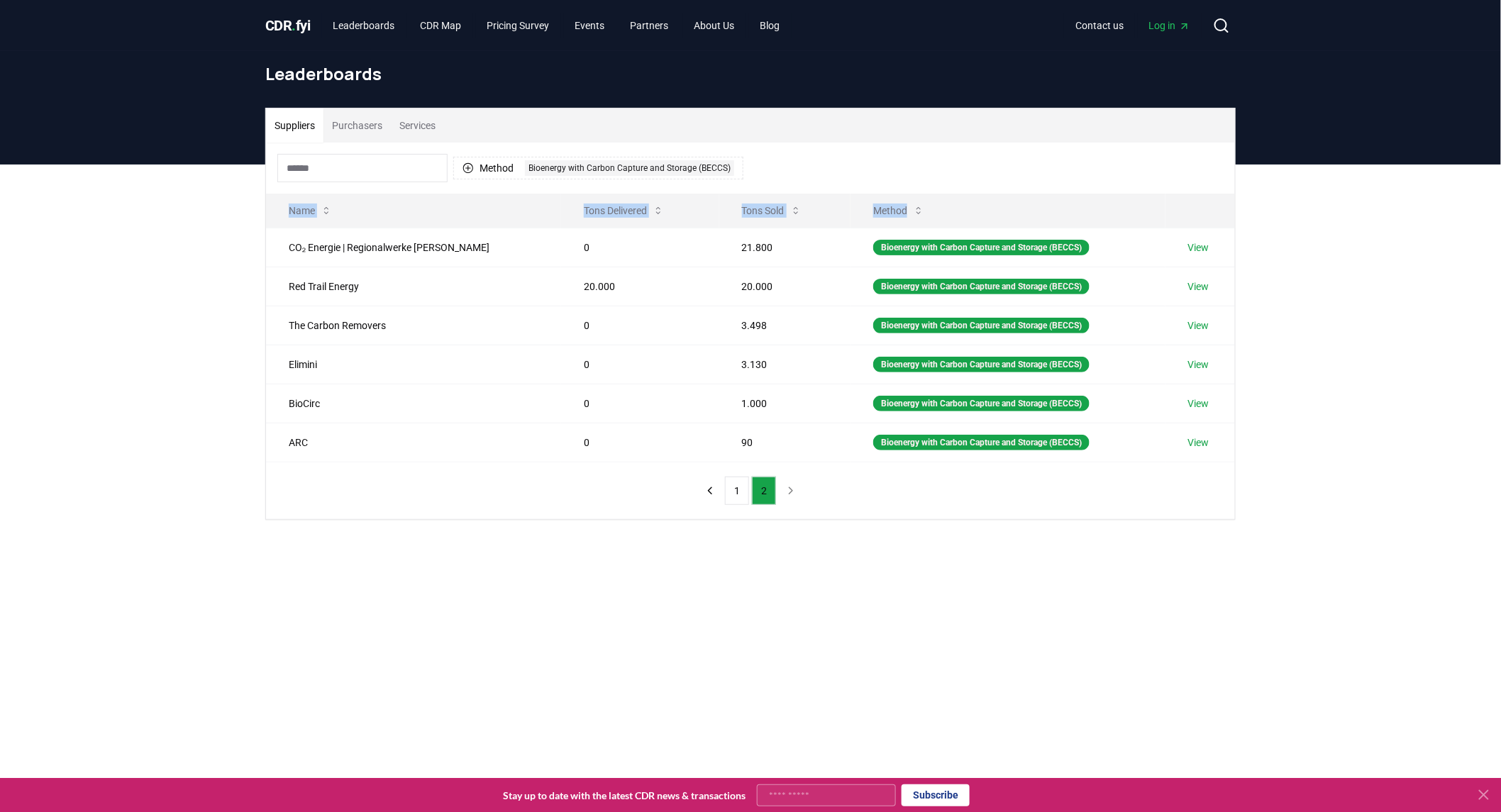 click on "CDR . fyi" at bounding box center (288, 26) 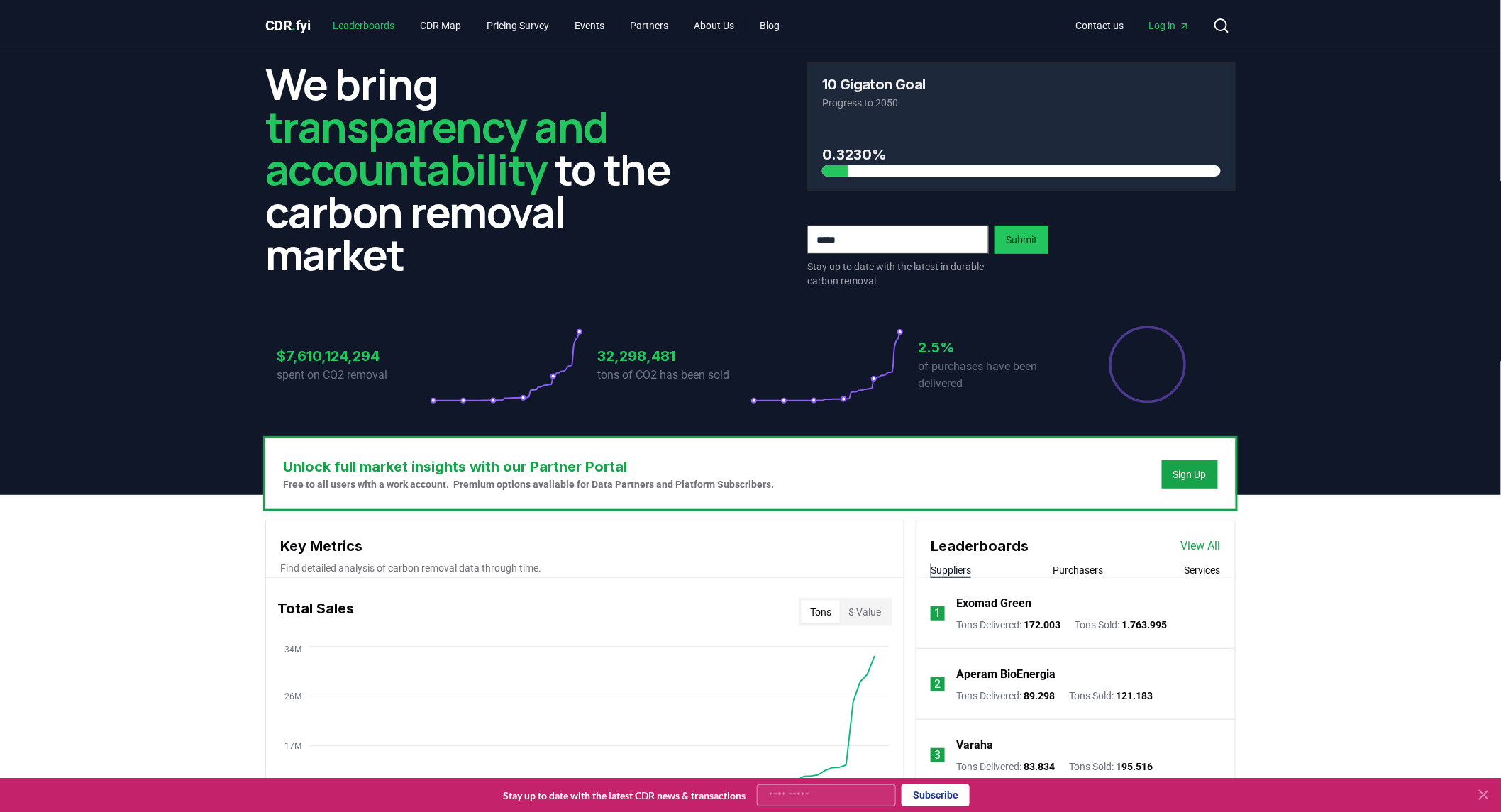 click on "Leaderboards" at bounding box center [364, 26] 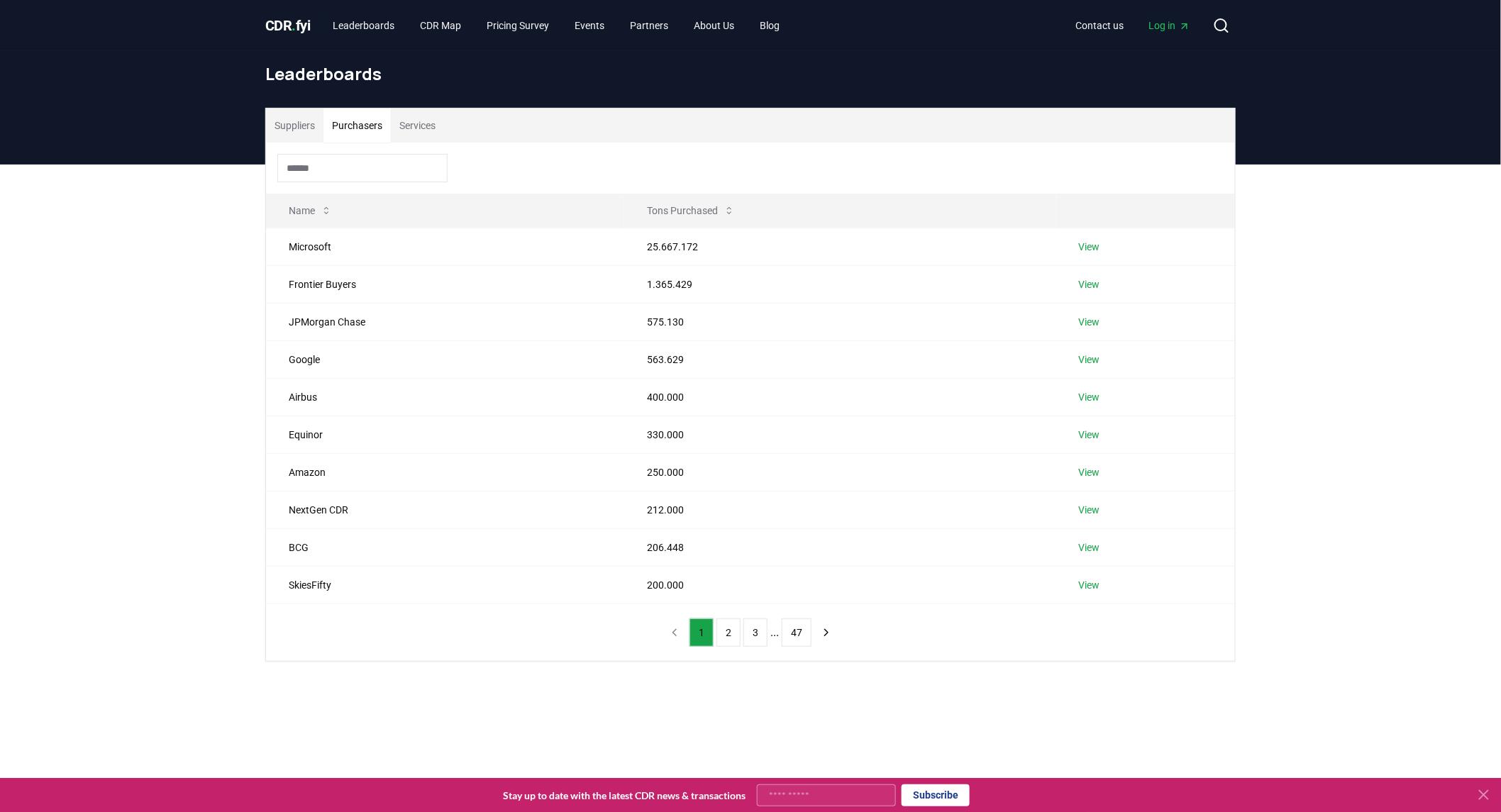 drag, startPoint x: 381, startPoint y: 138, endPoint x: 345, endPoint y: 125, distance: 38.27532 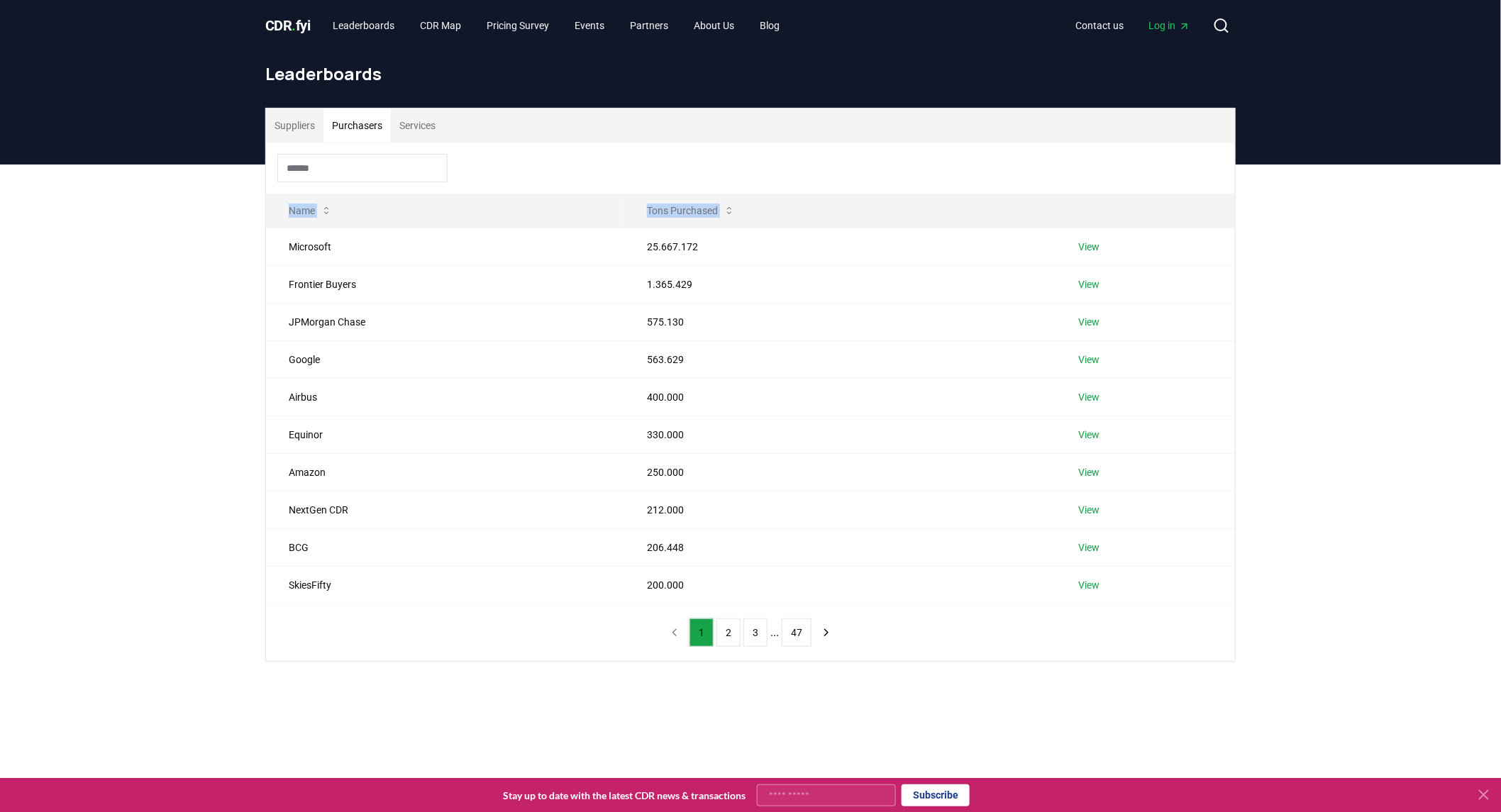 drag, startPoint x: 289, startPoint y: 243, endPoint x: 1089, endPoint y: 605, distance: 878.0911 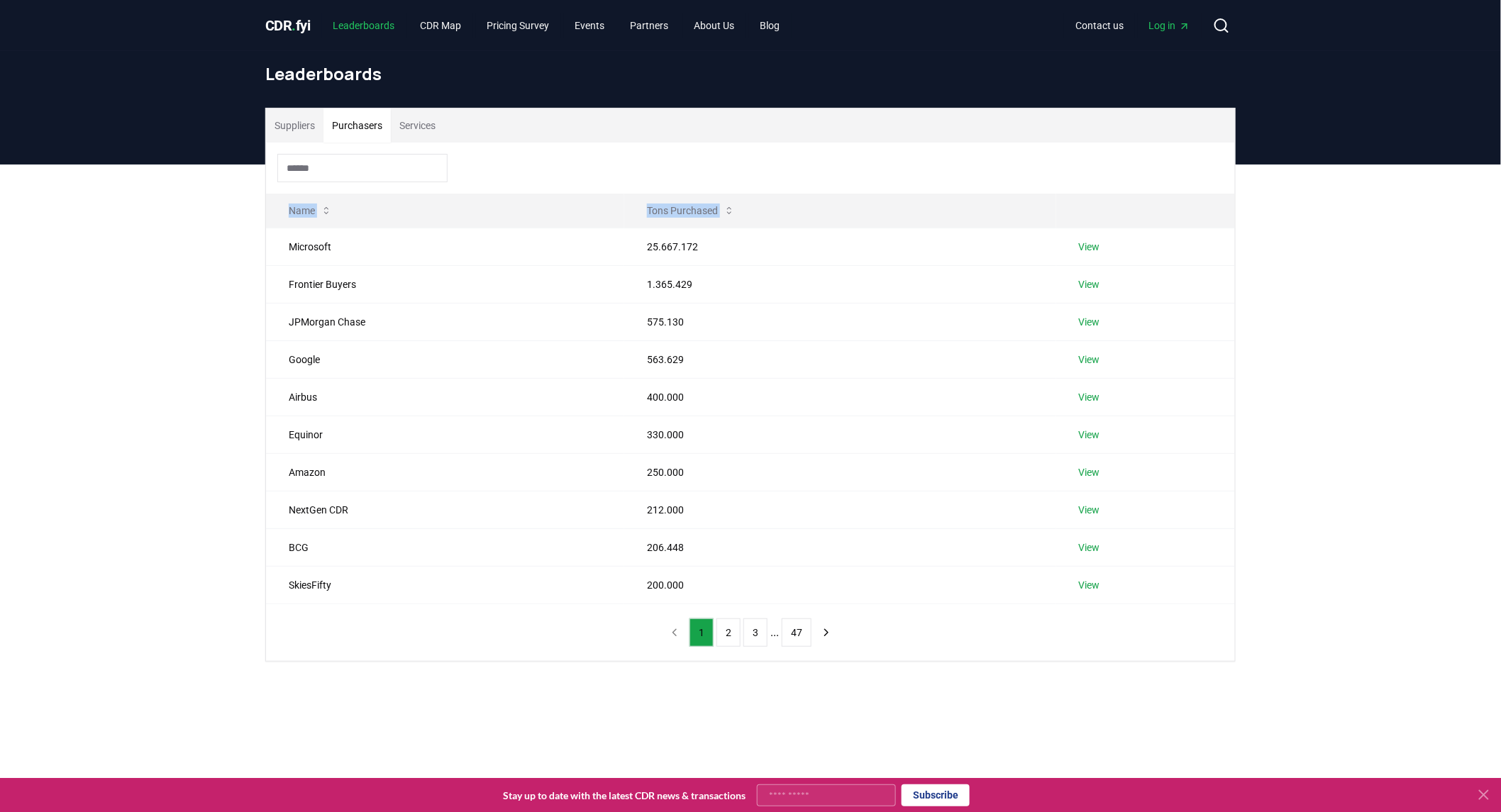 click on "Leaderboards" at bounding box center (364, 26) 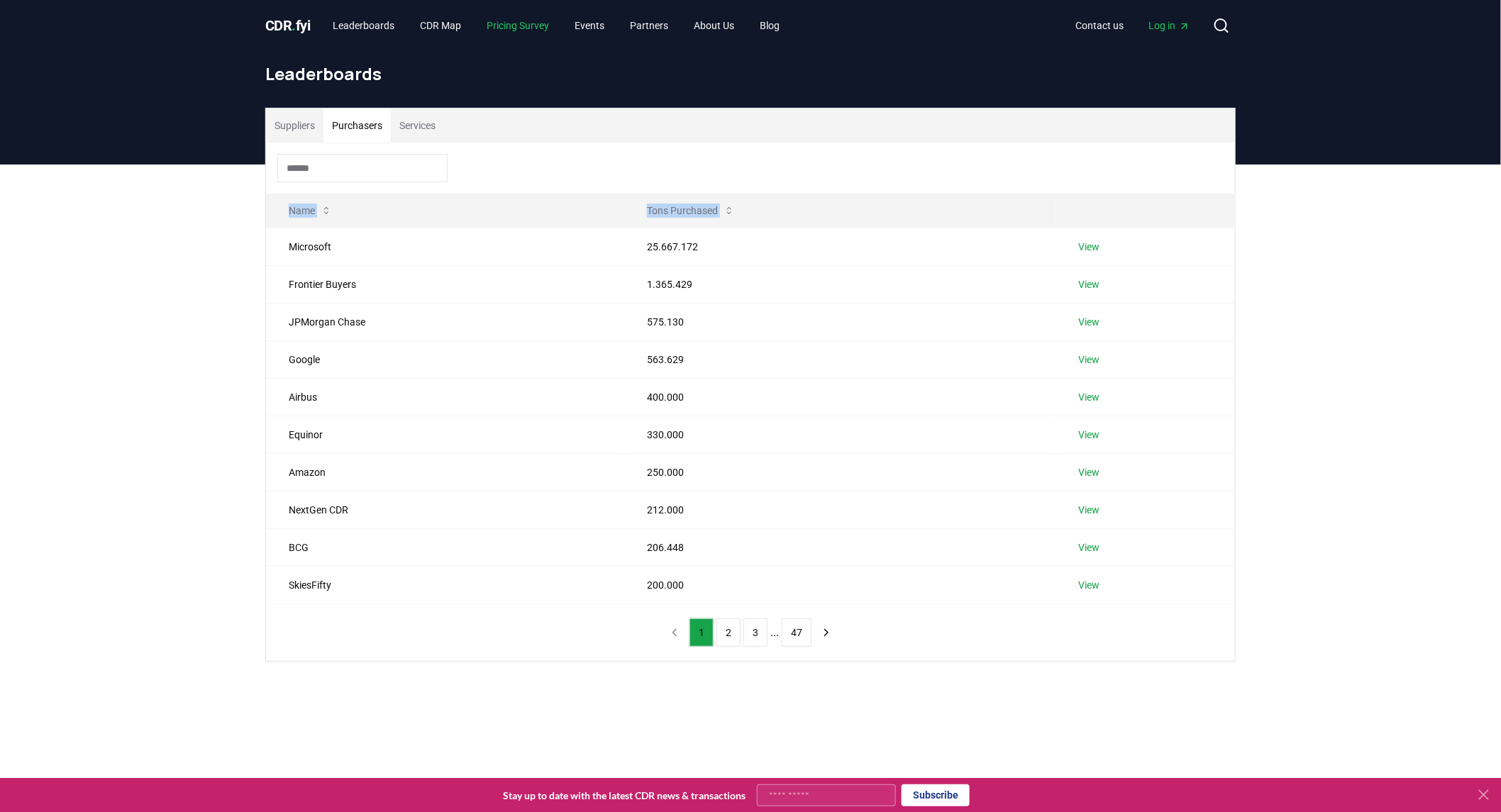 click on "Pricing Survey" at bounding box center [519, 26] 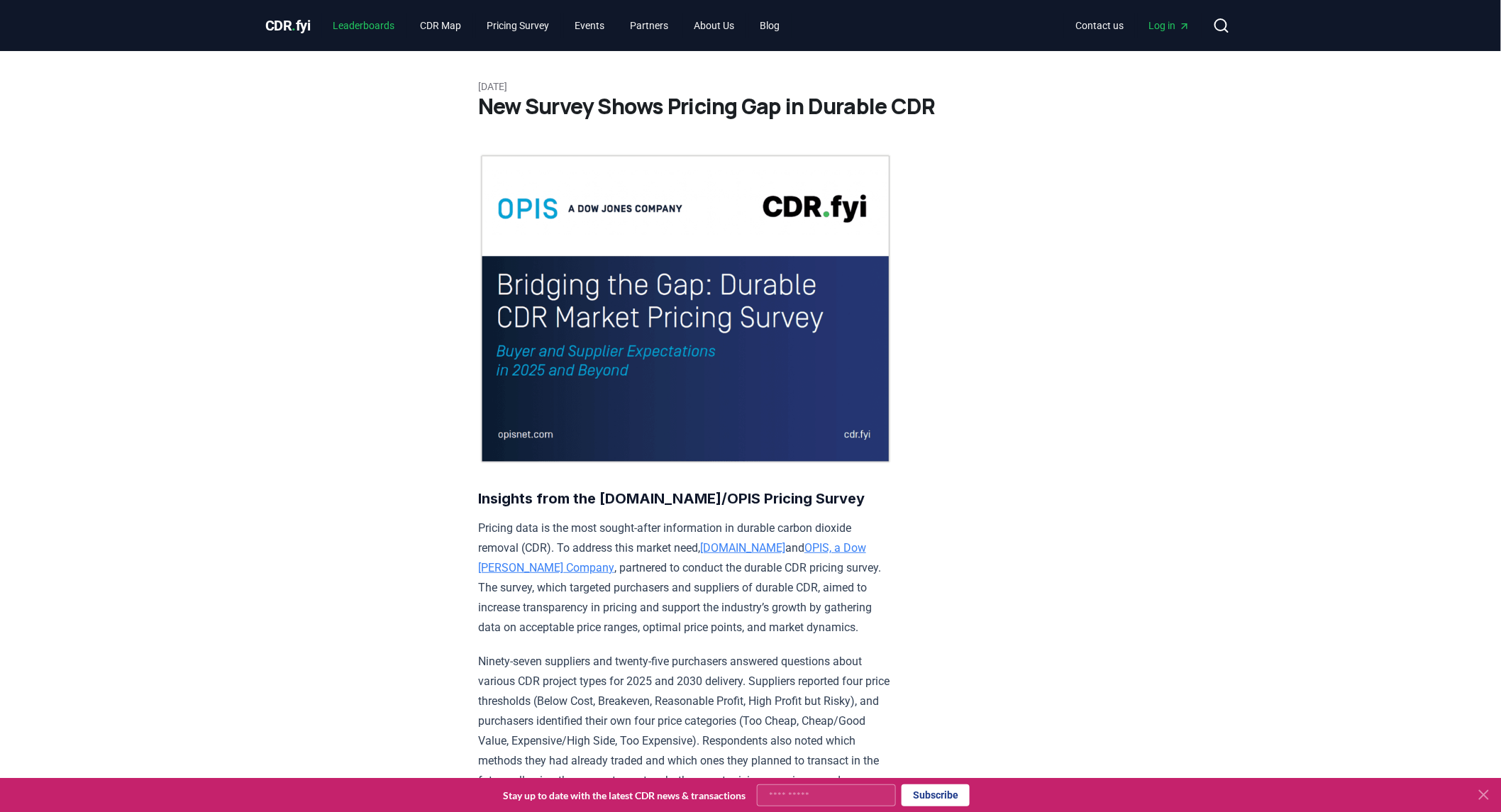 click on "Leaderboards" at bounding box center [364, 26] 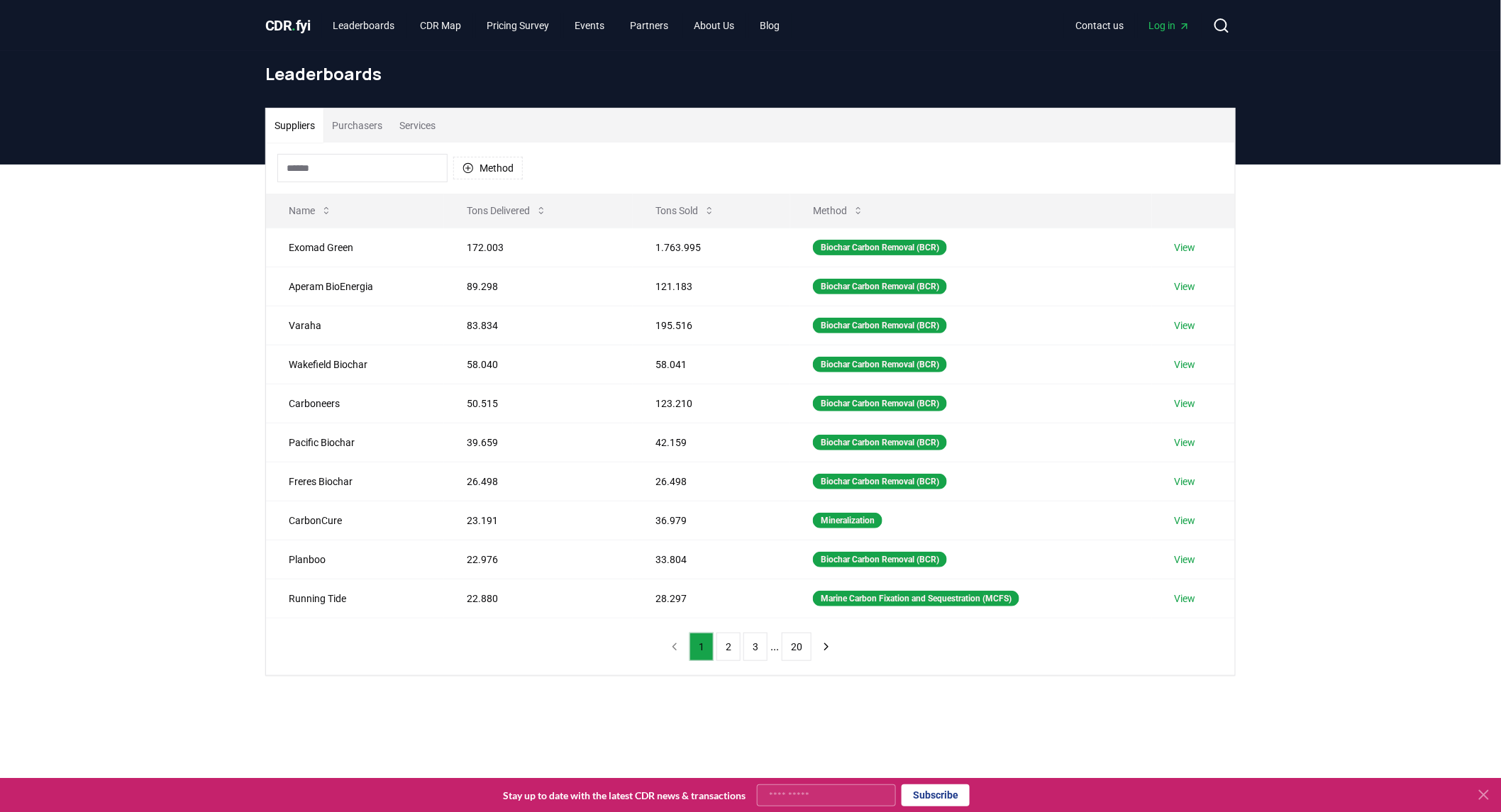 click on "CDR . fyi" at bounding box center (288, 26) 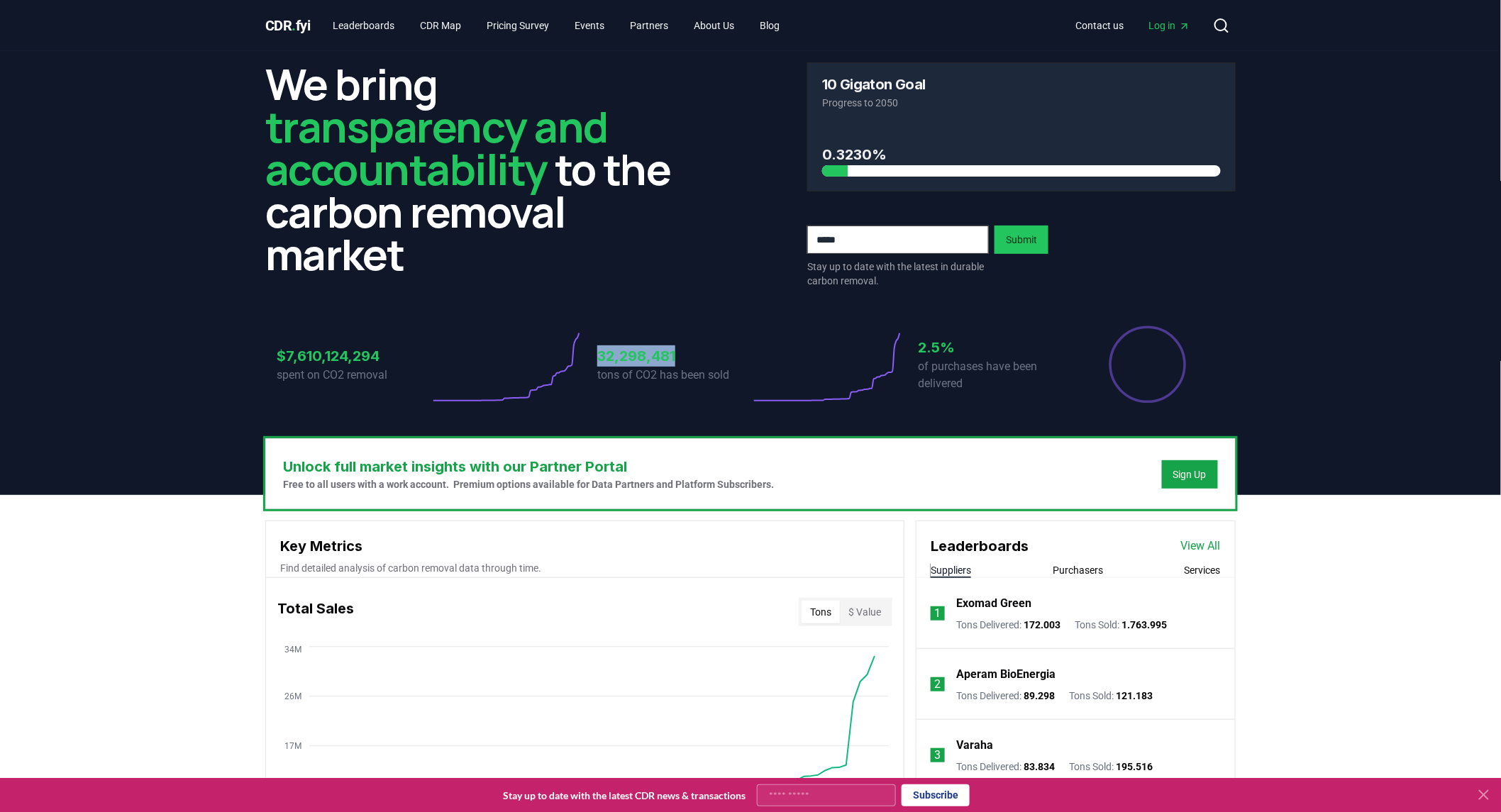 drag, startPoint x: 594, startPoint y: 351, endPoint x: 682, endPoint y: 358, distance: 88.27797 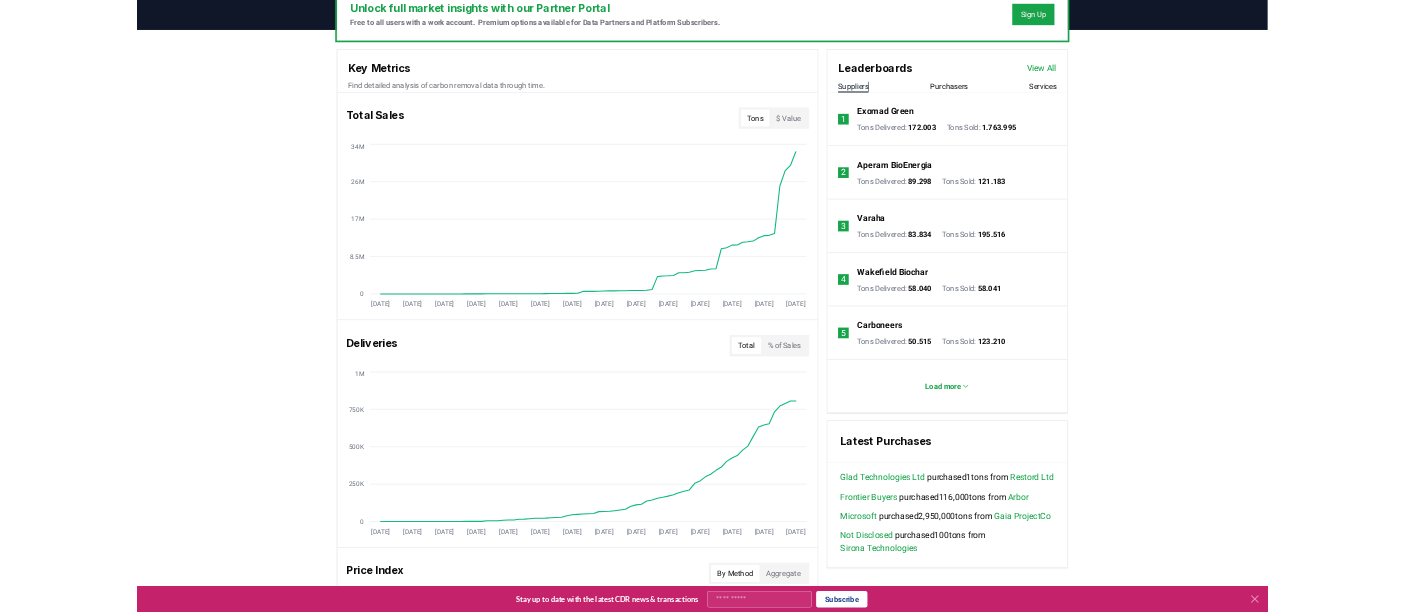 scroll, scrollTop: 666, scrollLeft: 0, axis: vertical 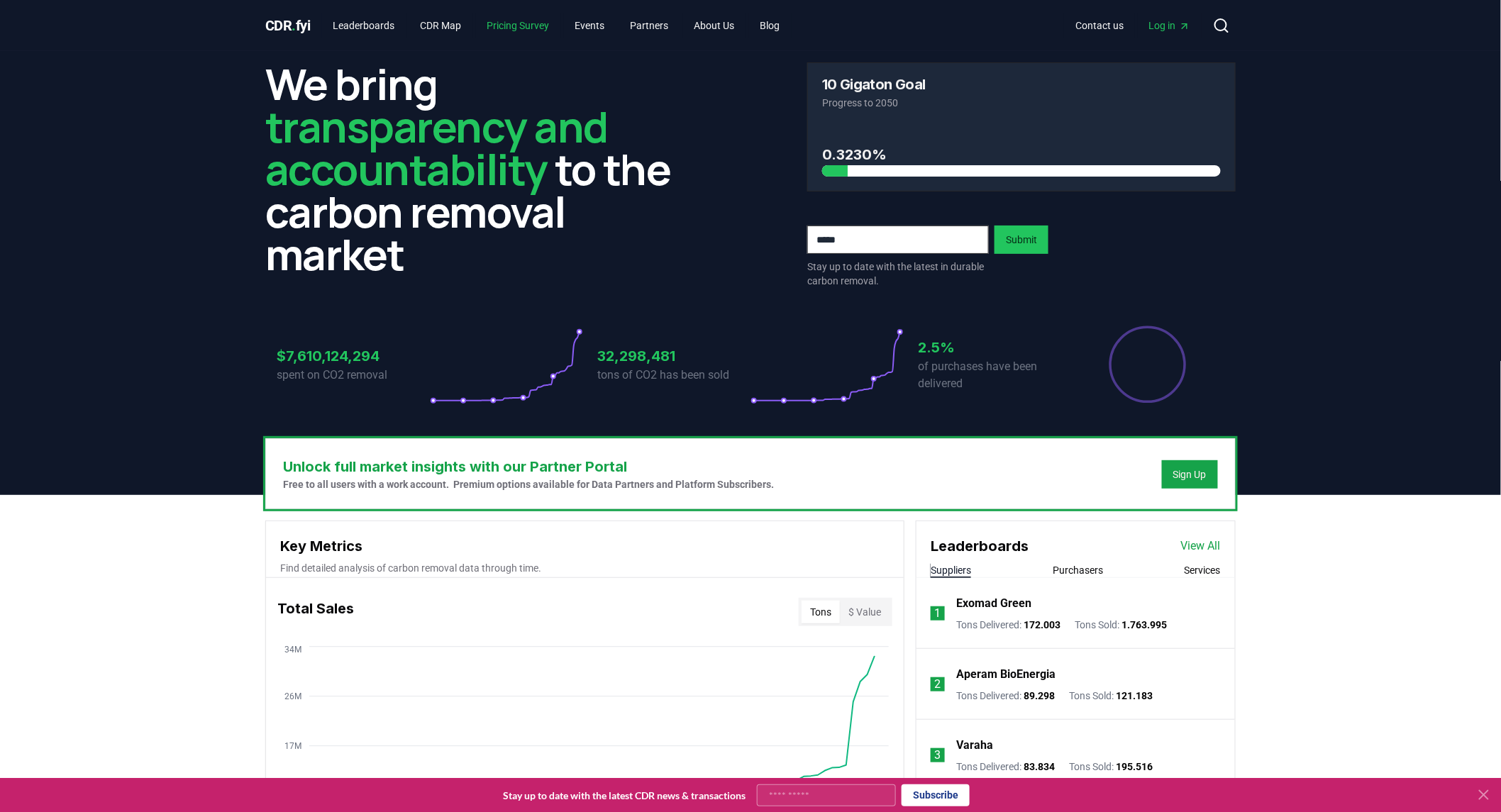 click on "Pricing Survey" at bounding box center [519, 26] 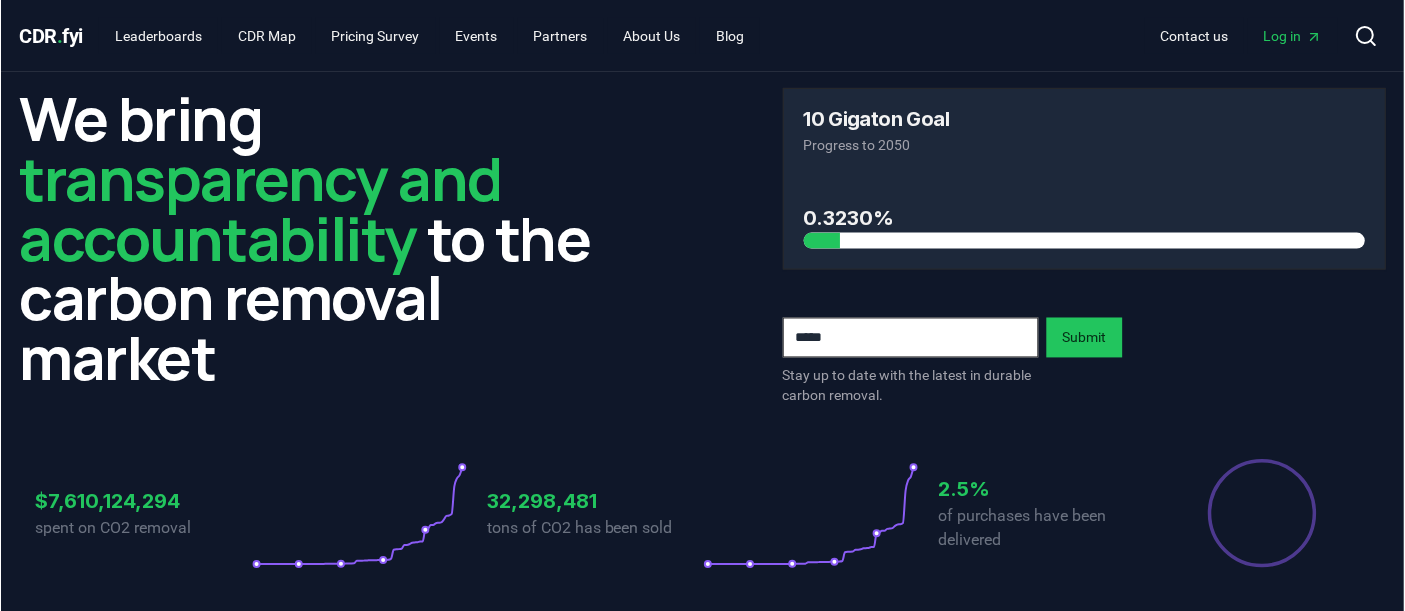 scroll, scrollTop: 1666, scrollLeft: 0, axis: vertical 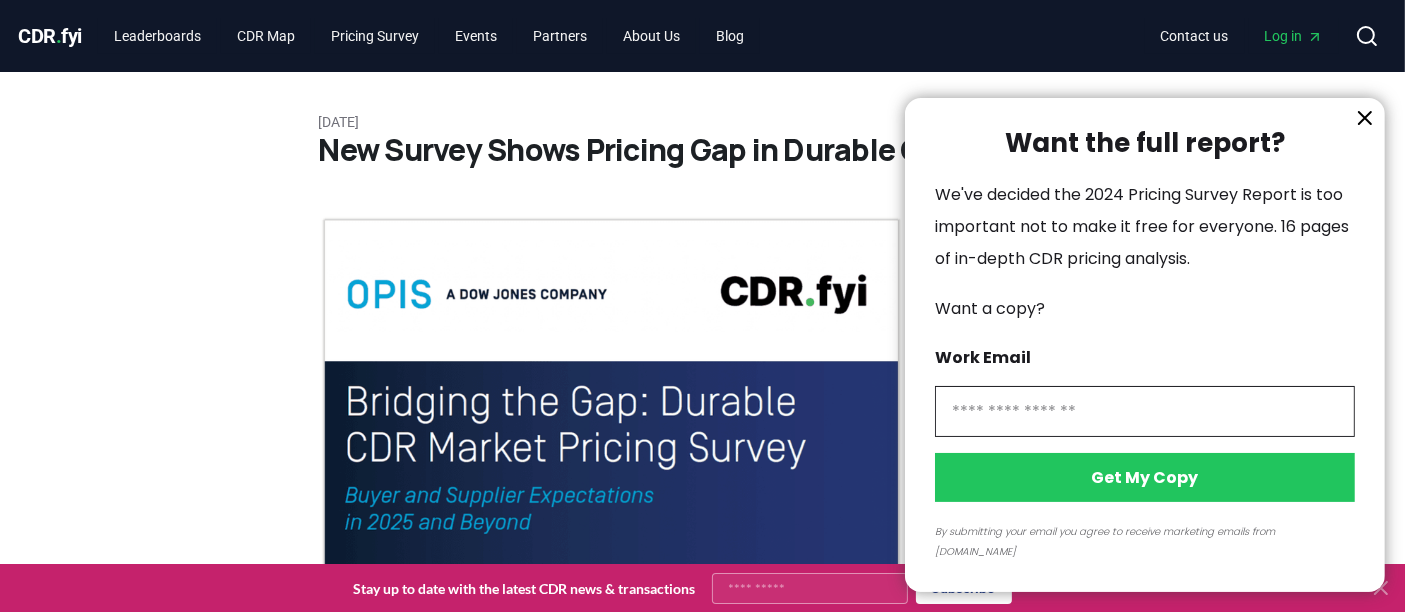 click at bounding box center [702, 306] 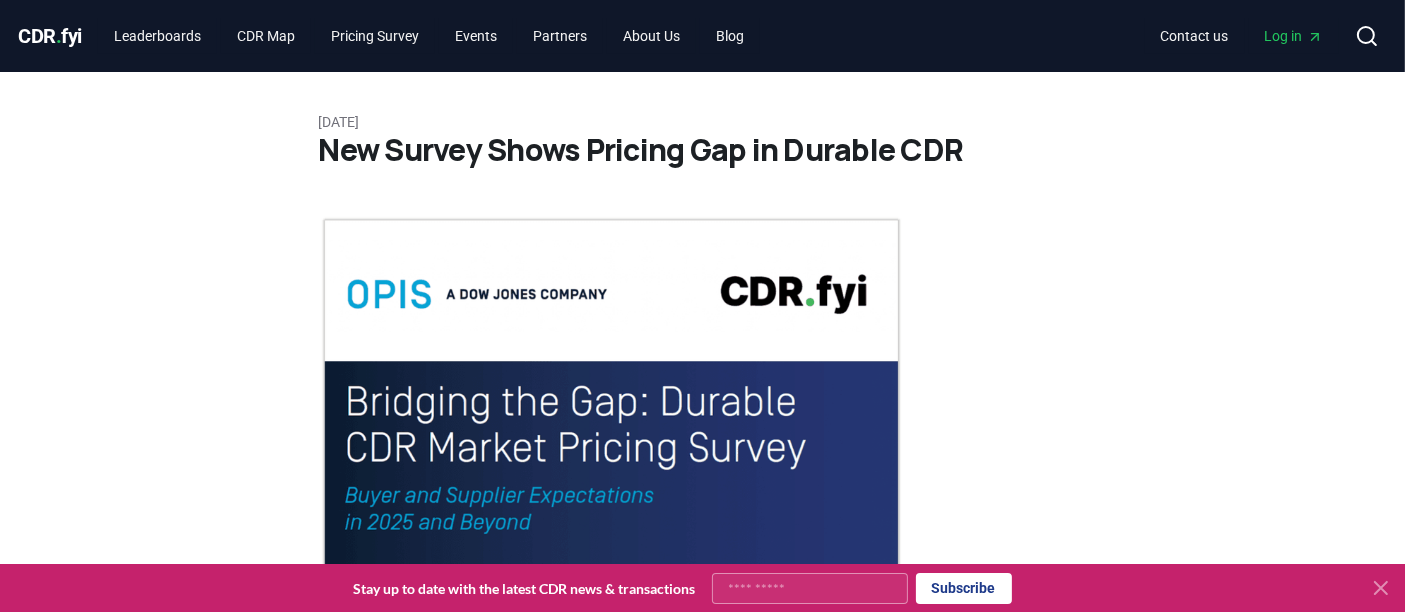 click at bounding box center [702, 306] 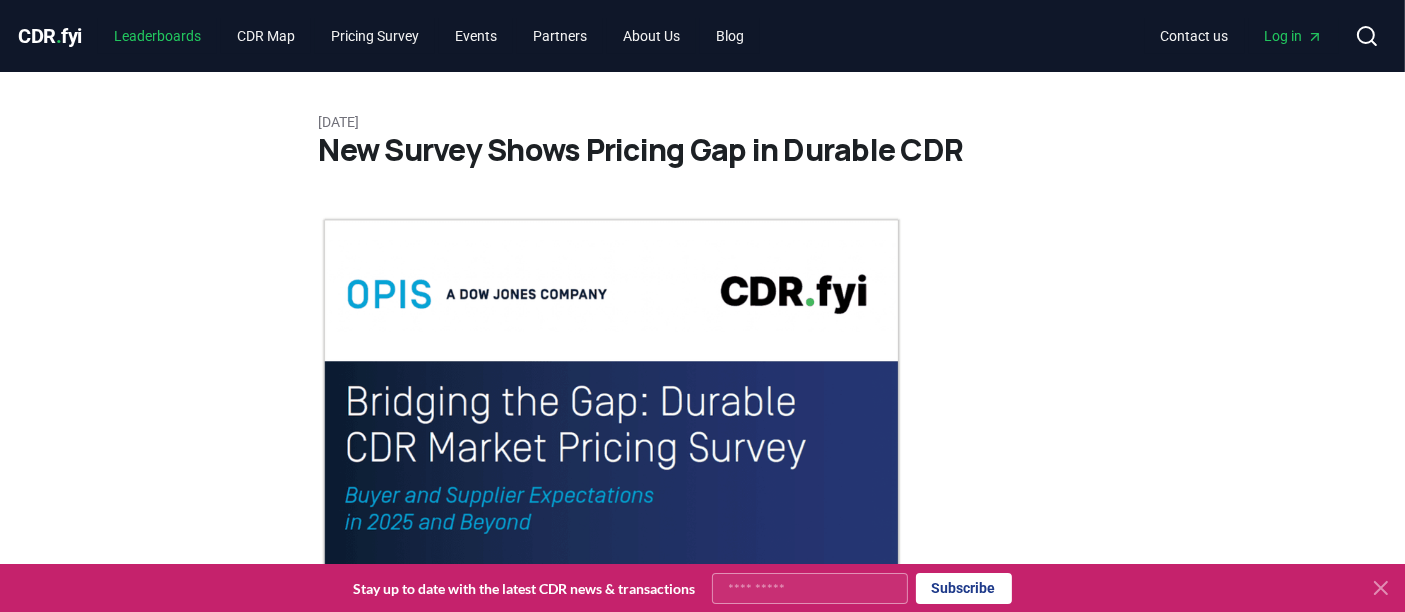 click on "Leaderboards" at bounding box center (157, 36) 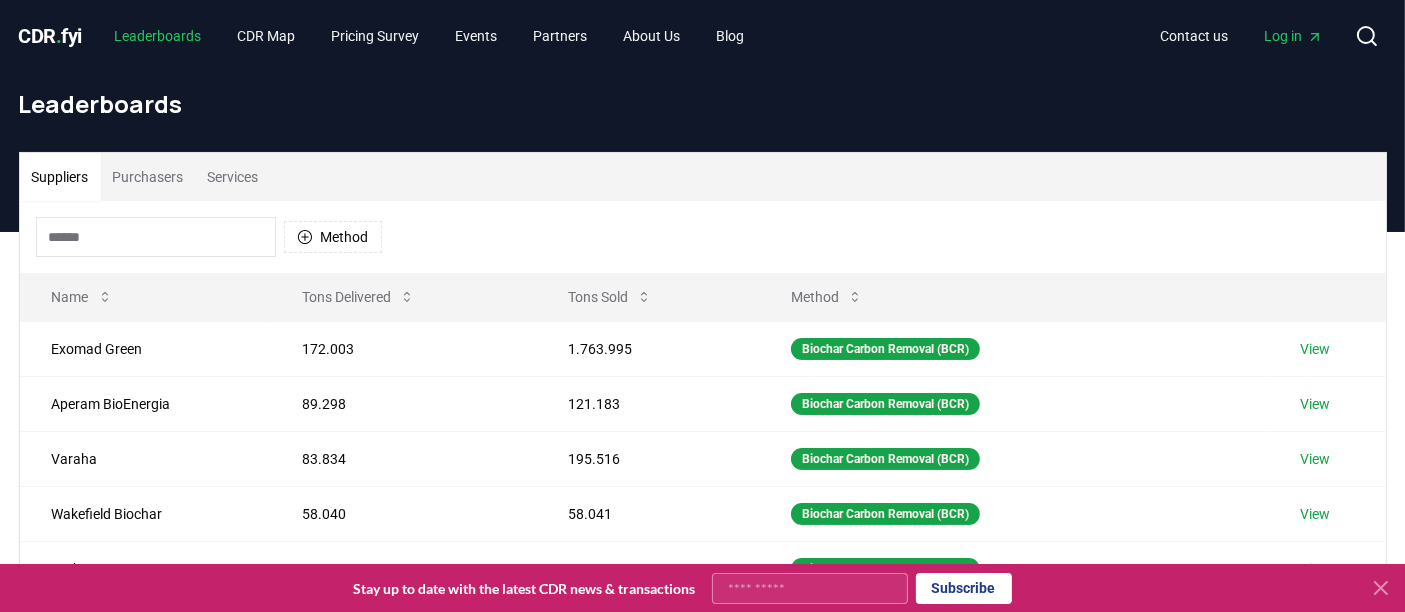 scroll, scrollTop: 111, scrollLeft: 0, axis: vertical 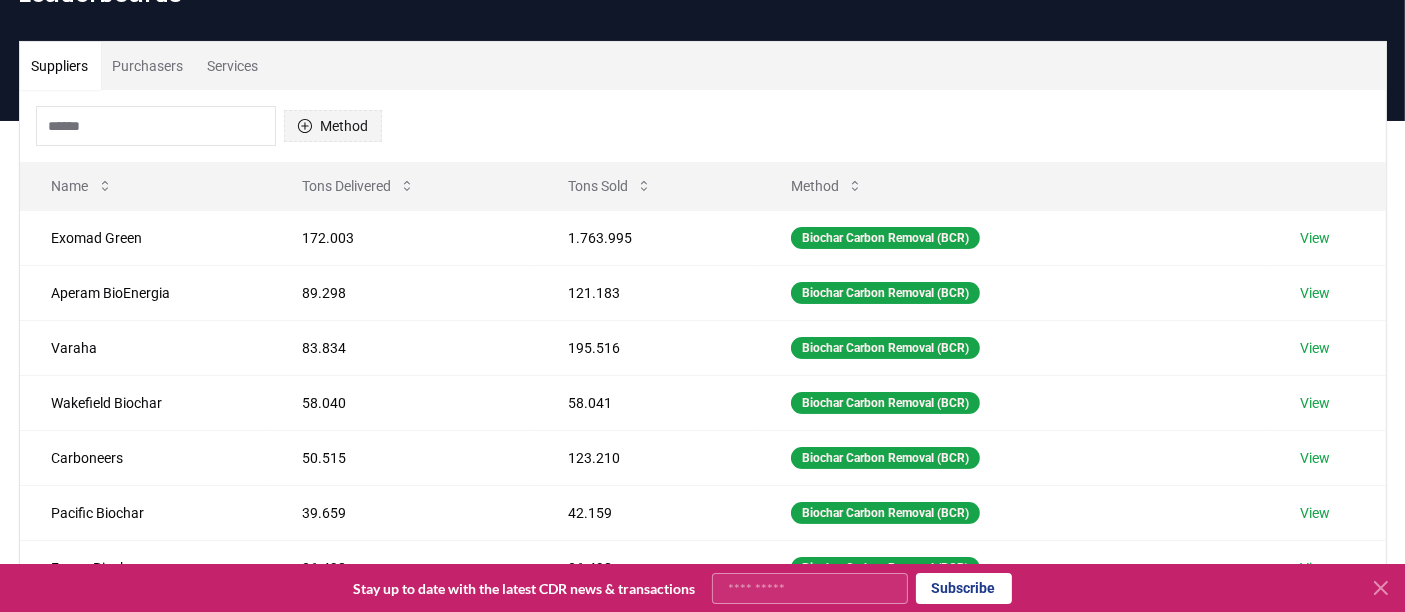 click on "Method" at bounding box center (333, 126) 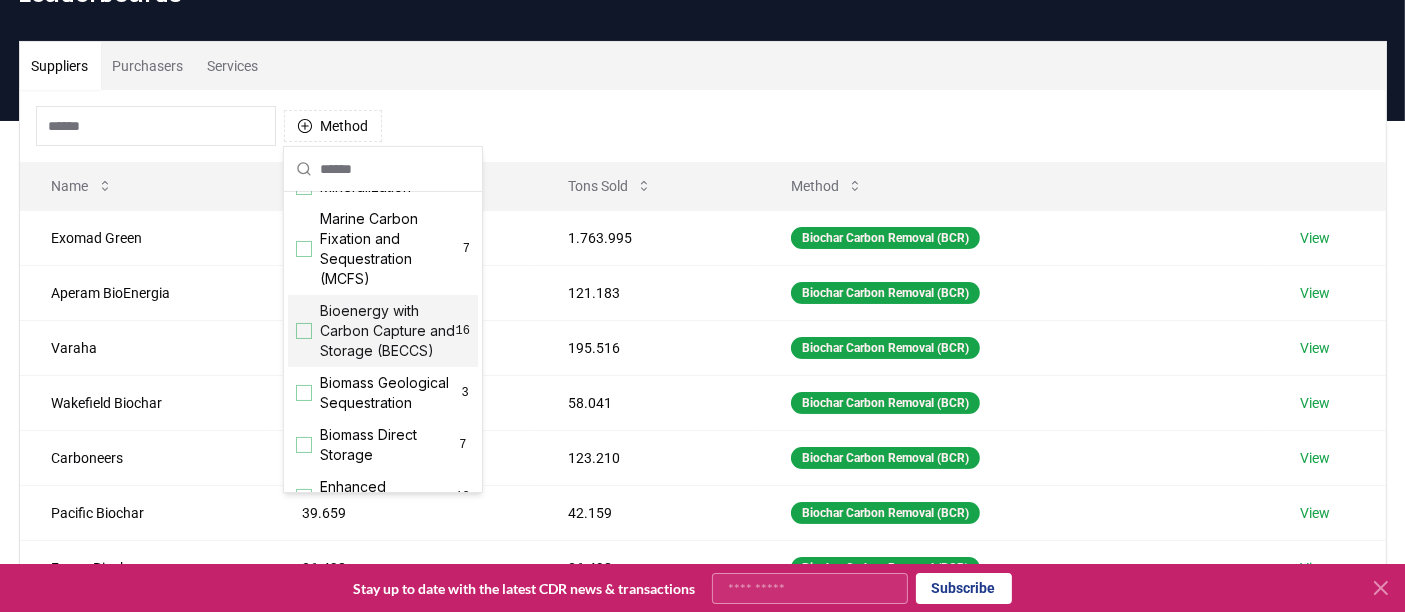 scroll, scrollTop: 111, scrollLeft: 0, axis: vertical 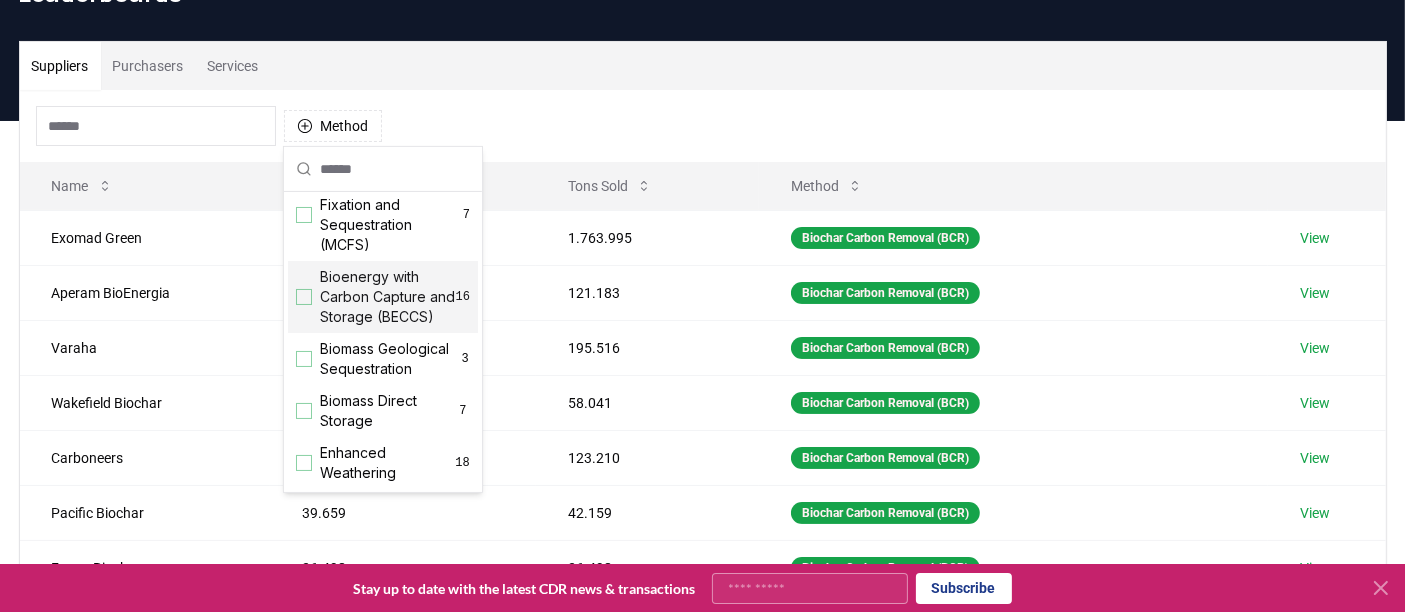 click at bounding box center [304, 297] 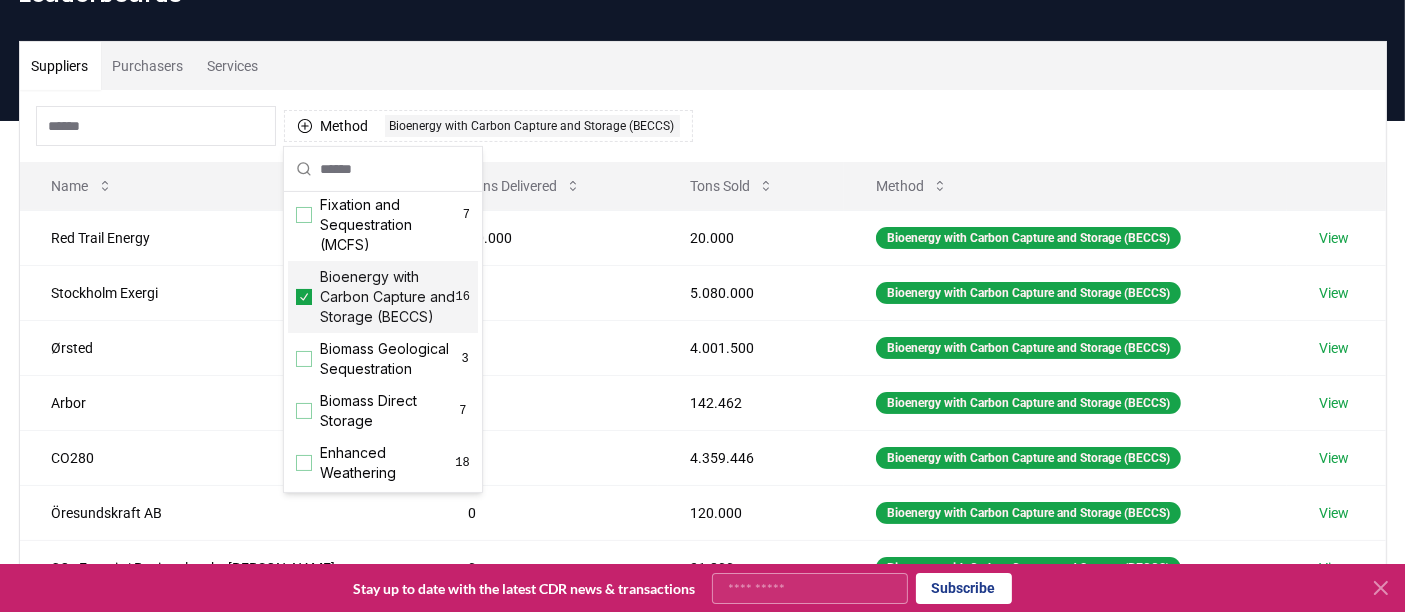drag, startPoint x: 302, startPoint y: 312, endPoint x: 322, endPoint y: 310, distance: 20.09975 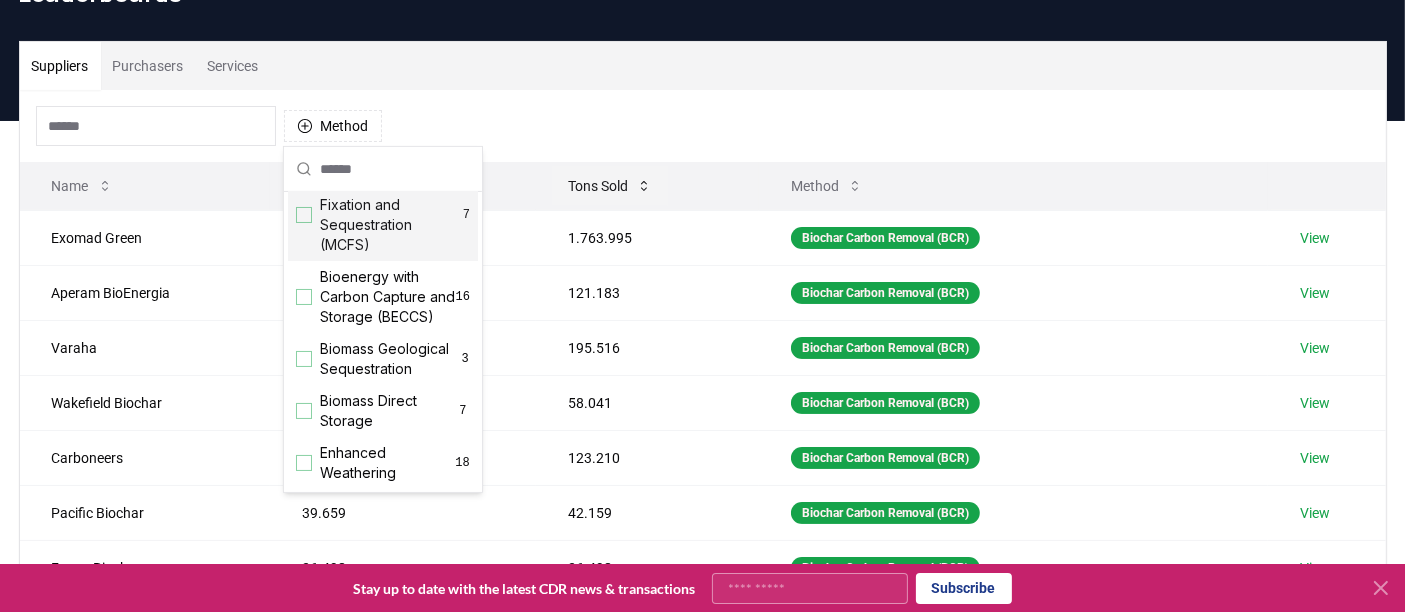 click on "Tons Sold" at bounding box center (610, 186) 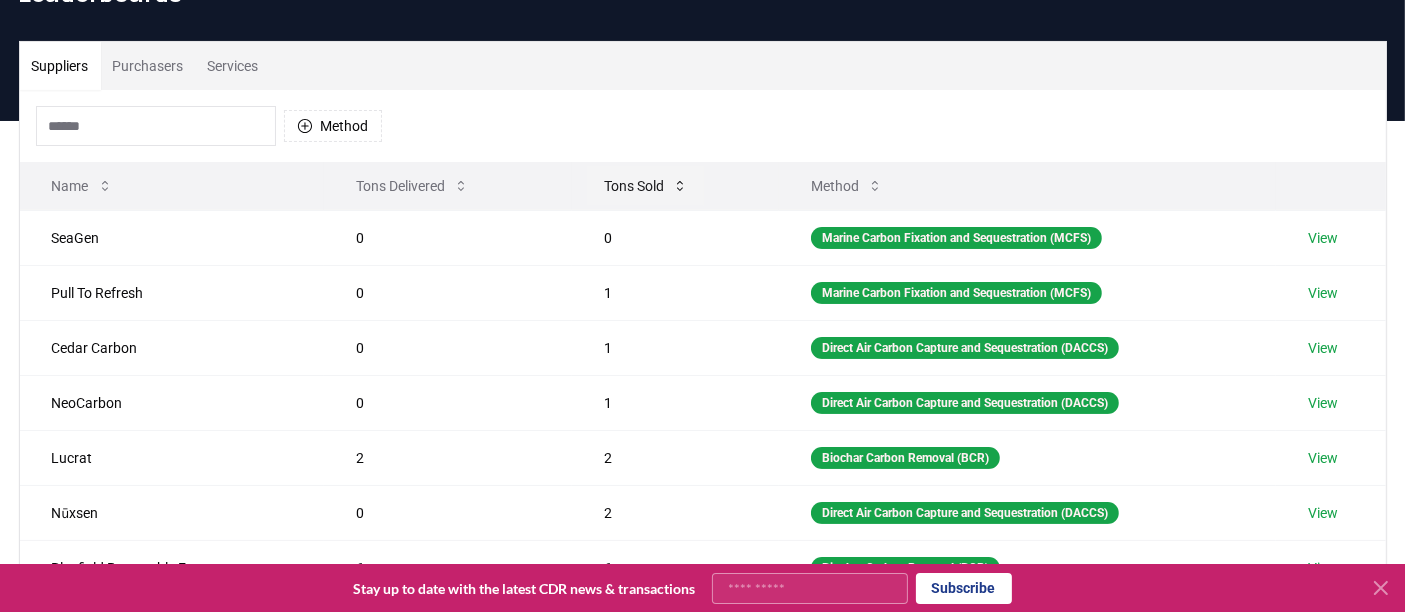 click on "Tons Sold" at bounding box center [646, 186] 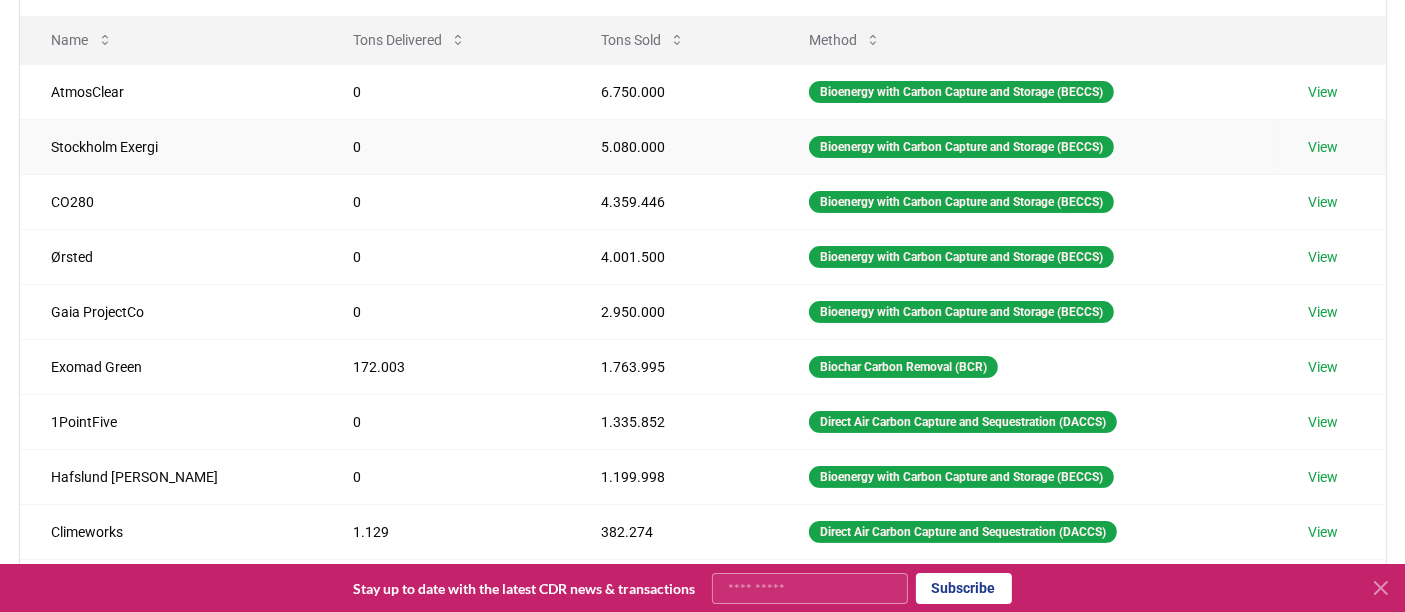 scroll, scrollTop: 222, scrollLeft: 0, axis: vertical 